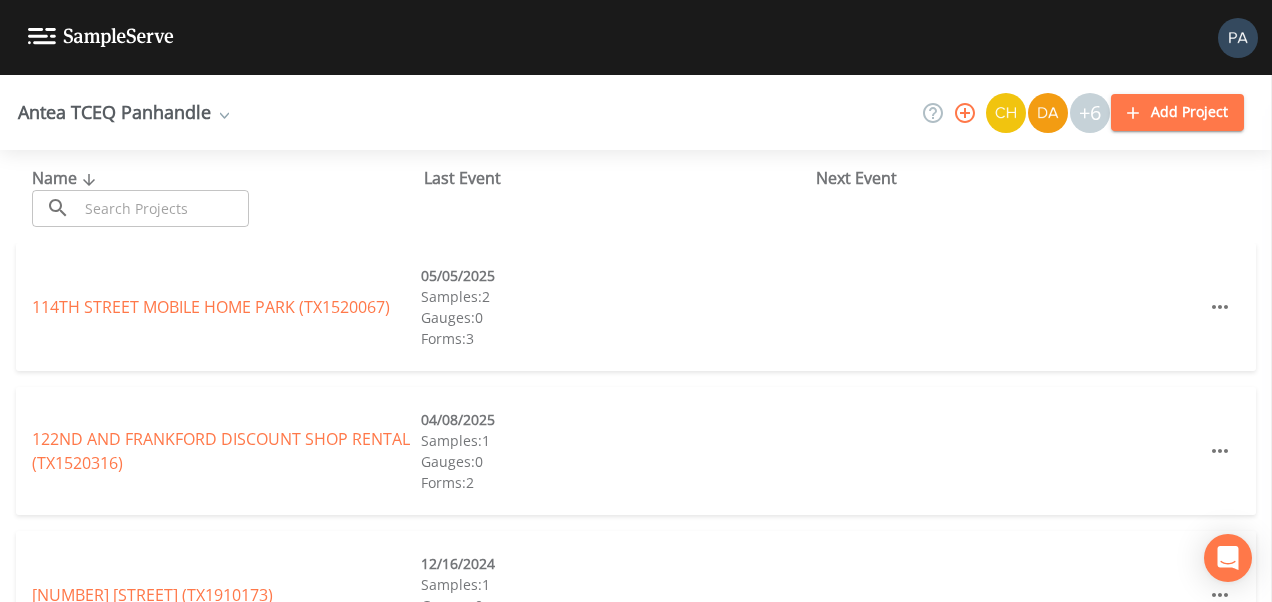 scroll, scrollTop: 0, scrollLeft: 0, axis: both 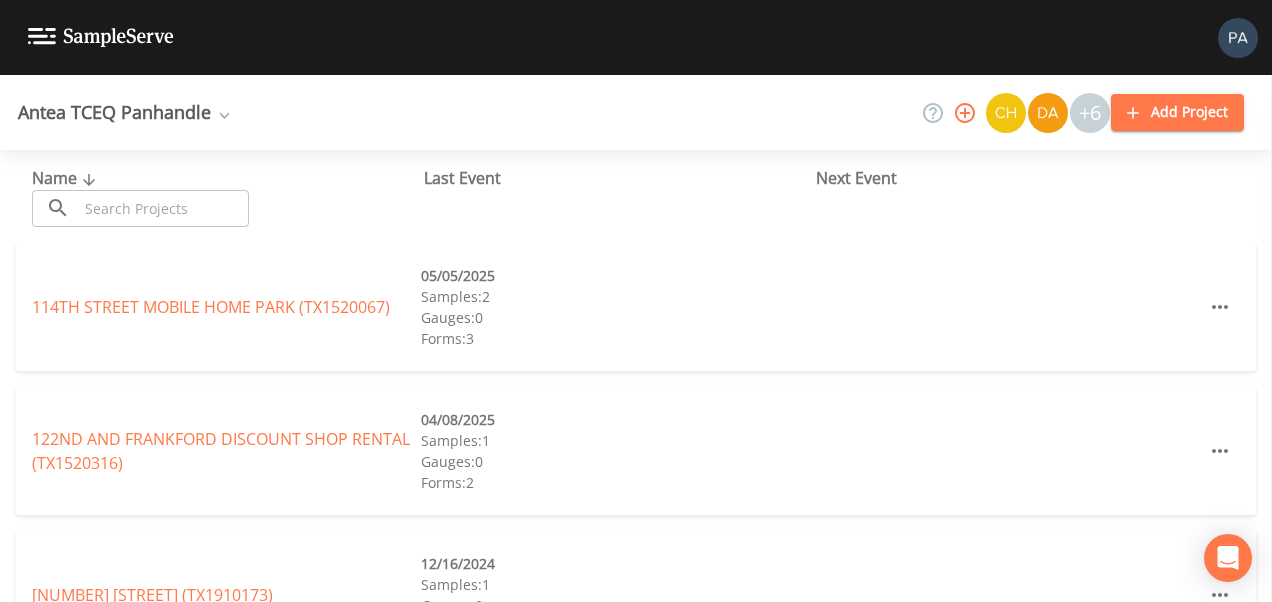 click at bounding box center (163, 208) 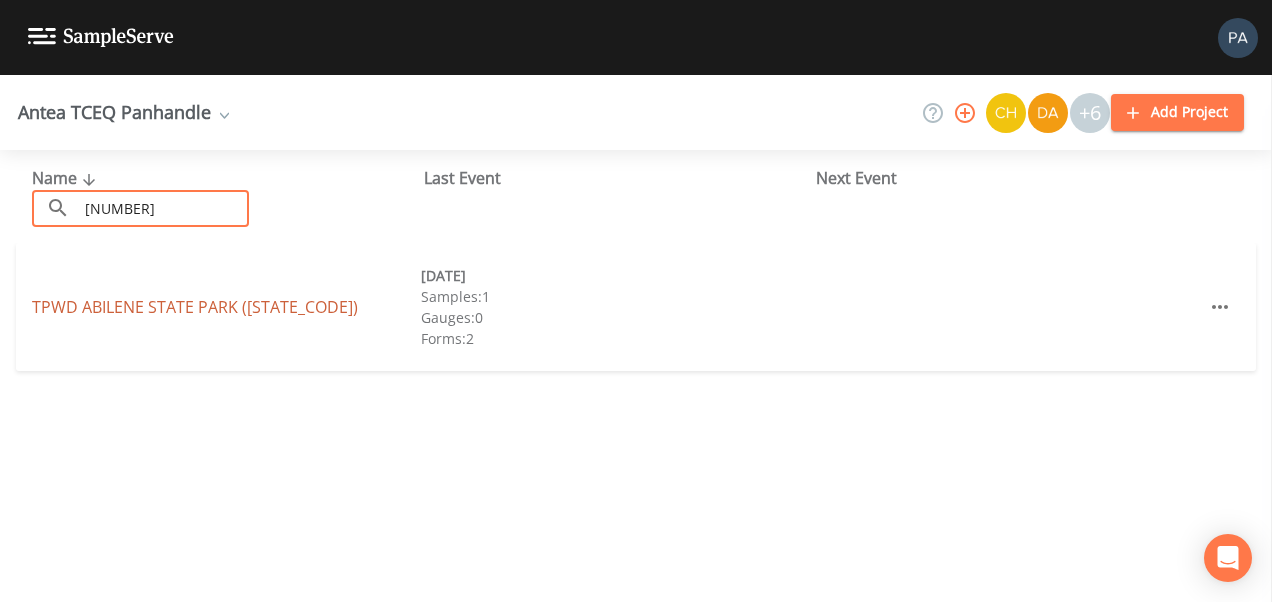 type on "[NUMBER]" 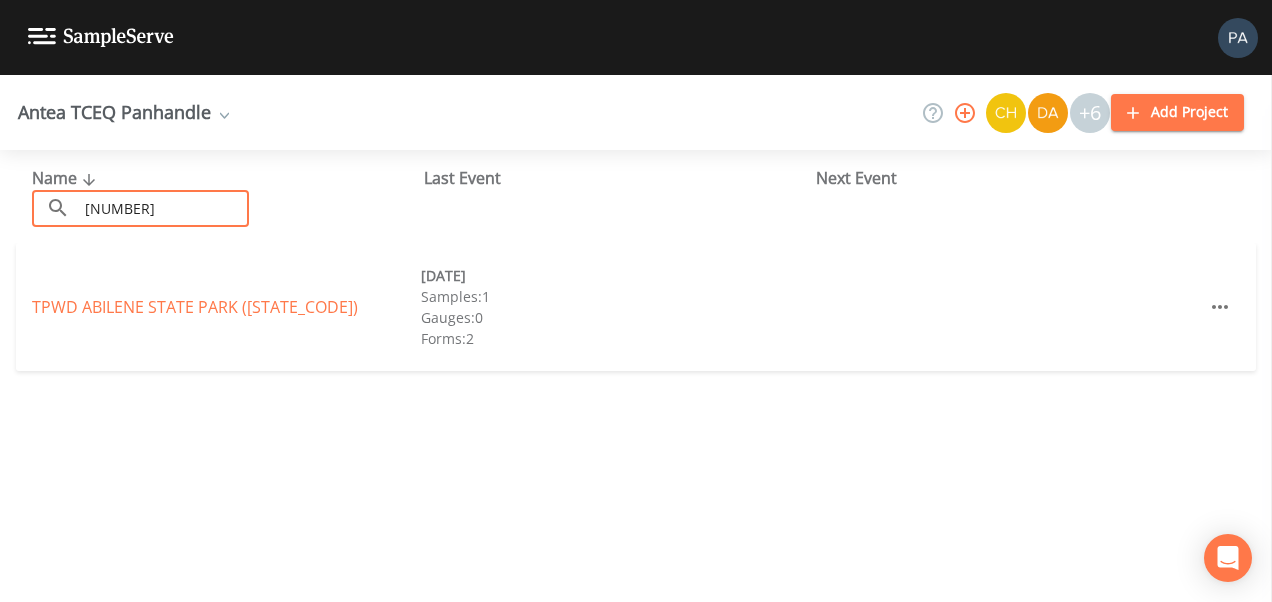 click on "TPWD ABILENE STATE PARK (TX2210014)" at bounding box center (195, 307) 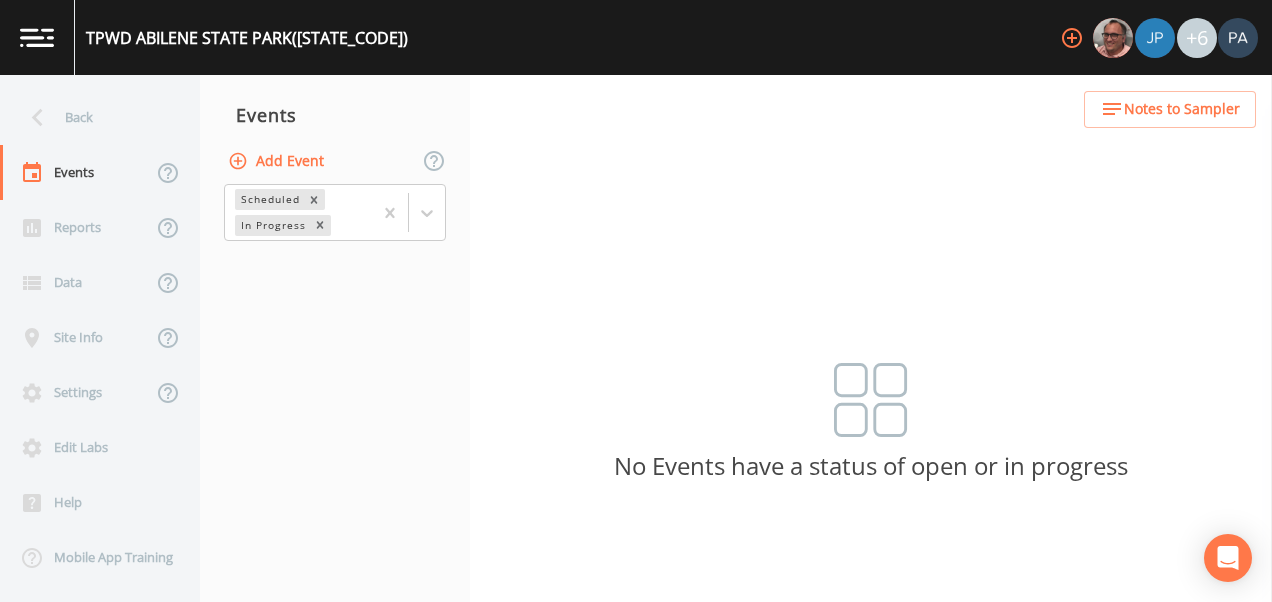 click on "Add Event" at bounding box center (278, 161) 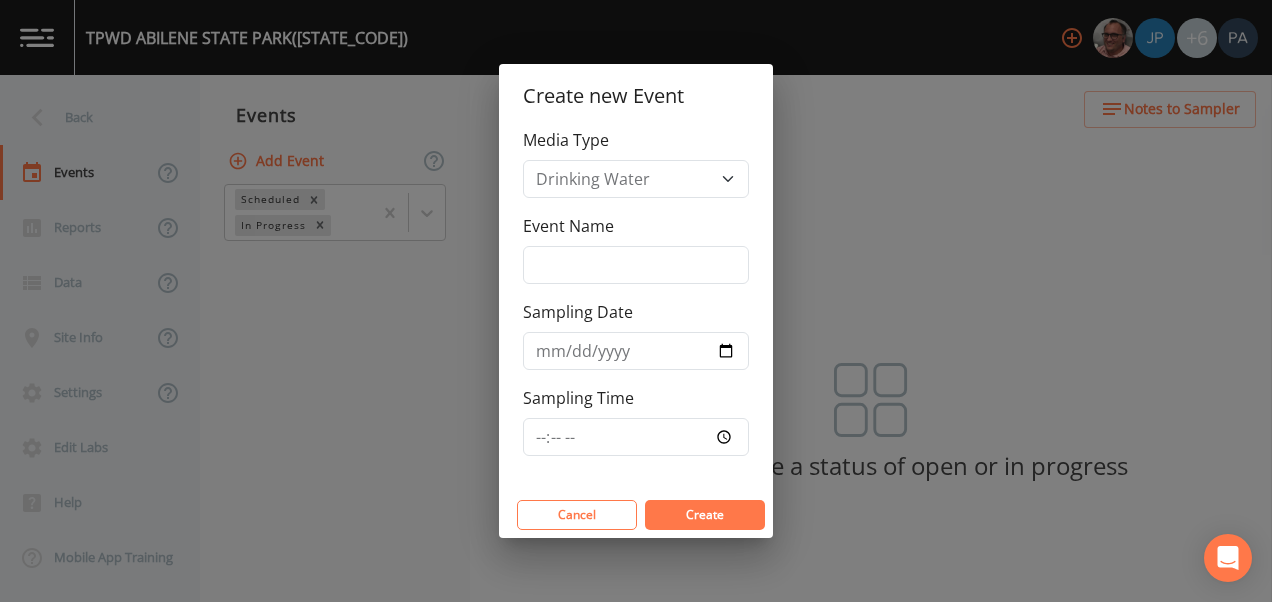 click on "Create new Event Media Type Drinking Water Event Name Sampling Date Sampling Time Cancel Create" at bounding box center (636, 301) 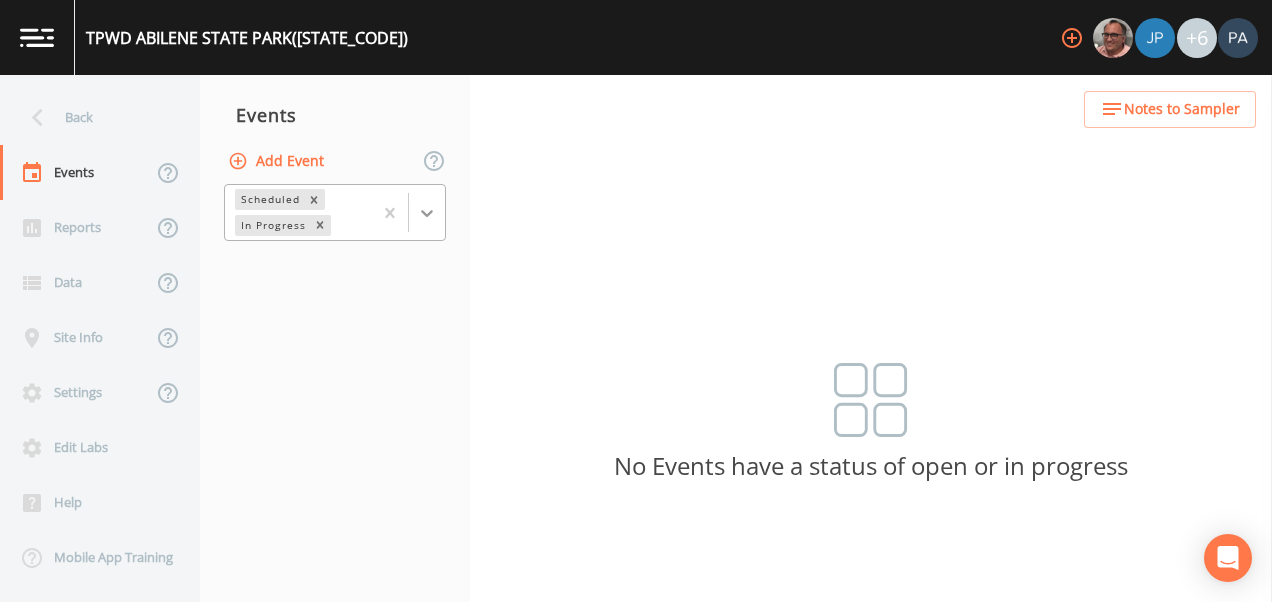 click 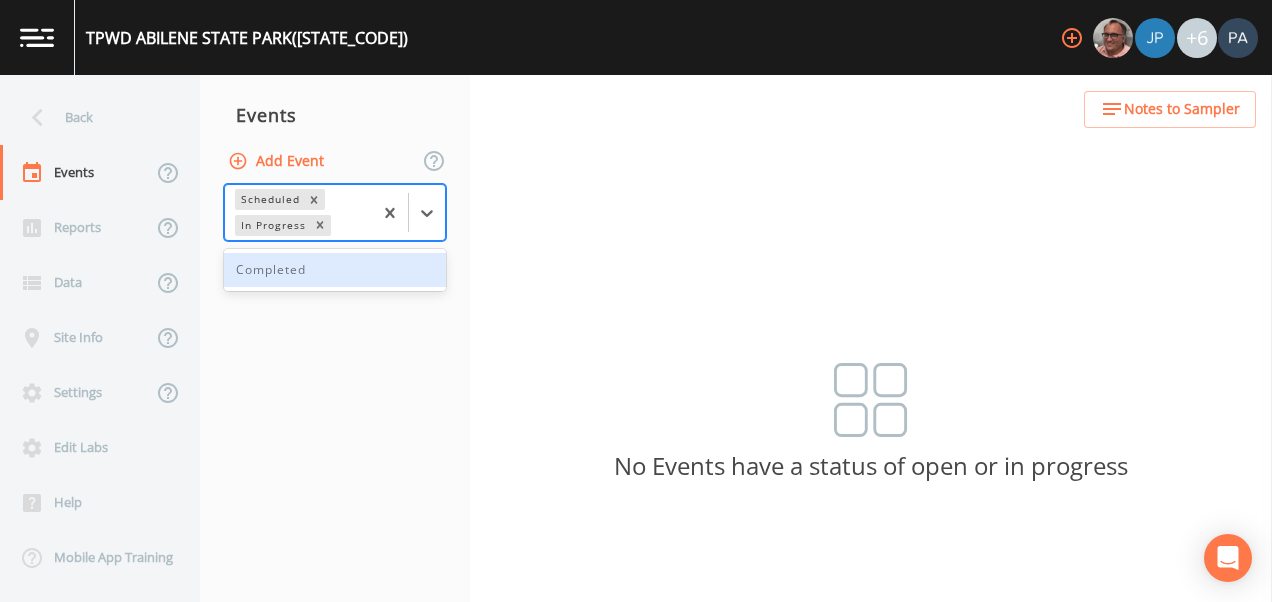 click on "Completed" at bounding box center [335, 270] 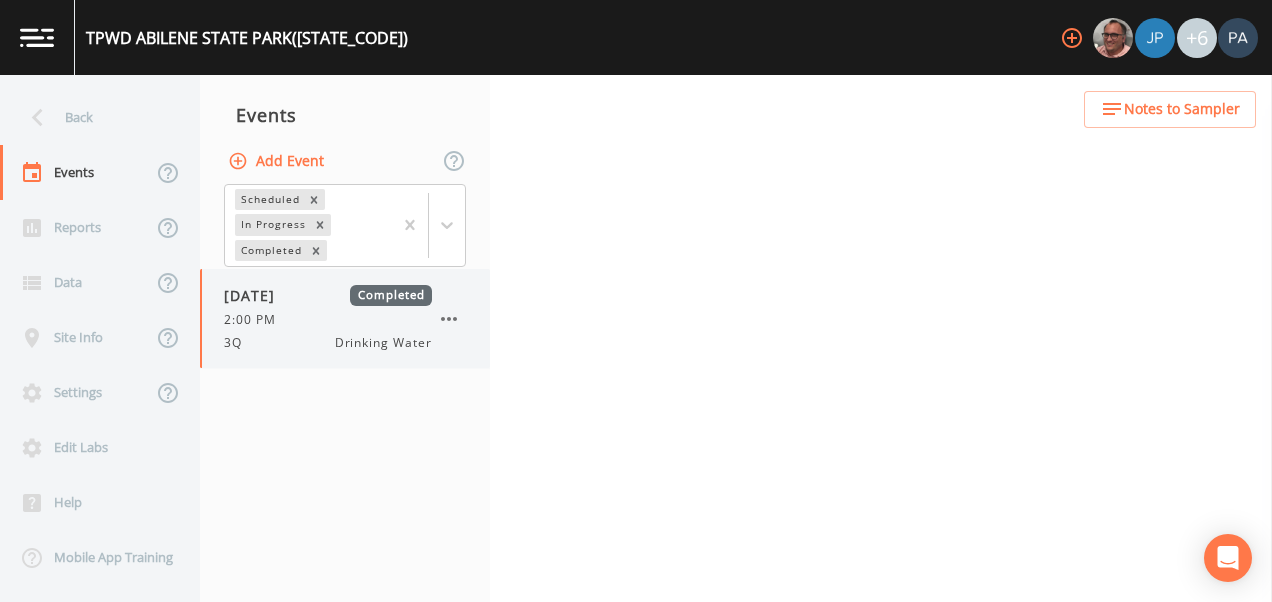 click on "2:00 PM" at bounding box center (328, 320) 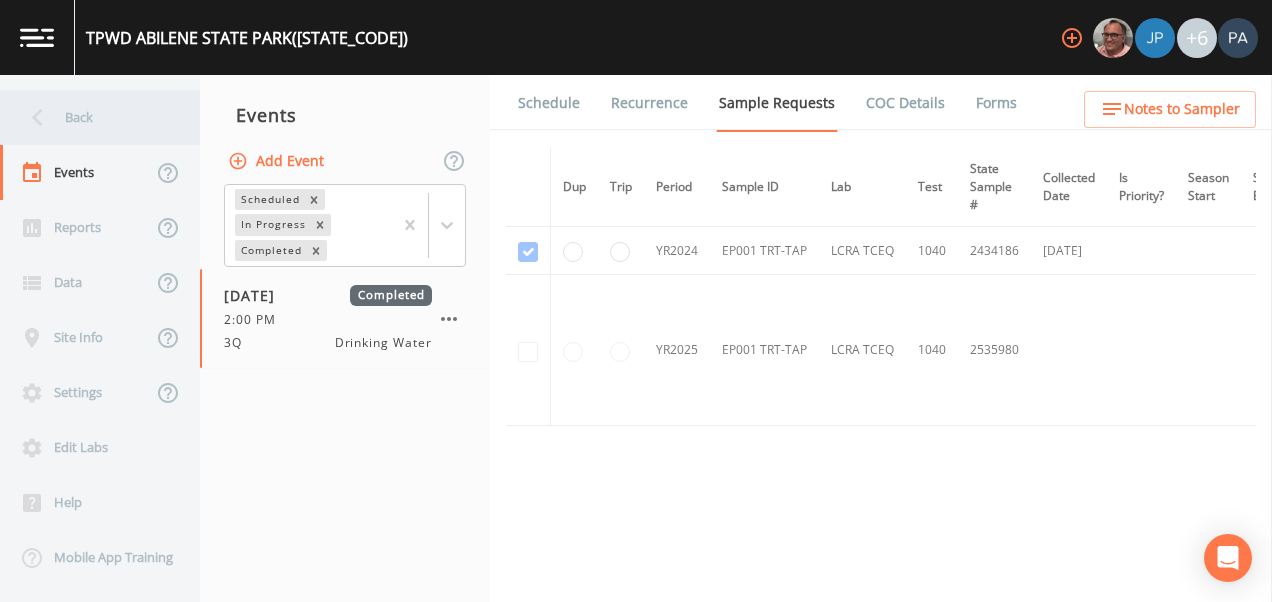 click on "Back" at bounding box center (90, 117) 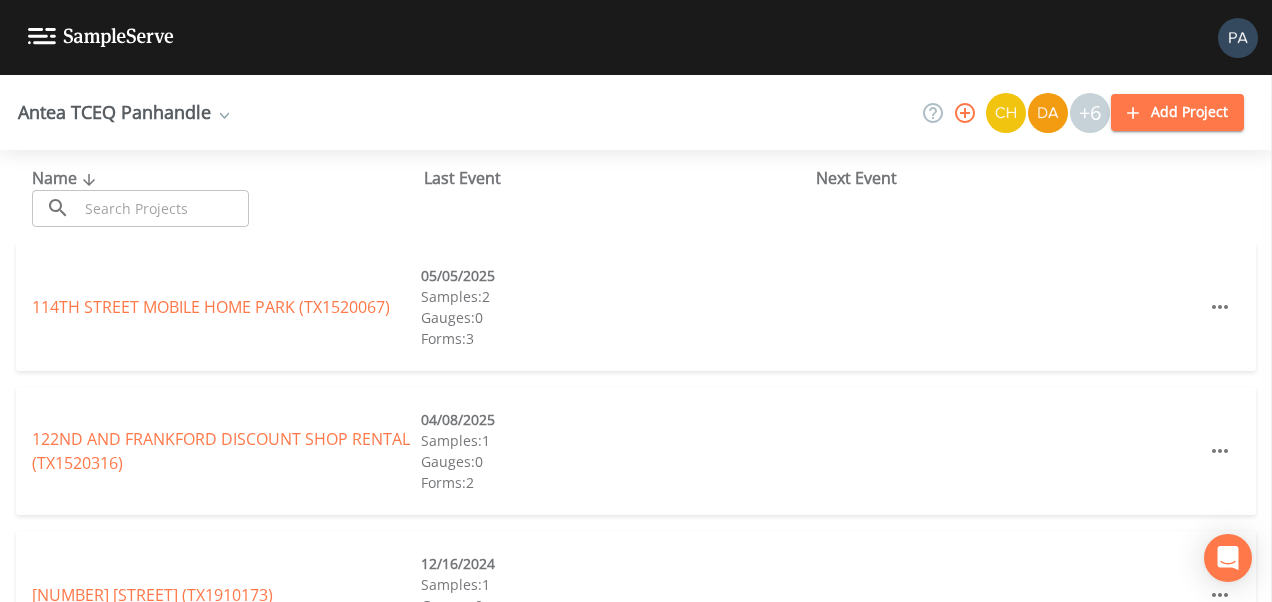 click at bounding box center [163, 208] 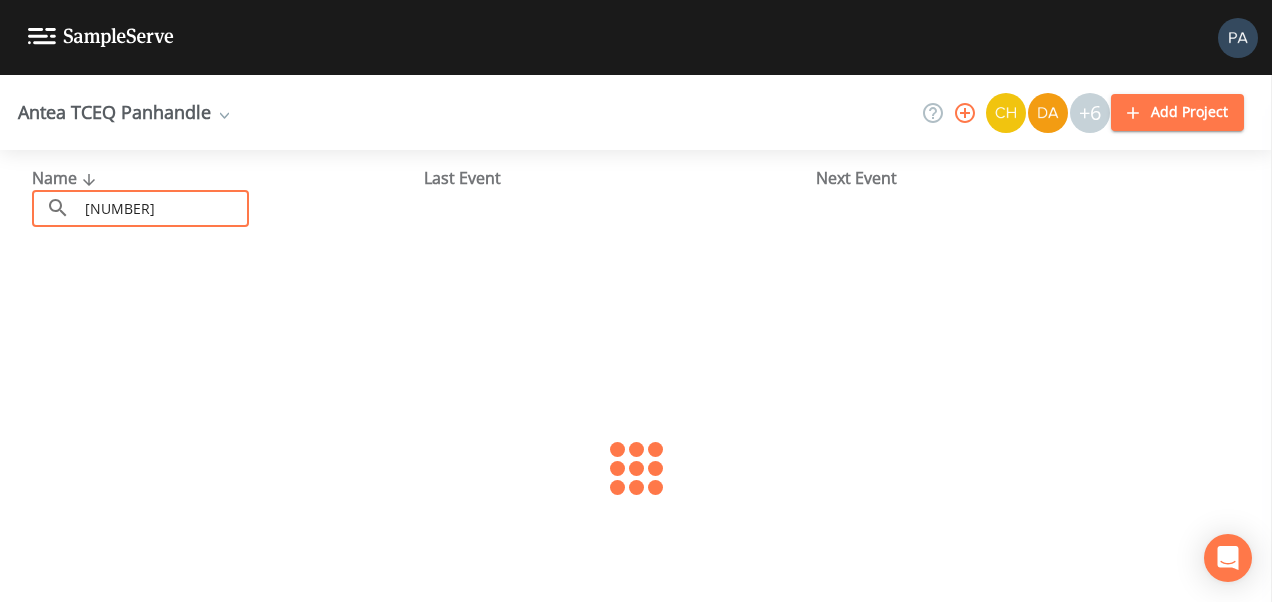 type on "2210009" 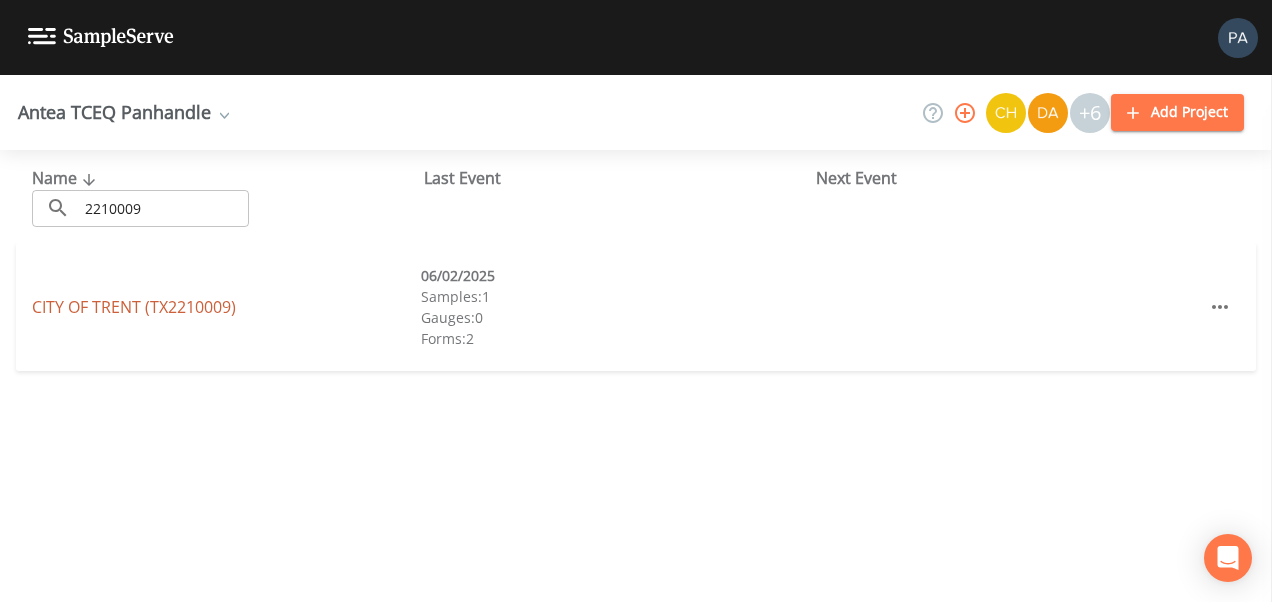 click on "[CITY] ([STATE_CODE])" at bounding box center (134, 307) 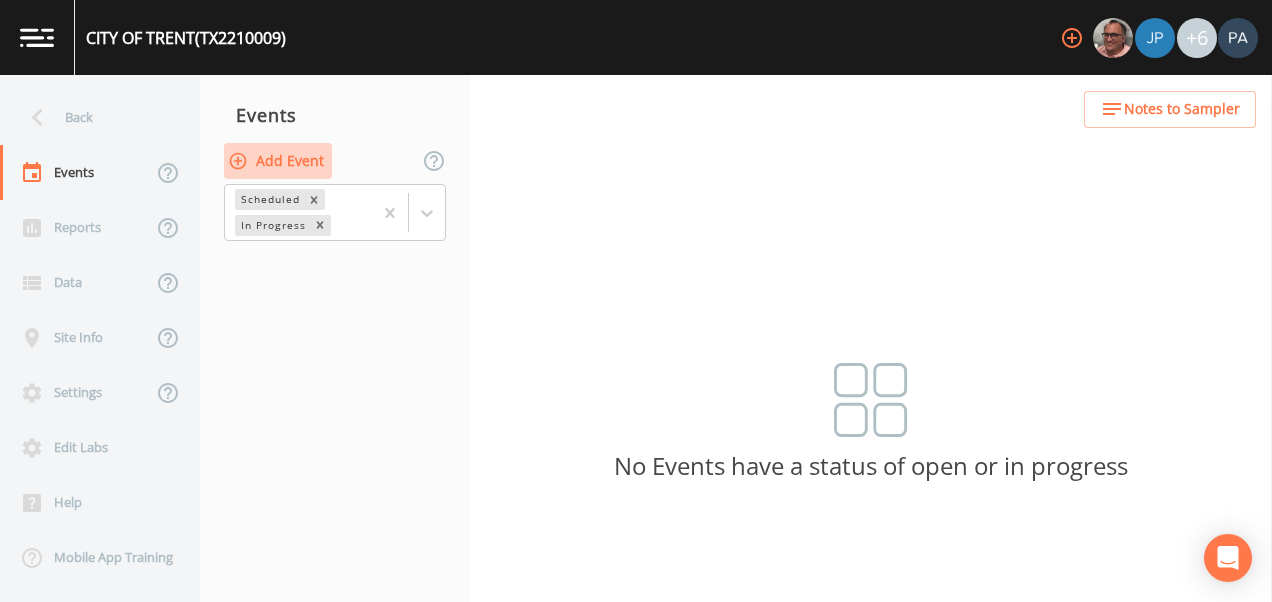 click on "Add Event" at bounding box center [278, 161] 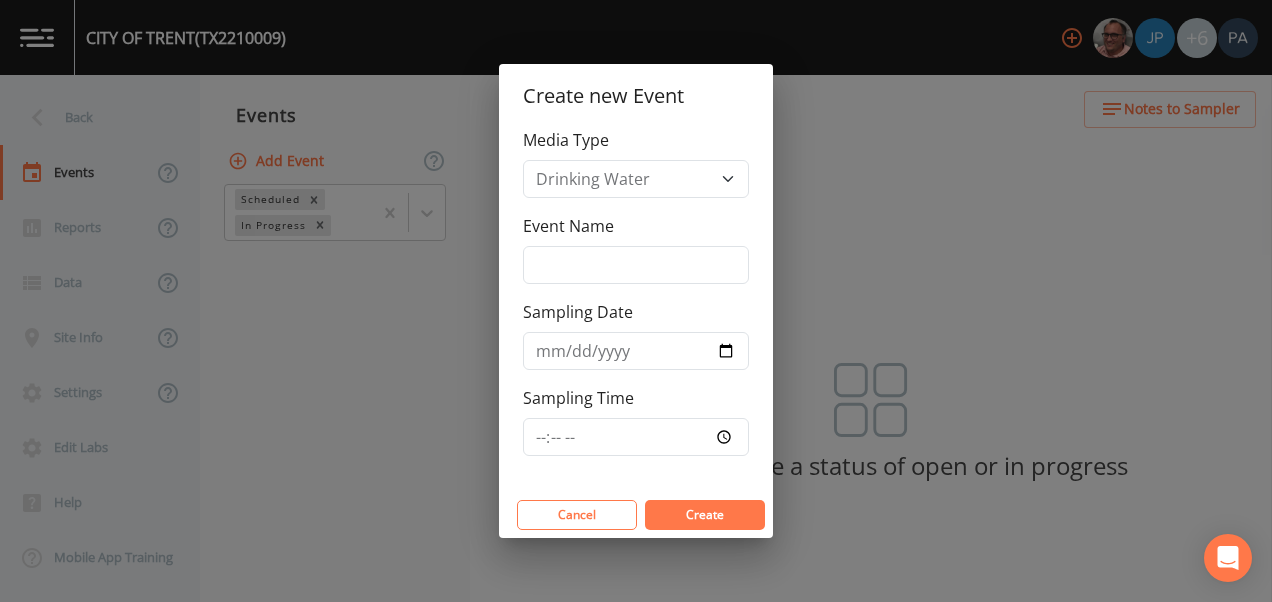click on "Event Name" at bounding box center (636, 249) 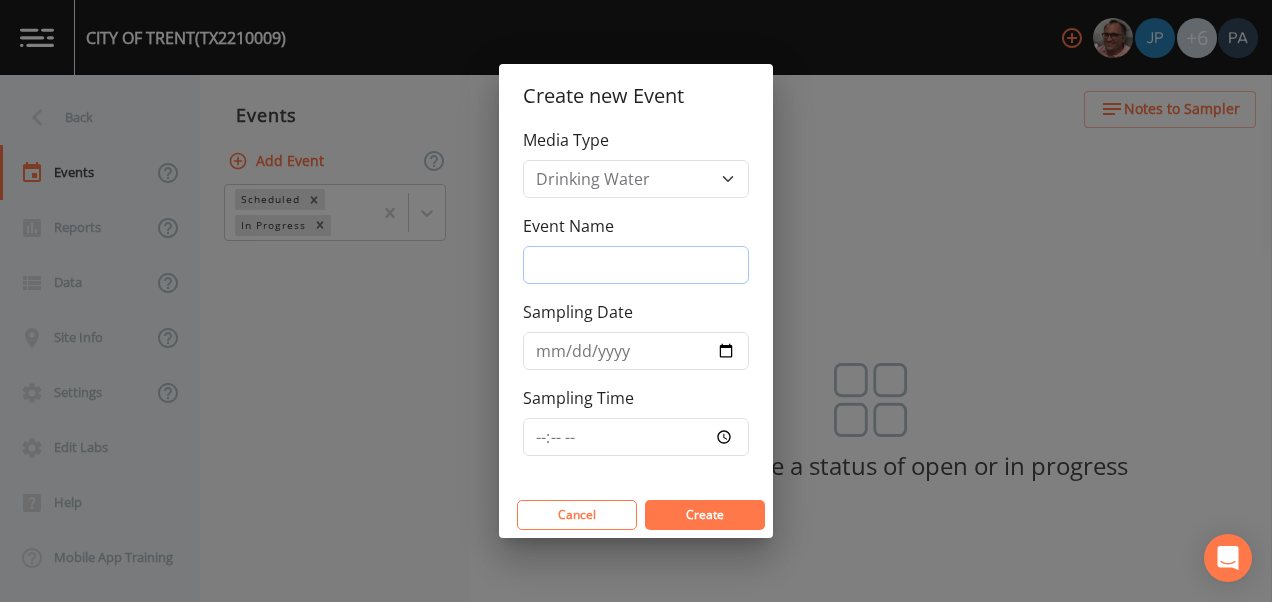 click on "Event Name" at bounding box center (636, 265) 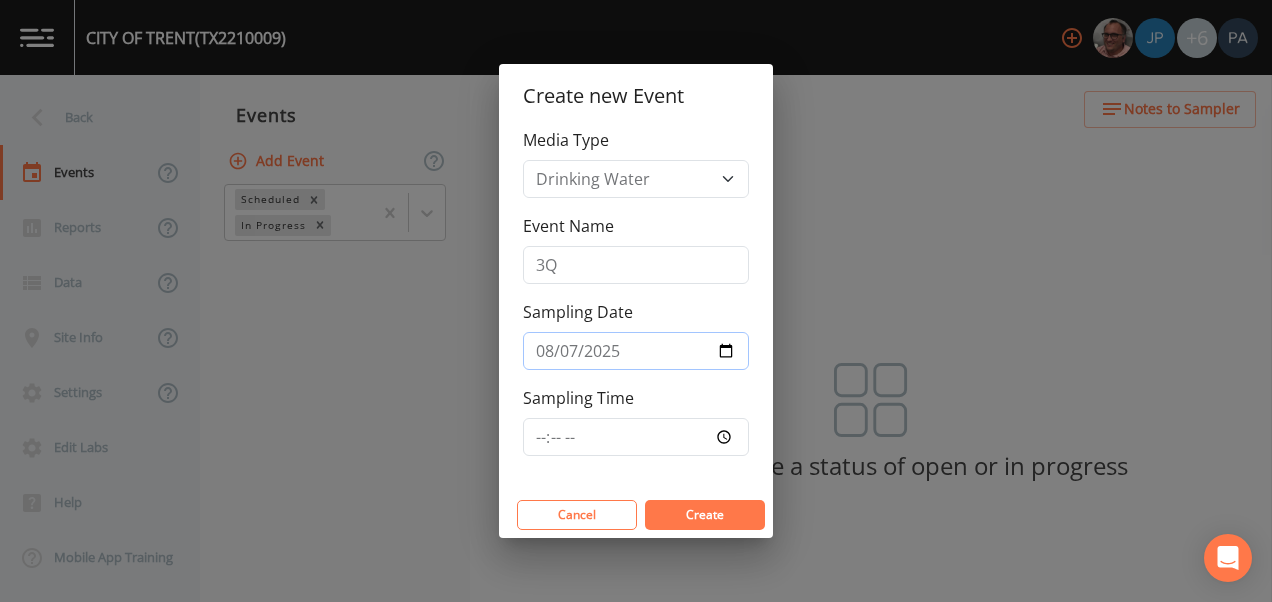click on "2025-08-07" at bounding box center [636, 351] 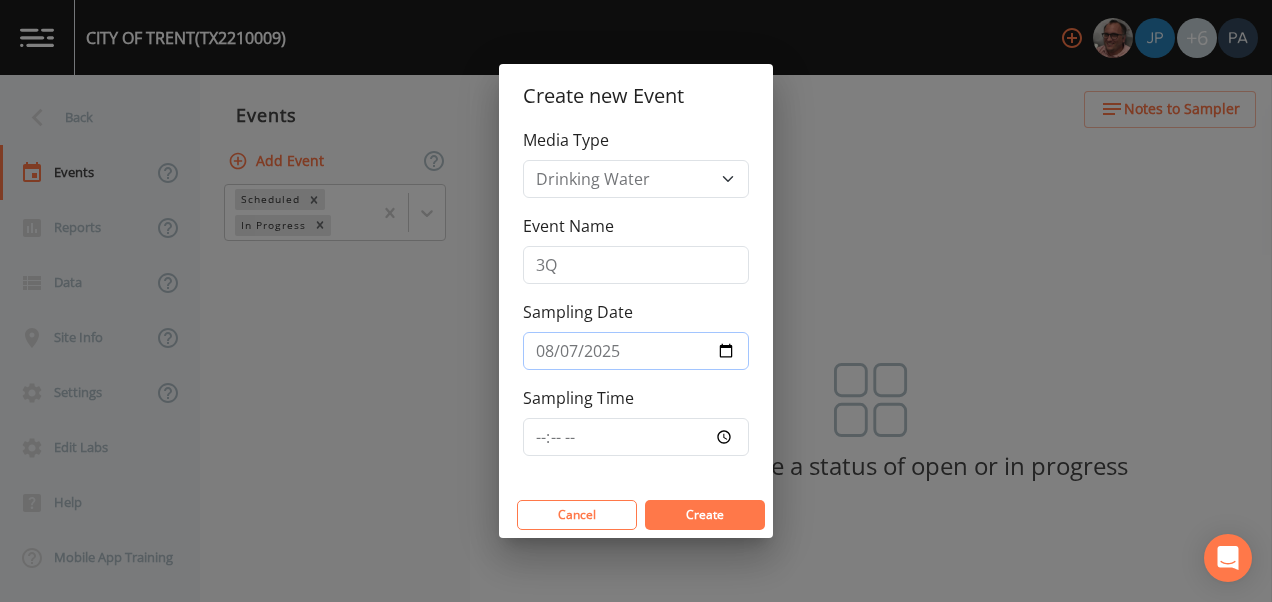 type on "[DATE]" 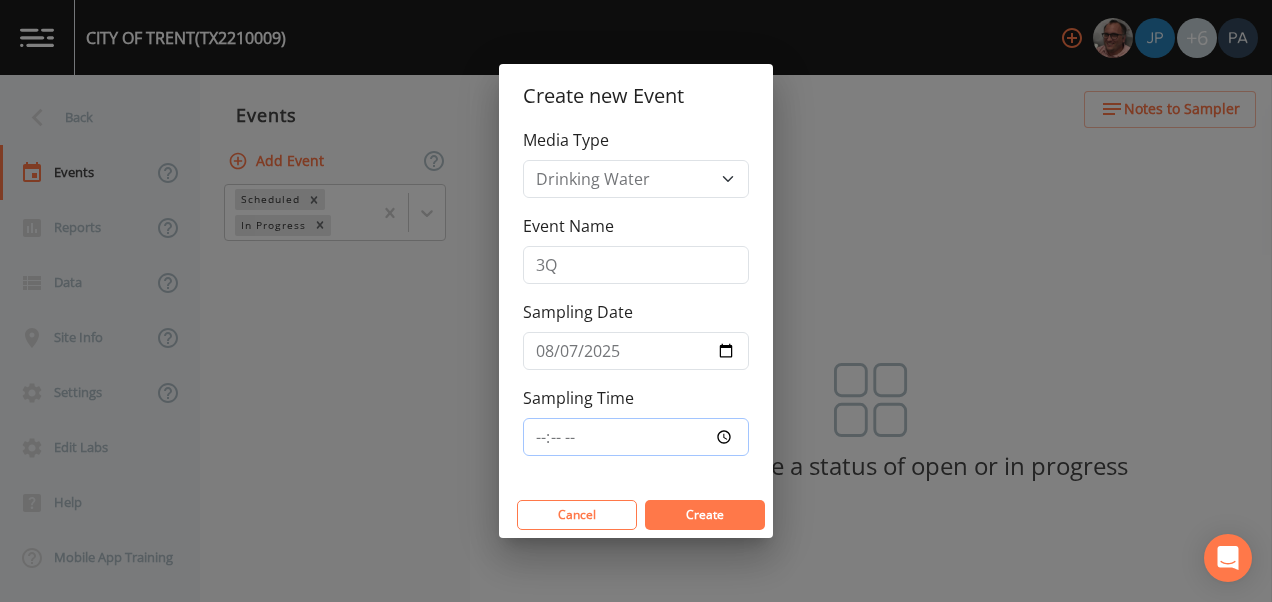 click on "Sampling Time" at bounding box center [636, 437] 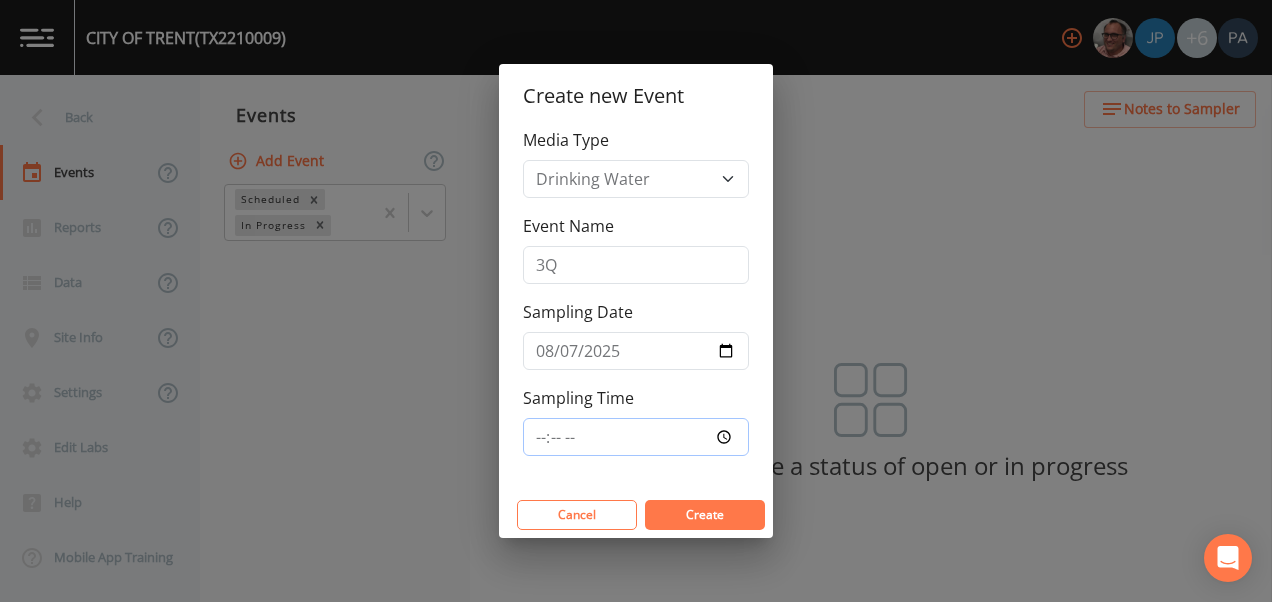 type on "08:00" 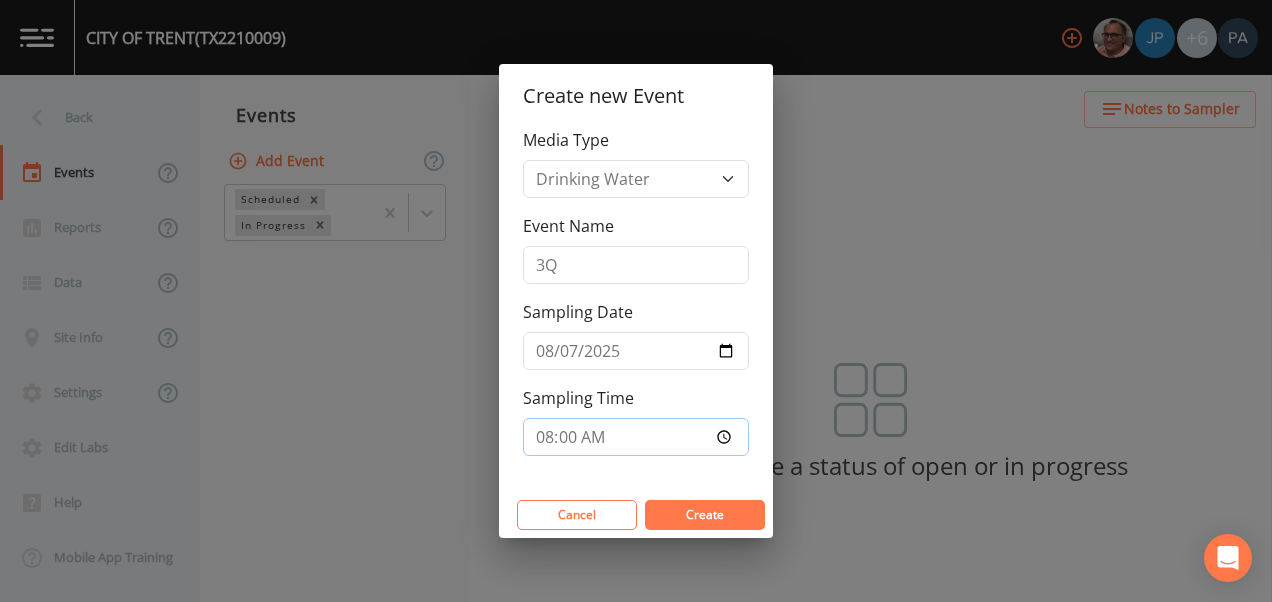click on "Create" at bounding box center (705, 515) 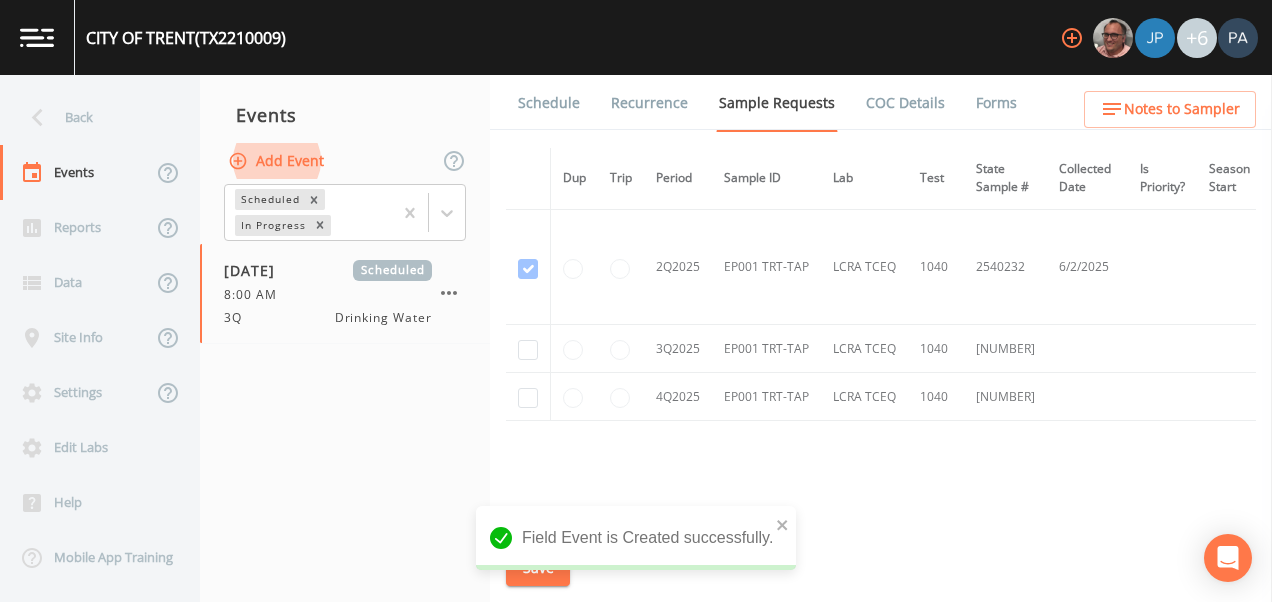scroll, scrollTop: 982, scrollLeft: 0, axis: vertical 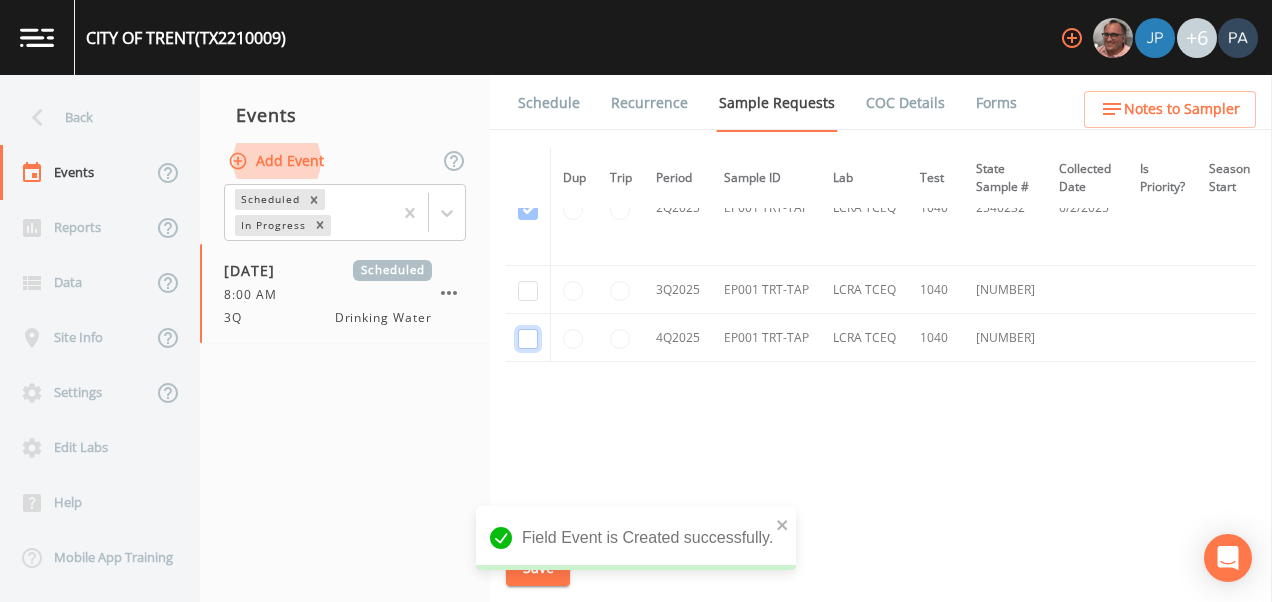 click at bounding box center [528, -346] 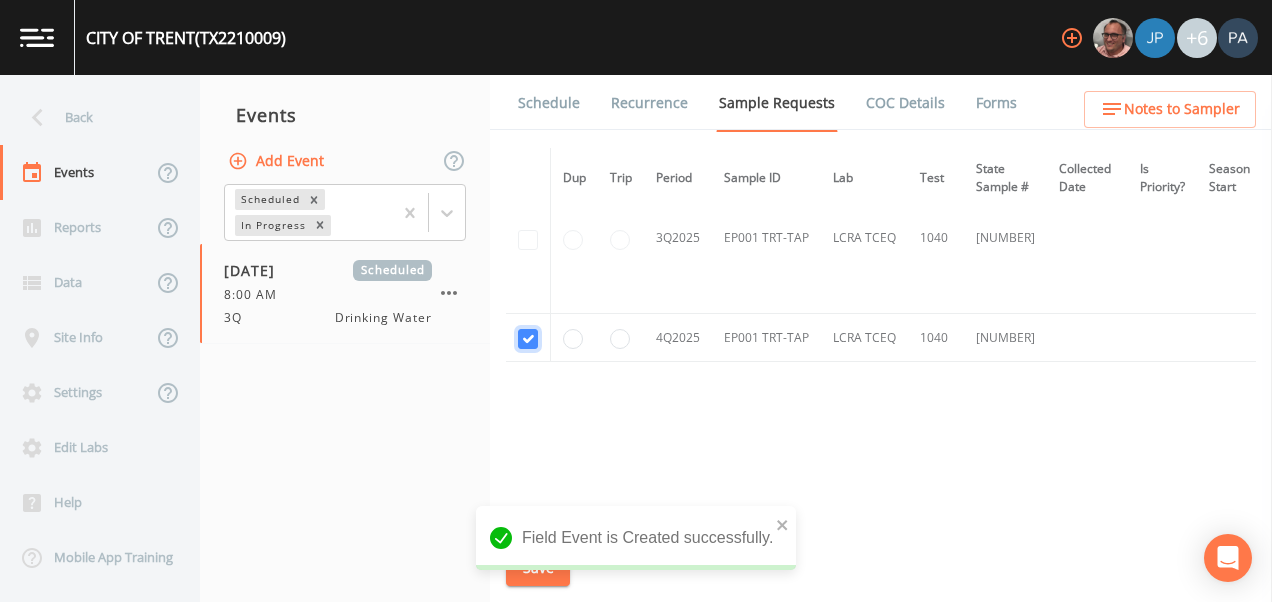 scroll, scrollTop: 847, scrollLeft: 0, axis: vertical 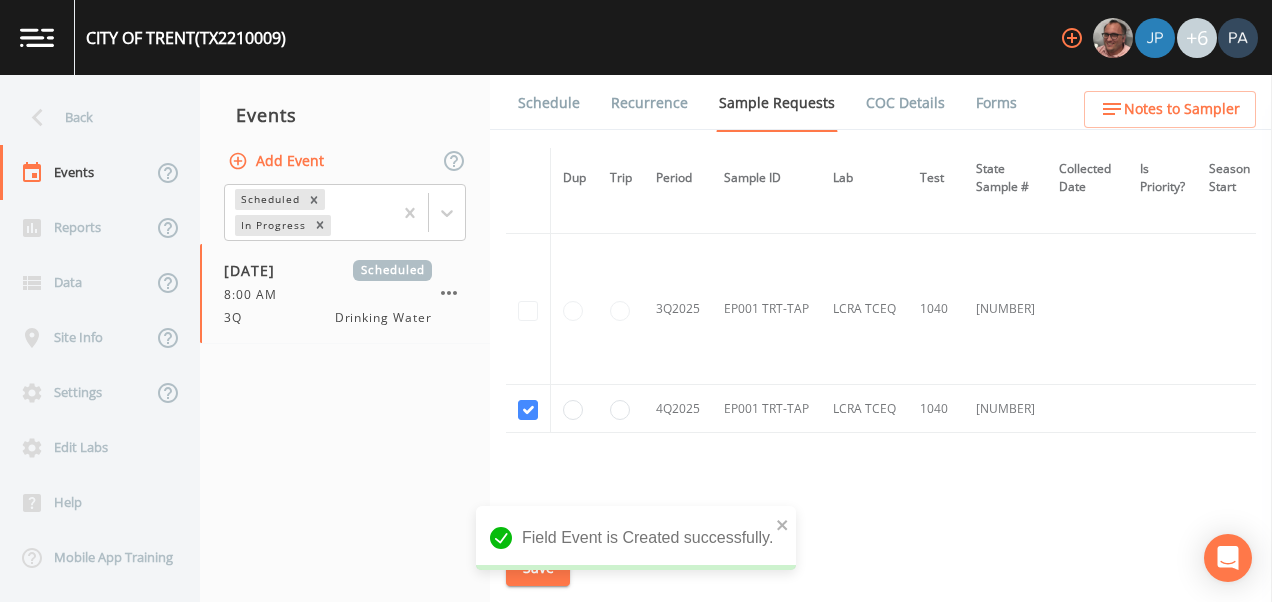 click at bounding box center [528, 309] 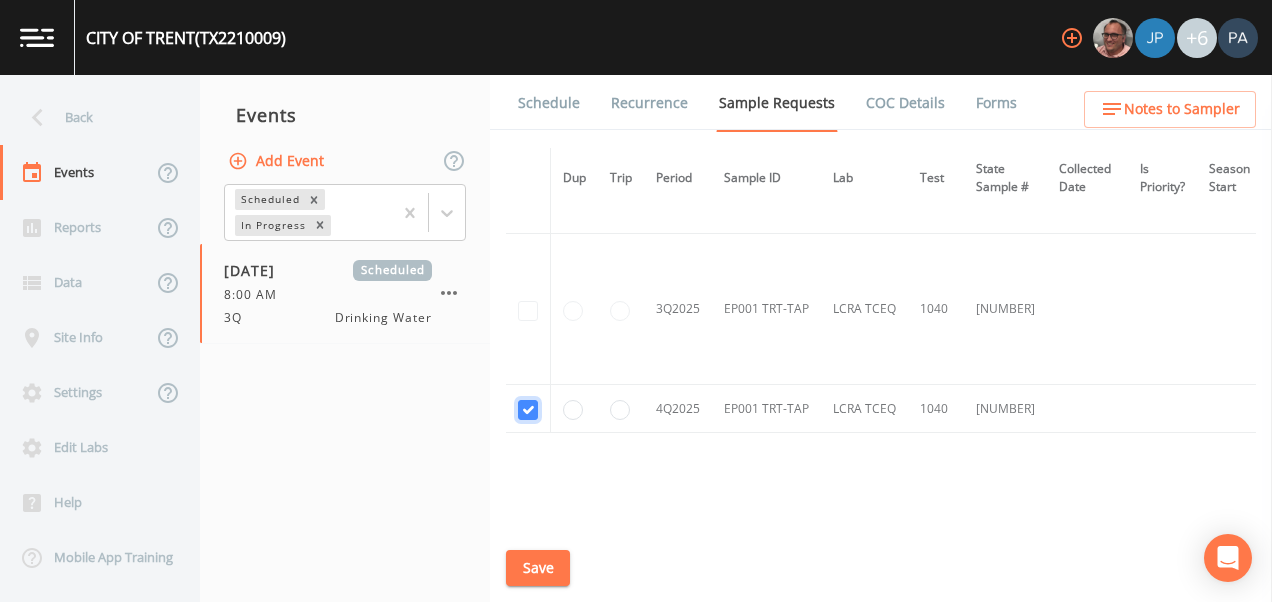 click at bounding box center (528, -297) 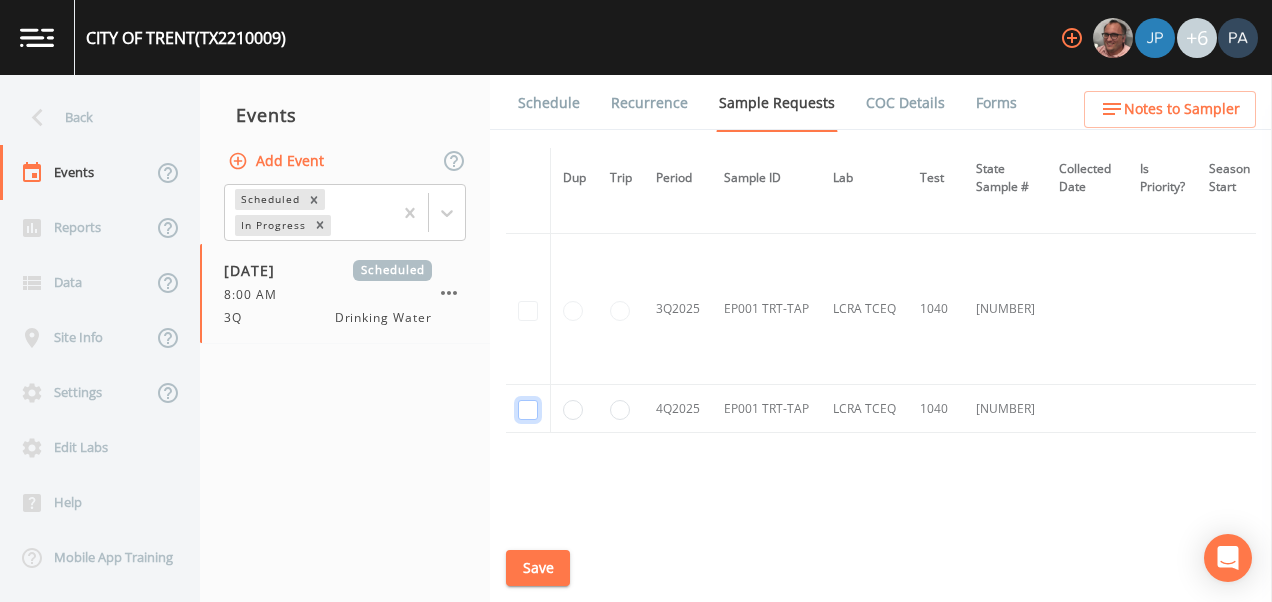 checkbox on "false" 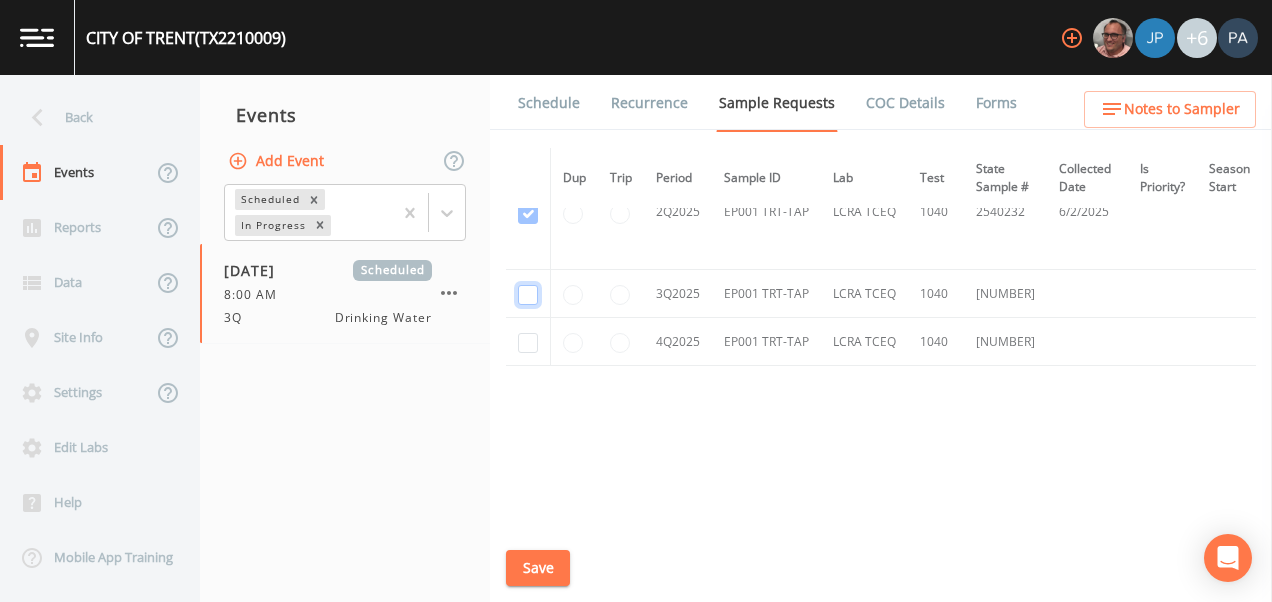 click at bounding box center [528, -342] 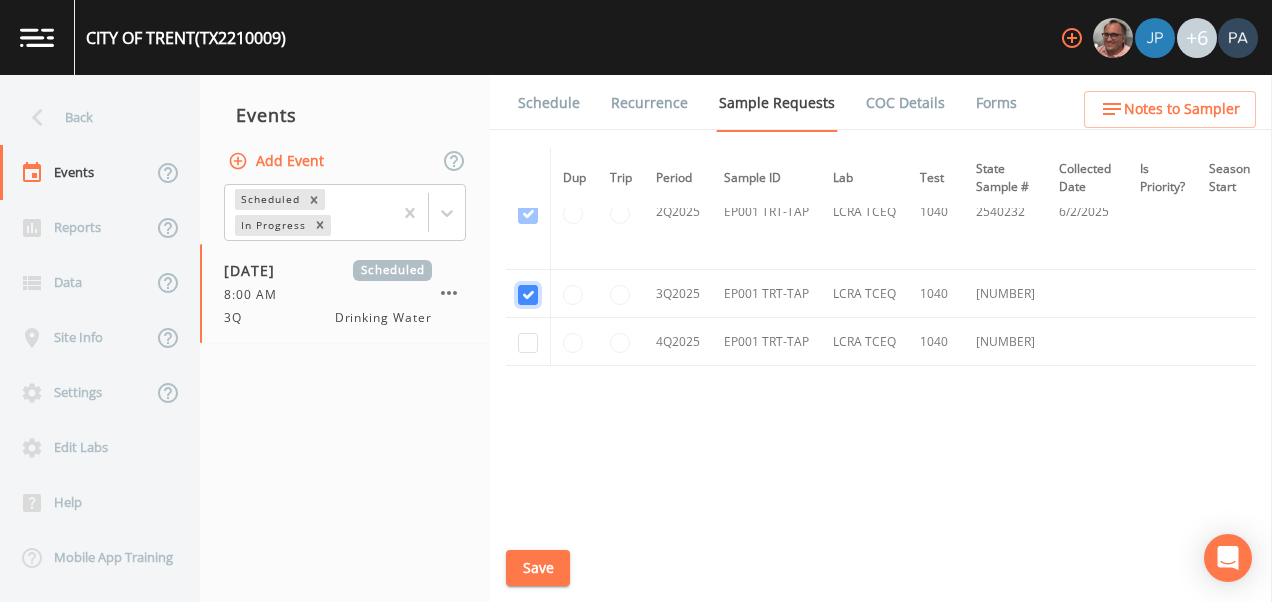 checkbox on "true" 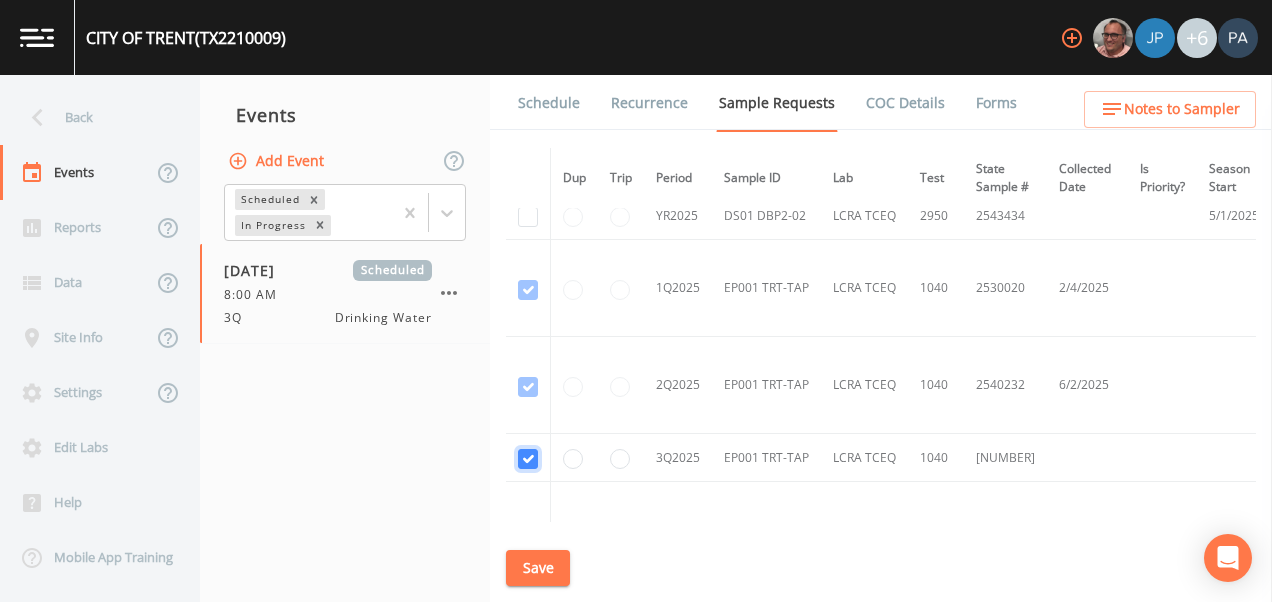 scroll, scrollTop: 547, scrollLeft: 0, axis: vertical 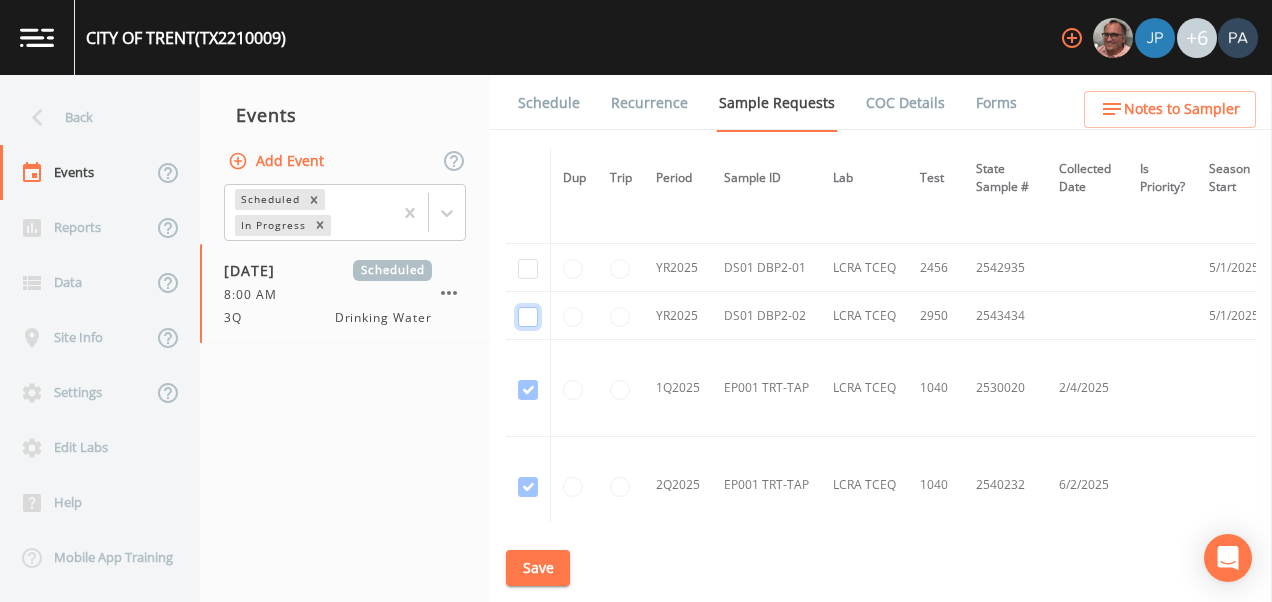 click at bounding box center [528, -191] 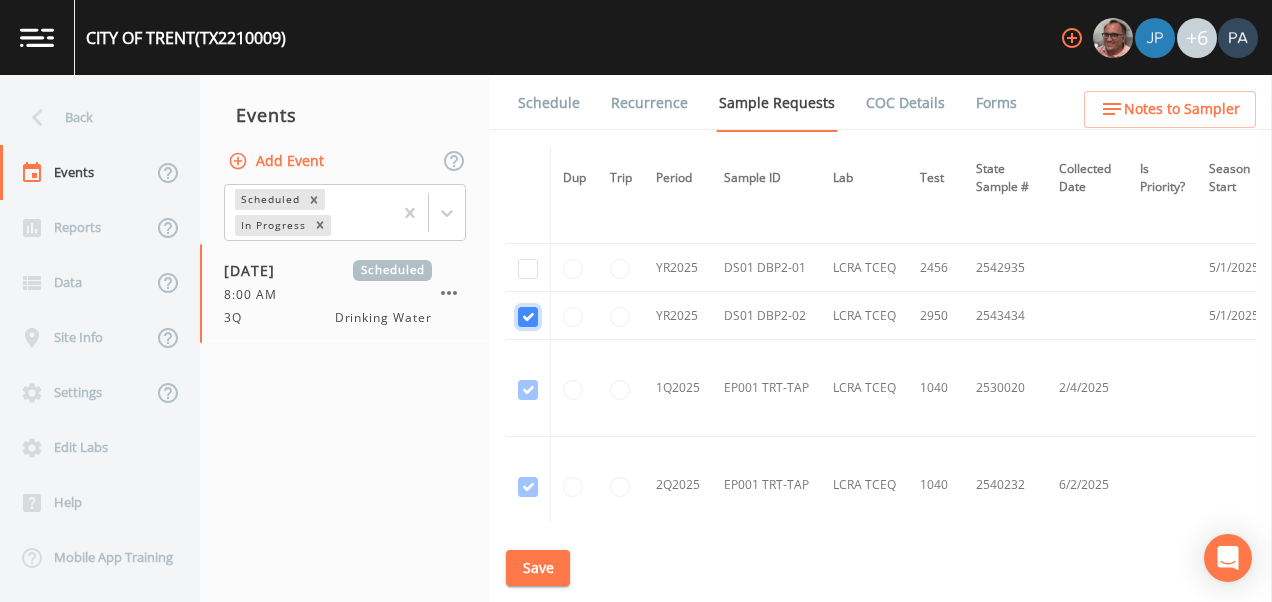 checkbox on "true" 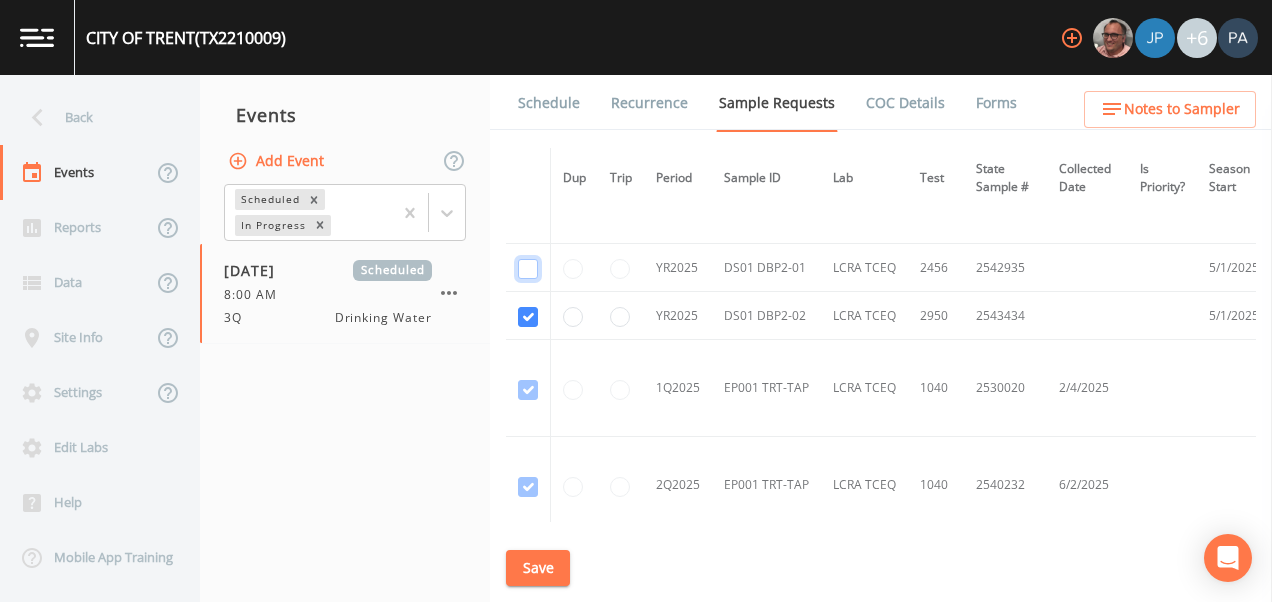 click at bounding box center (528, -288) 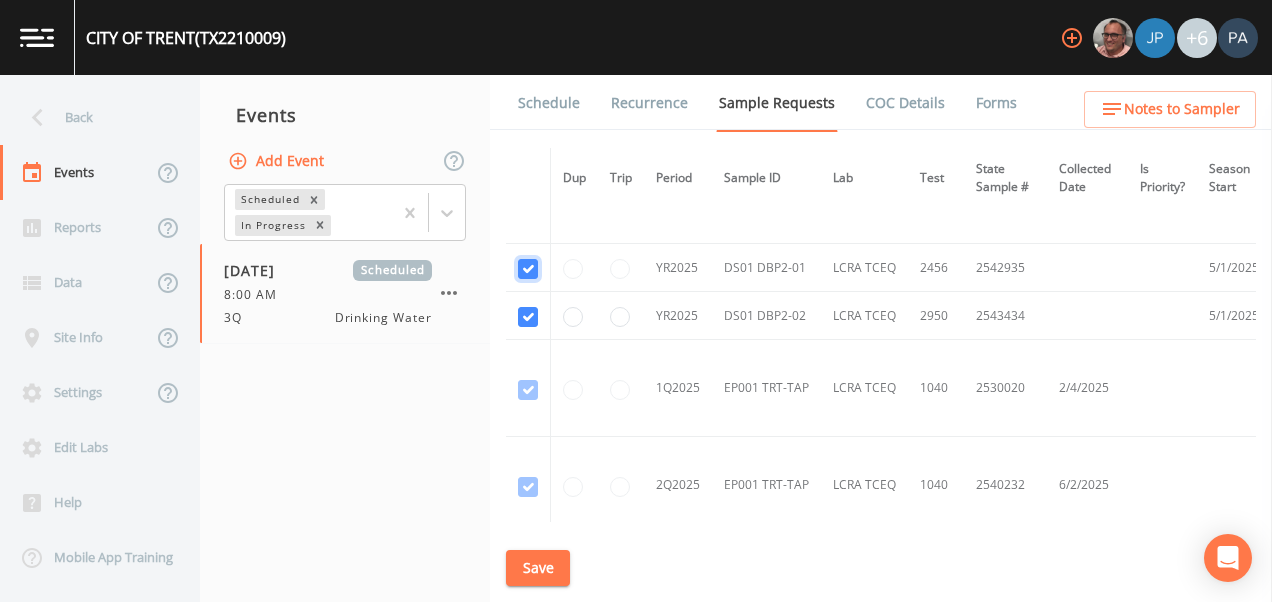checkbox on "true" 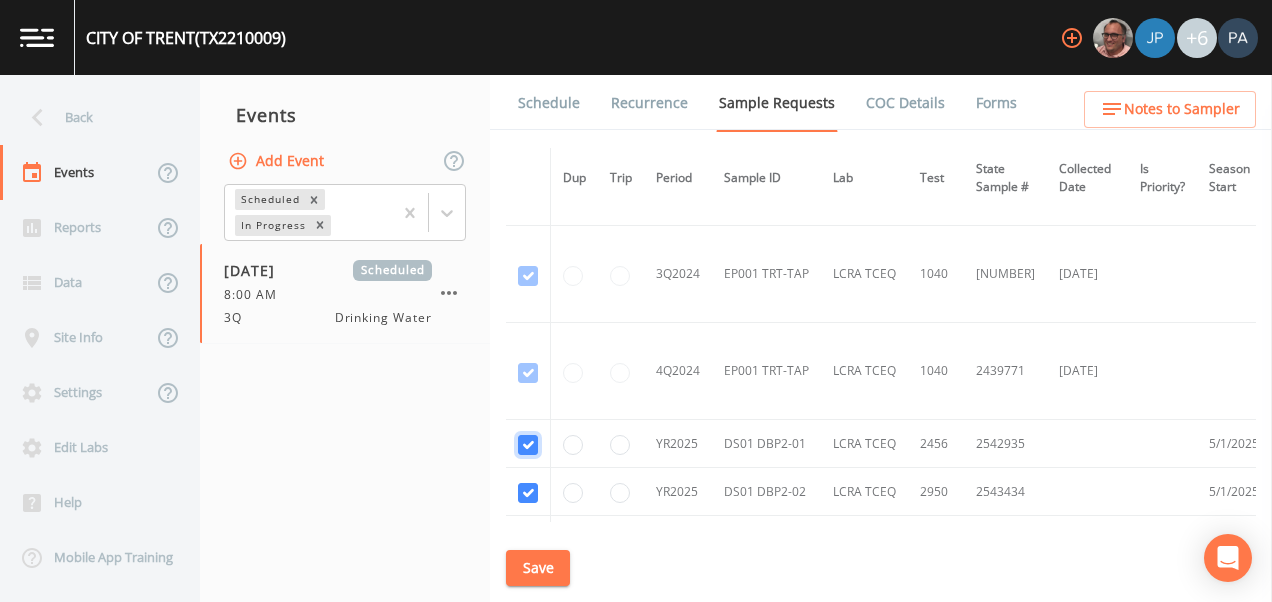 scroll, scrollTop: 347, scrollLeft: 0, axis: vertical 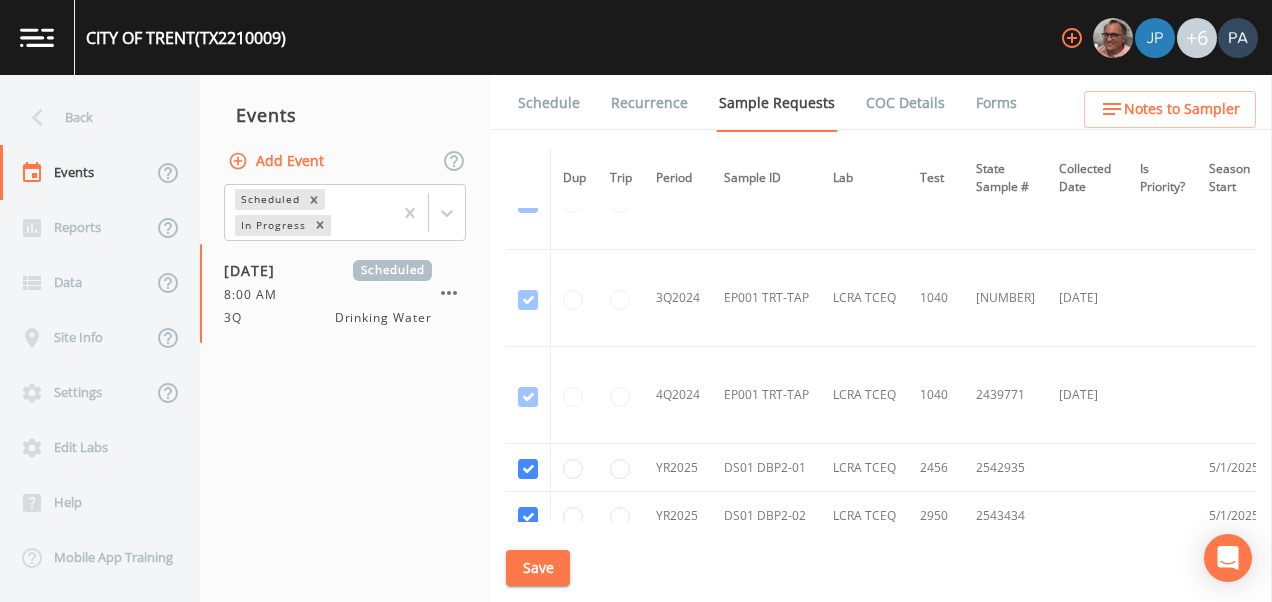 click on "Save" at bounding box center [538, 568] 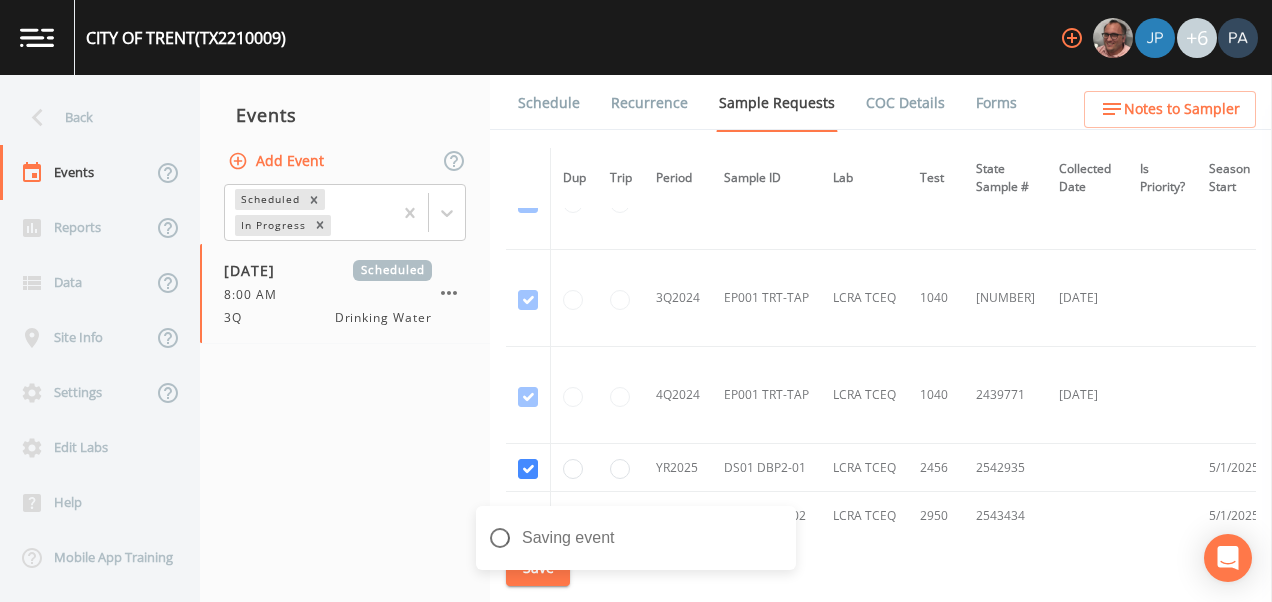 click on "Schedule" at bounding box center (549, 103) 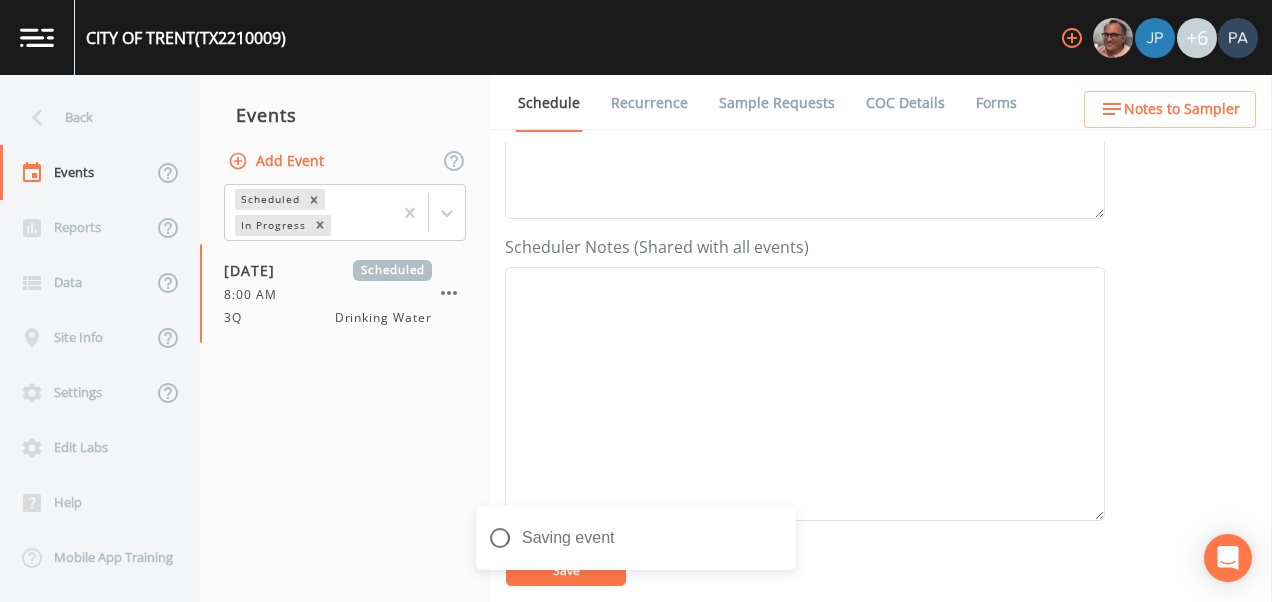 scroll, scrollTop: 600, scrollLeft: 0, axis: vertical 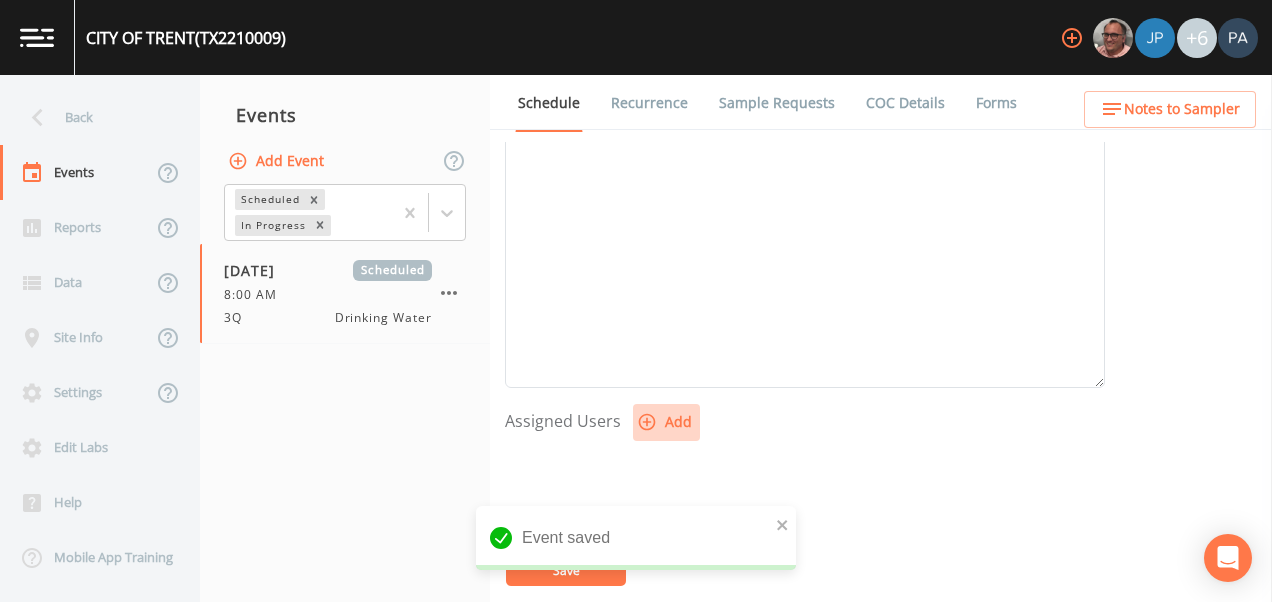 click on "Add" at bounding box center (666, 422) 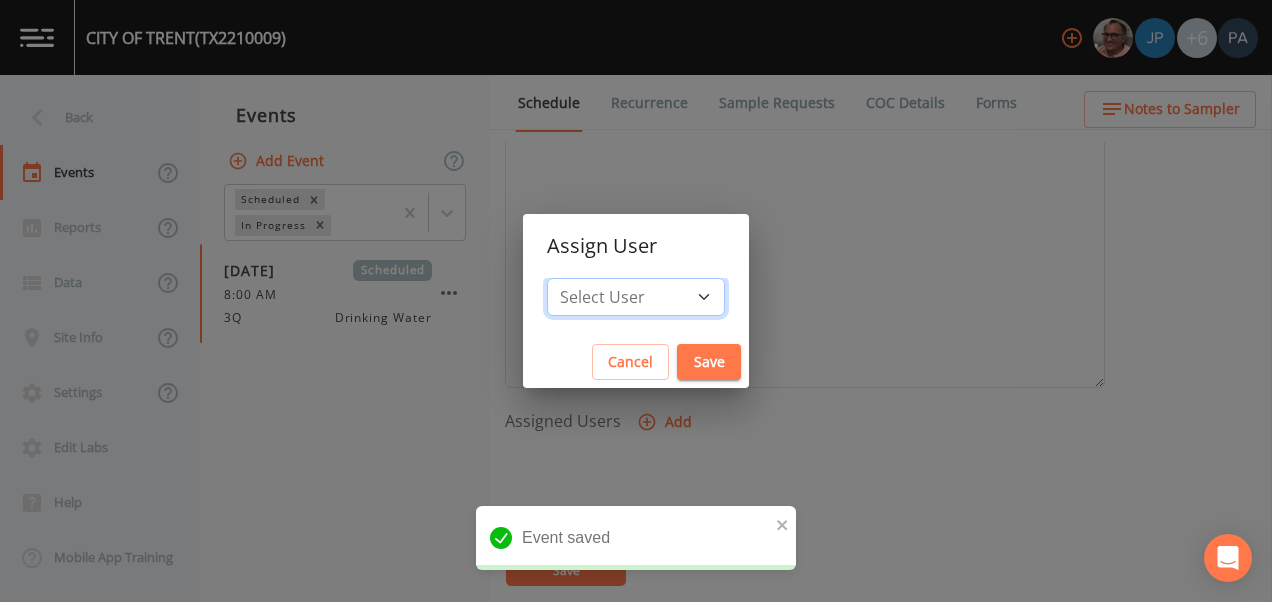 click on "Select User Mike [LAST] Joshua gere [FIRST] [LAST] David [LAST] Paul [LAST] Zachary [LAST] Stafford [LAST] Paul [LAST] Dillon [LAST] Carter [FIRST] [LAST] Charles [LAST]" at bounding box center (636, 297) 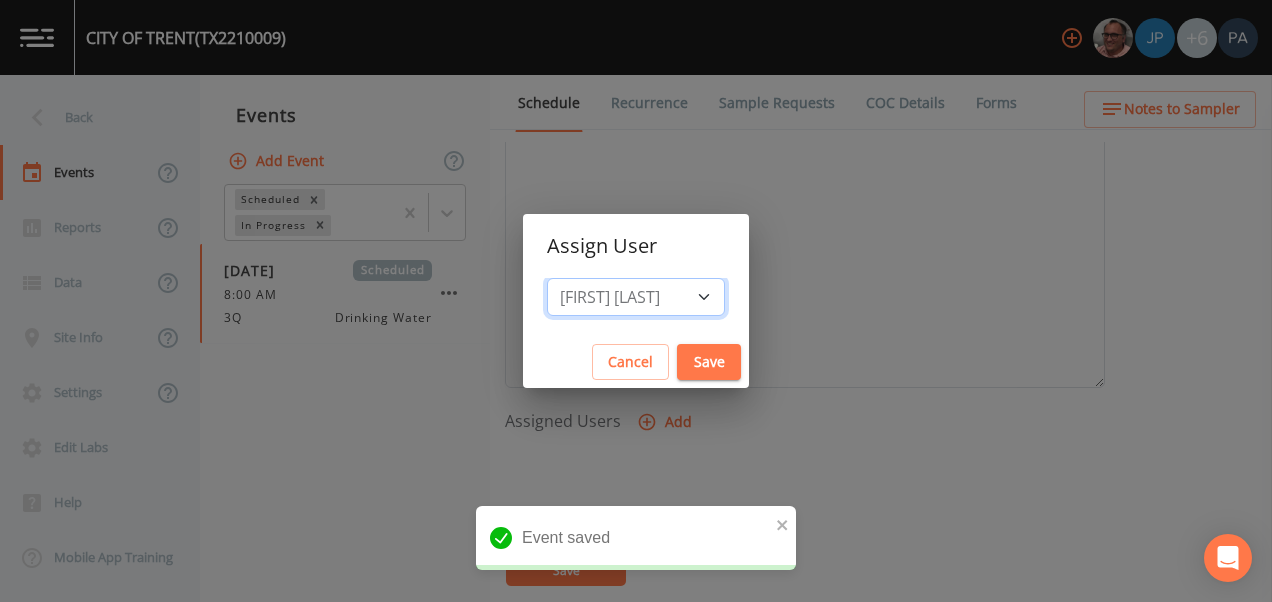 click on "Select User Mike [LAST] Joshua gere [FIRST] [LAST] David [LAST] Paul [LAST] Zachary [LAST] Stafford [LAST] Paul [LAST] Dillon [LAST] Carter [FIRST] [LAST] Charles [LAST]" at bounding box center (636, 297) 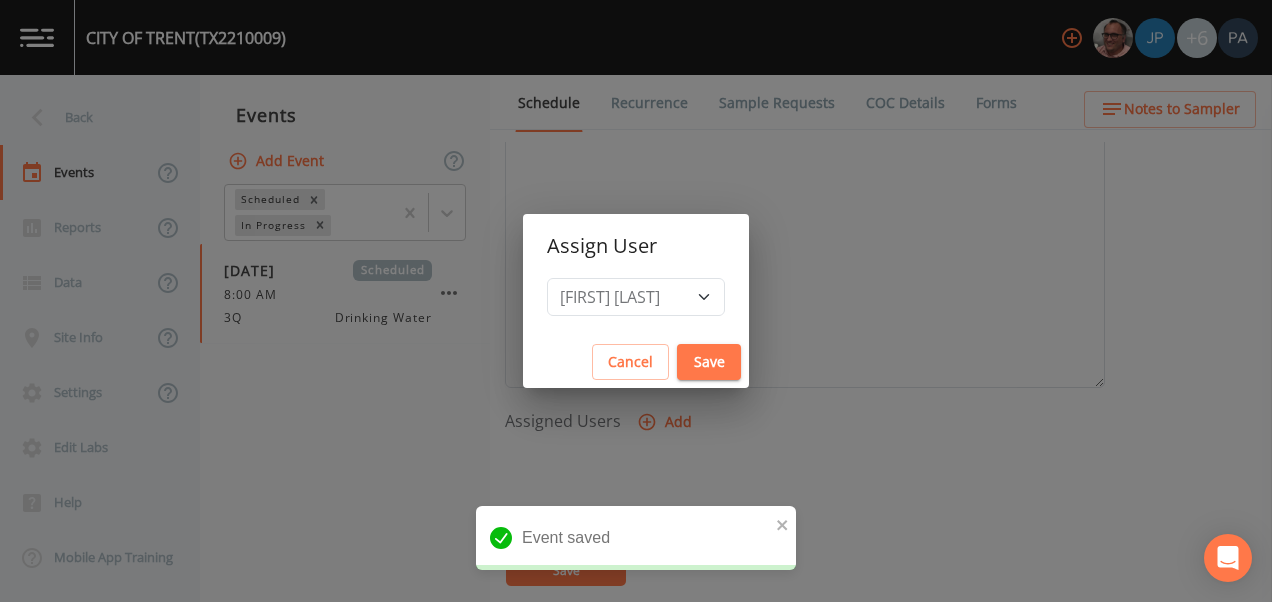 click on "Save" at bounding box center (709, 362) 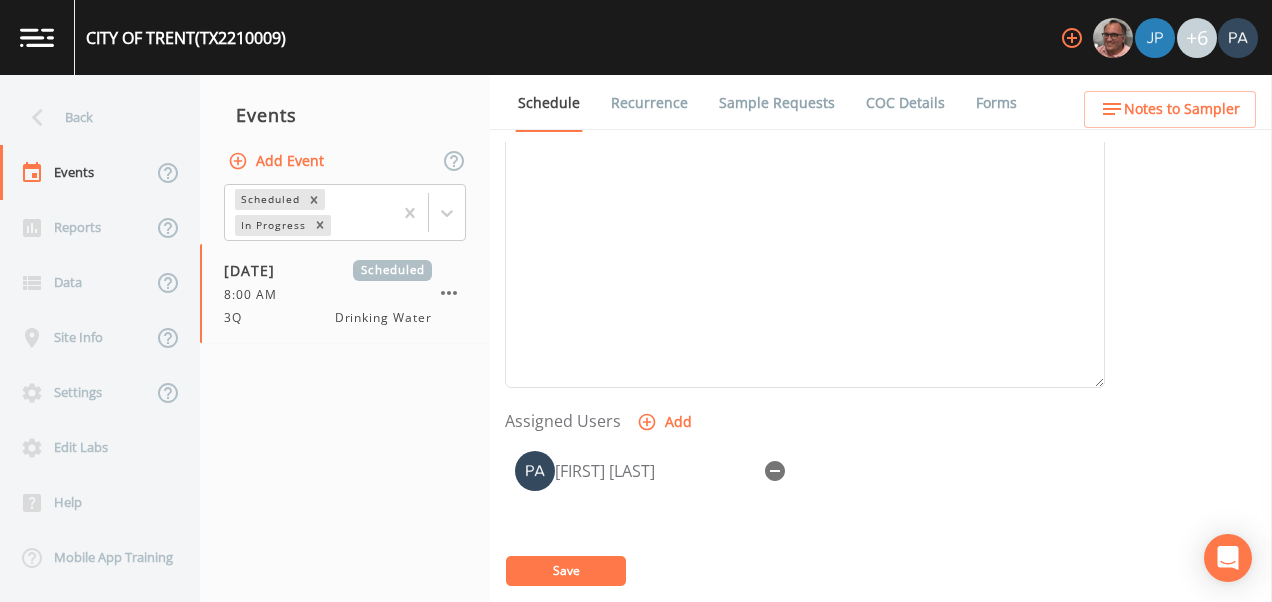 click on "Save" at bounding box center [566, 570] 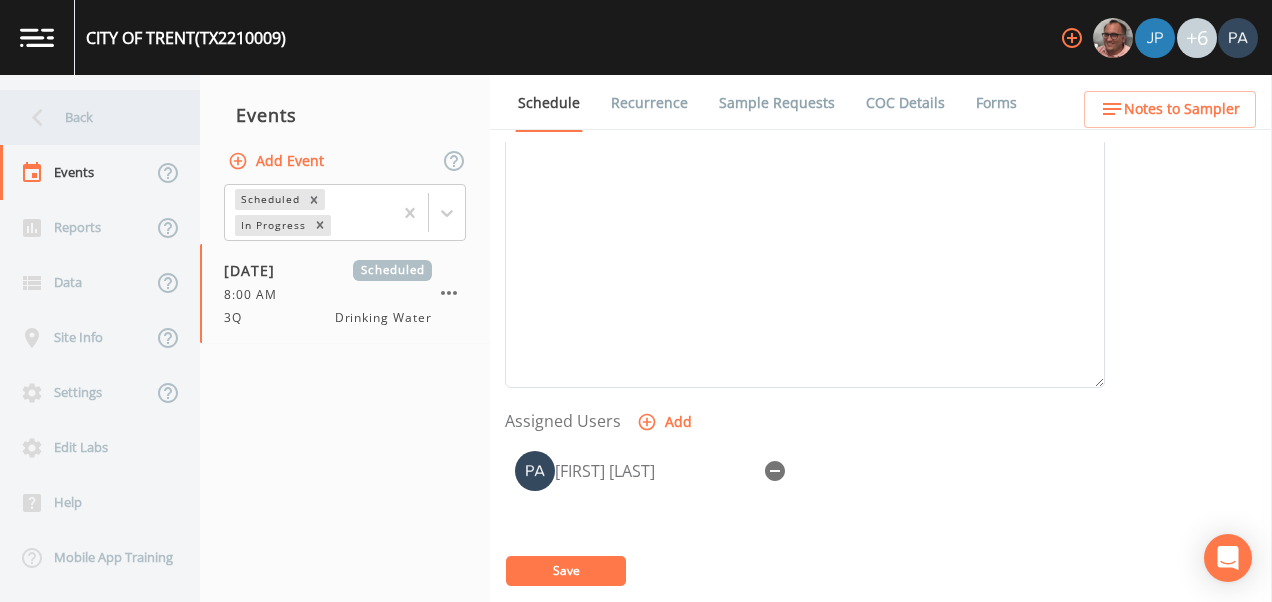 click on "Back" at bounding box center [90, 117] 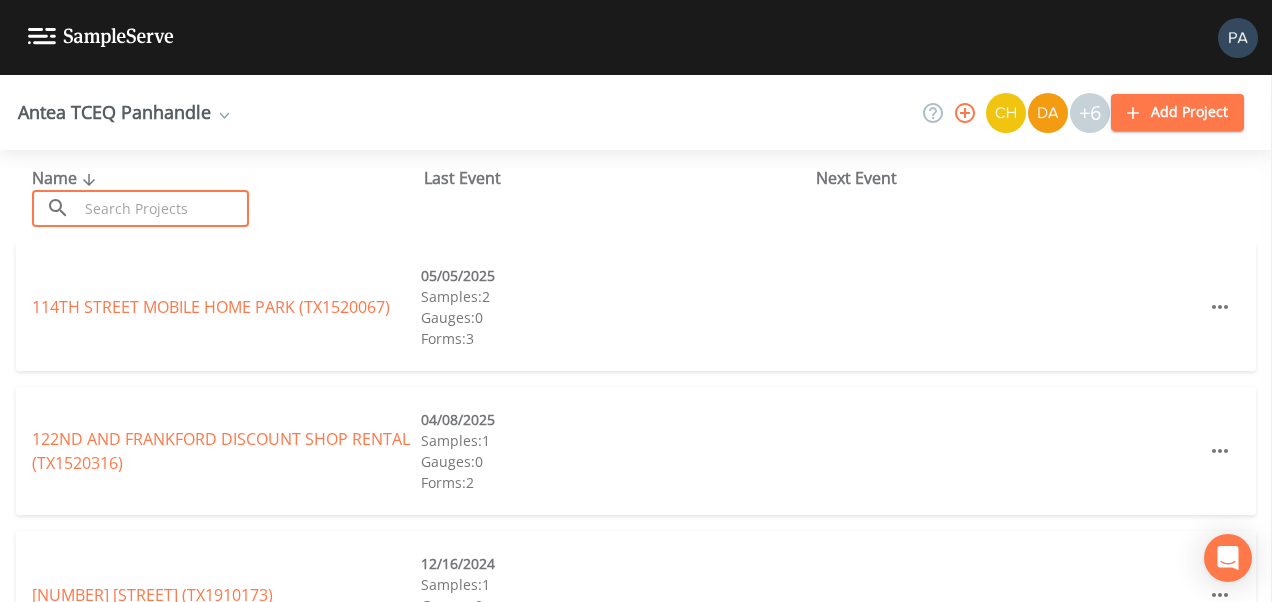 click at bounding box center (163, 208) 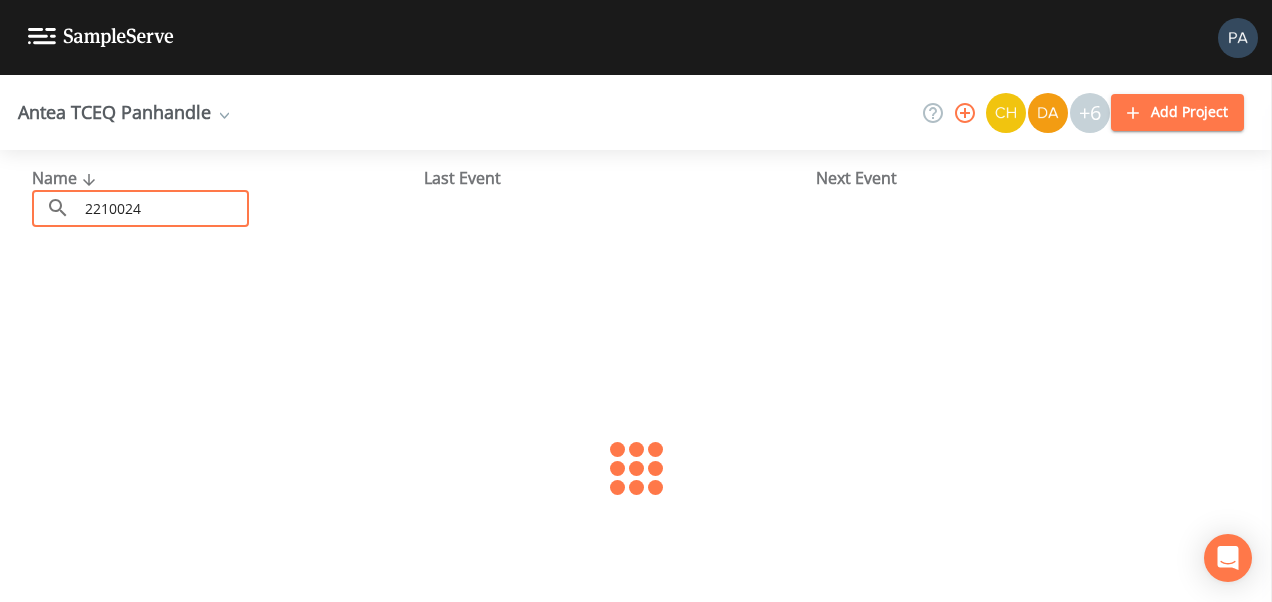 type on "2210024" 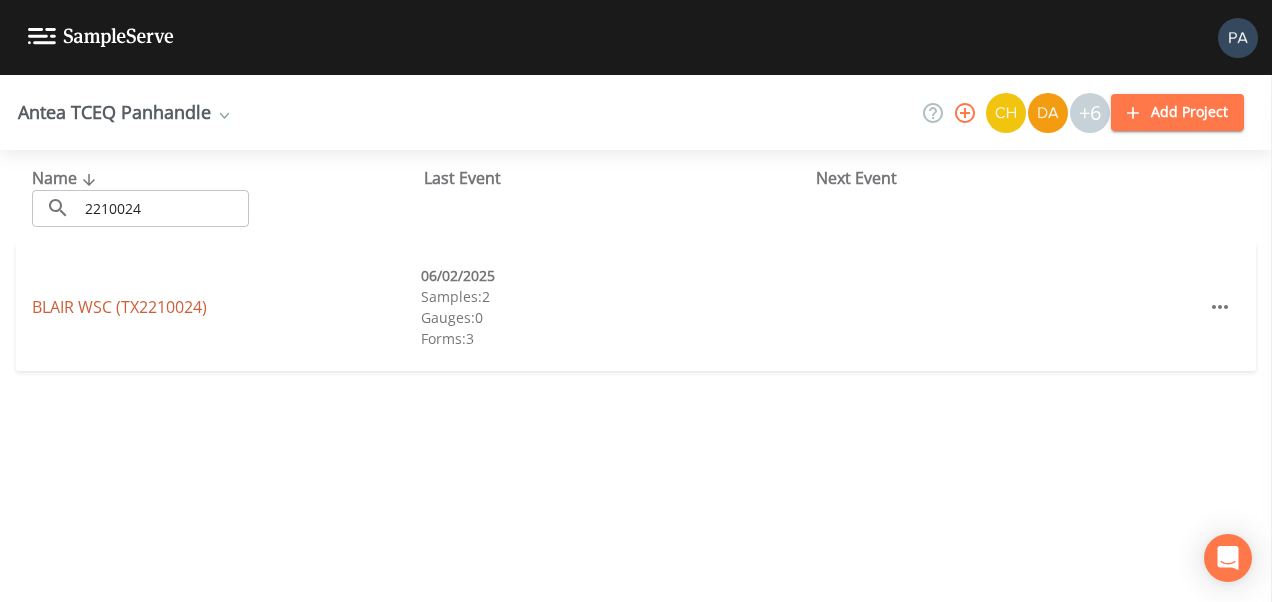 click on "[ORGANIZATION] ([STATE_CODE])" at bounding box center (119, 307) 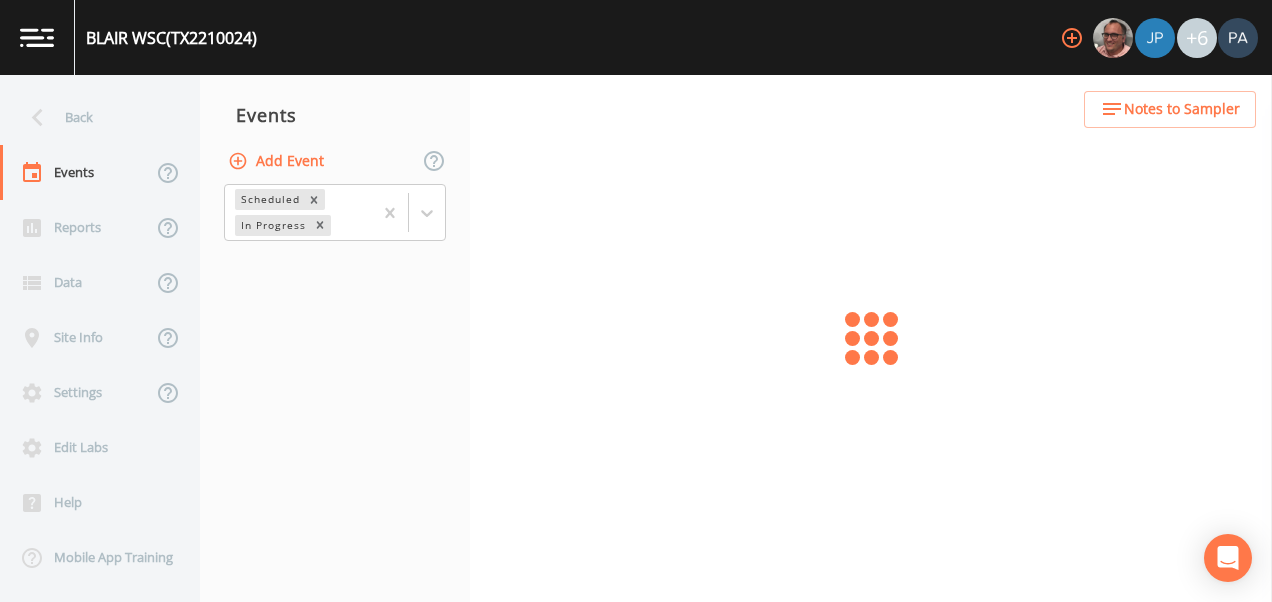 click on "Add Event" at bounding box center [278, 161] 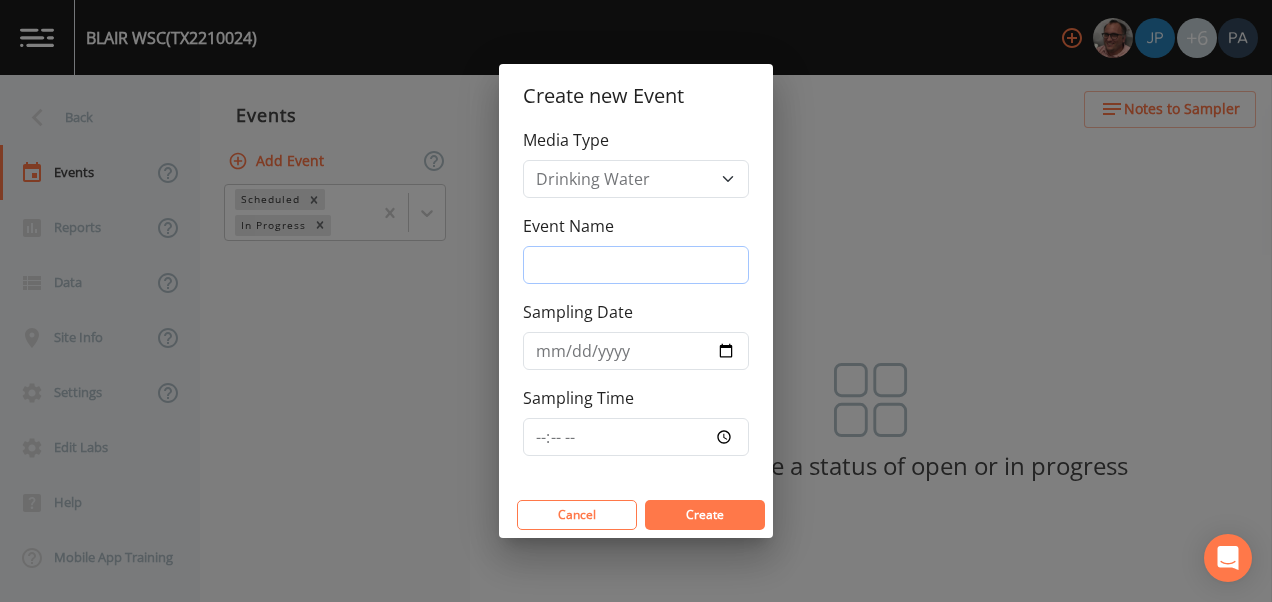 click on "Event Name" at bounding box center (636, 265) 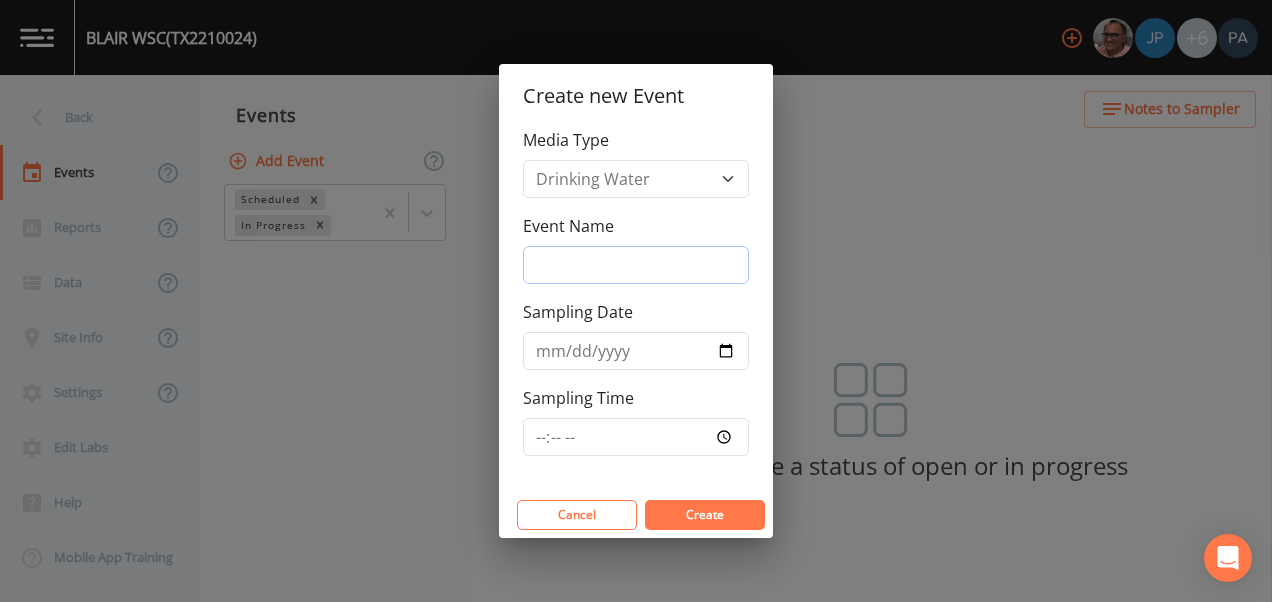 type on "3Q" 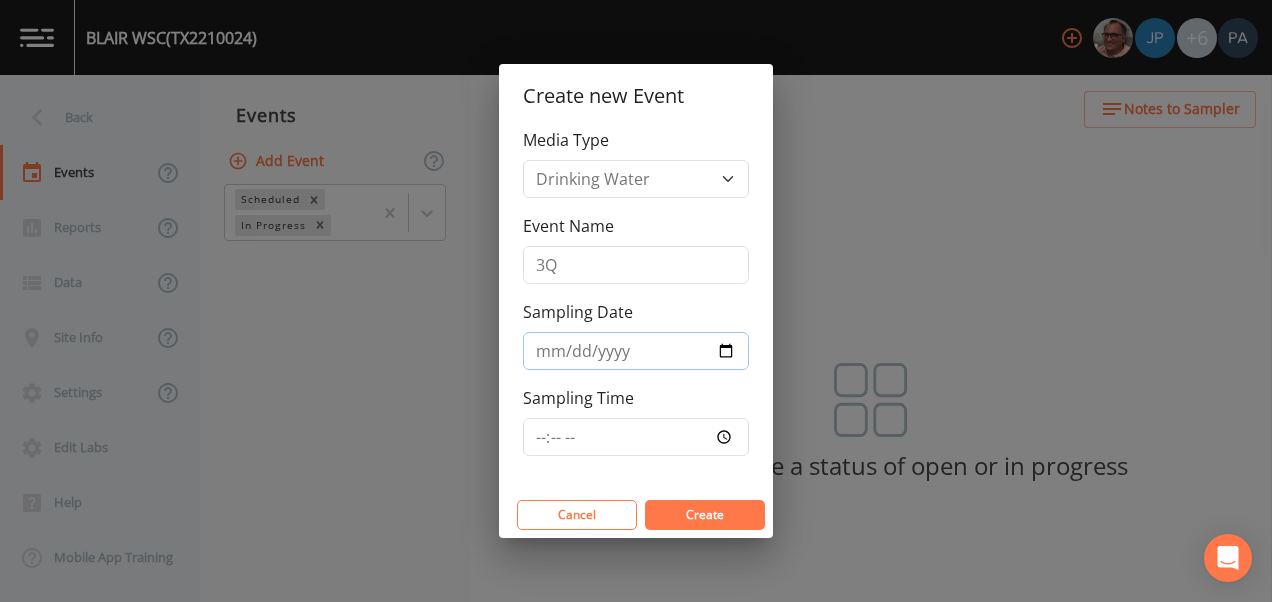 type on "[DATE]" 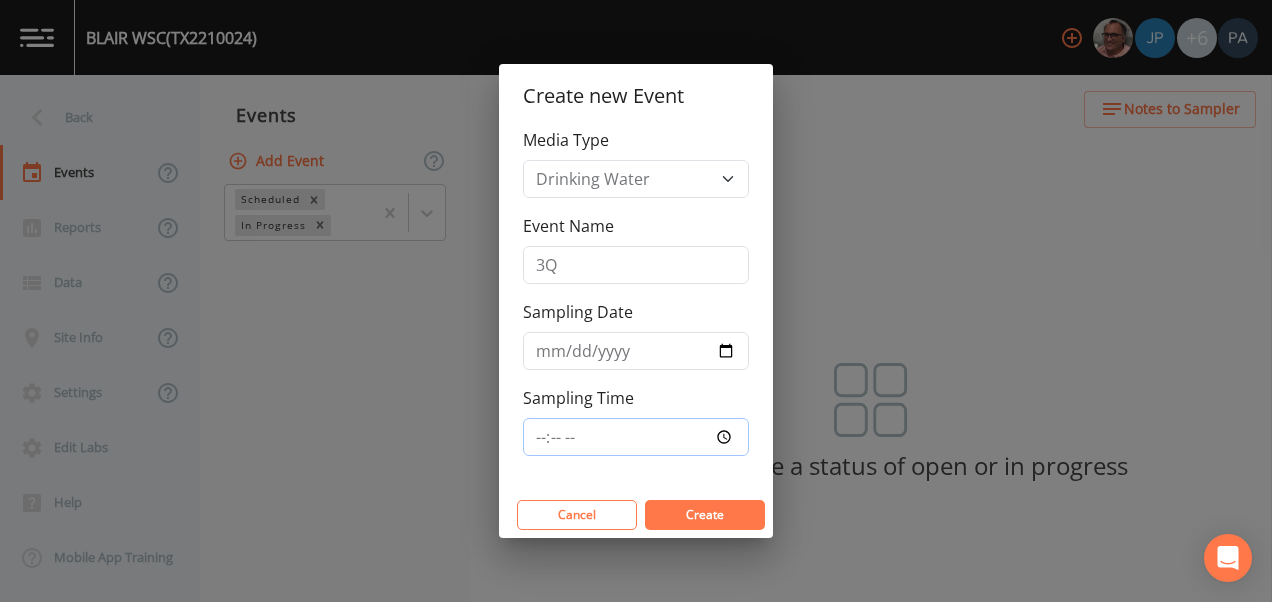 click on "Sampling Time" at bounding box center [636, 437] 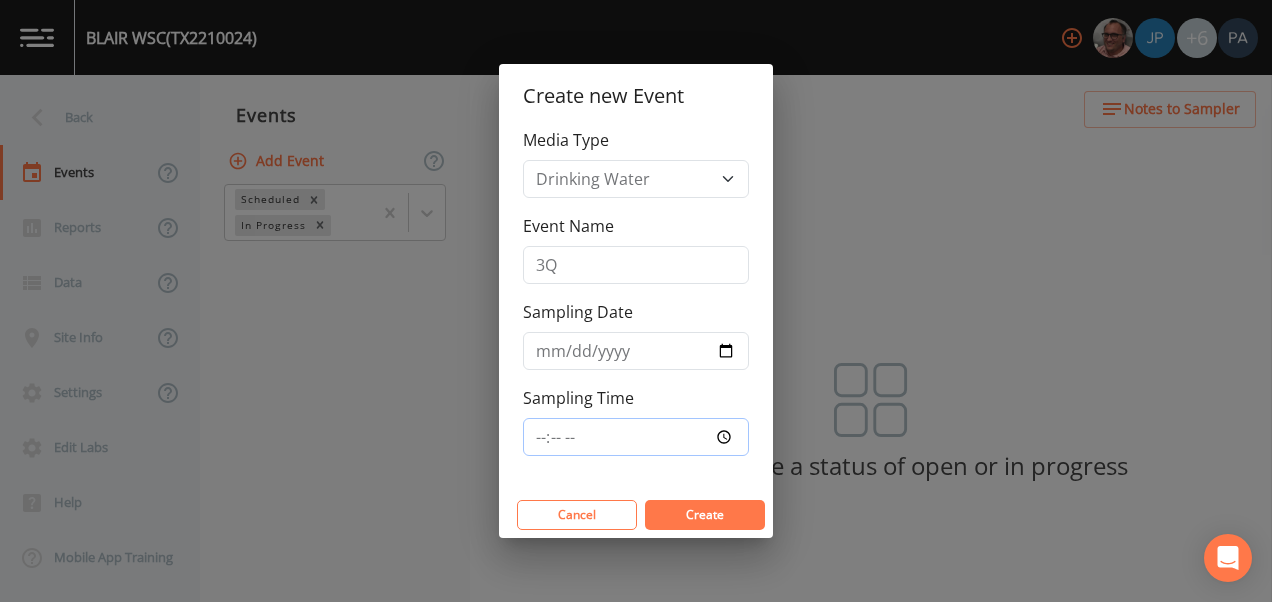 type on "09:00" 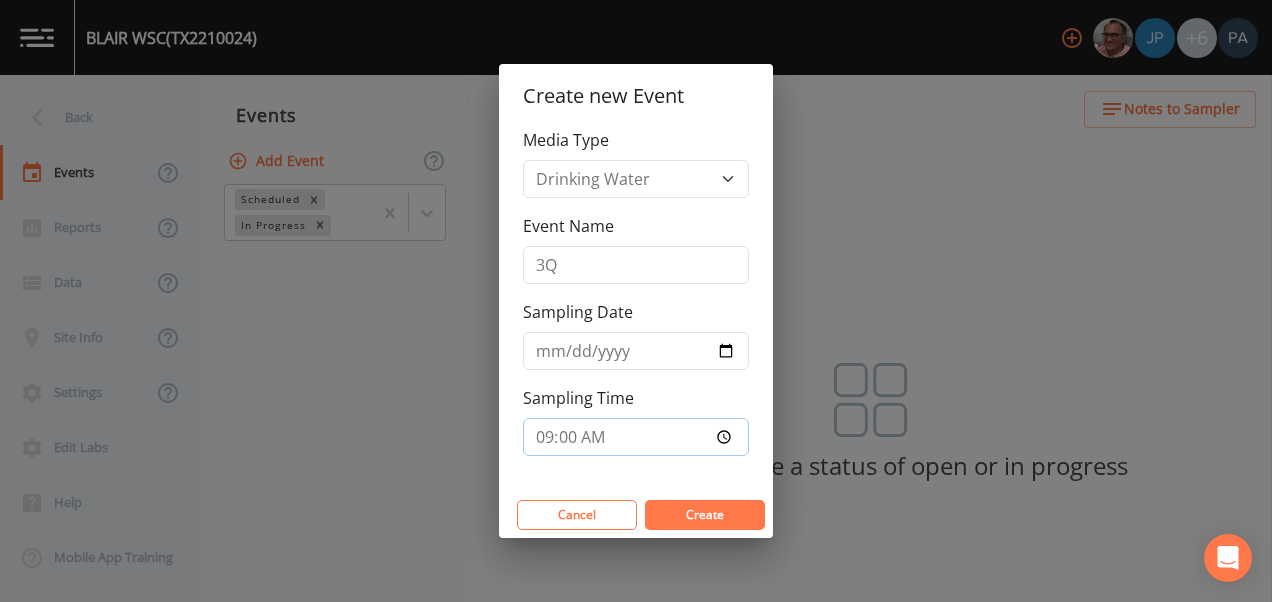 click on "Create" at bounding box center [705, 515] 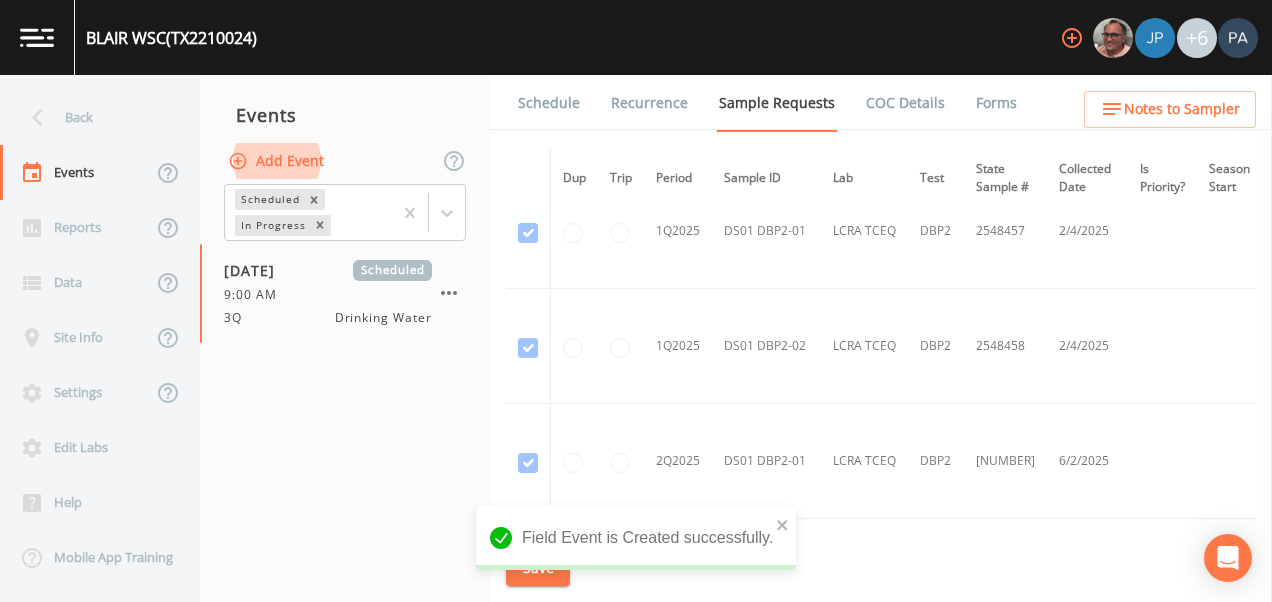 scroll, scrollTop: 1600, scrollLeft: 0, axis: vertical 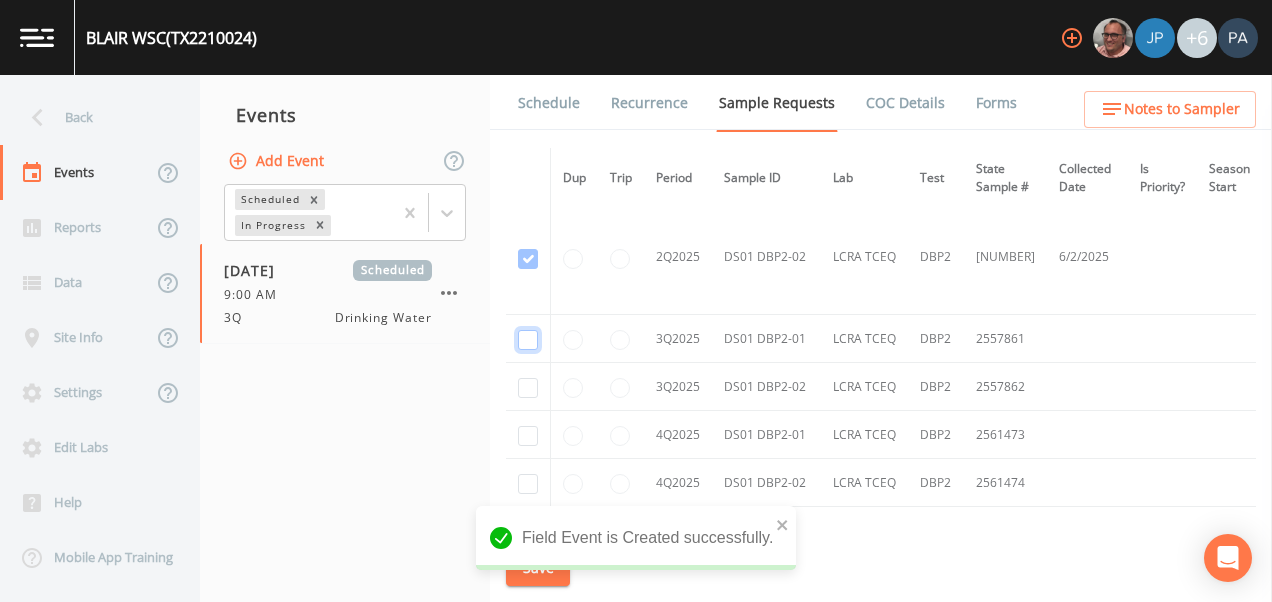 click at bounding box center [528, -1102] 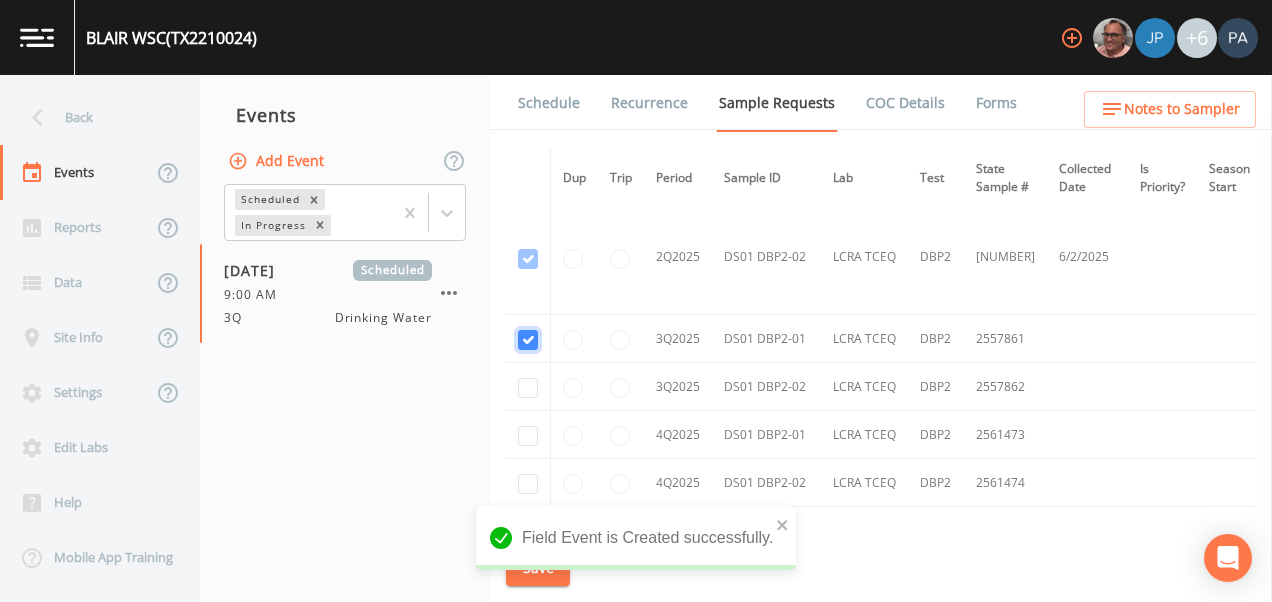 checkbox on "true" 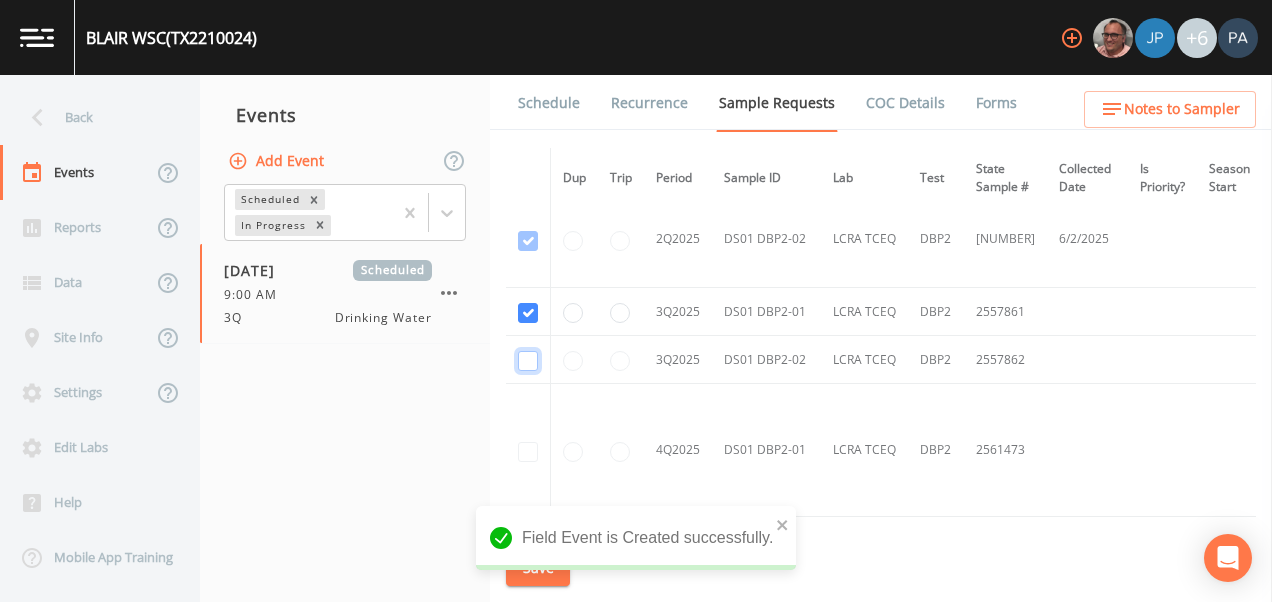 click at bounding box center (528, -825) 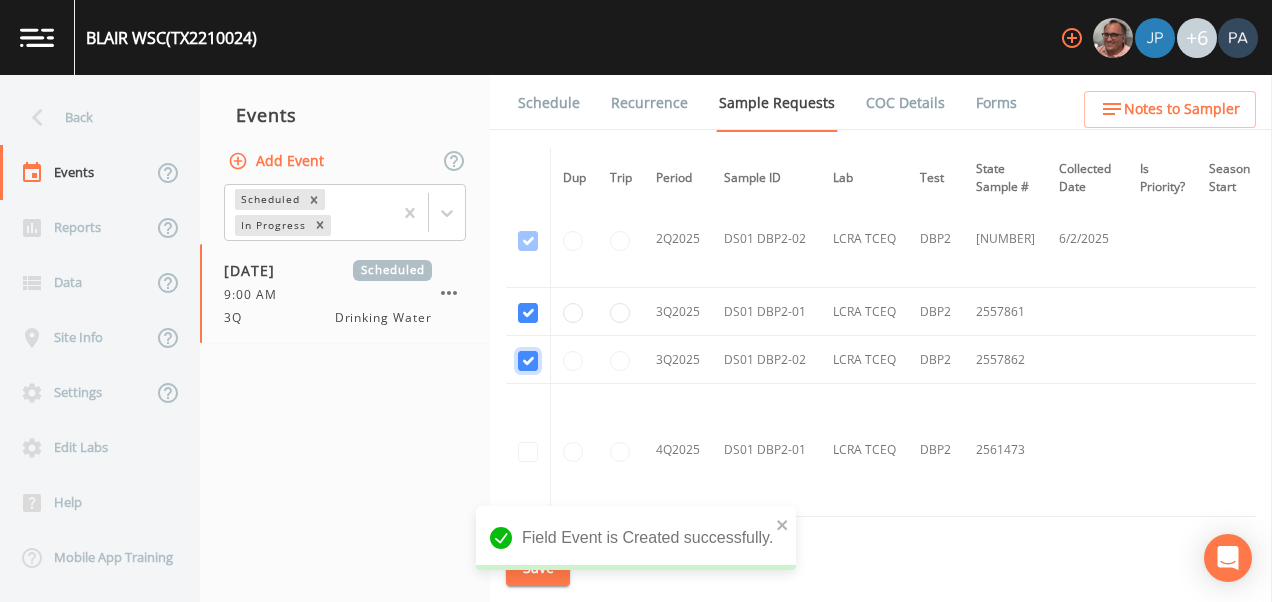 checkbox on "true" 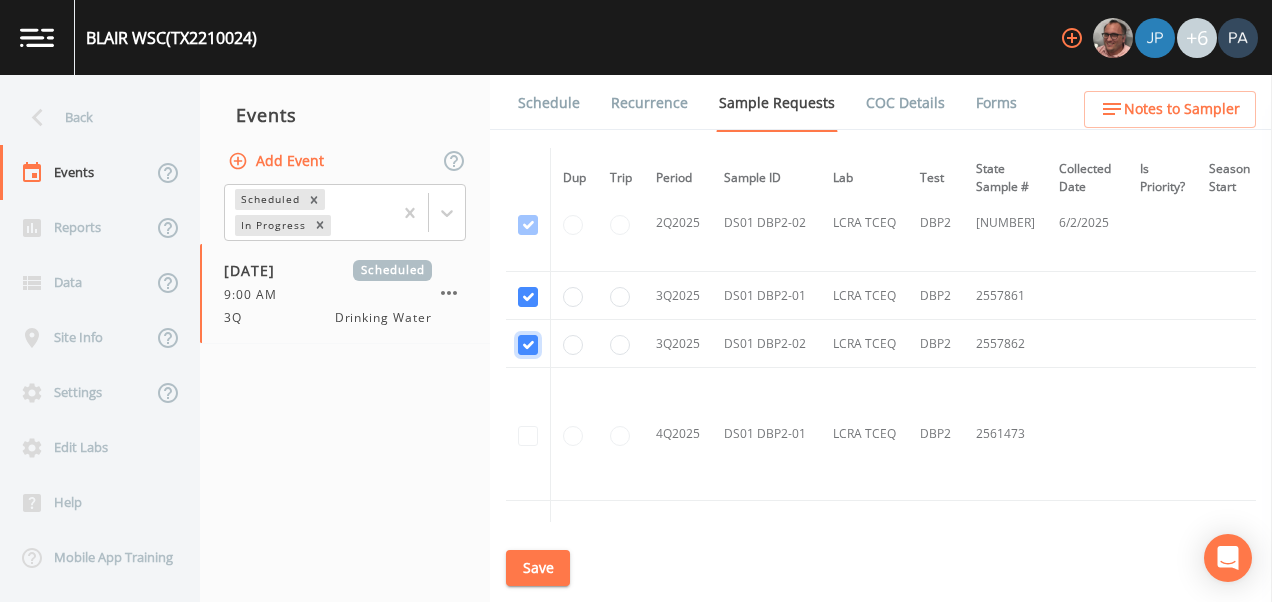 scroll, scrollTop: 1222, scrollLeft: 0, axis: vertical 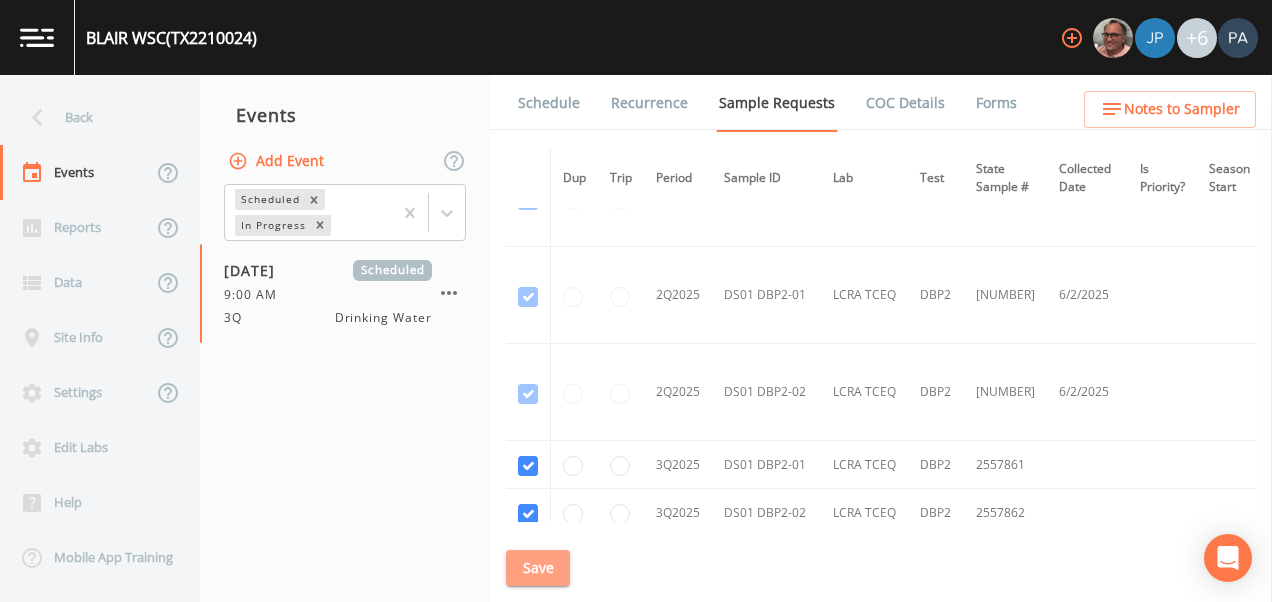 click on "Save" at bounding box center [538, 568] 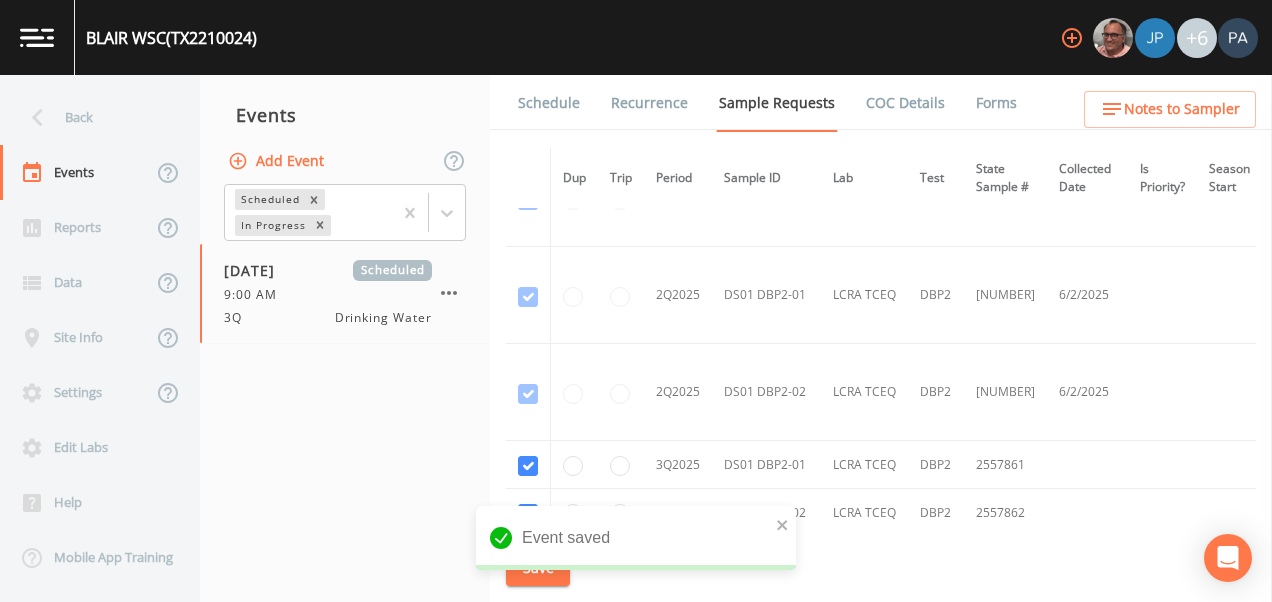 click on "Schedule" at bounding box center [549, 103] 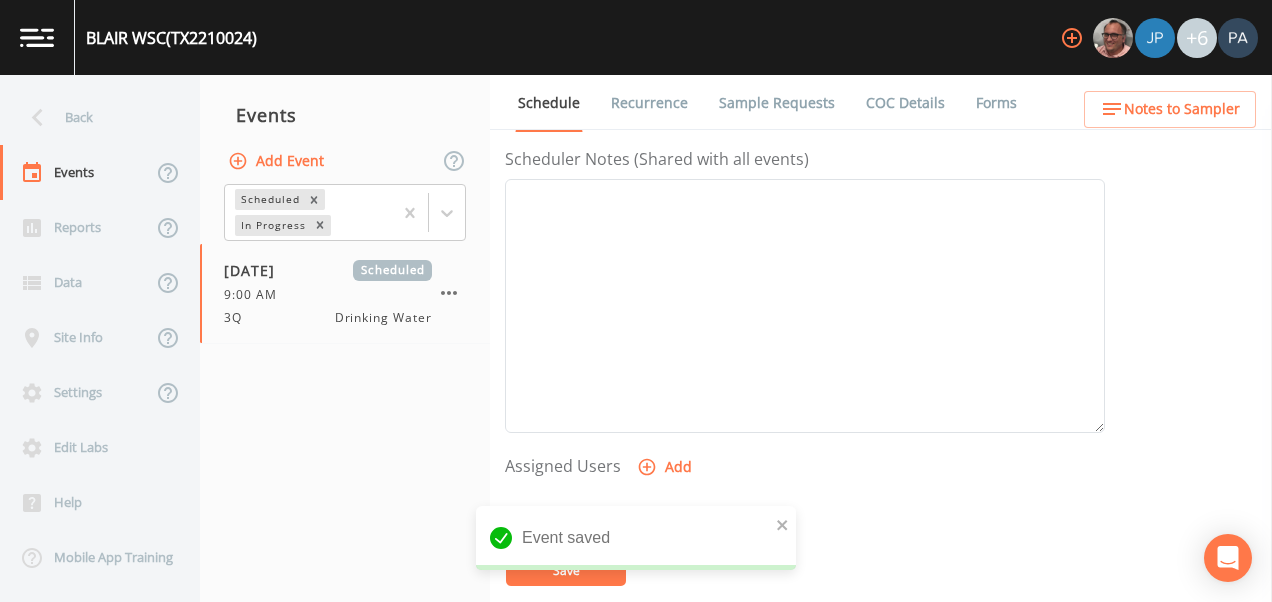 scroll, scrollTop: 700, scrollLeft: 0, axis: vertical 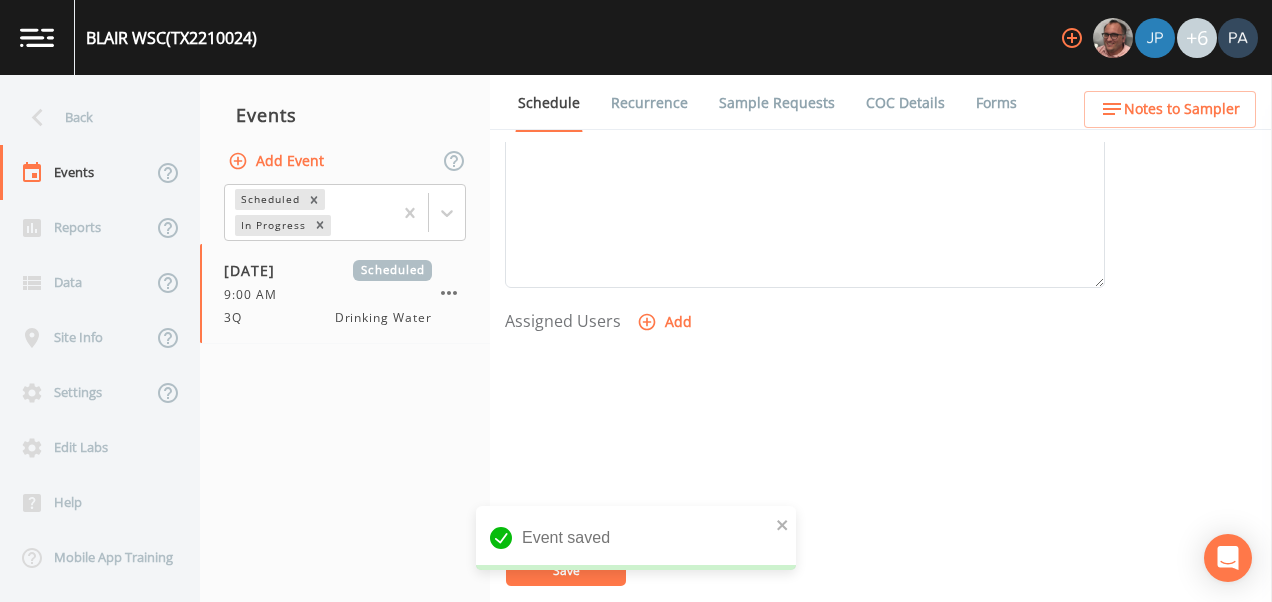 click on "Add" at bounding box center [666, 322] 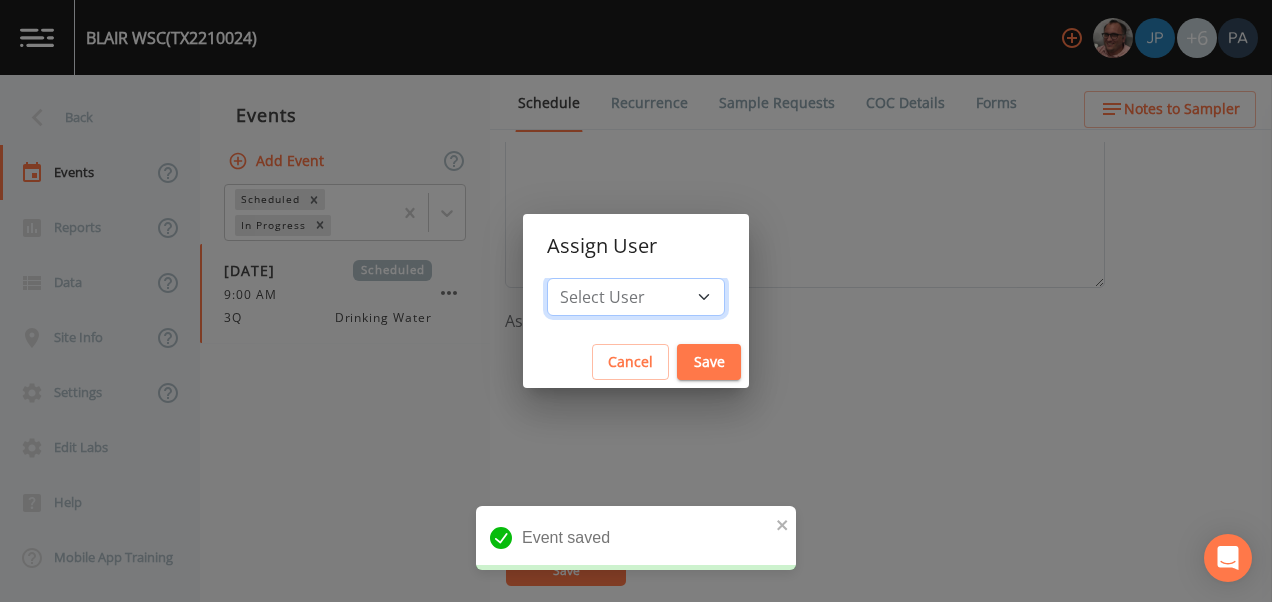 click on "Select User Mike [LAST] Joshua gere [FIRST] [LAST] David [LAST] Paul [LAST] Zachary [LAST] Stafford [LAST] Paul [LAST] Dillon [LAST] Carter [FIRST] [LAST] Charles [LAST]" at bounding box center (636, 297) 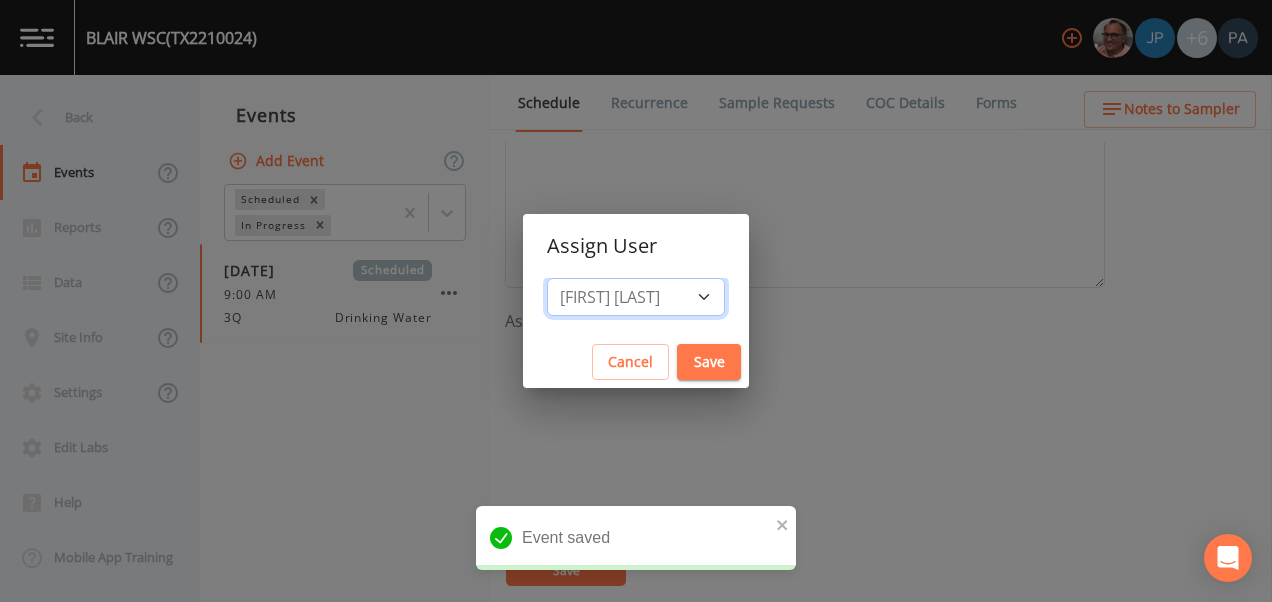 click on "Select User Mike [LAST] Joshua gere [FIRST] [LAST] David [LAST] Paul [LAST] Zachary [LAST] Stafford [LAST] Paul [LAST] Dillon [LAST] Carter [FIRST] [LAST] Charles [LAST]" at bounding box center [636, 297] 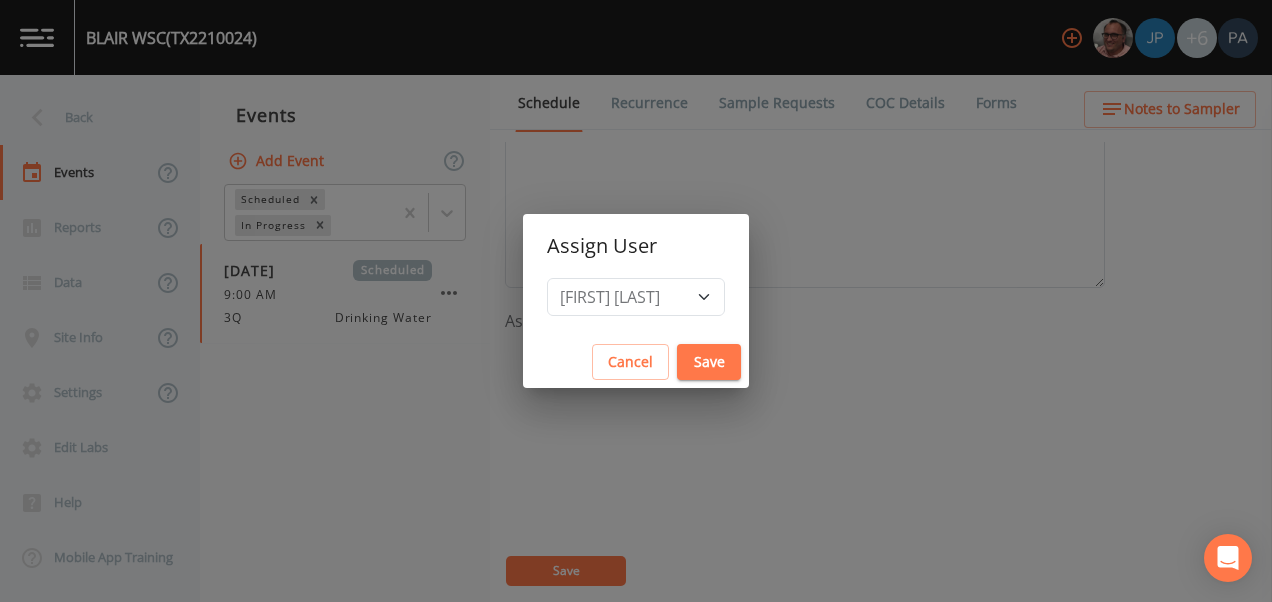 click on "Save" at bounding box center (709, 362) 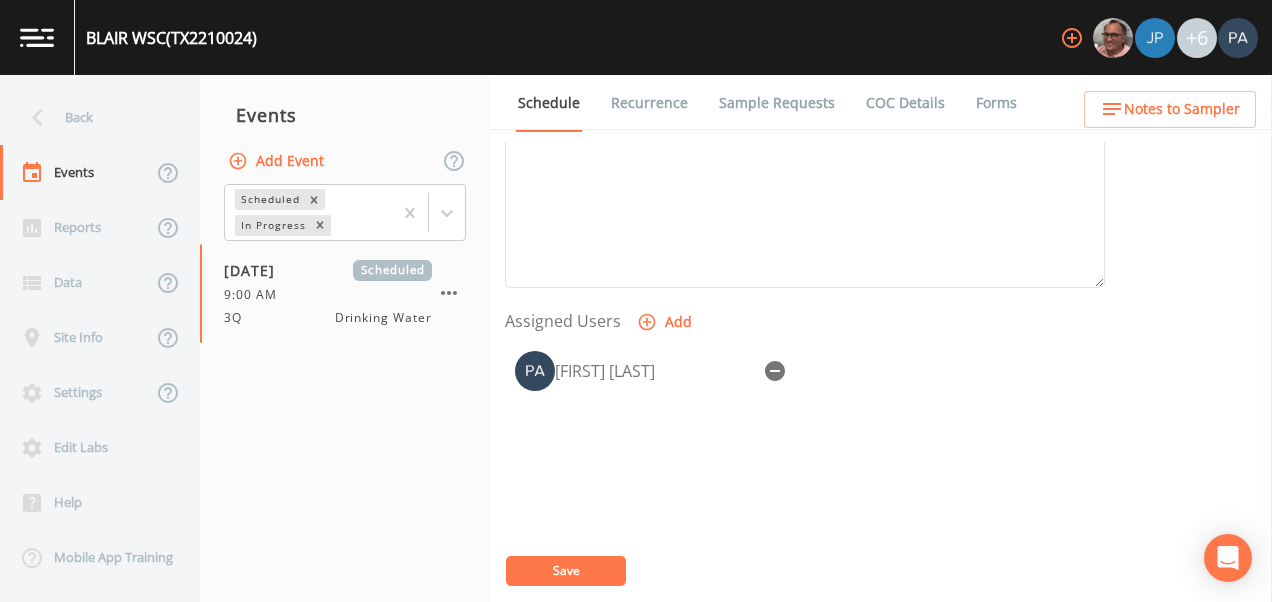 click on "Save" at bounding box center [566, 571] 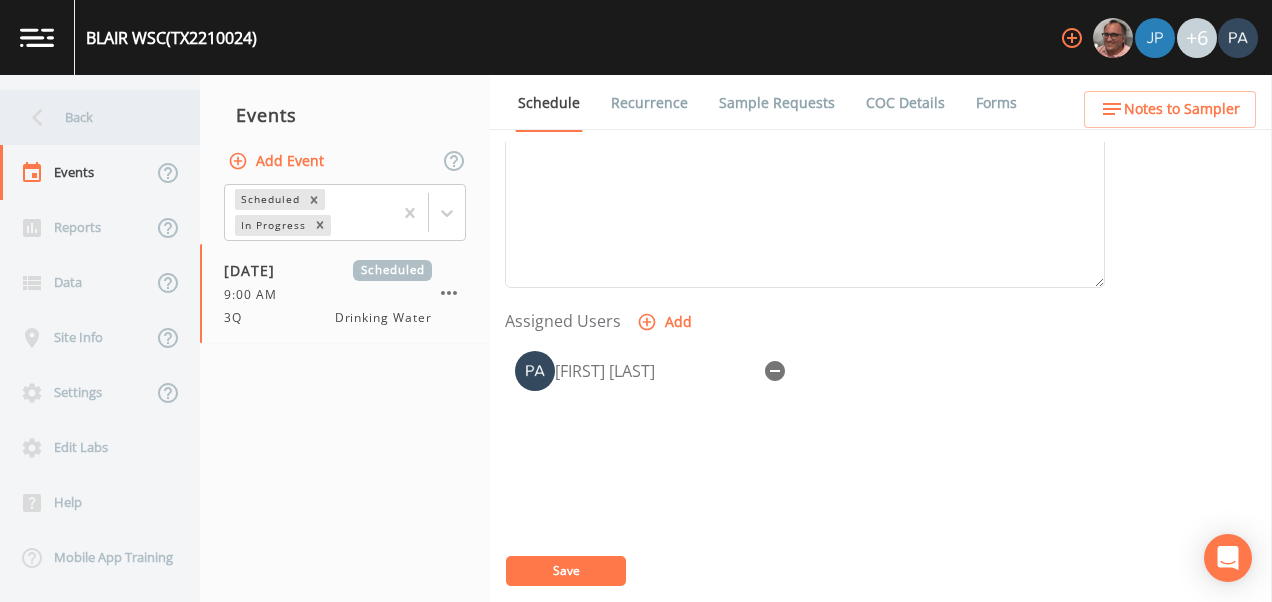 click on "Back" at bounding box center (90, 117) 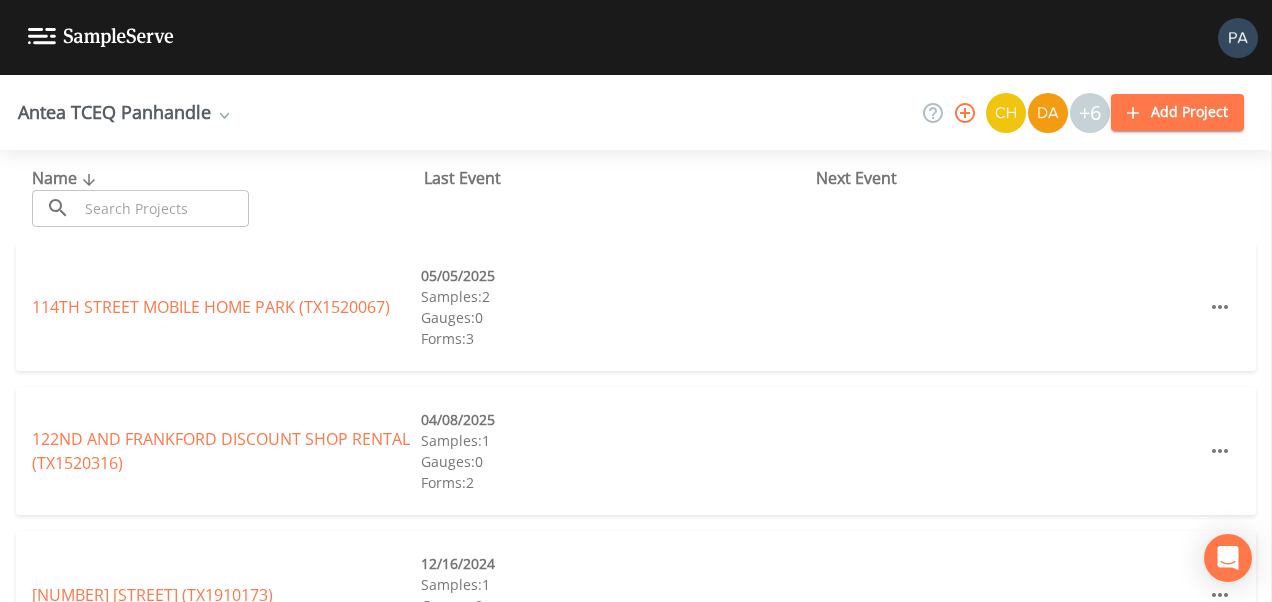 click at bounding box center (163, 208) 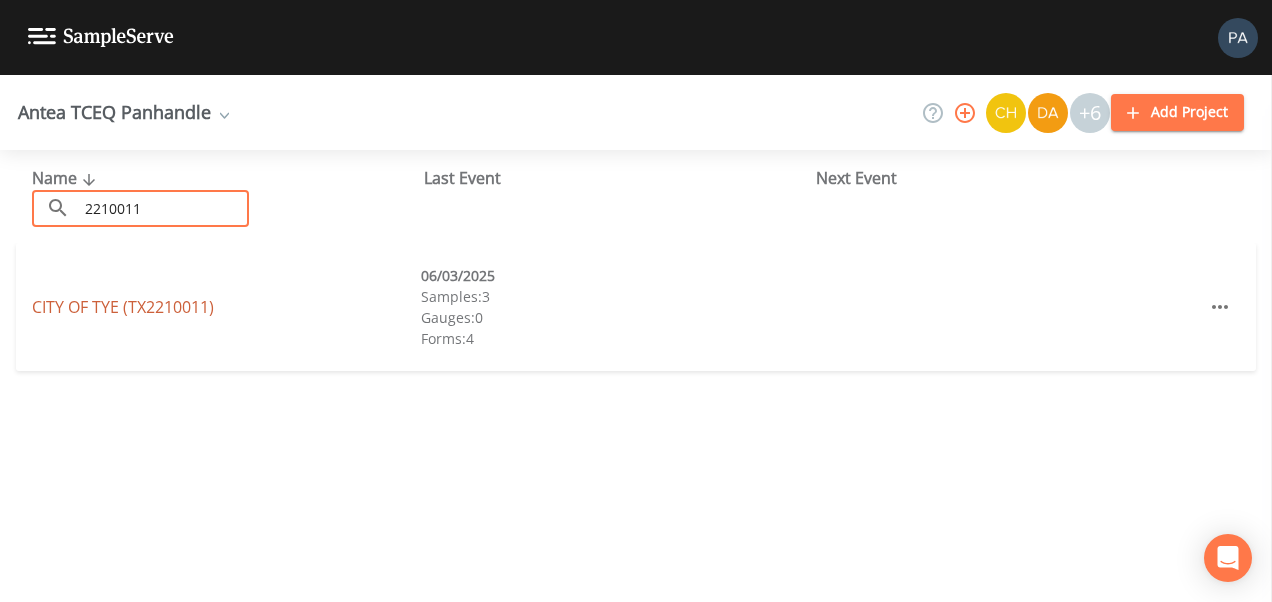 type on "2210011" 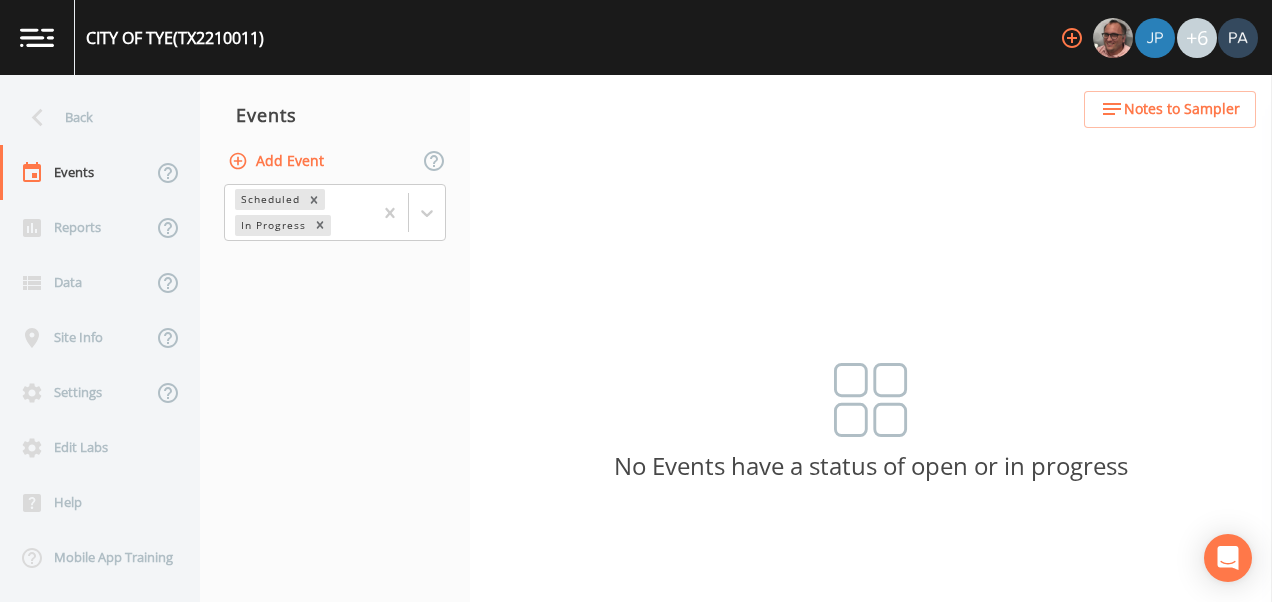 click on "Add Event" at bounding box center [278, 161] 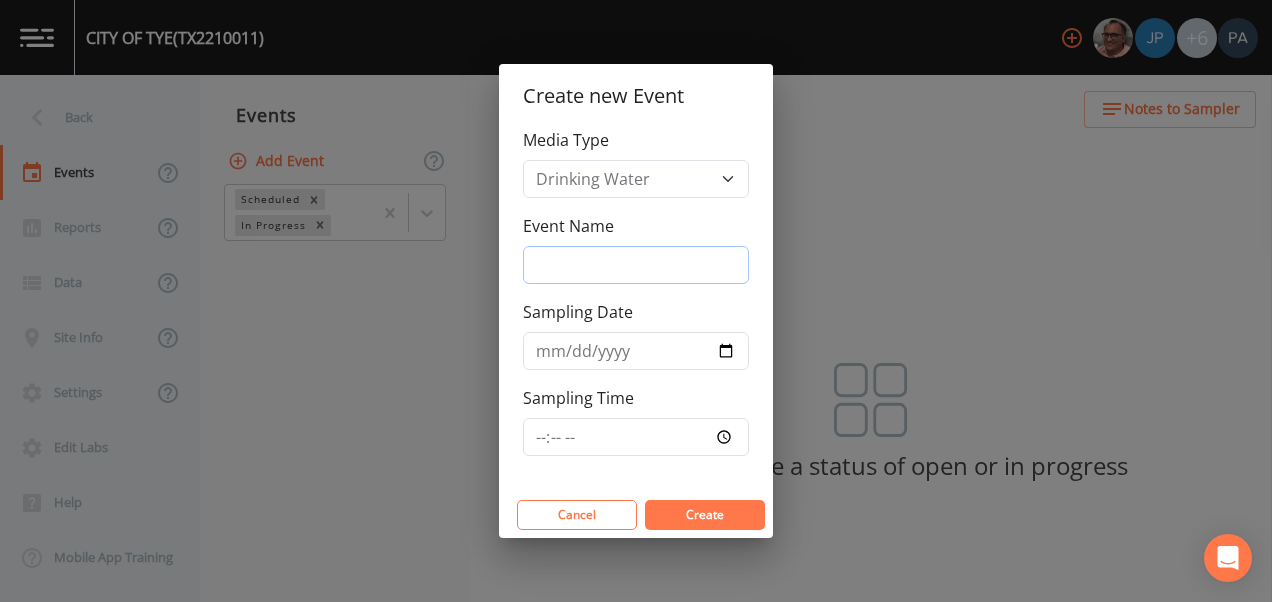 click on "Event Name" at bounding box center [636, 265] 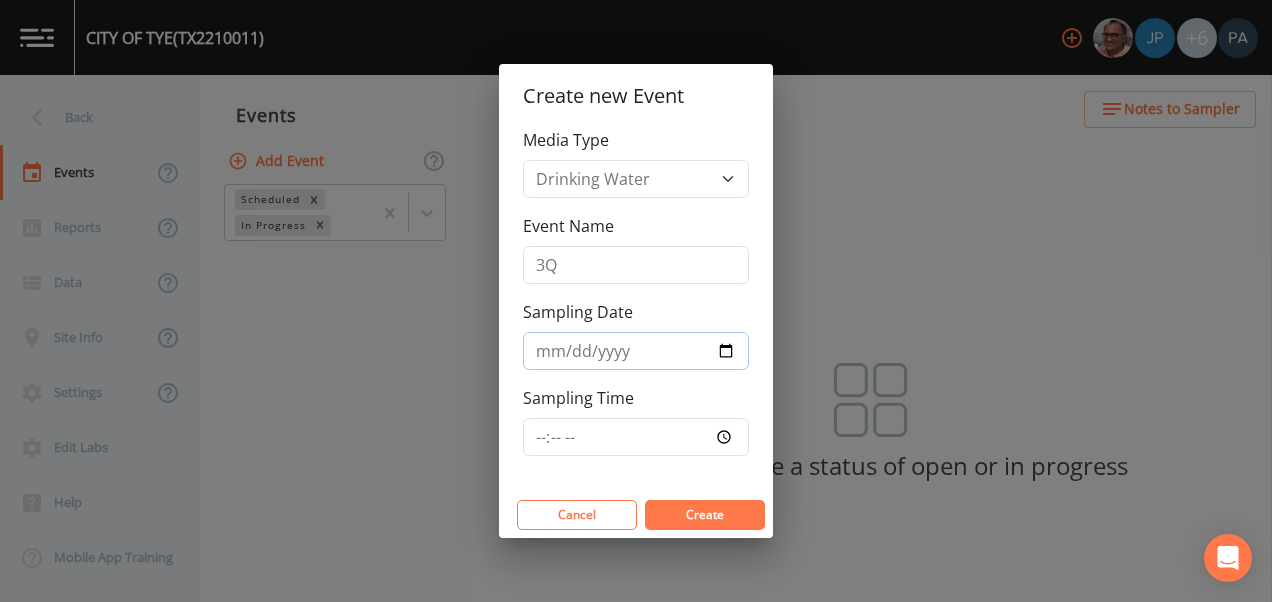 type on "[DATE]" 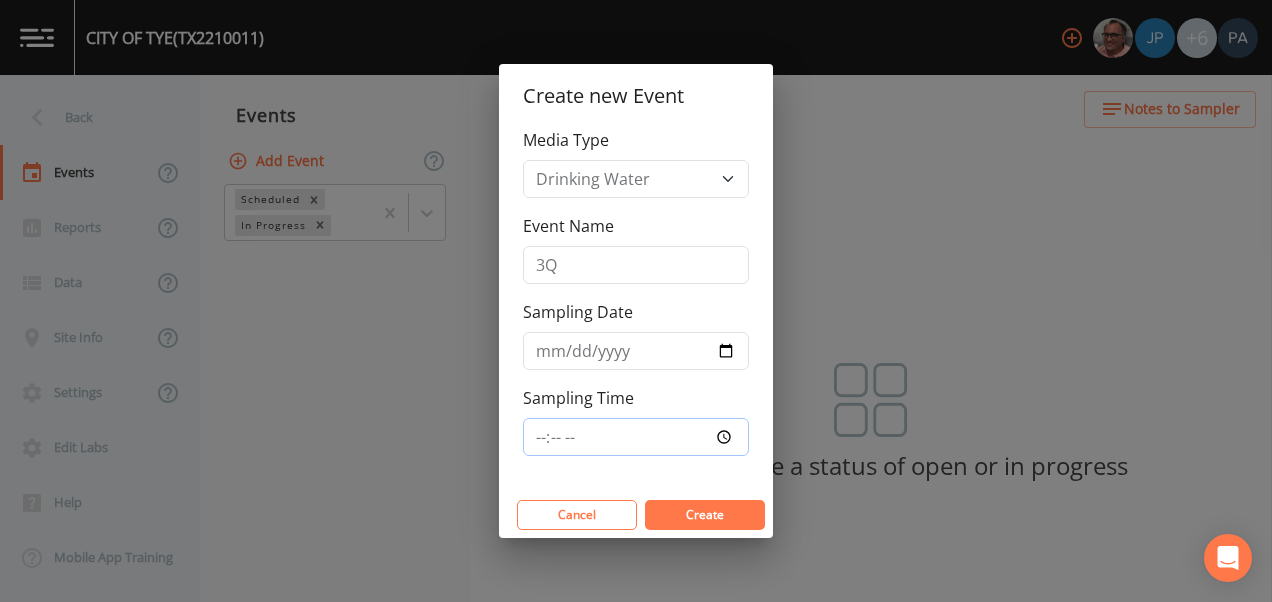 click on "Sampling Time" at bounding box center (636, 437) 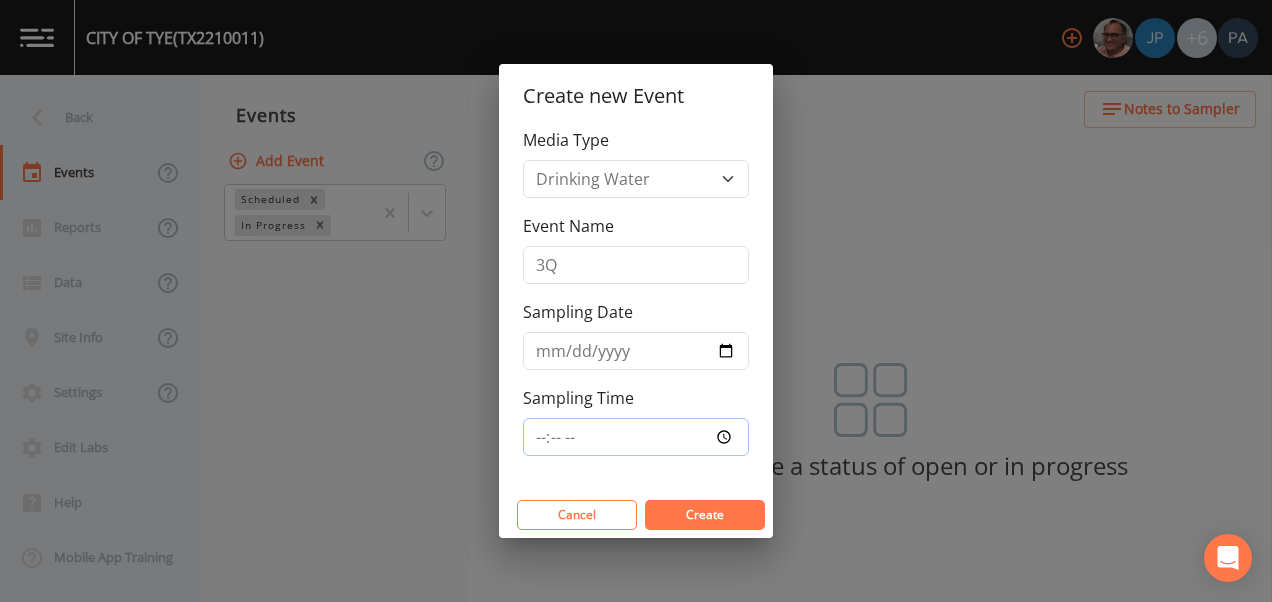 type on "09:45" 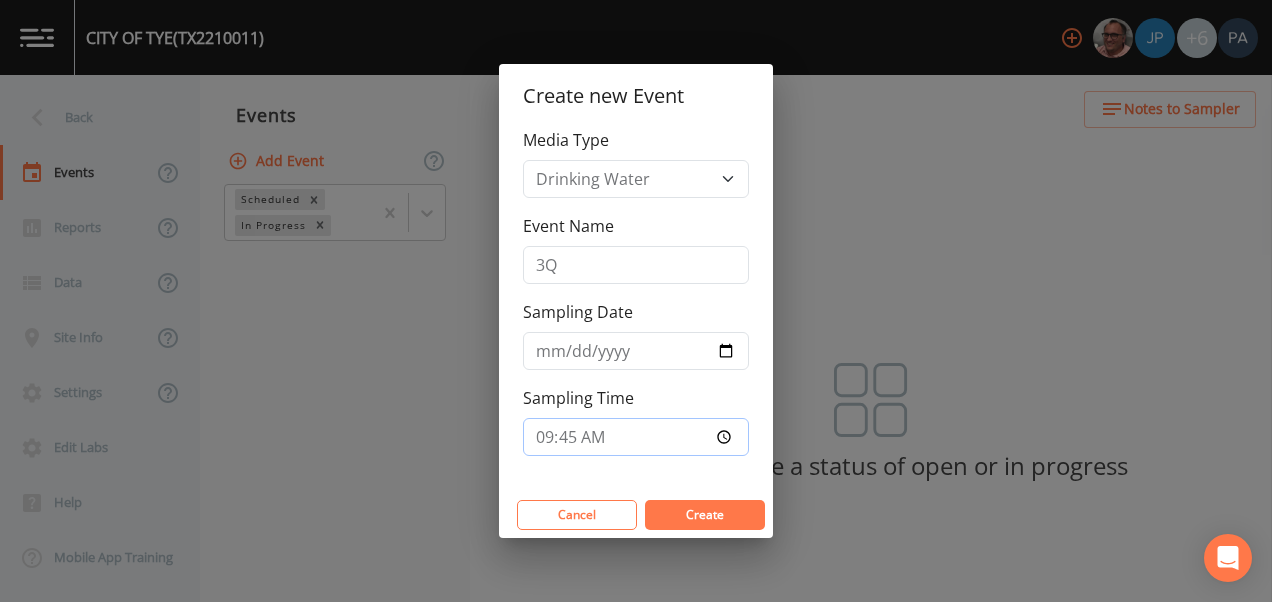 click on "Create" at bounding box center [705, 515] 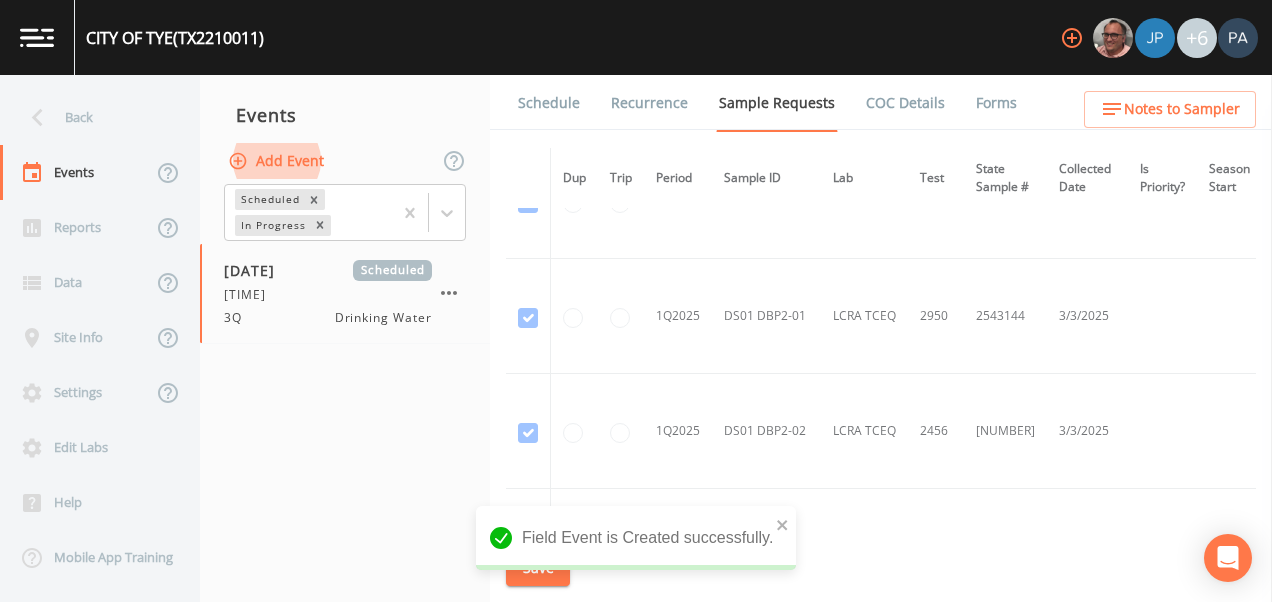 scroll, scrollTop: 1672, scrollLeft: 0, axis: vertical 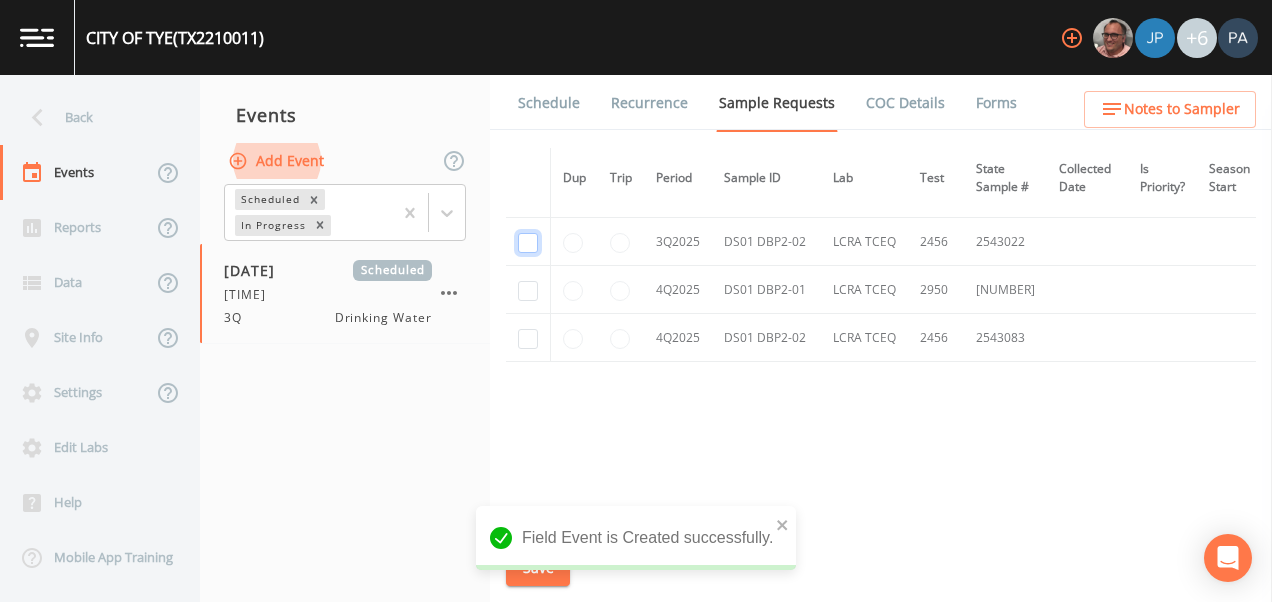 click at bounding box center (528, -1151) 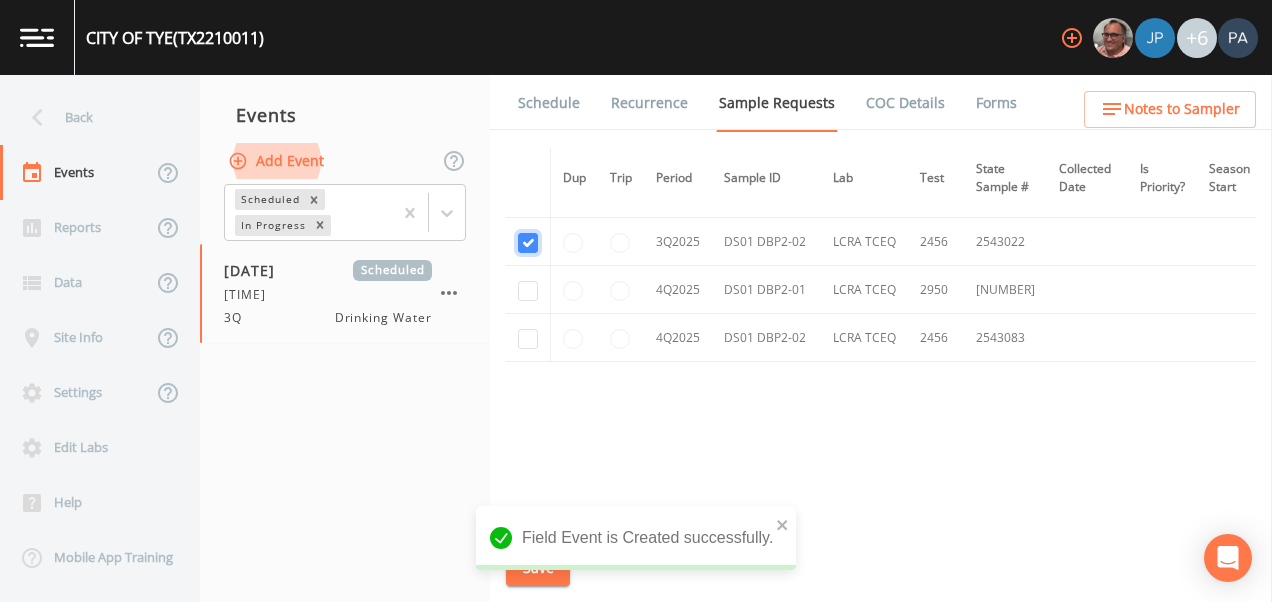 checkbox on "true" 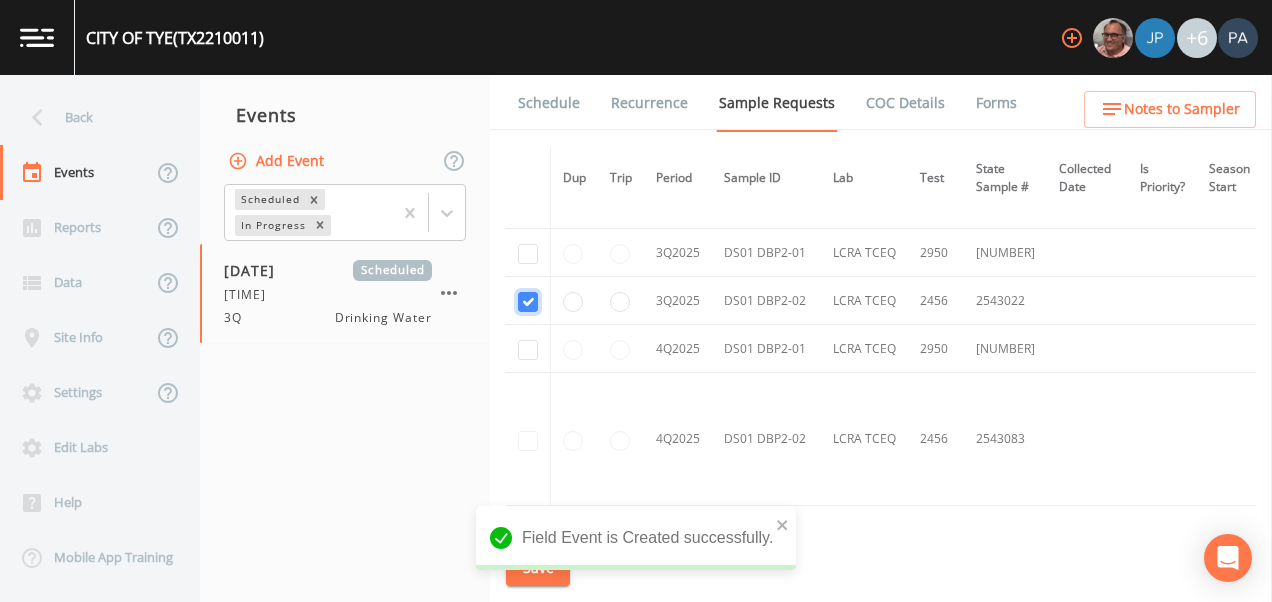 scroll, scrollTop: 1238, scrollLeft: 0, axis: vertical 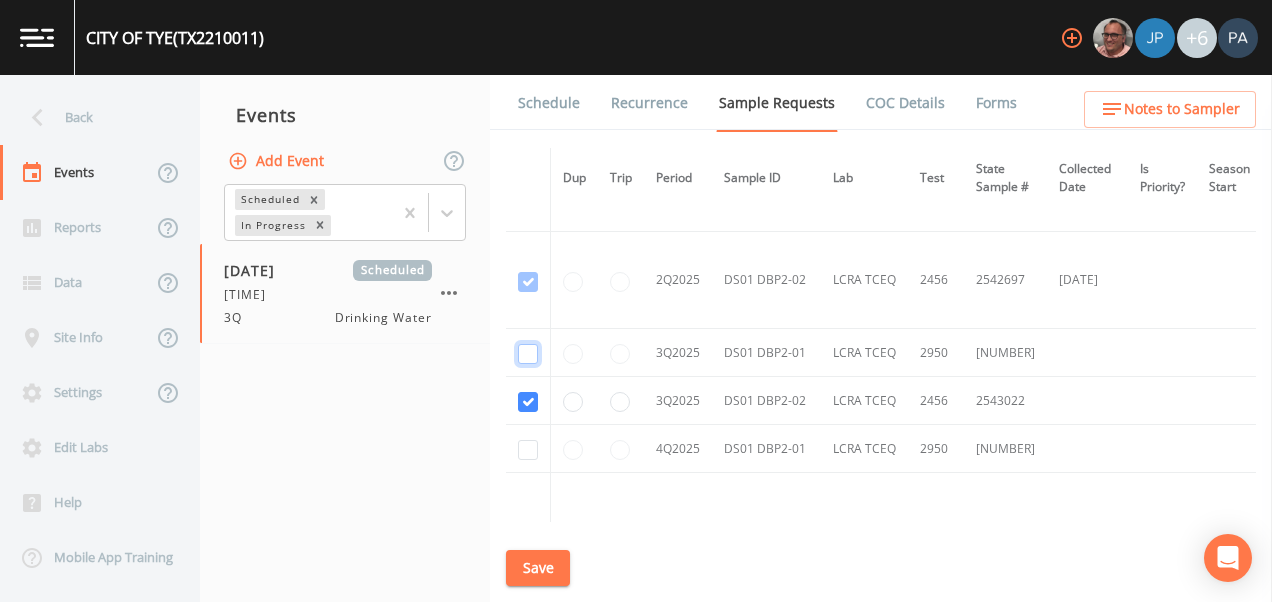 click at bounding box center (528, -882) 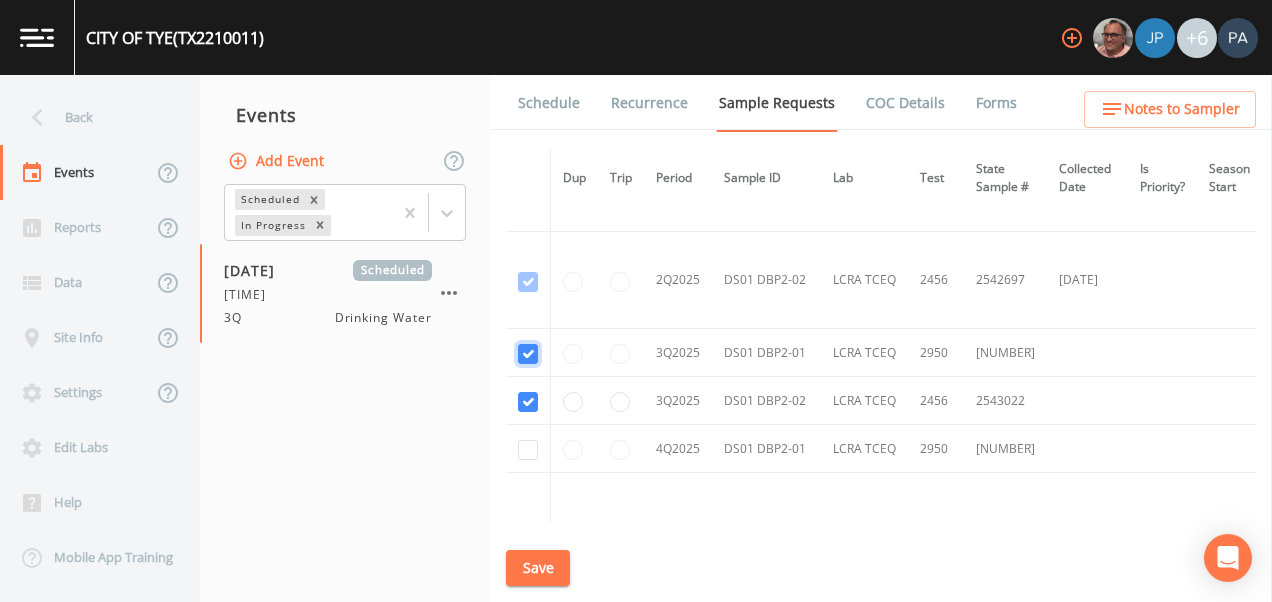 checkbox on "true" 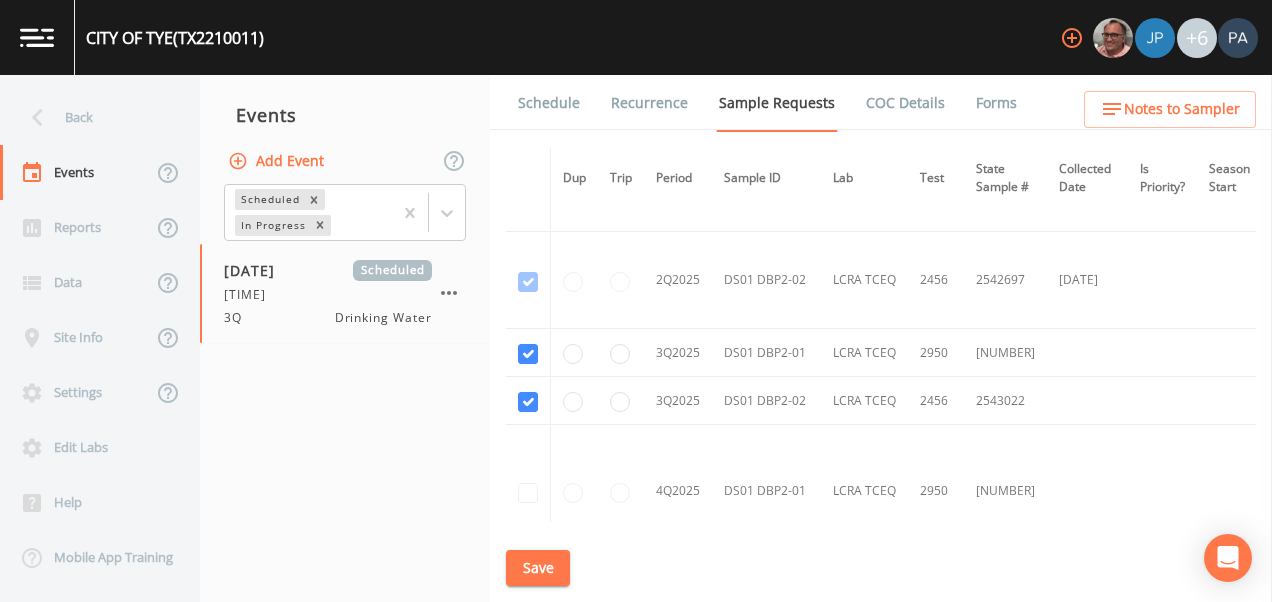 click on "Save" at bounding box center [538, 568] 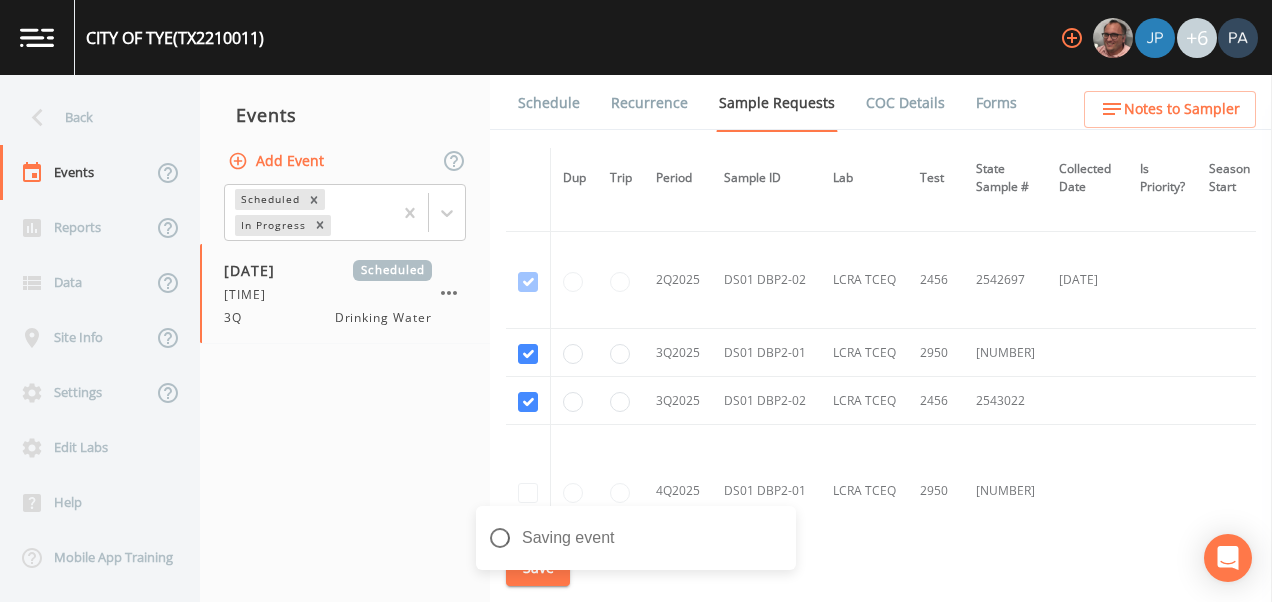 click on "Schedule" at bounding box center [549, 103] 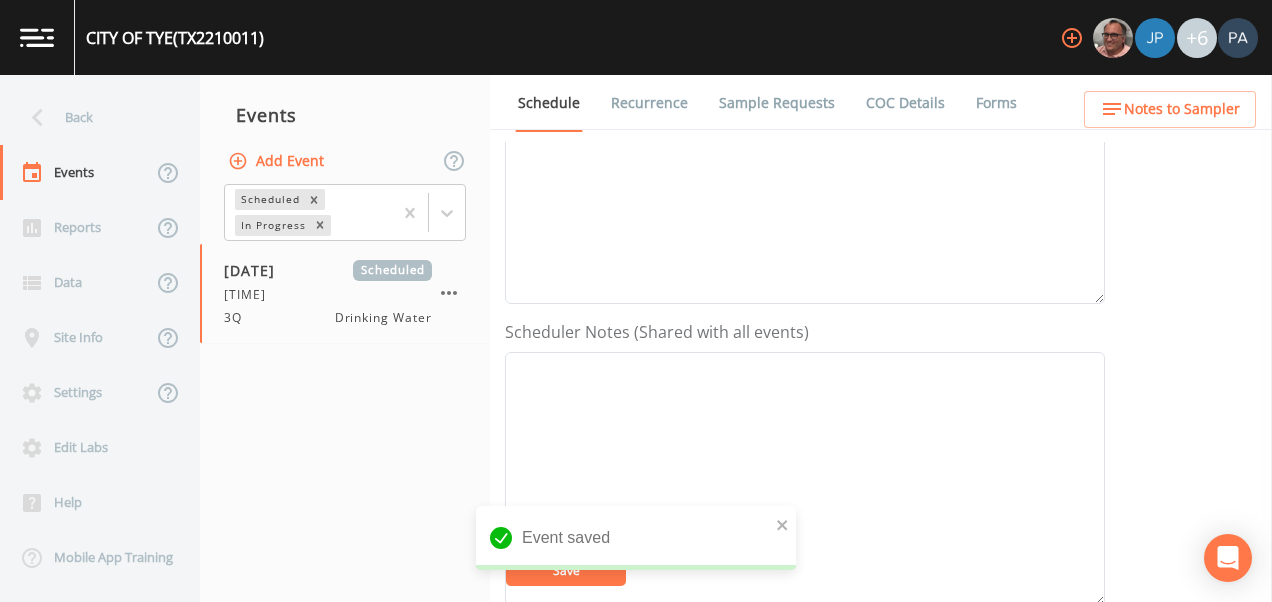 scroll, scrollTop: 700, scrollLeft: 0, axis: vertical 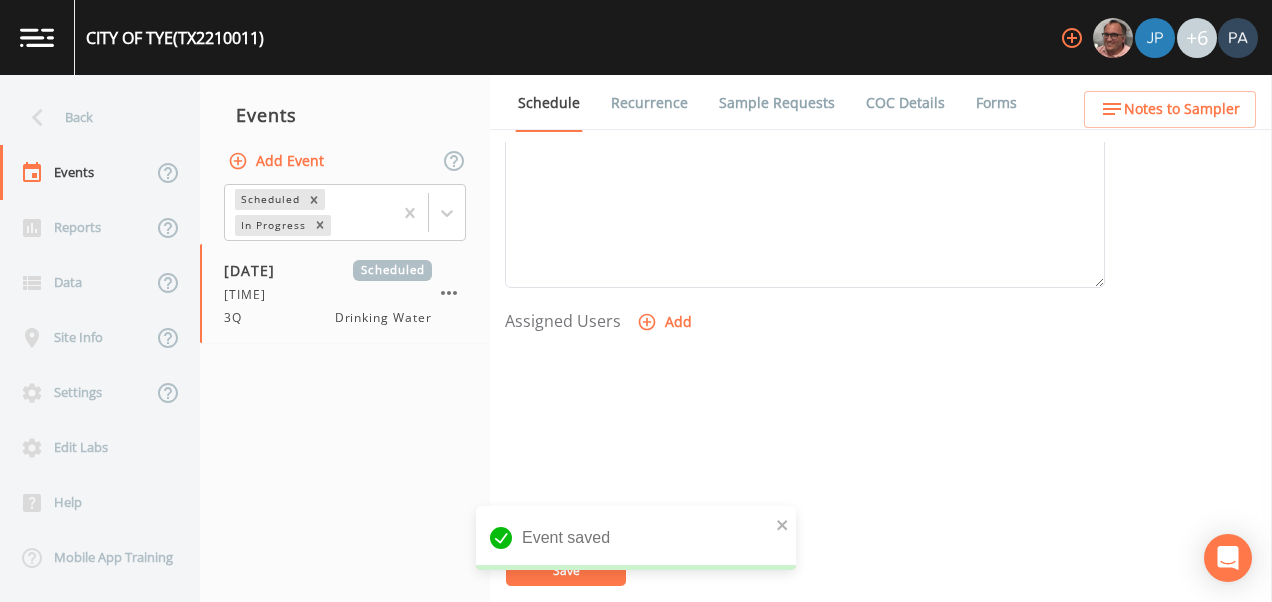 click on "Add" at bounding box center (666, 322) 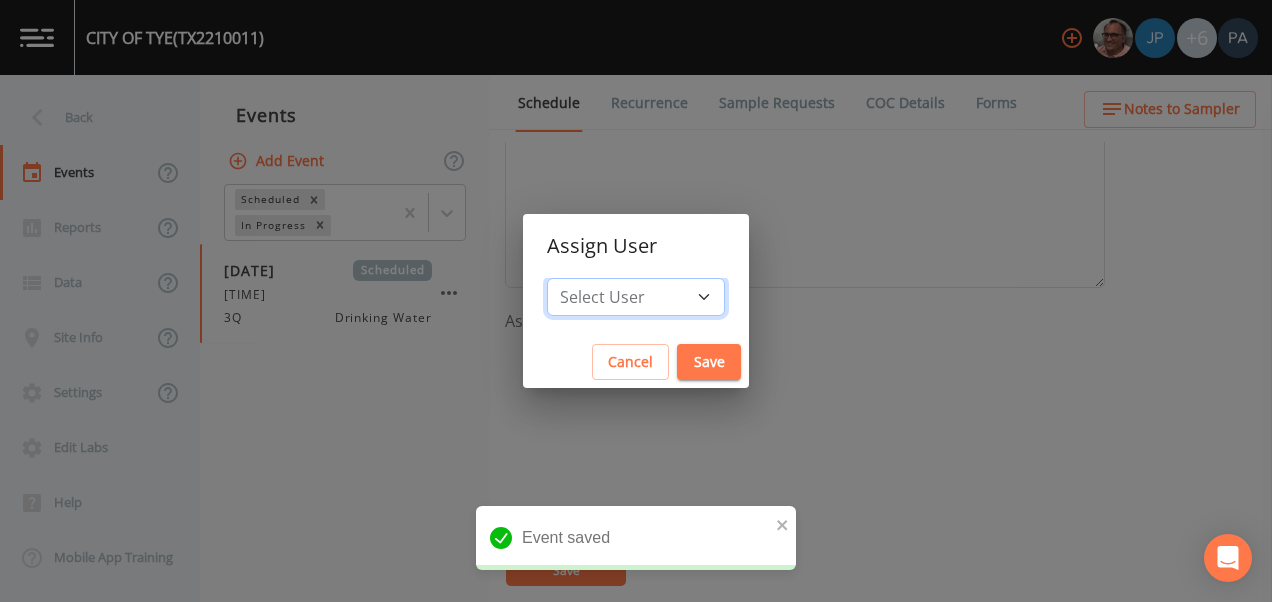 click on "Select User Mike [LAST] Joshua gere [FIRST] [LAST] David [LAST] Paul [LAST] Zachary [LAST] Stafford [LAST] Paul [LAST] Dillon [LAST] Carter [FIRST] [LAST] Charles [LAST]" at bounding box center [636, 297] 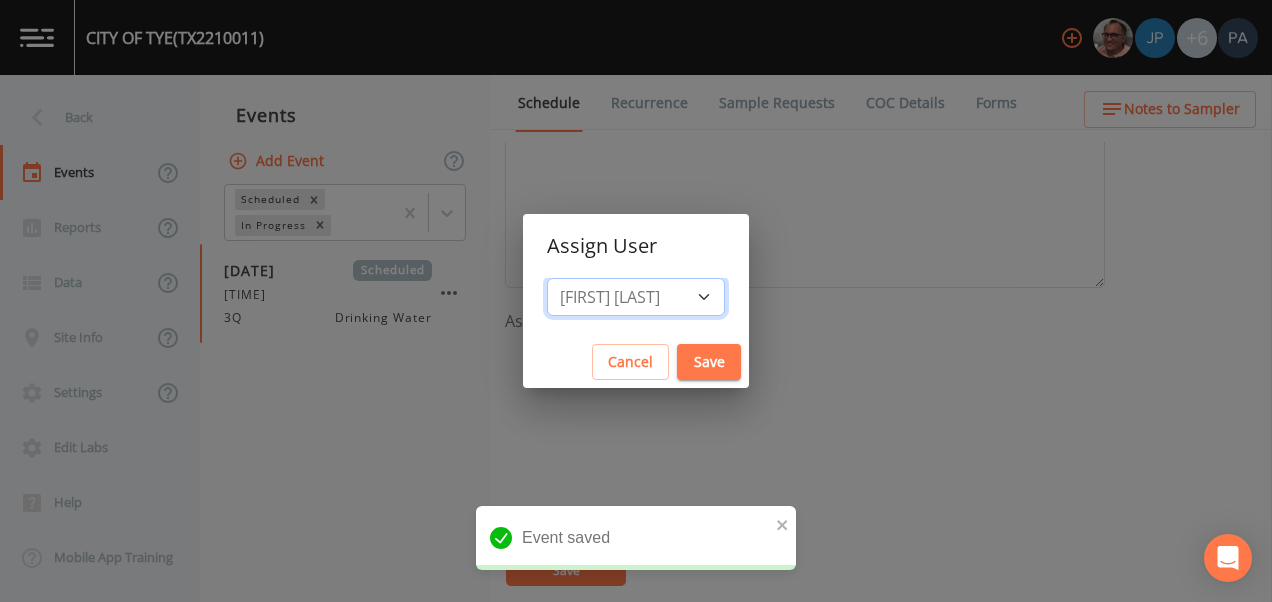 click on "Select User Mike [LAST] Joshua gere [FIRST] [LAST] David [LAST] Paul [LAST] Zachary [LAST] Stafford [LAST] Paul [LAST] Dillon [LAST] Carter [FIRST] [LAST] Charles [LAST]" at bounding box center (636, 297) 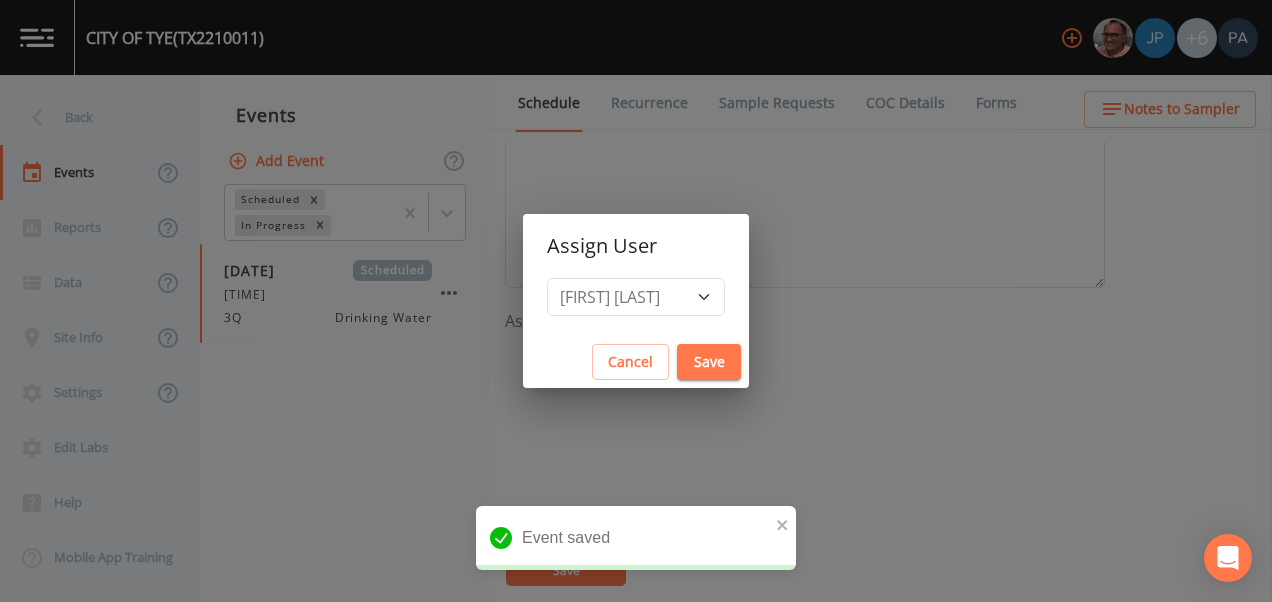 click on "Save" at bounding box center (709, 362) 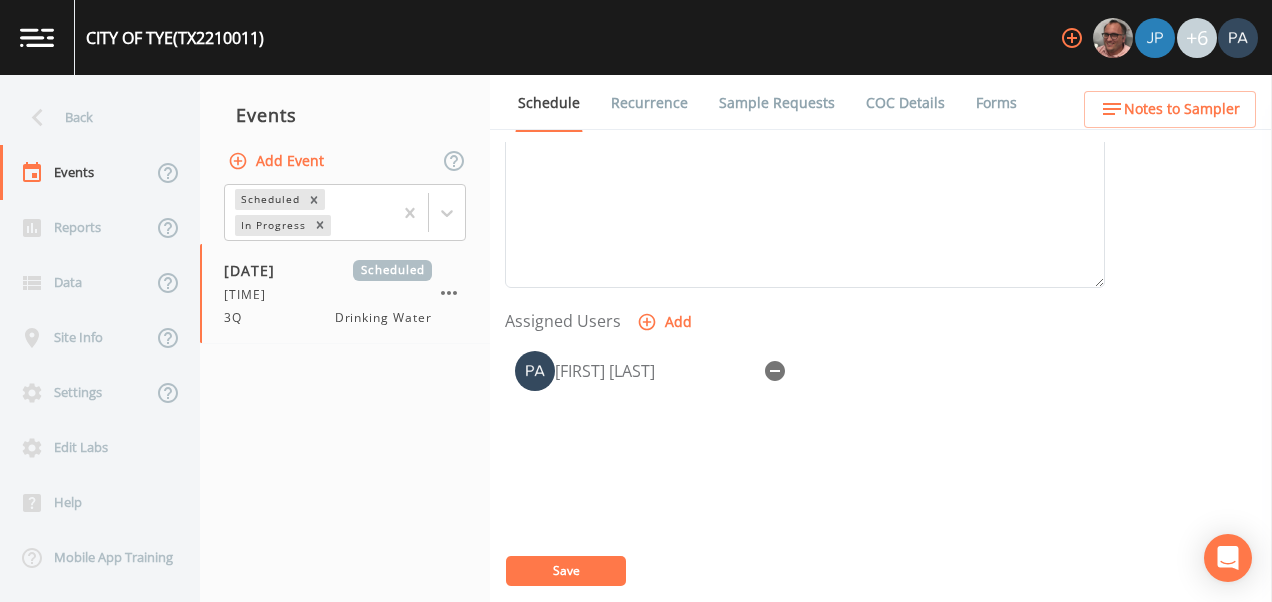 click on "Event saved" at bounding box center (636, 586) 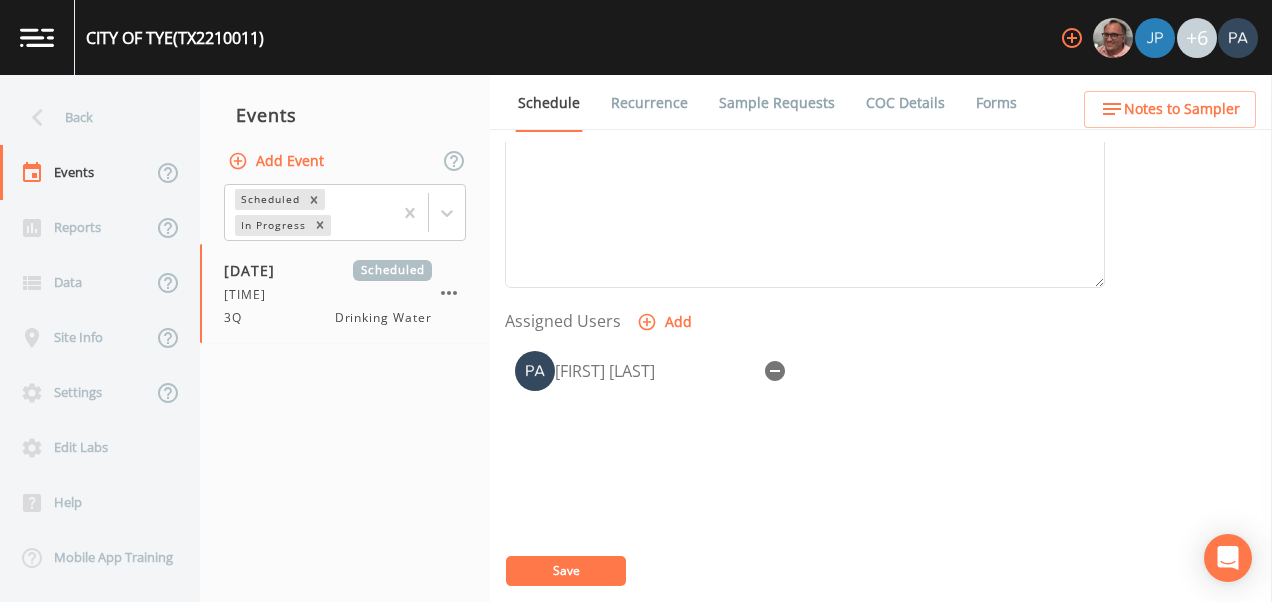 click on "Save" at bounding box center (566, 570) 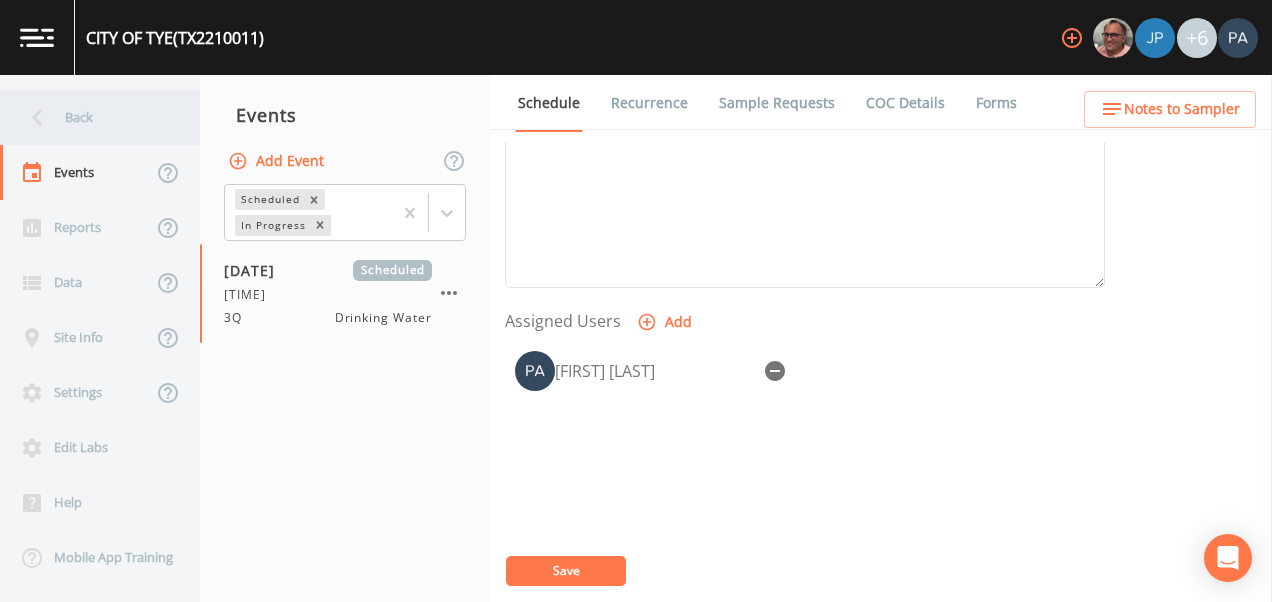 click on "Back" at bounding box center (90, 117) 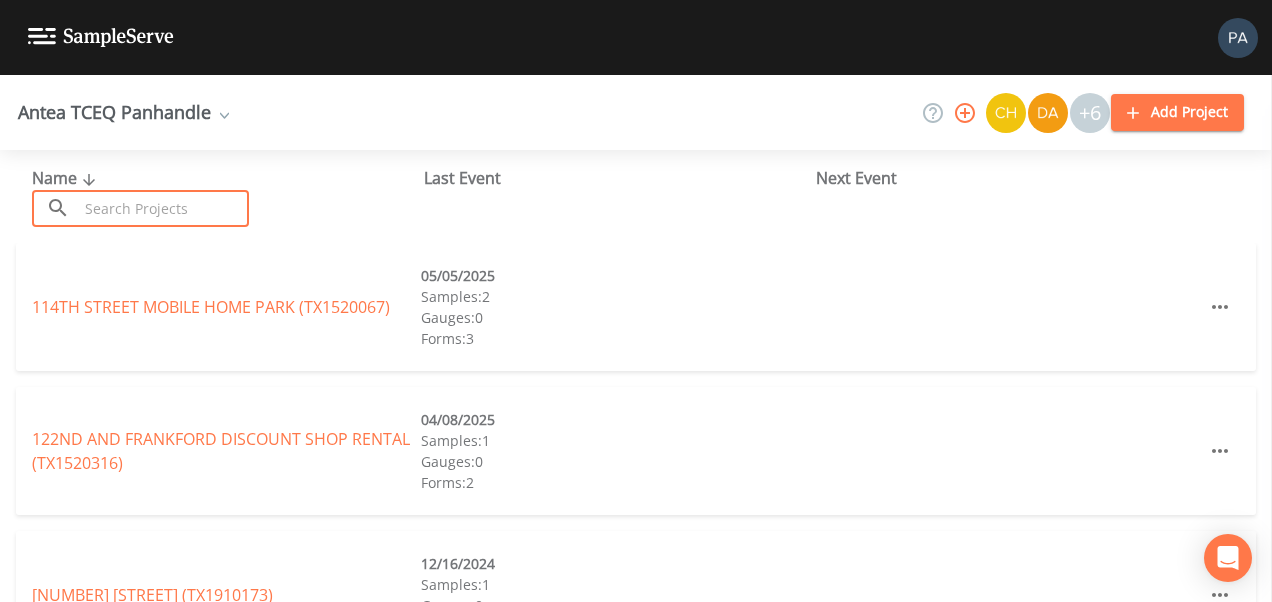 click at bounding box center (163, 208) 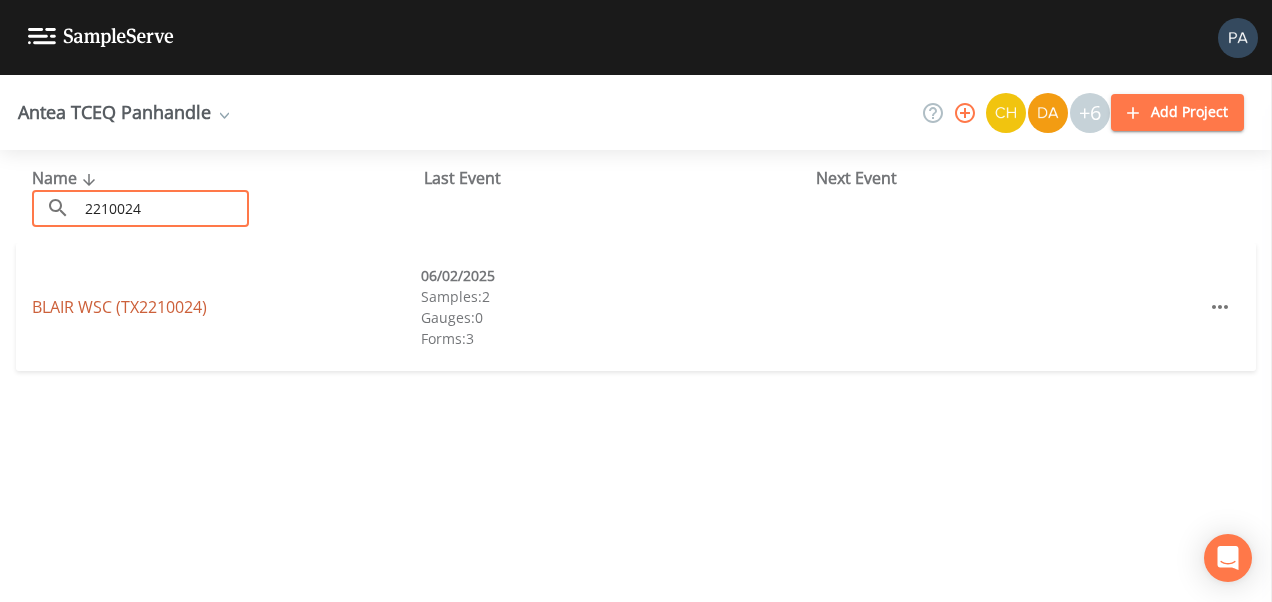 type on "2210024" 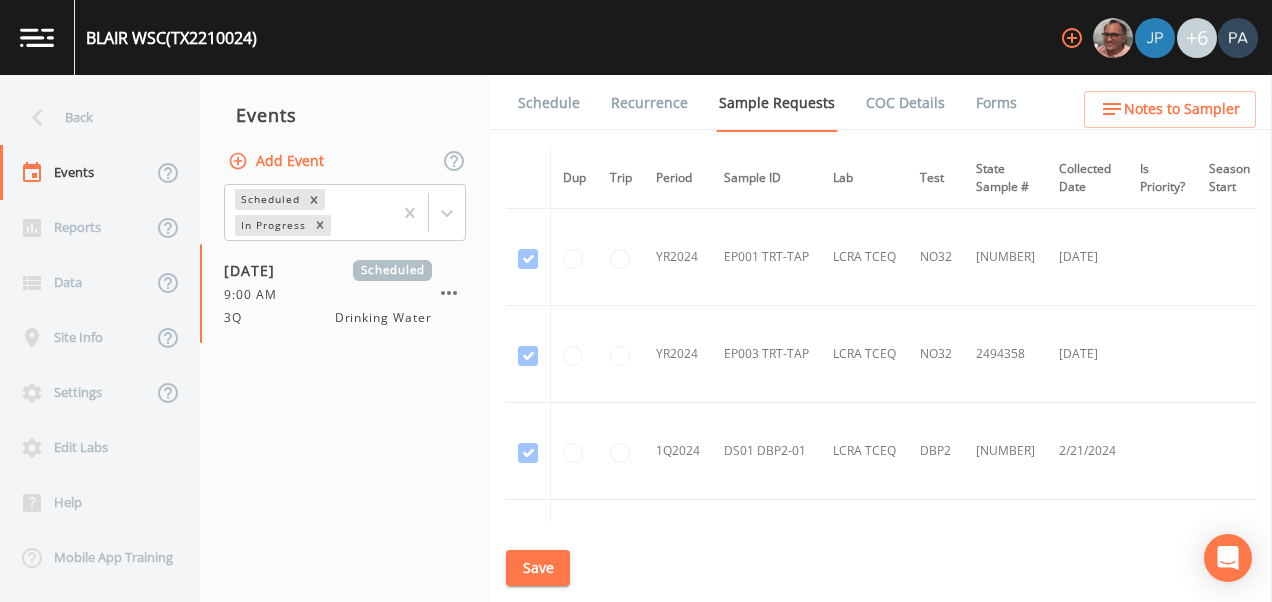 click on "Schedule" at bounding box center (549, 103) 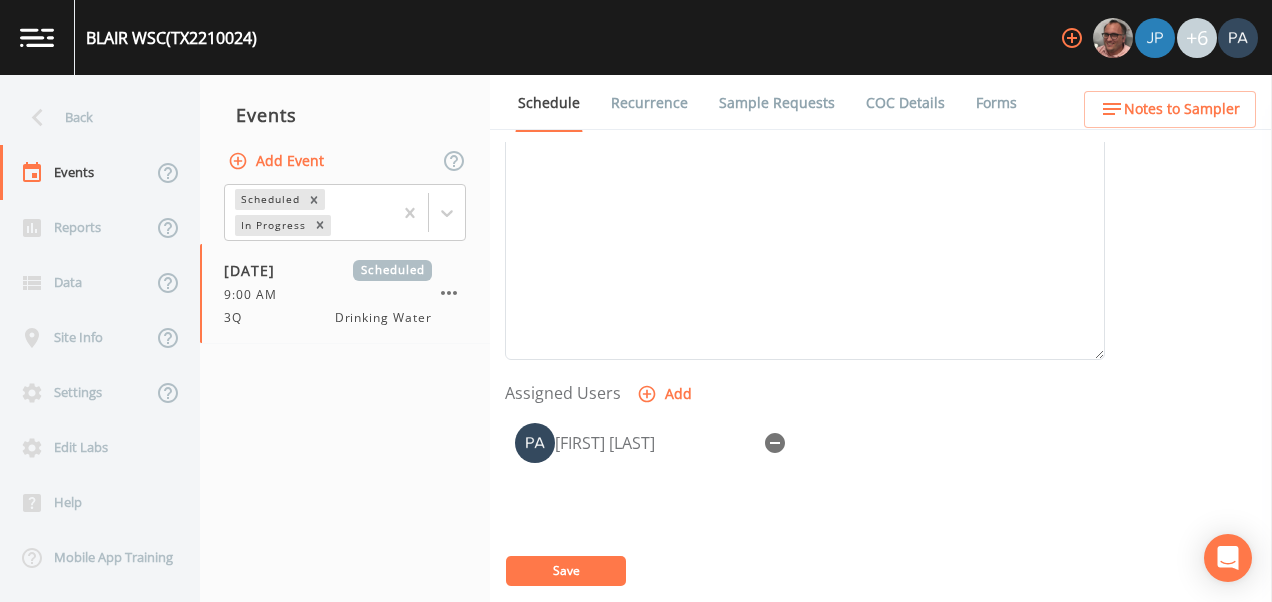 scroll, scrollTop: 700, scrollLeft: 0, axis: vertical 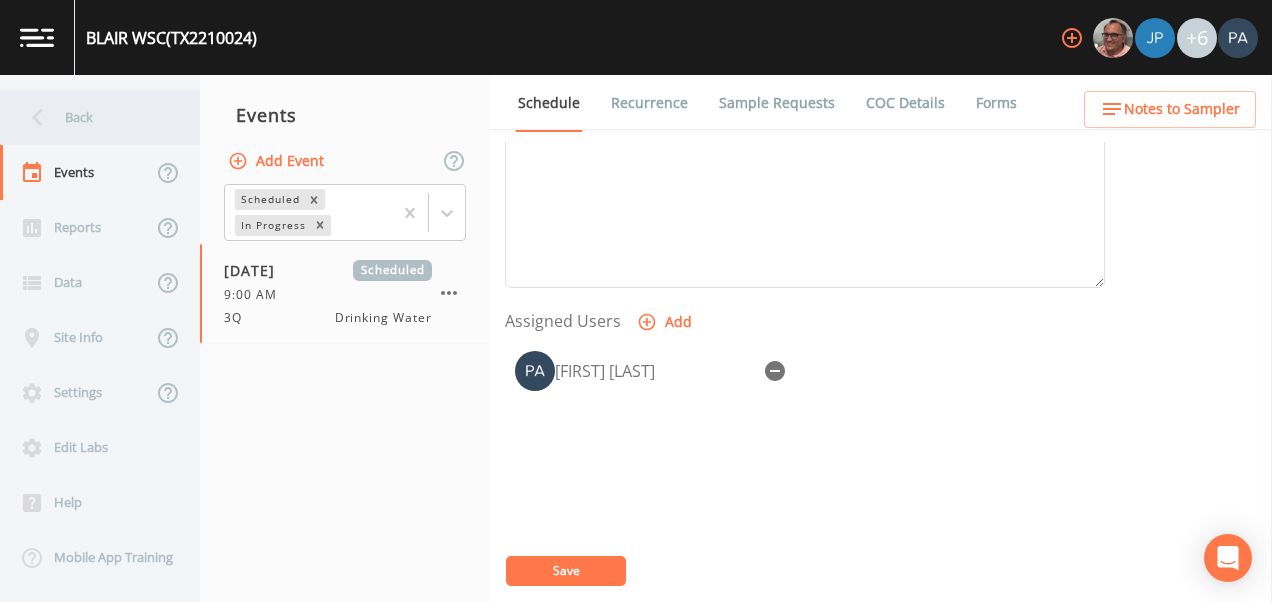 click on "Back" at bounding box center [90, 117] 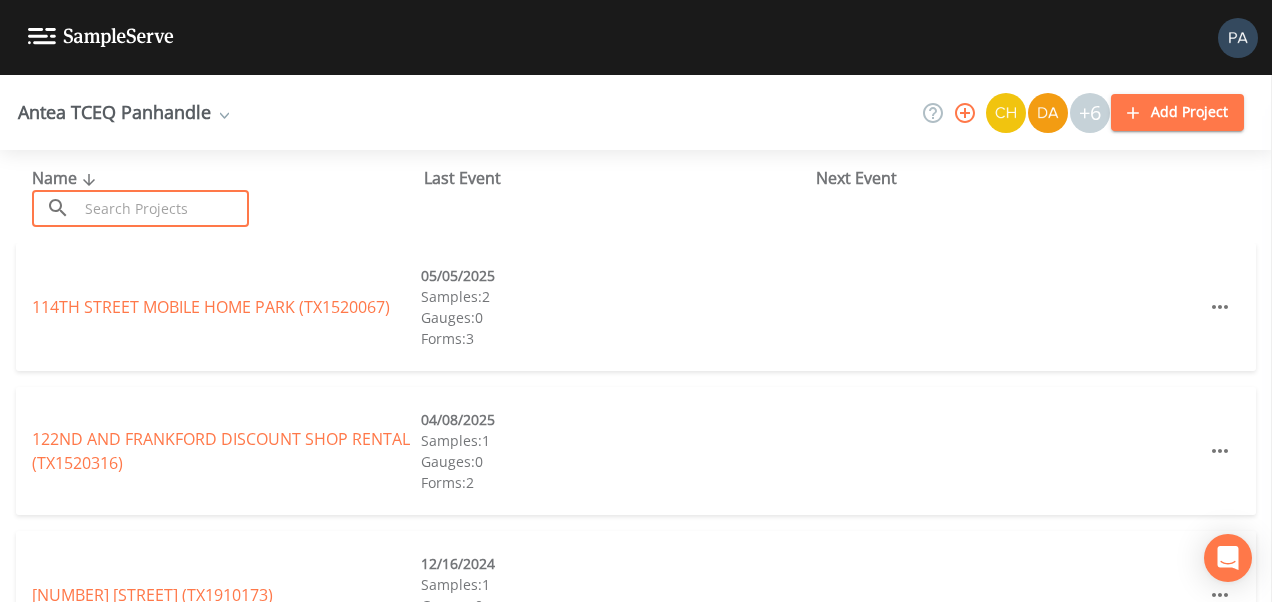 click at bounding box center (163, 208) 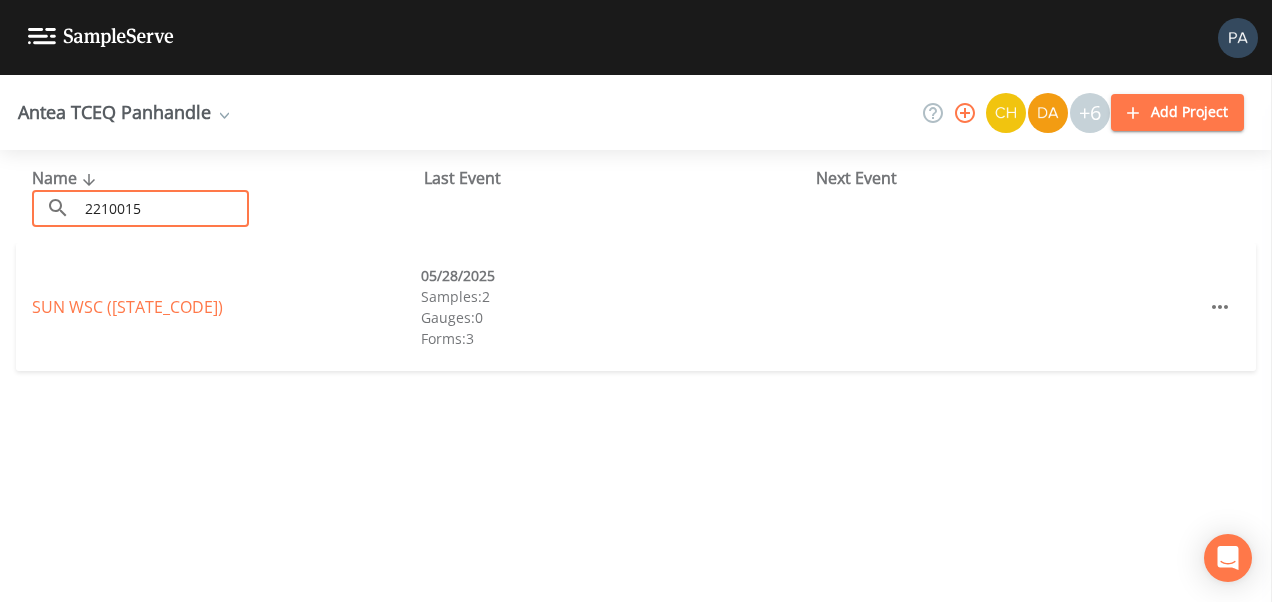 type on "2210015" 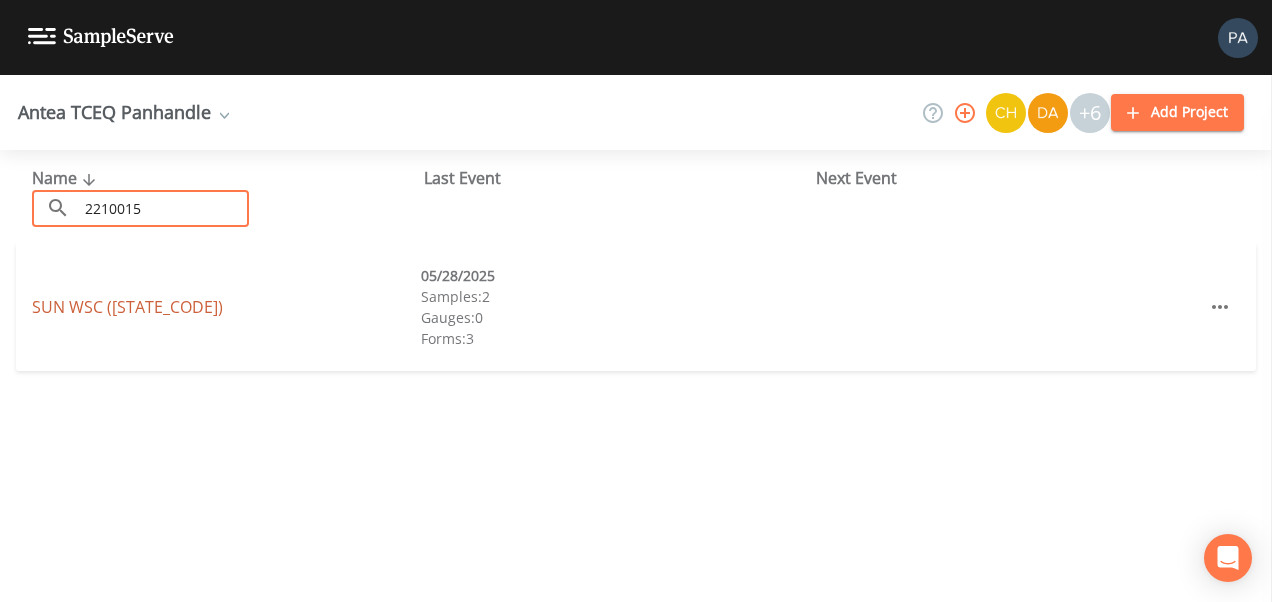 click on "[CITY] ([STATE_CODE])" at bounding box center (127, 307) 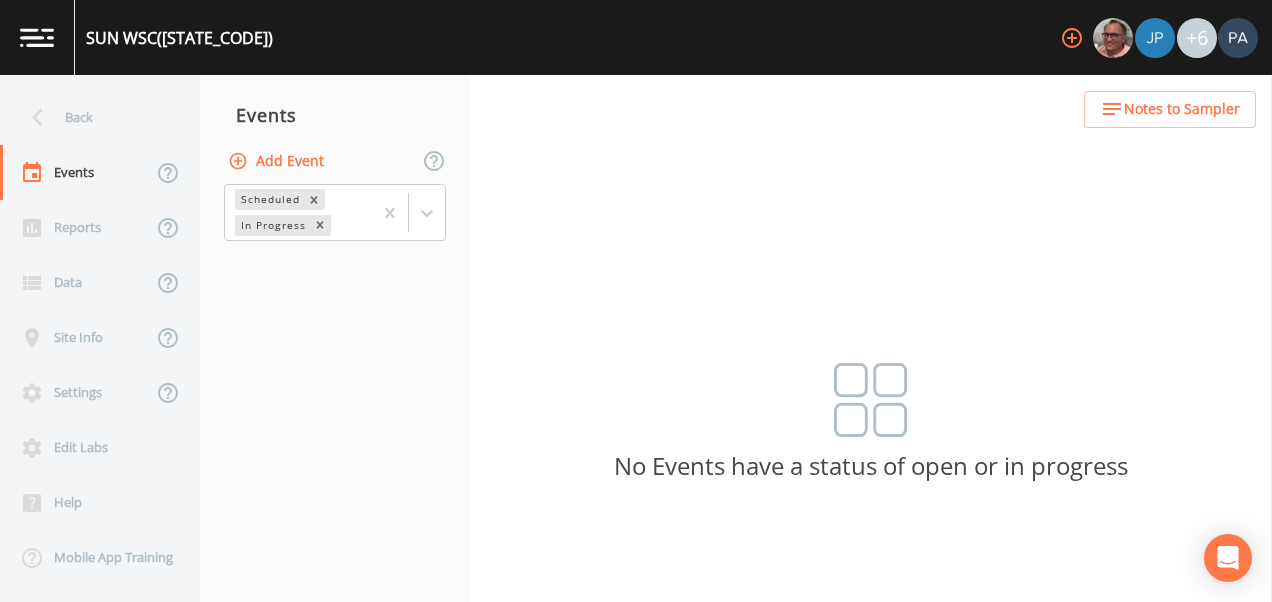 click on "Add Event" at bounding box center [278, 161] 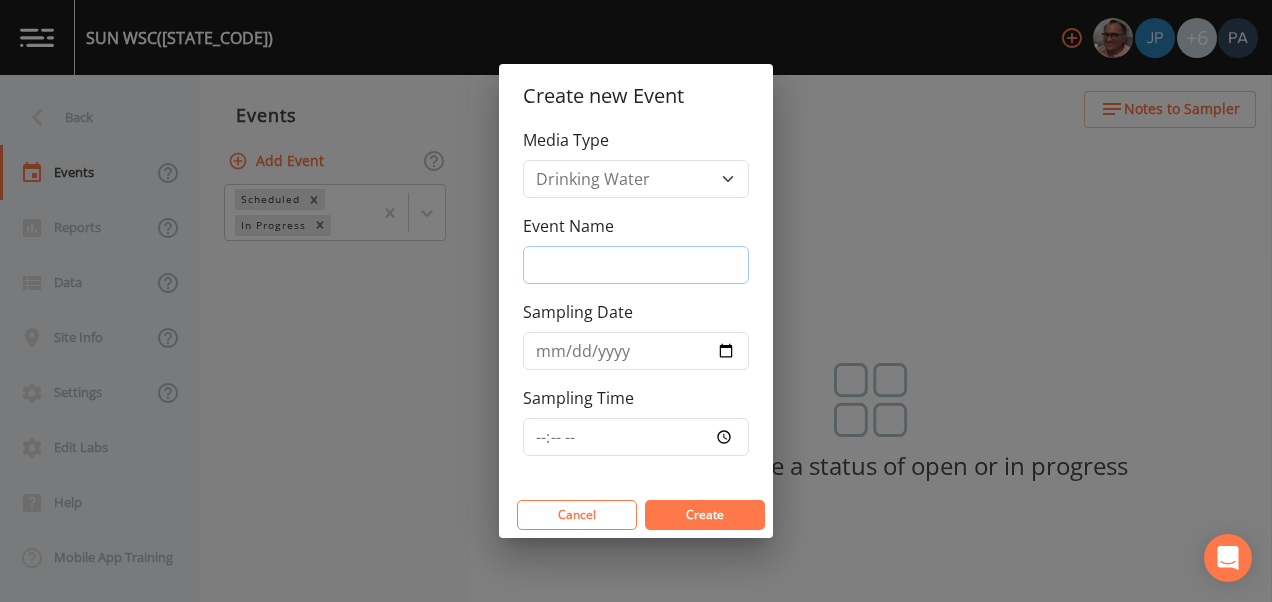 click on "Event Name" at bounding box center (636, 265) 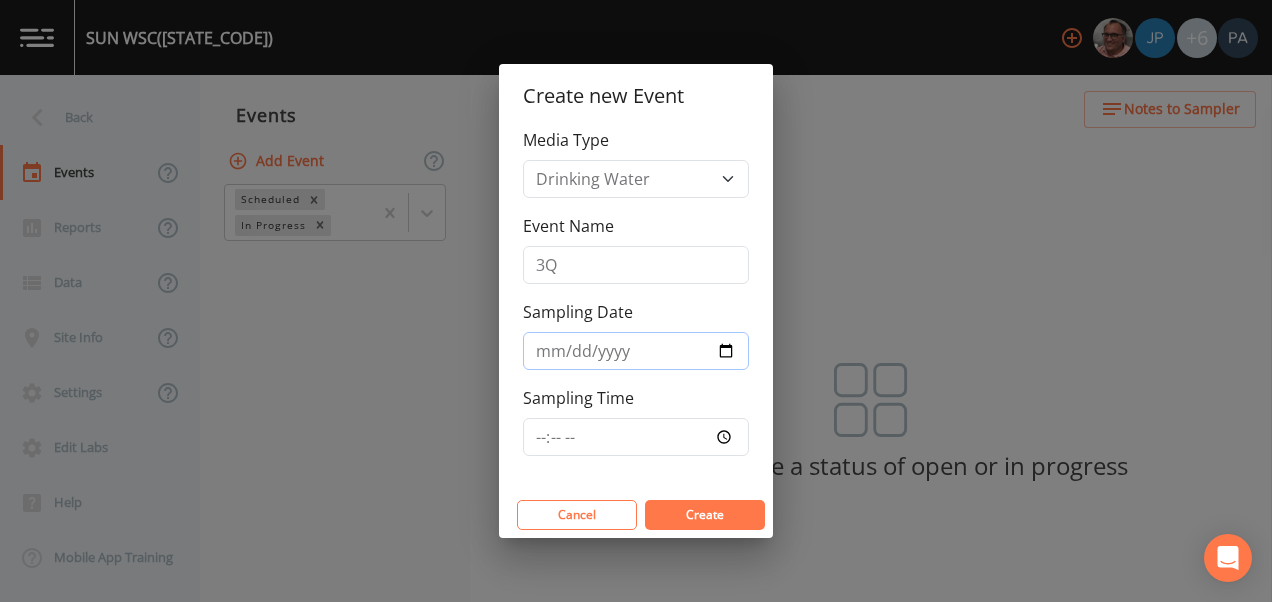 type on "[DATE]" 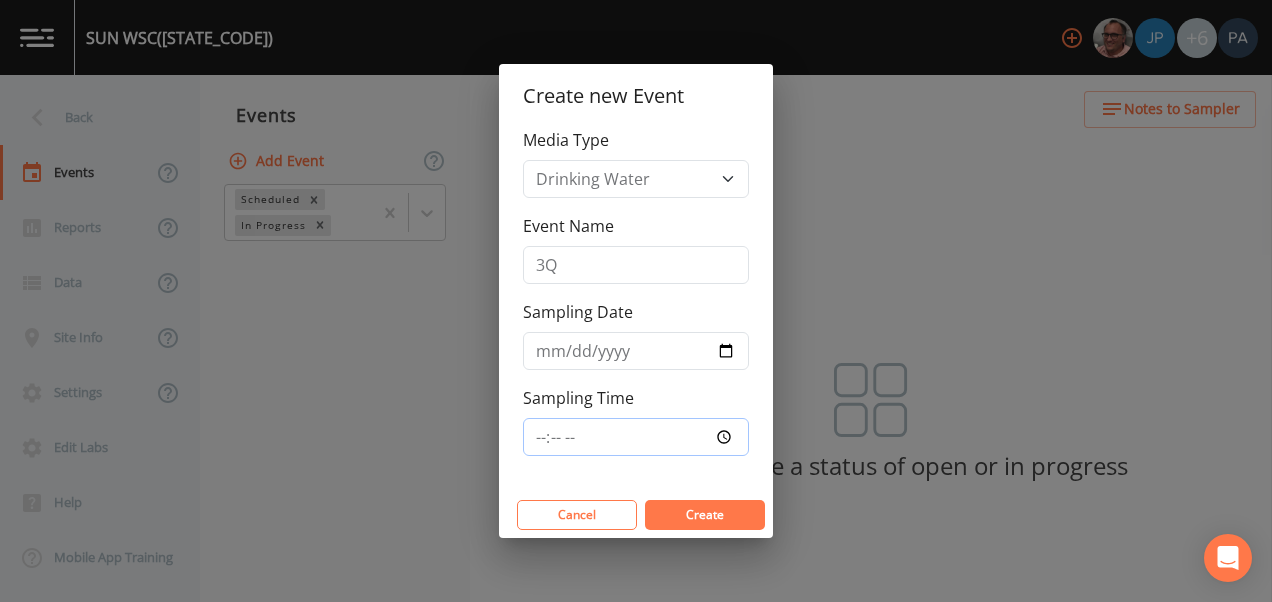 click on "Sampling Time" at bounding box center [636, 437] 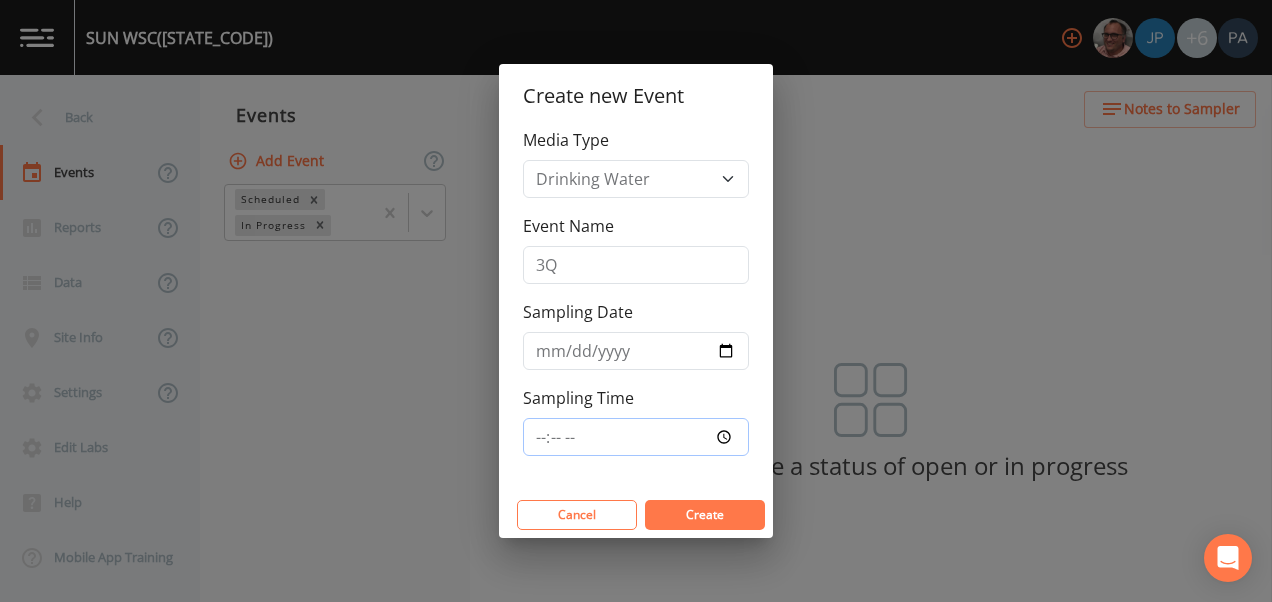 type on "10:15" 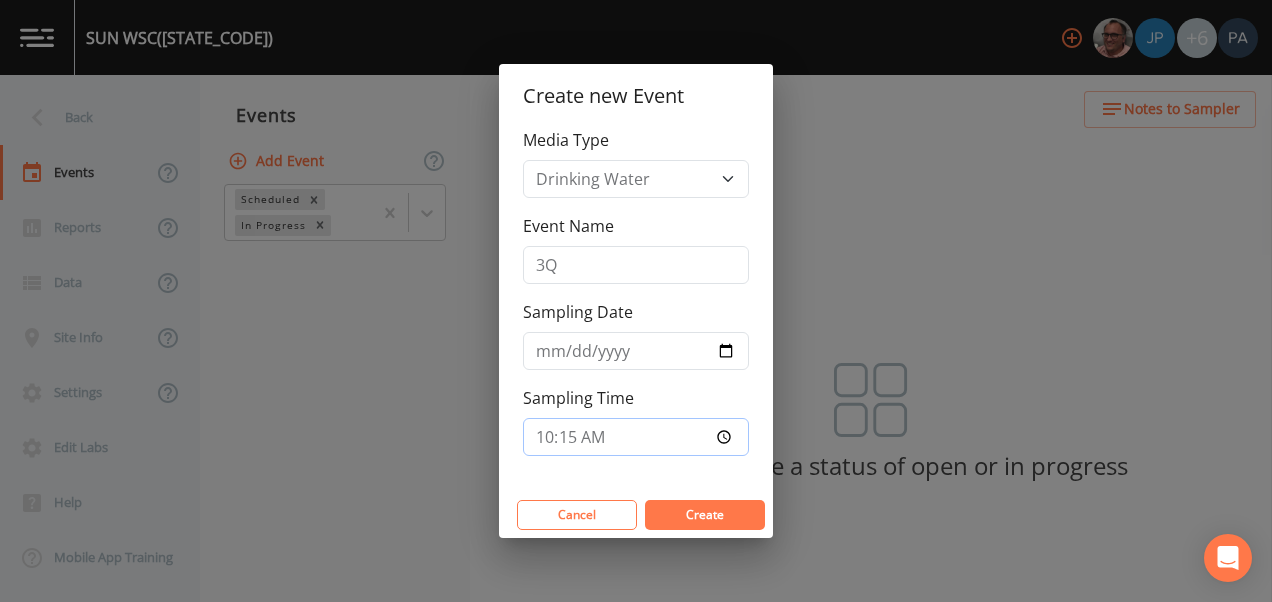 click on "Create" at bounding box center (705, 515) 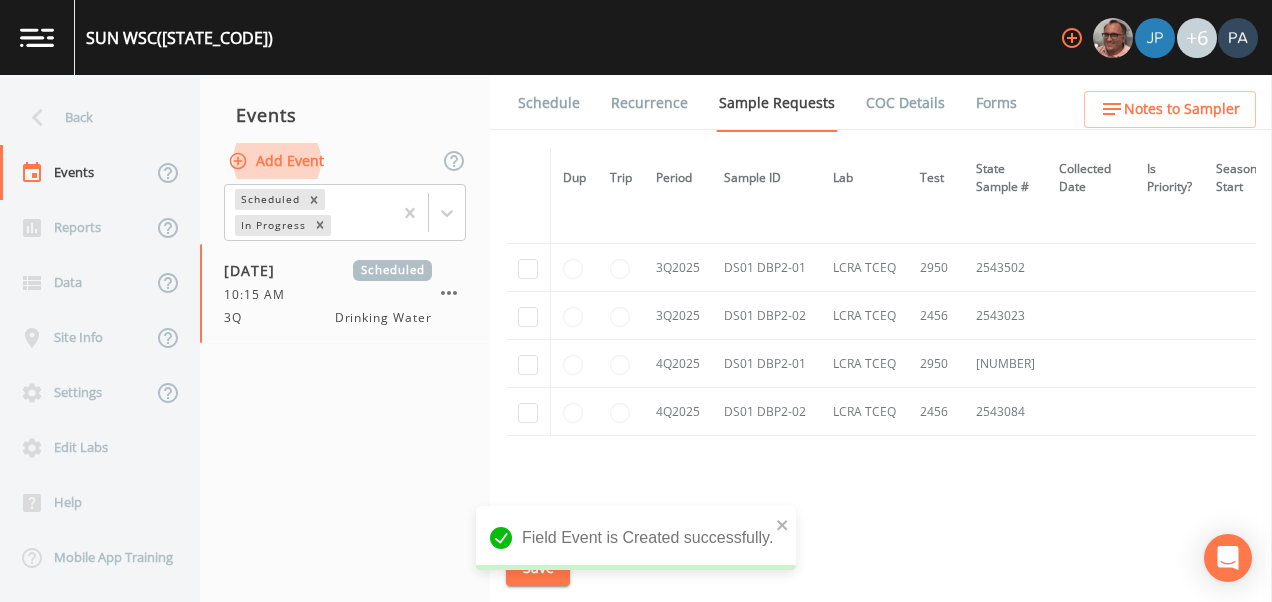 scroll, scrollTop: 1600, scrollLeft: 0, axis: vertical 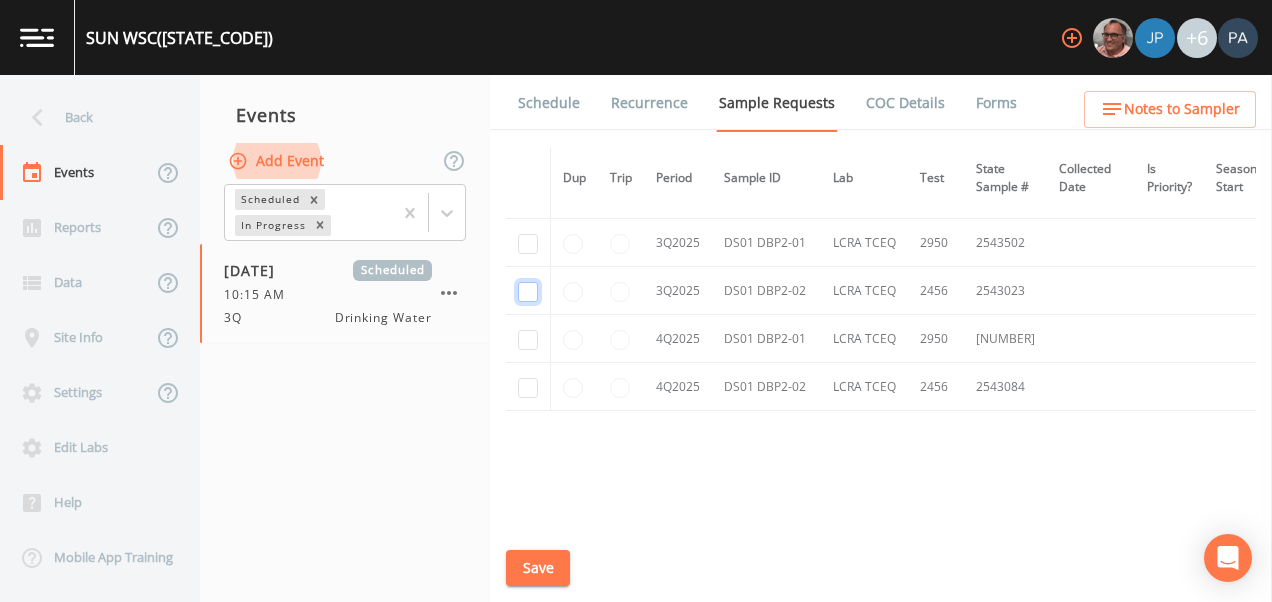 click at bounding box center [528, -1102] 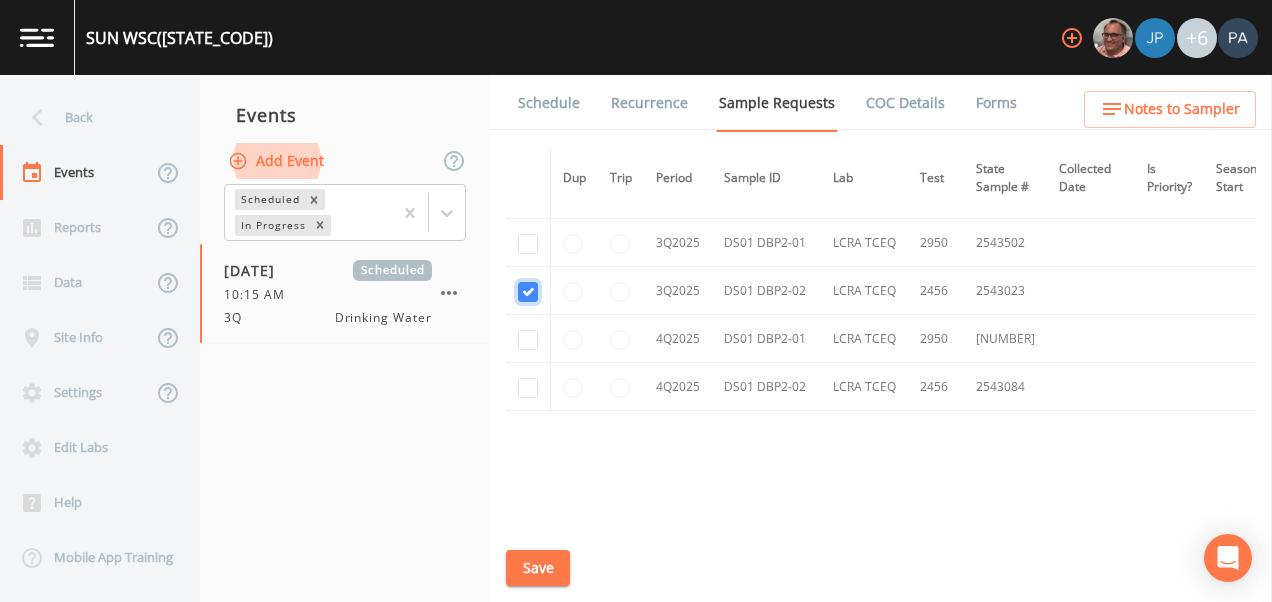checkbox on "true" 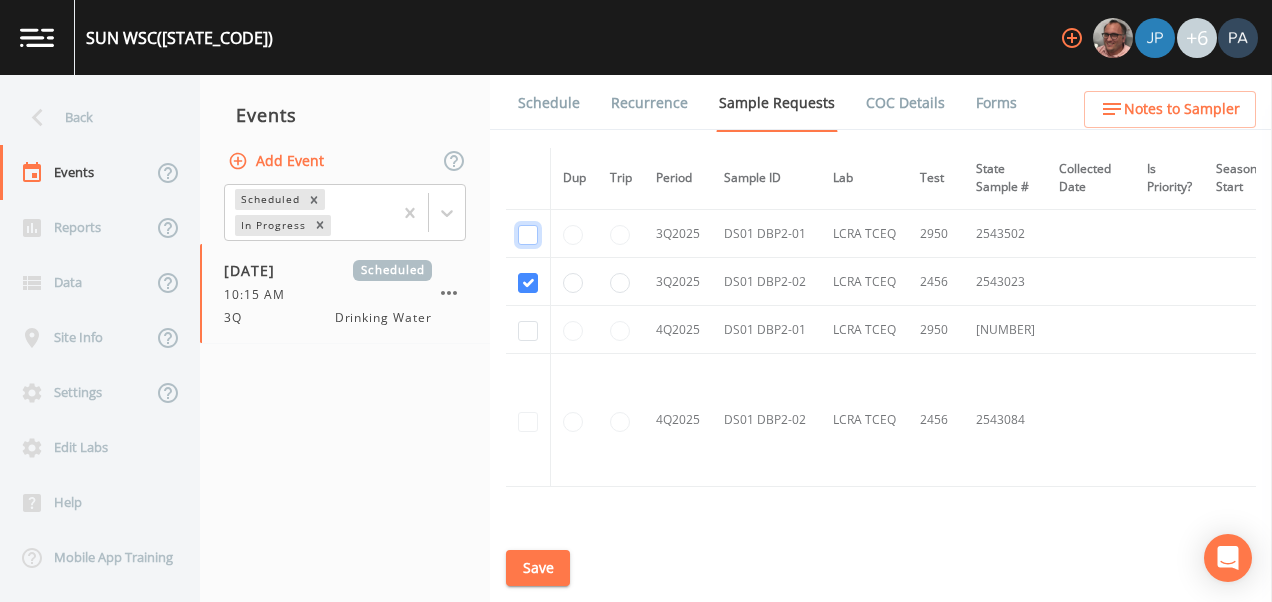 click at bounding box center [528, -1001] 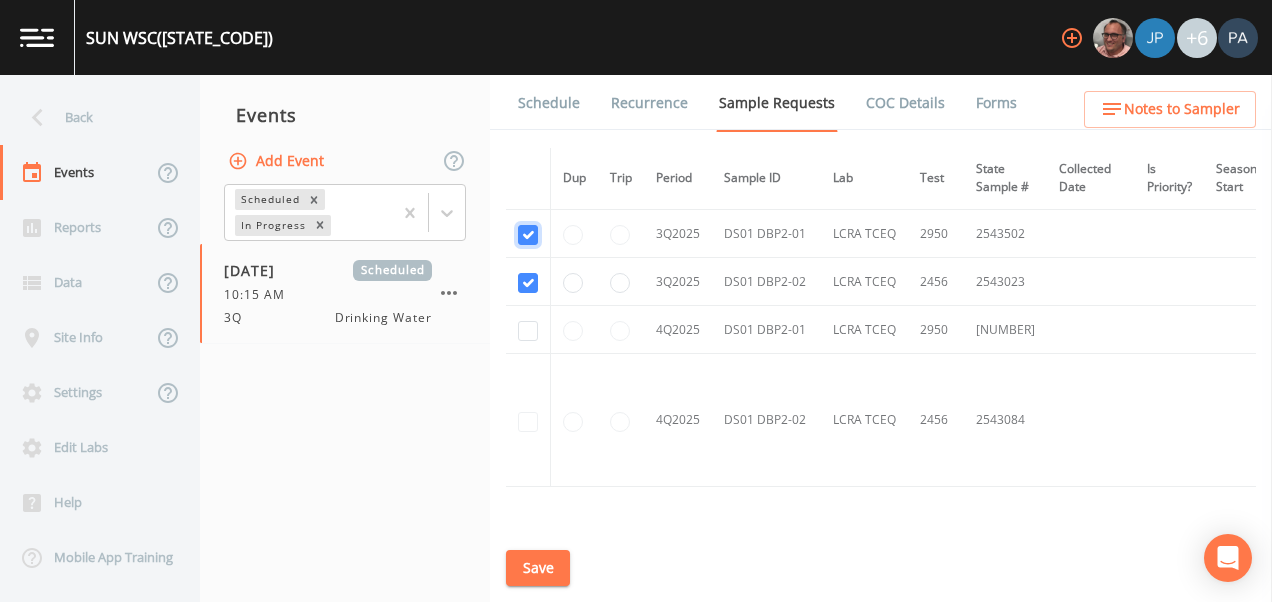 checkbox on "true" 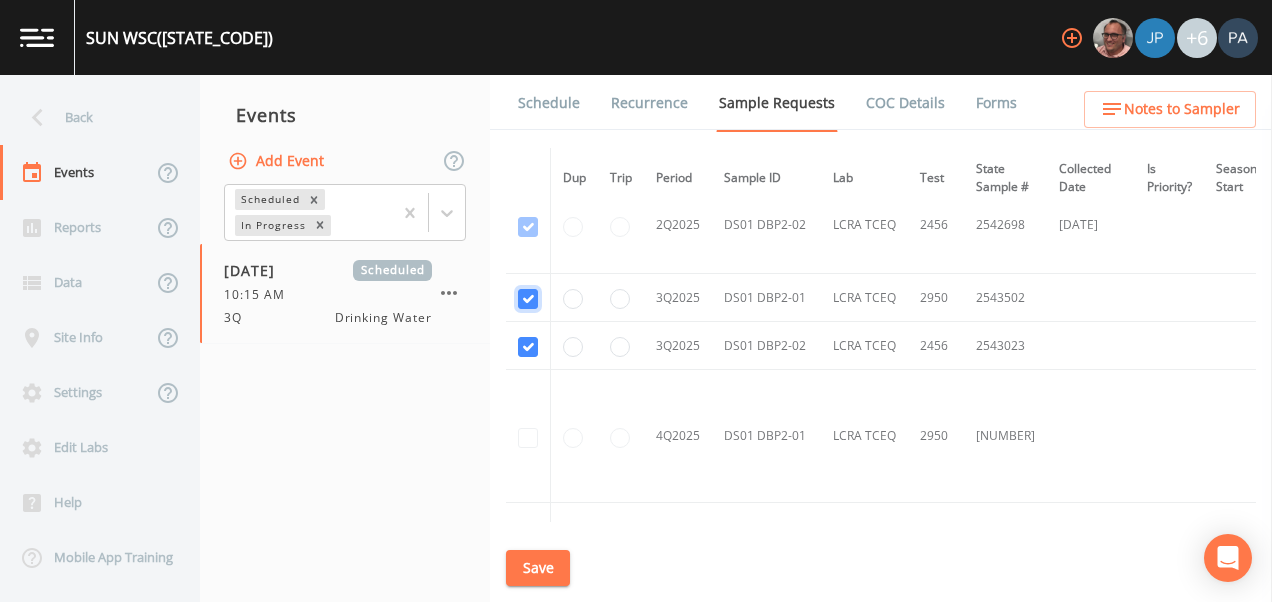 scroll, scrollTop: 1257, scrollLeft: 0, axis: vertical 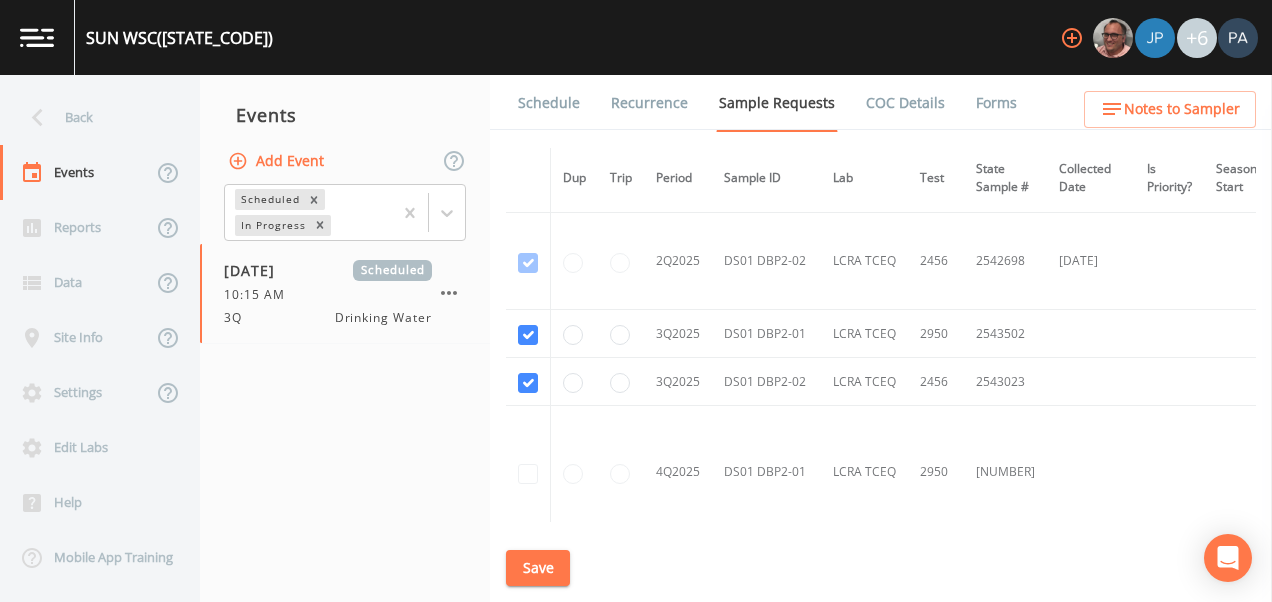 click on "Schedule Recurrence Sample Requests COC Details Forms Dup Trip Period Sample ID Lab Test State Sample # Collected Date Is Priority? Season Start Season End Deleted? YR[YEAR] EP001 TRT-TAP LCRA TCEQ NO32 [NUMBER] [DATE] This sample has been collected 1Q[YEAR] DS01 DBP2-01 LCRA TCEQ 2950 [NUMBER] [DATE] This sample has been collected 1Q[YEAR] DS01 DBP2-02 LCRA TCEQ 2456 [NUMBER] [DATE] This sample has been collected 2Q[YEAR] DS01 DBP2-01 LCRA TCEQ 2950 [NUMBER] [DATE] This sample has been collected 2Q[YEAR] DS01 DBP2-02 LCRA TCEQ 2456 [NUMBER] [DATE] This sample has been collected 3Q[YEAR] DS01 DBP2-01 LCRA TCEQ 2950 [NUMBER] [DATE] This sample has been collected 3Q[YEAR] DS01 DBP2-02 LCRA TCEQ 2456 [NUMBER] [DATE] This sample has been collected 4Q[YEAR] DS01 DBP2-01 LCRA TCEQ 2950 [NUMBER] [DATE] This sample has been collected 4Q[YEAR] DS01 DBP2-02 LCRA TCEQ 2456 [NUMBER] [DATE] This sample has been collected YR[YEAR] EP001 TRT-TAP LCRA TCEQ 1040 [NUMBER] [DATE] This sample has been collected 1Q[YEAR] LCRA TCEQ" at bounding box center [881, 338] 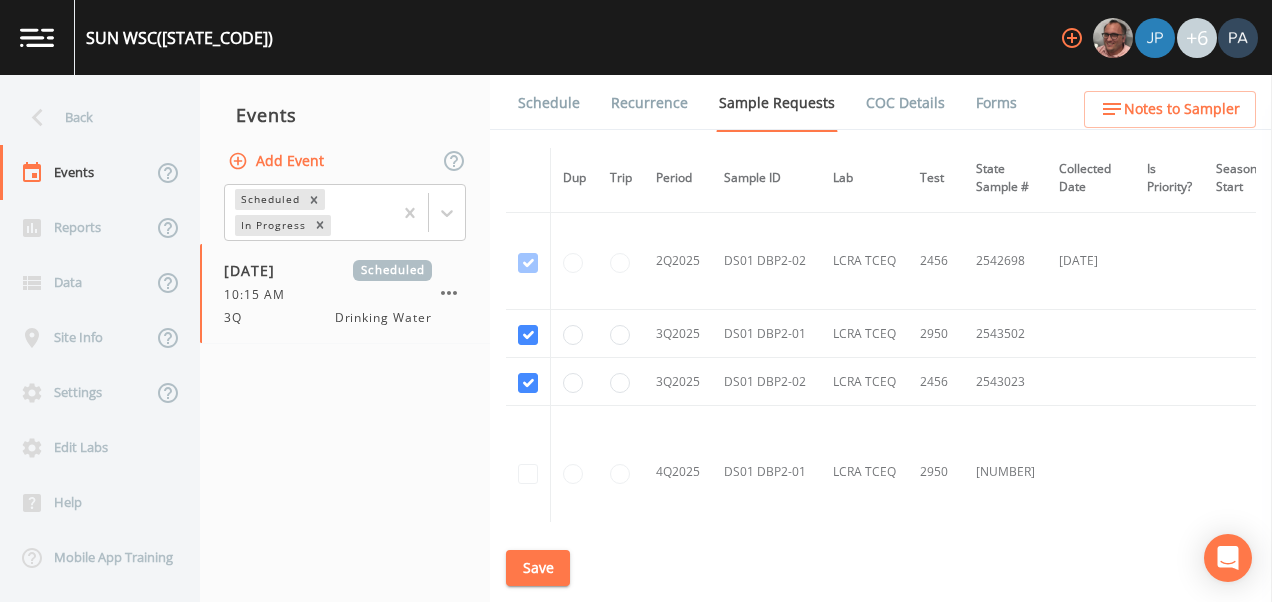 click on "Save" at bounding box center (538, 568) 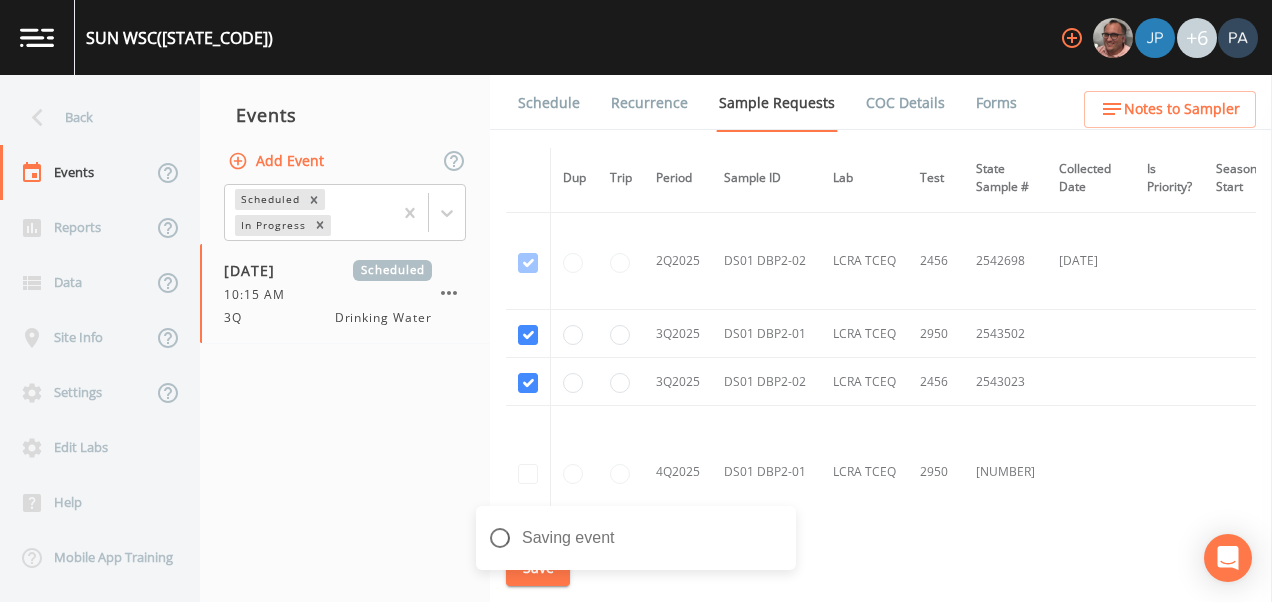 click on "Schedule" at bounding box center [549, 103] 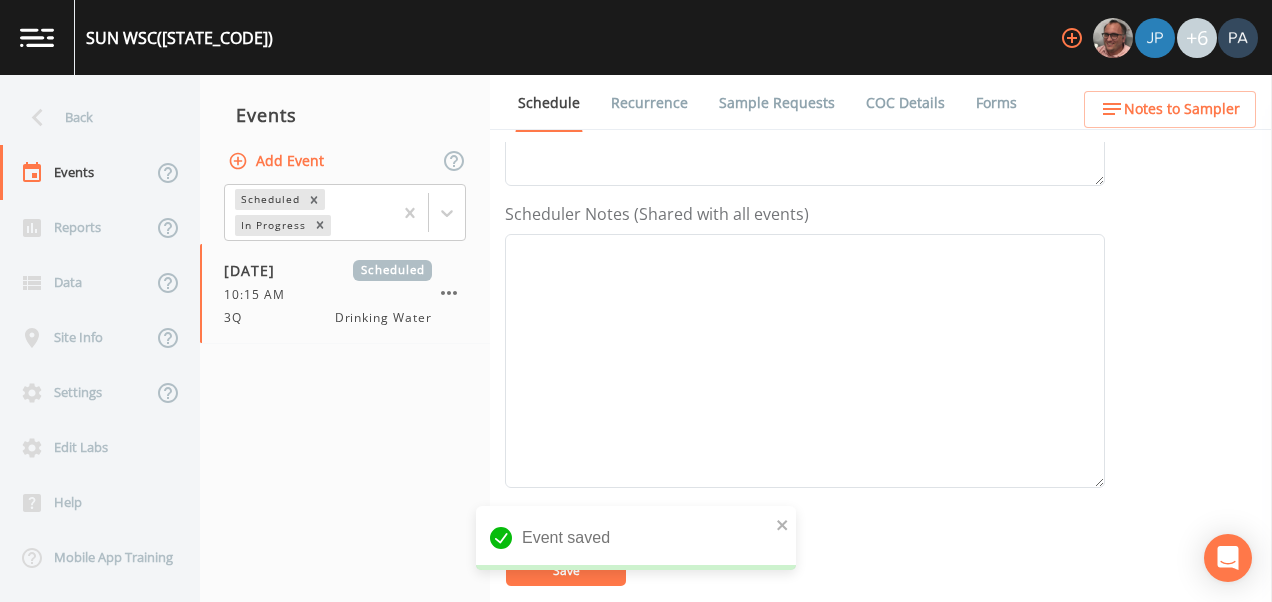 scroll, scrollTop: 808, scrollLeft: 0, axis: vertical 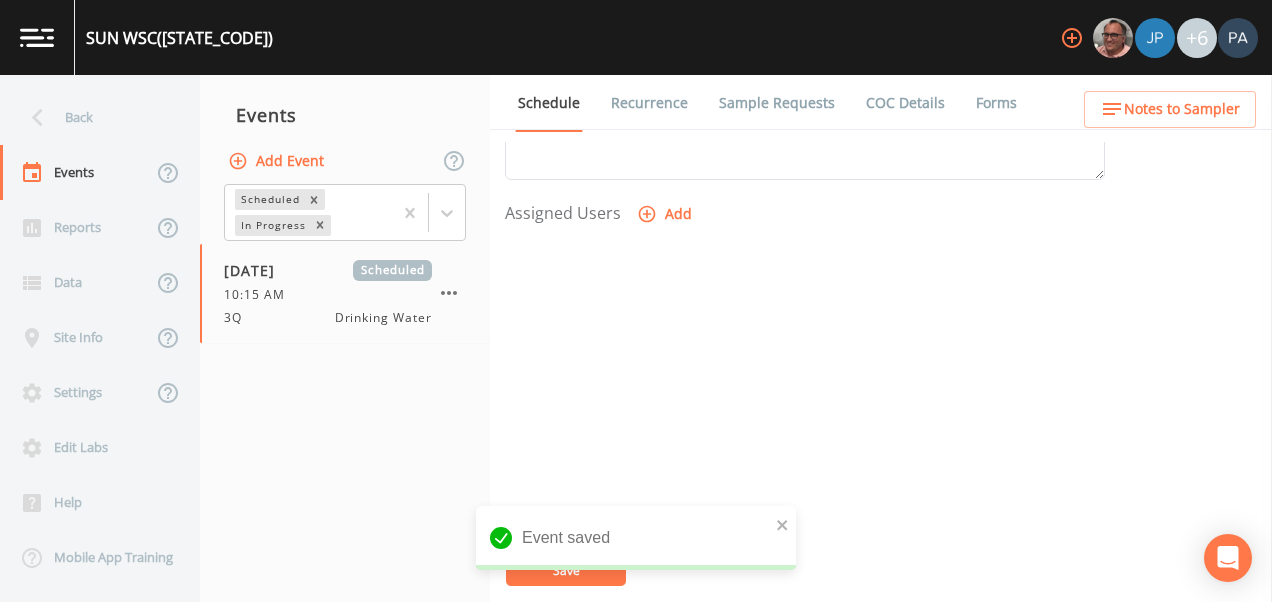 click on "Add" at bounding box center (666, 214) 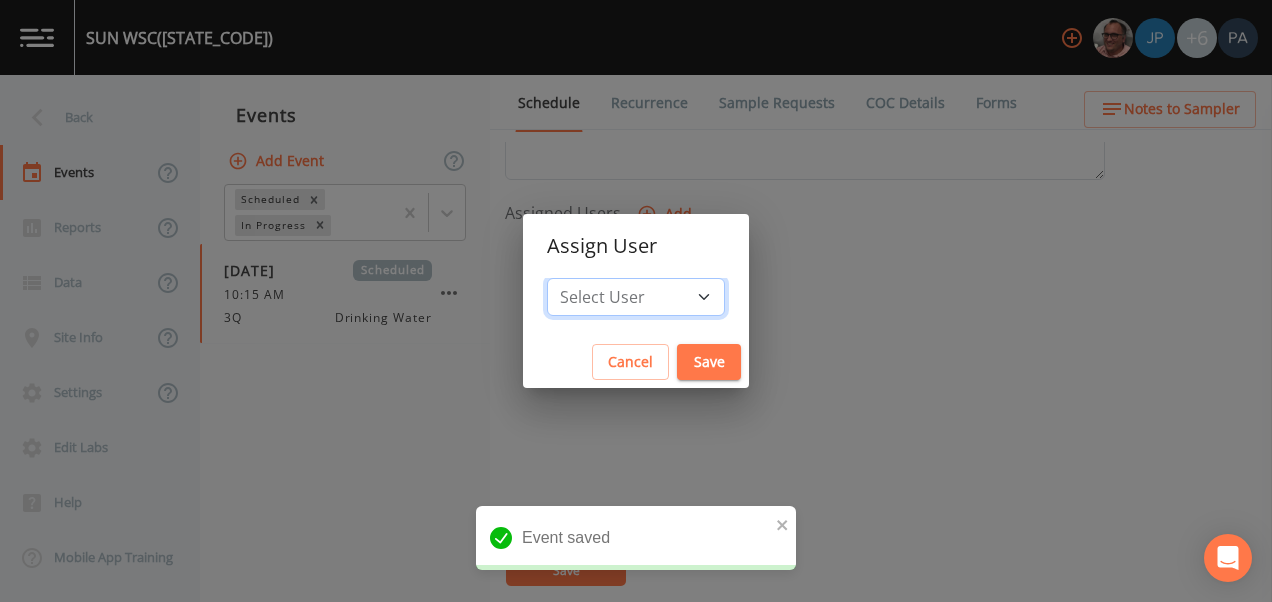 click on "Select User Mike [LAST] Joshua gere [FIRST] [LAST] David [LAST] Paul [LAST] Zachary [LAST] Stafford [LAST] Paul [LAST] Dillon [LAST] Carter [FIRST] [LAST] Charles [LAST]" at bounding box center [636, 297] 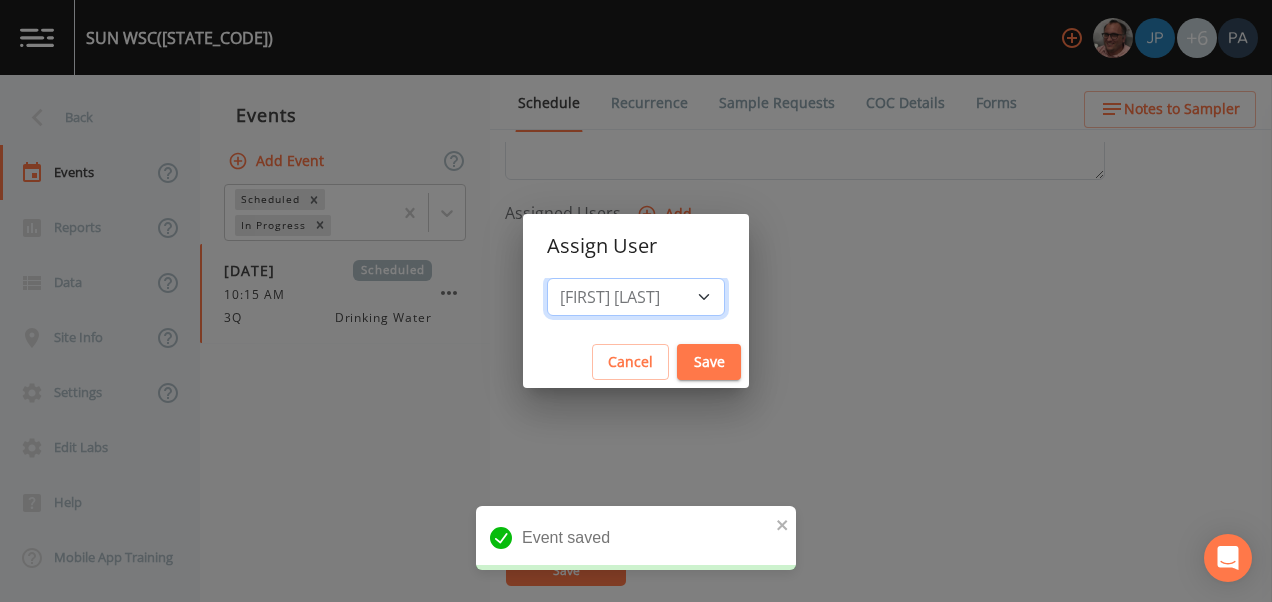 click on "Select User Mike [LAST] Joshua gere [FIRST] [LAST] David [LAST] Paul [LAST] Zachary [LAST] Stafford [LAST] Paul [LAST] Dillon [LAST] Carter [FIRST] [LAST] Charles [LAST]" at bounding box center (636, 297) 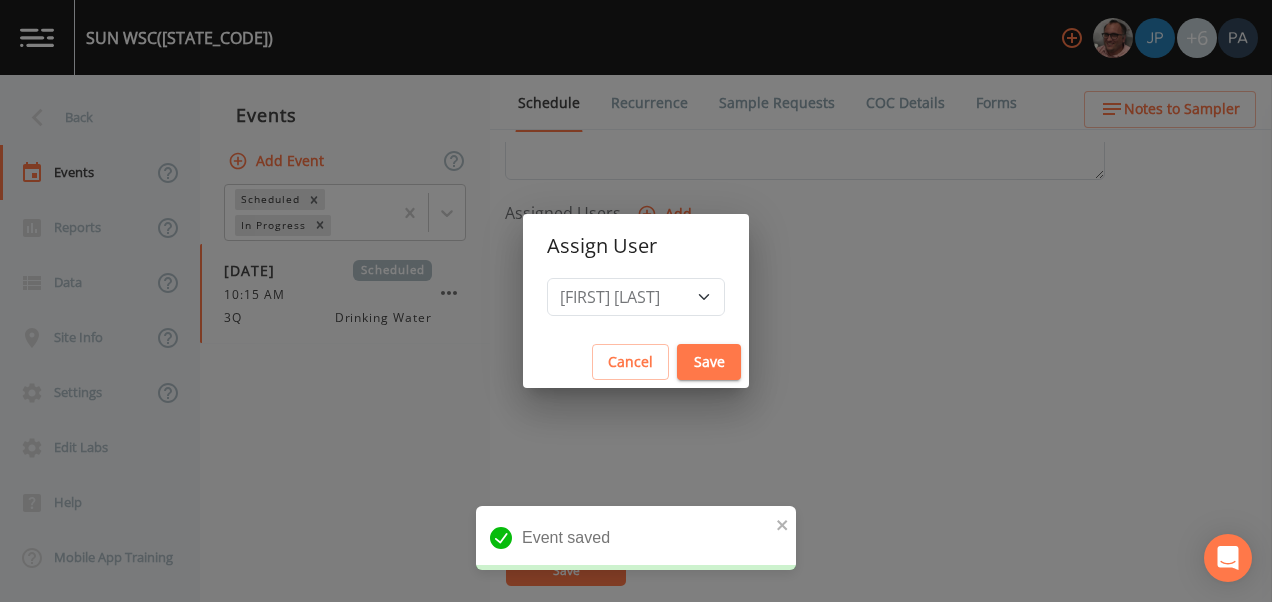 click on "Save" at bounding box center (709, 362) 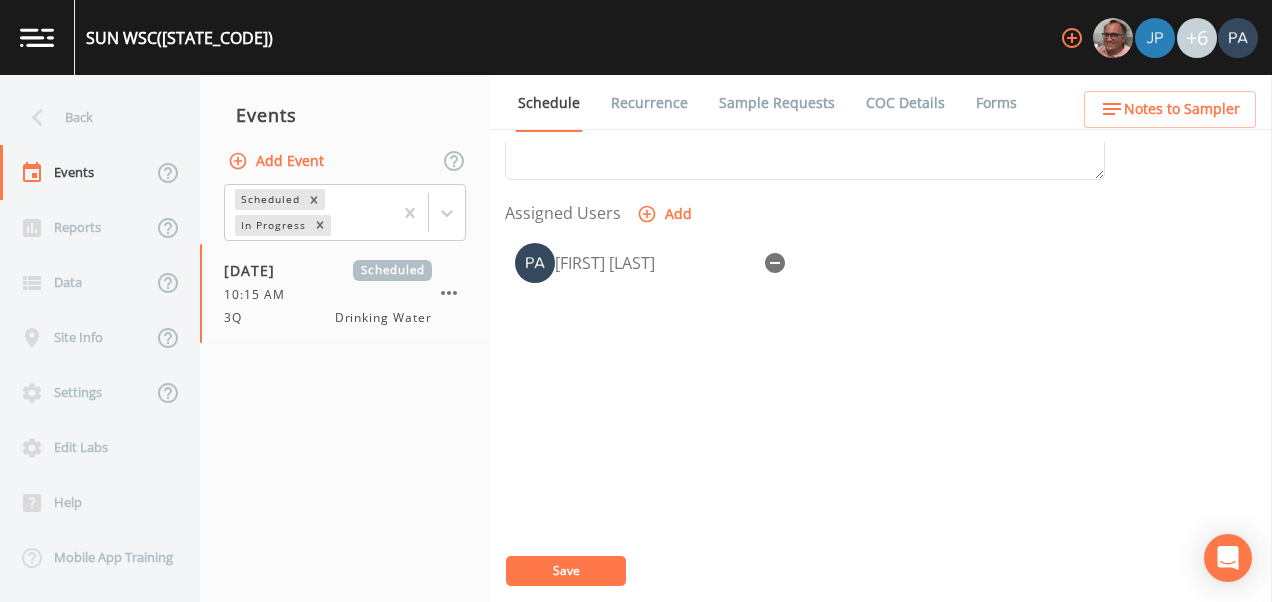 click on "Save" at bounding box center [566, 570] 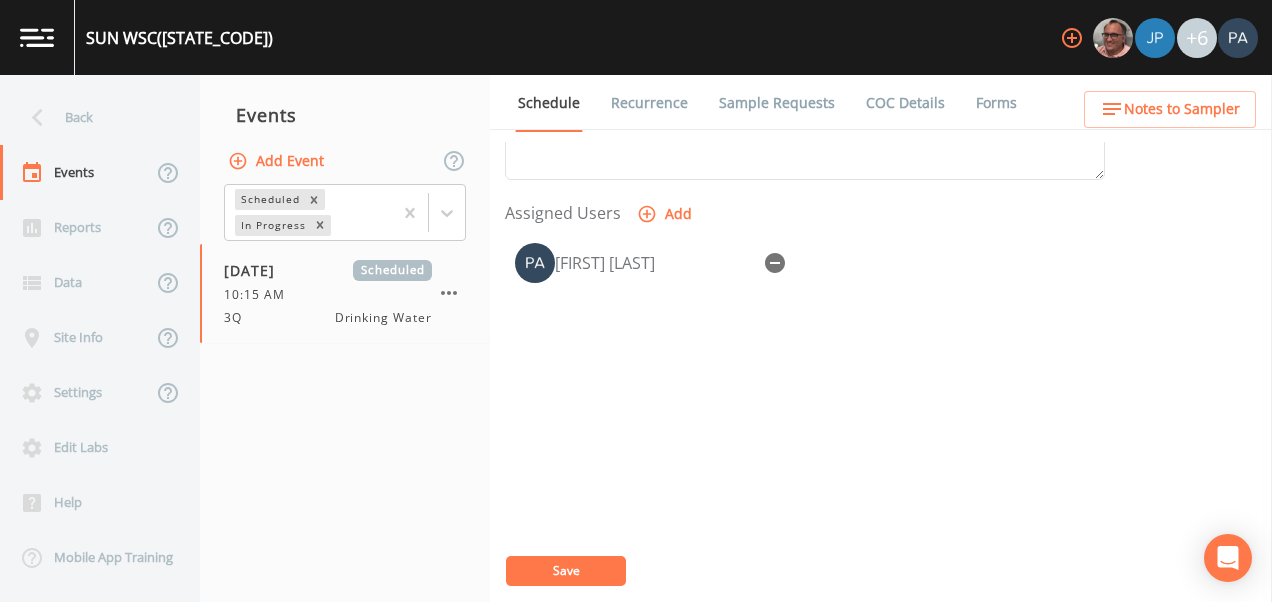 click on "Save" at bounding box center [566, 570] 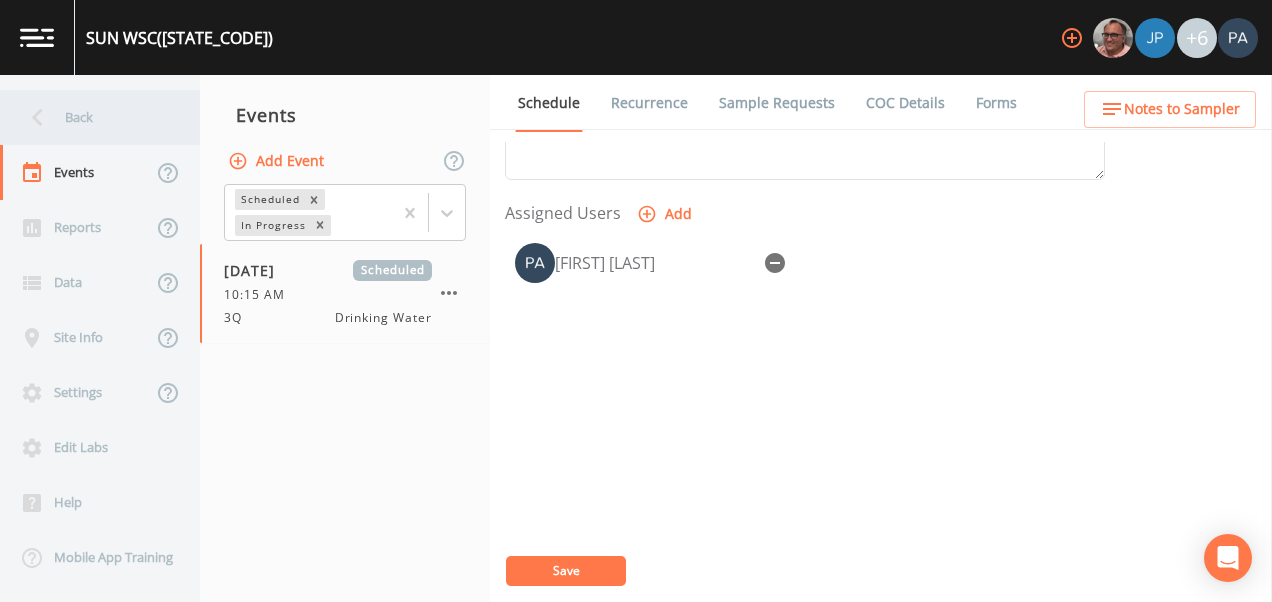 click on "Back" at bounding box center [90, 117] 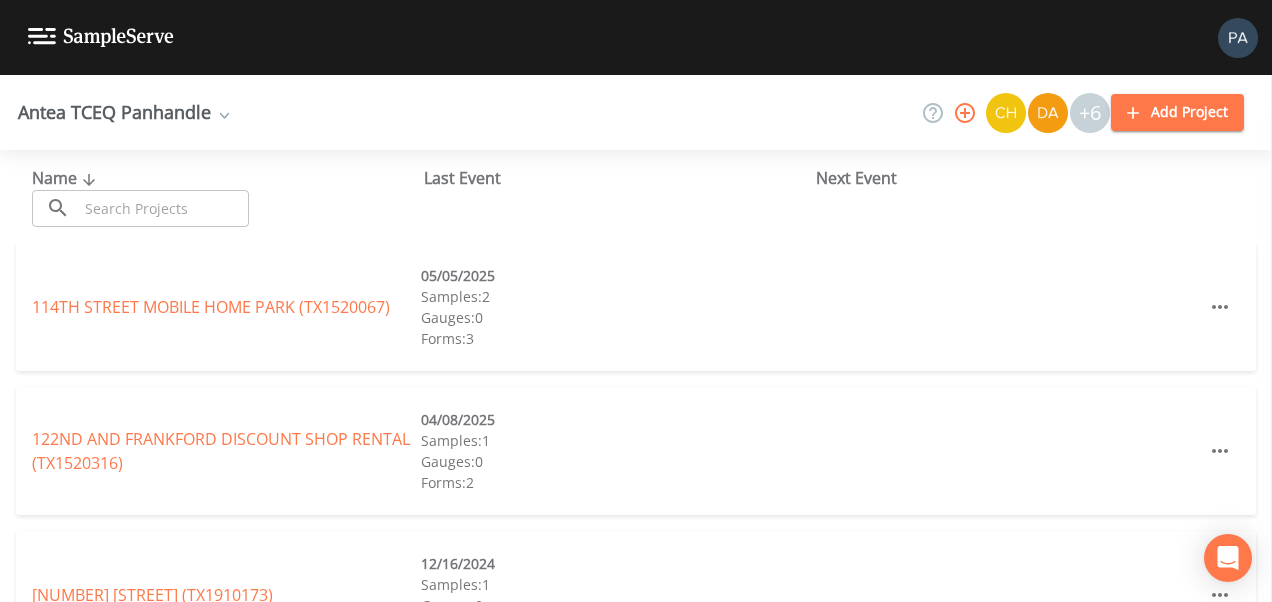 click at bounding box center (163, 208) 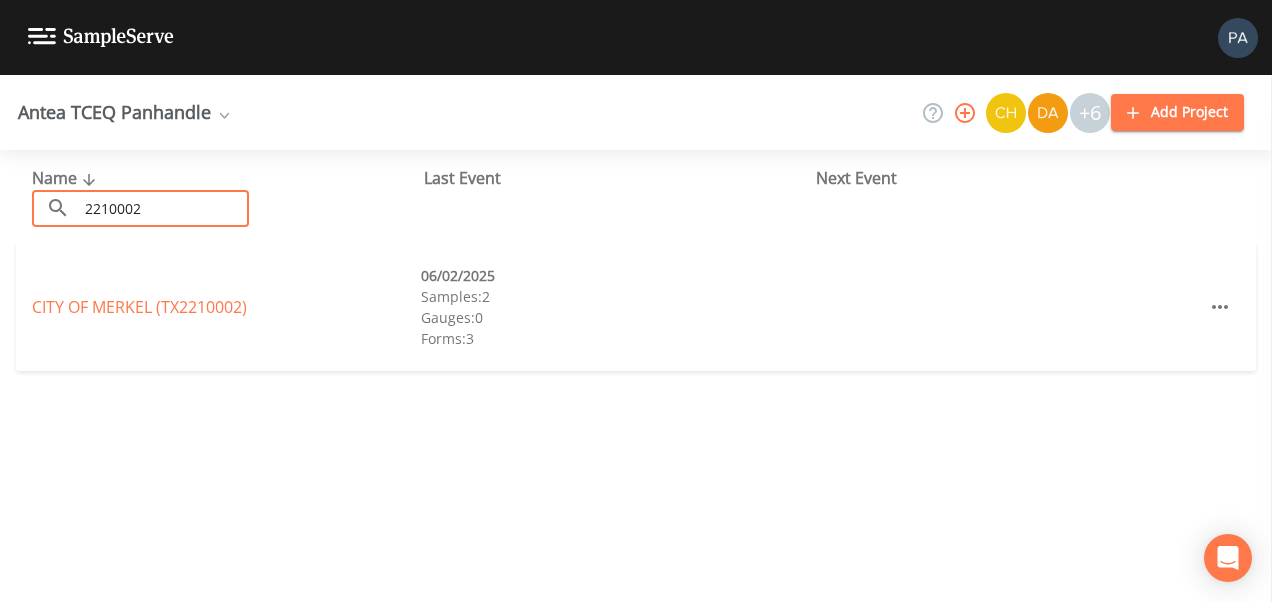 type on "2210002" 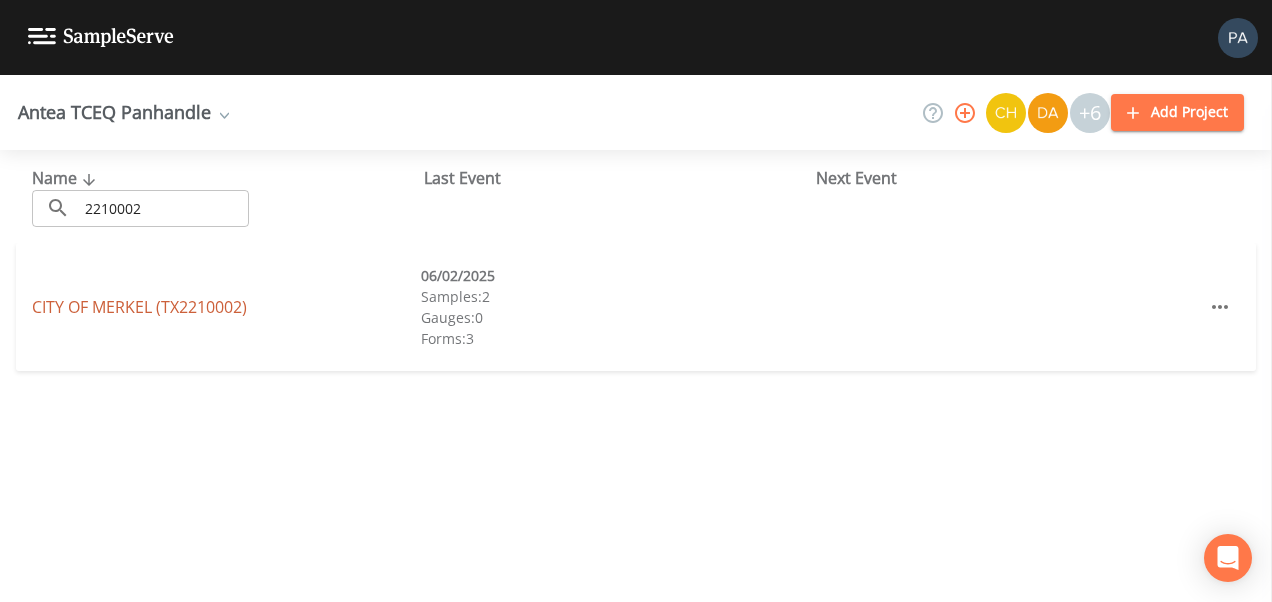click on "CITY OF MERKEL (TX2210002)" at bounding box center [139, 307] 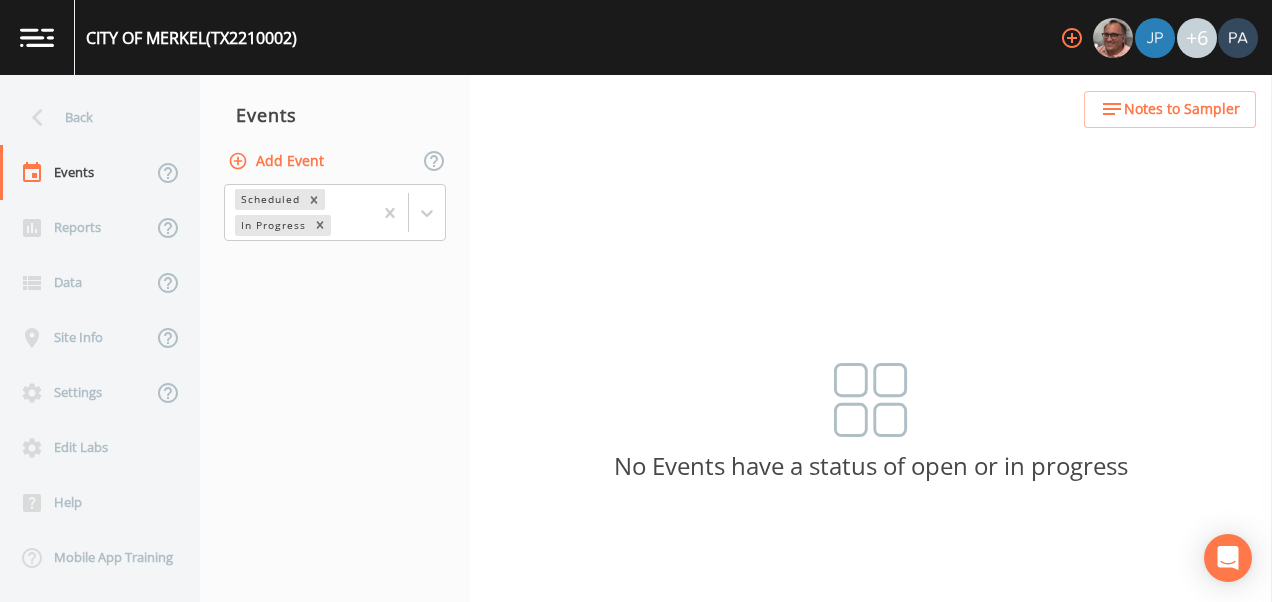click on "Events" at bounding box center [335, 115] 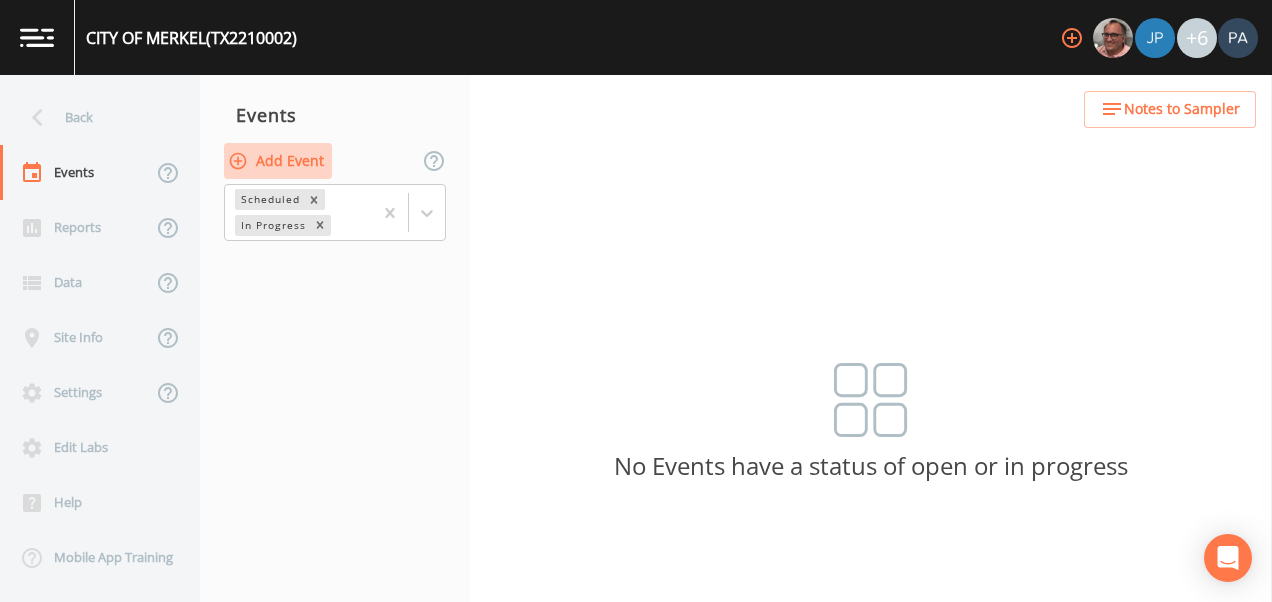 click on "Add Event" at bounding box center (278, 161) 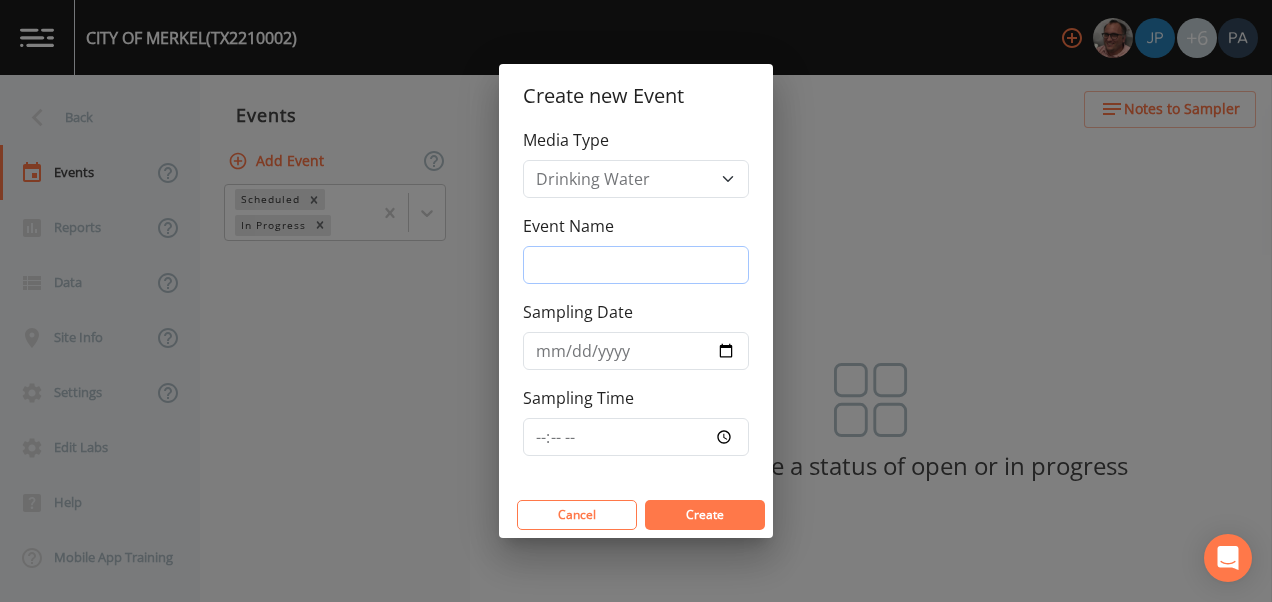 click on "Event Name" at bounding box center (636, 265) 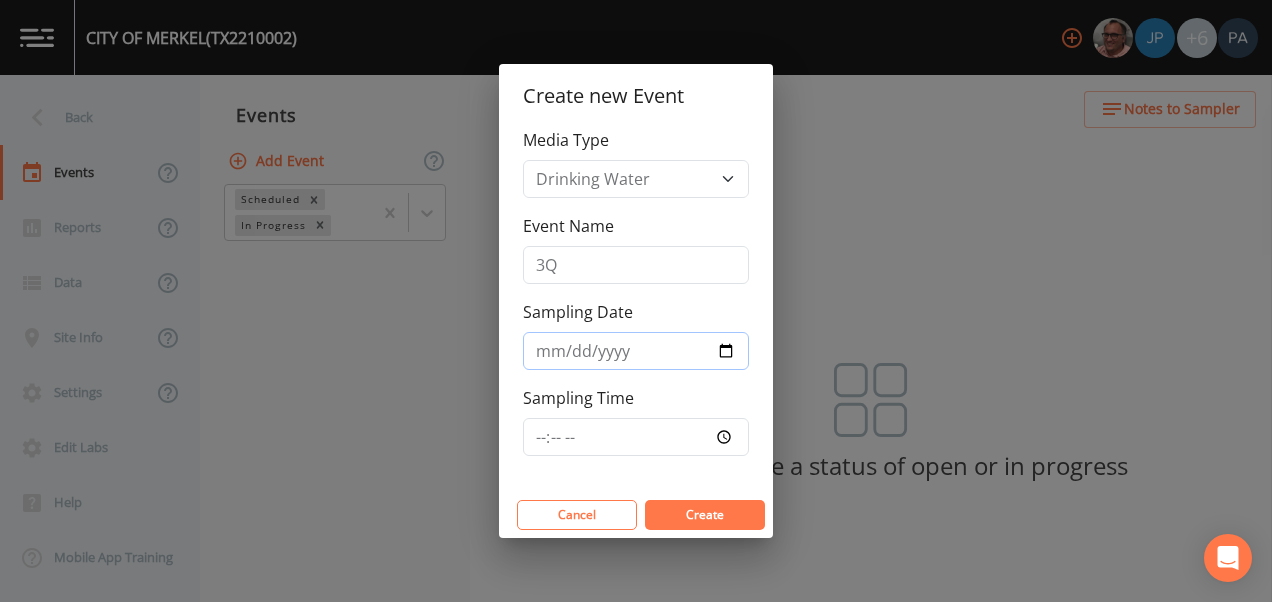 type on "[DATE]" 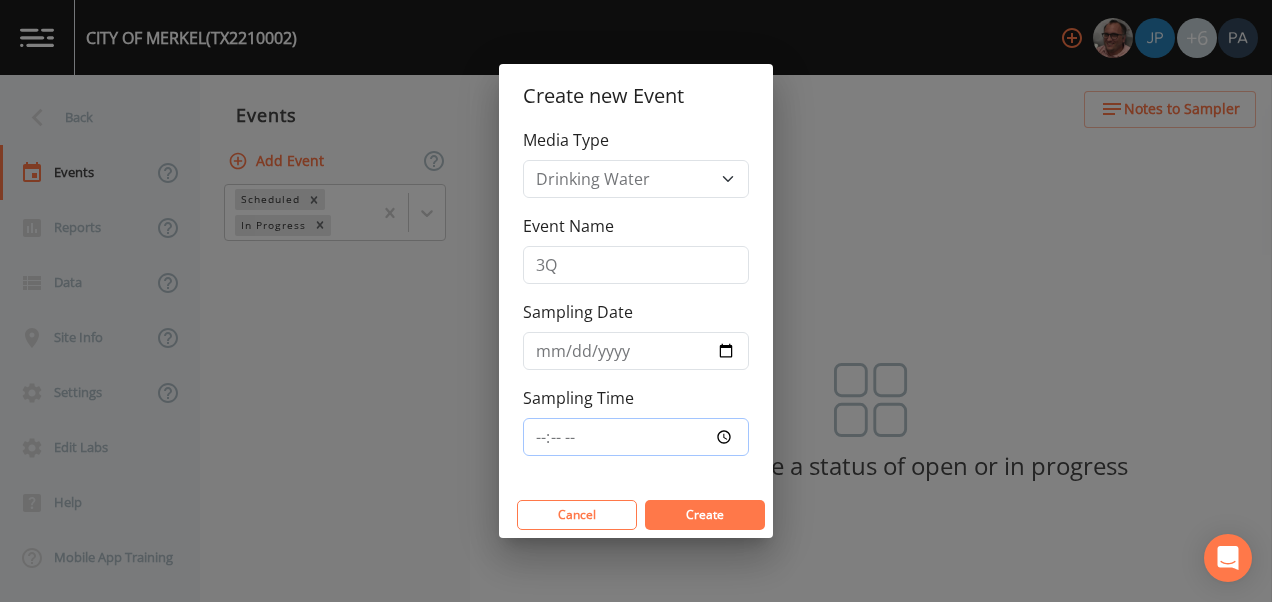 click on "Sampling Time" at bounding box center [636, 437] 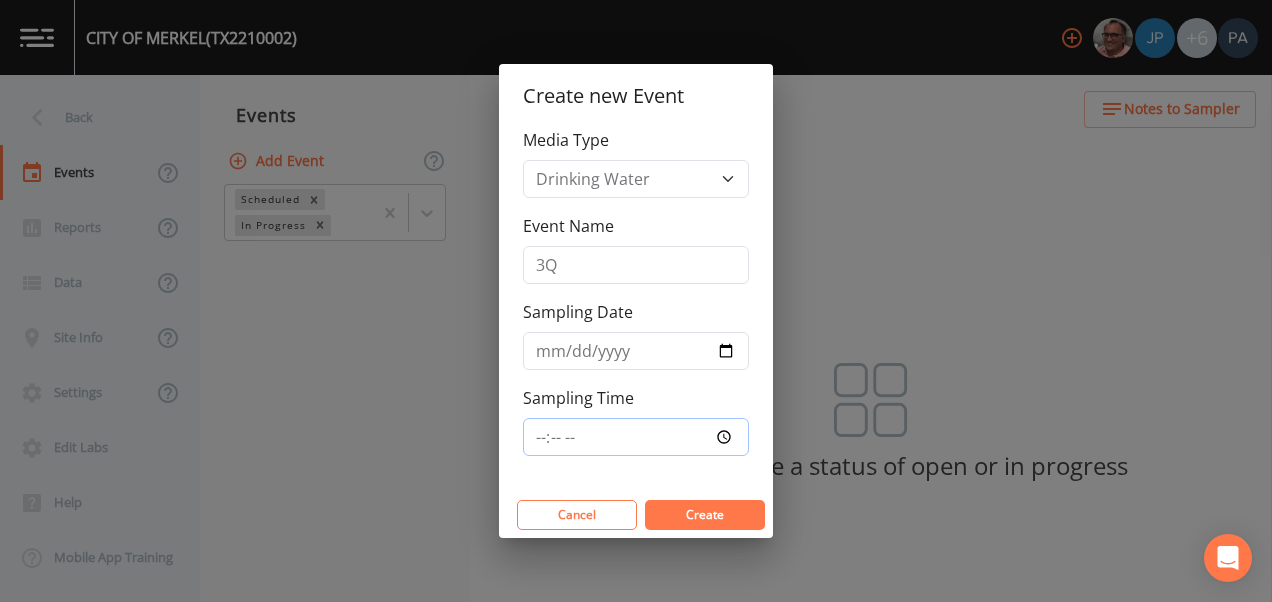 type on "07:15" 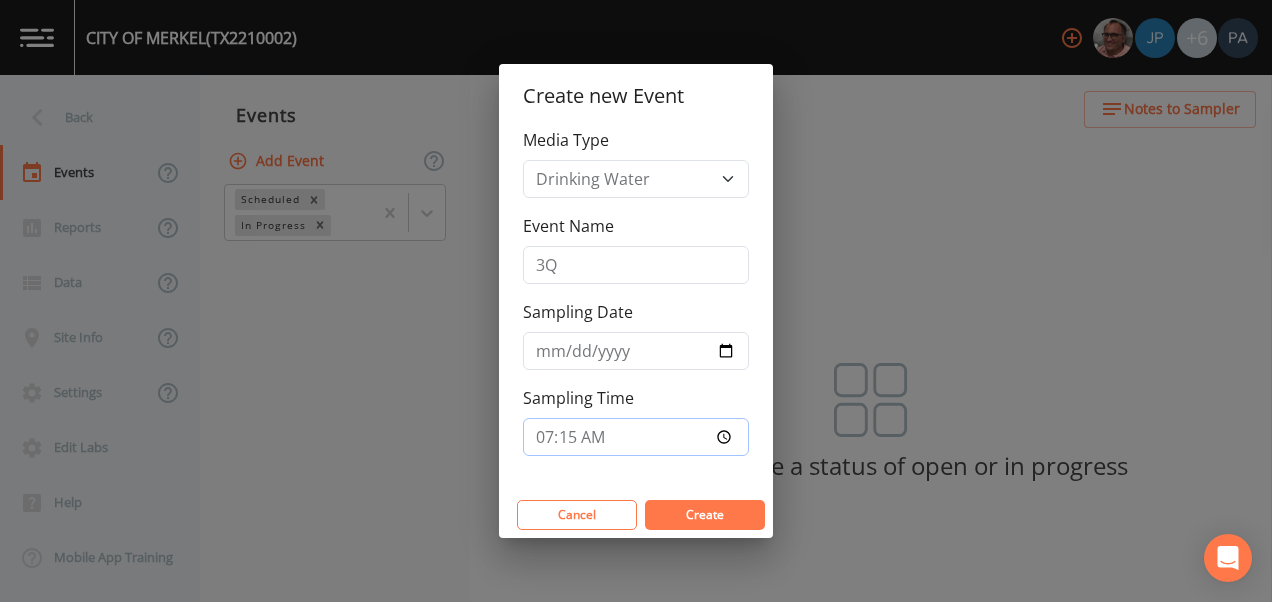 click on "Create" at bounding box center (705, 515) 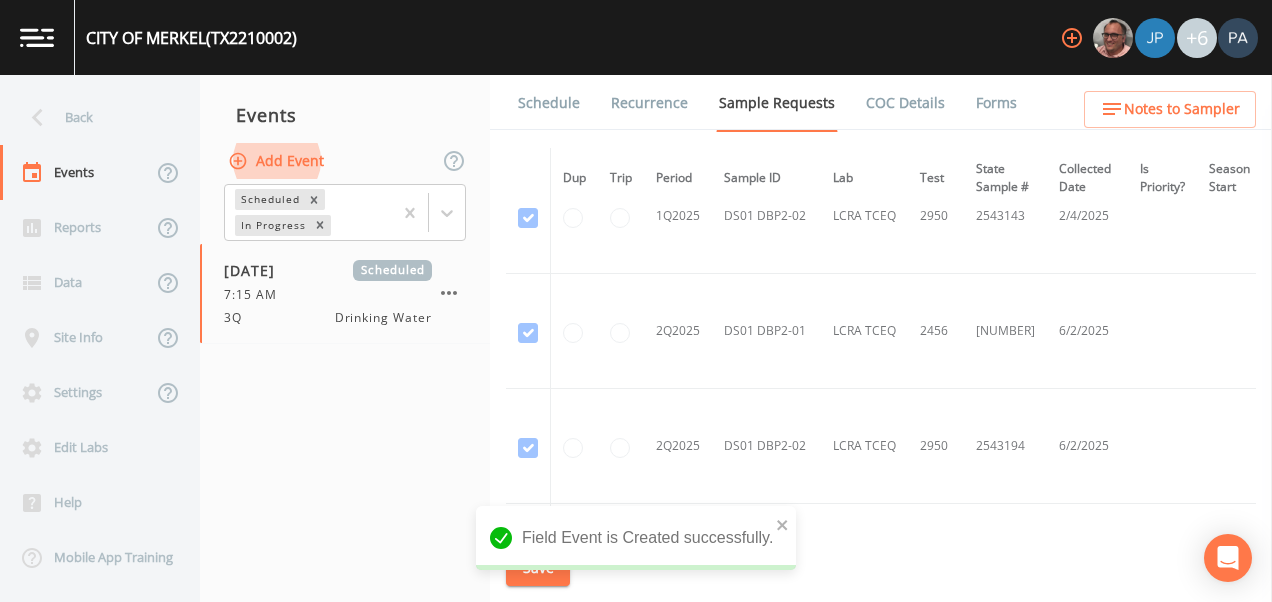 scroll, scrollTop: 1400, scrollLeft: 0, axis: vertical 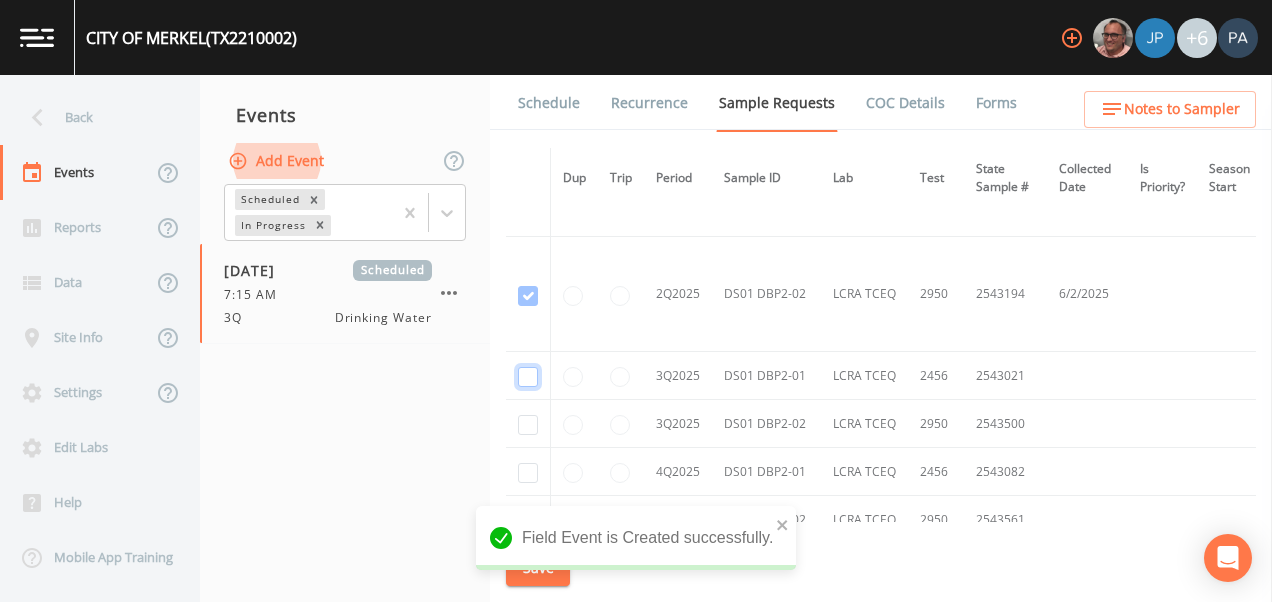 click at bounding box center (528, -1017) 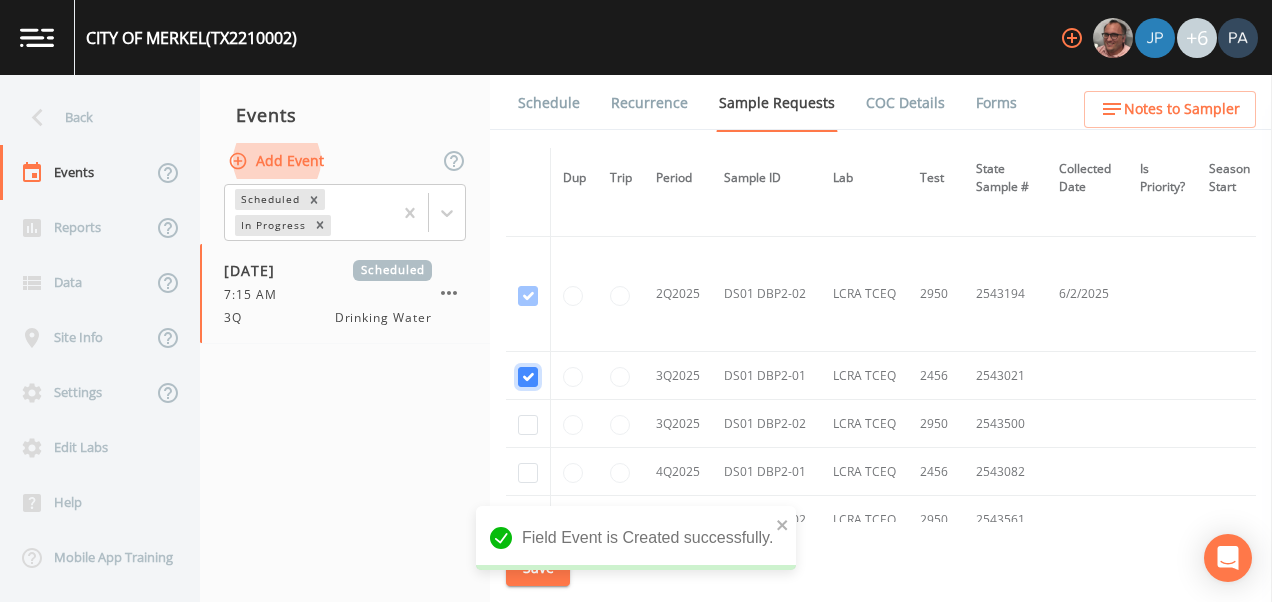 checkbox on "true" 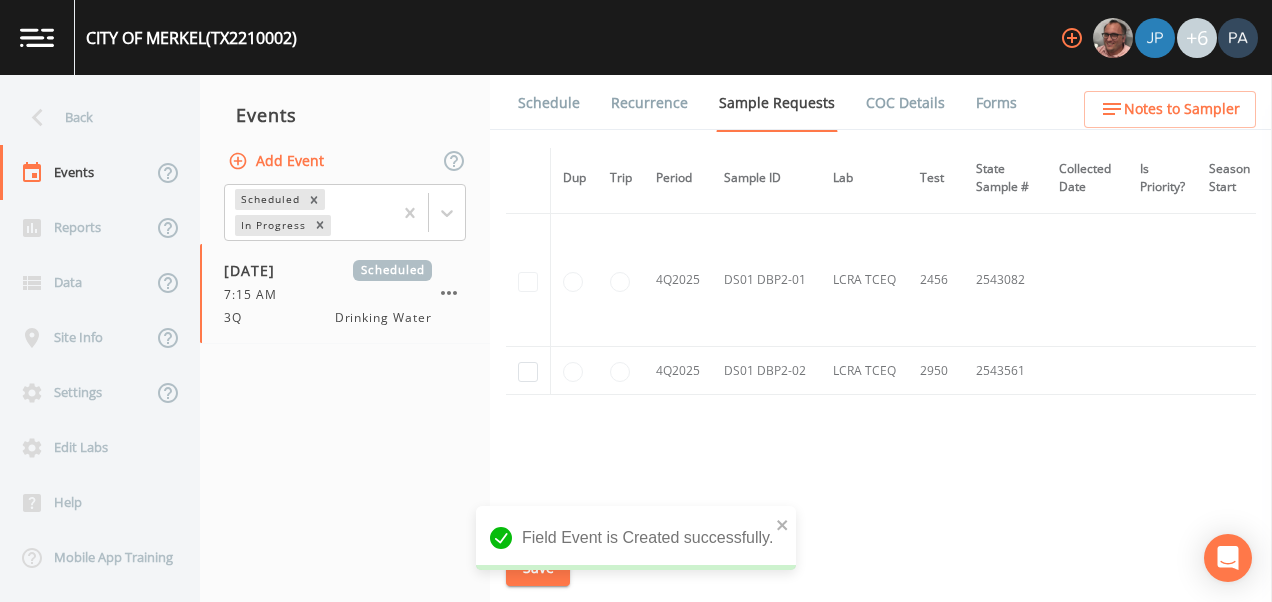 scroll, scrollTop: 1193, scrollLeft: 0, axis: vertical 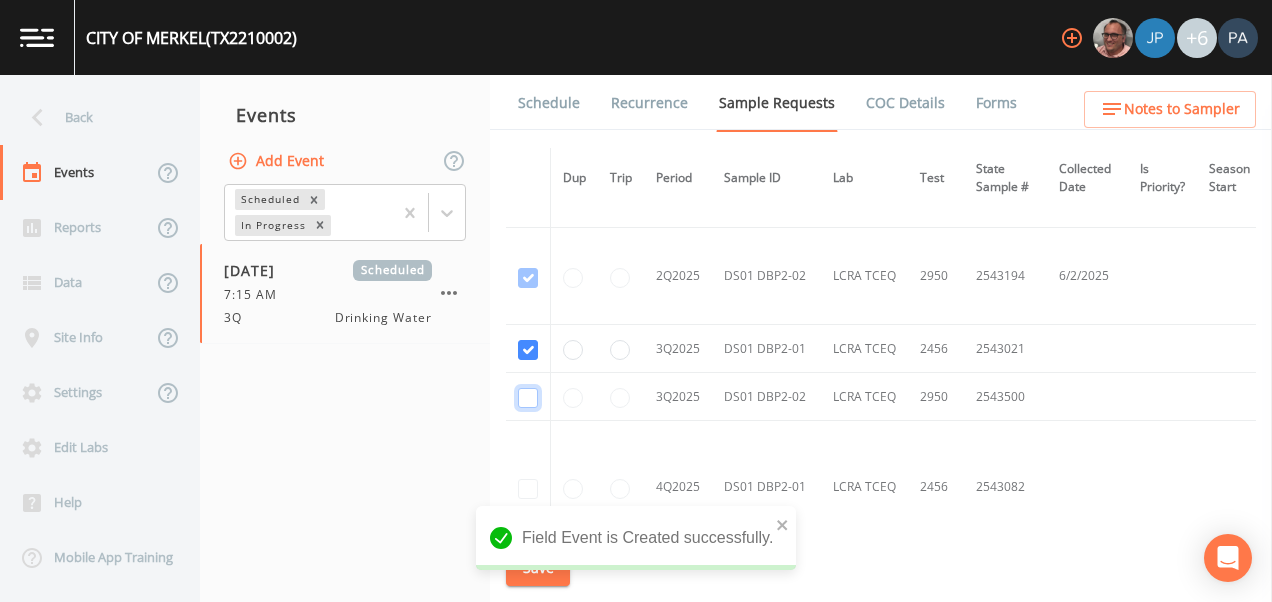click at bounding box center [528, -740] 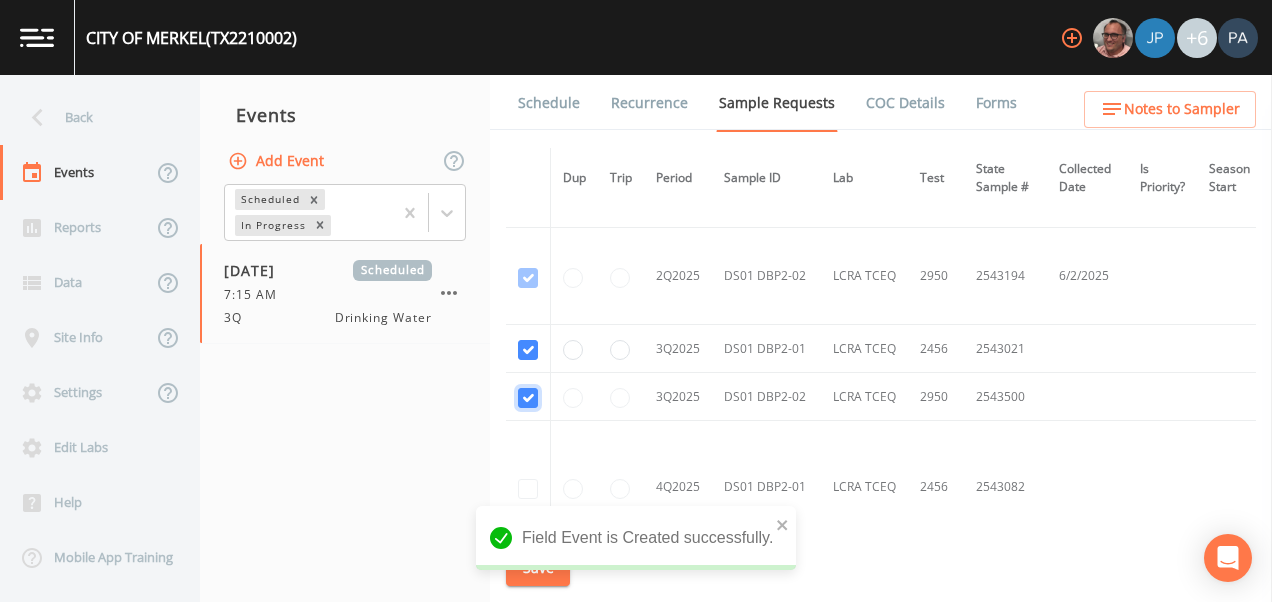 checkbox on "true" 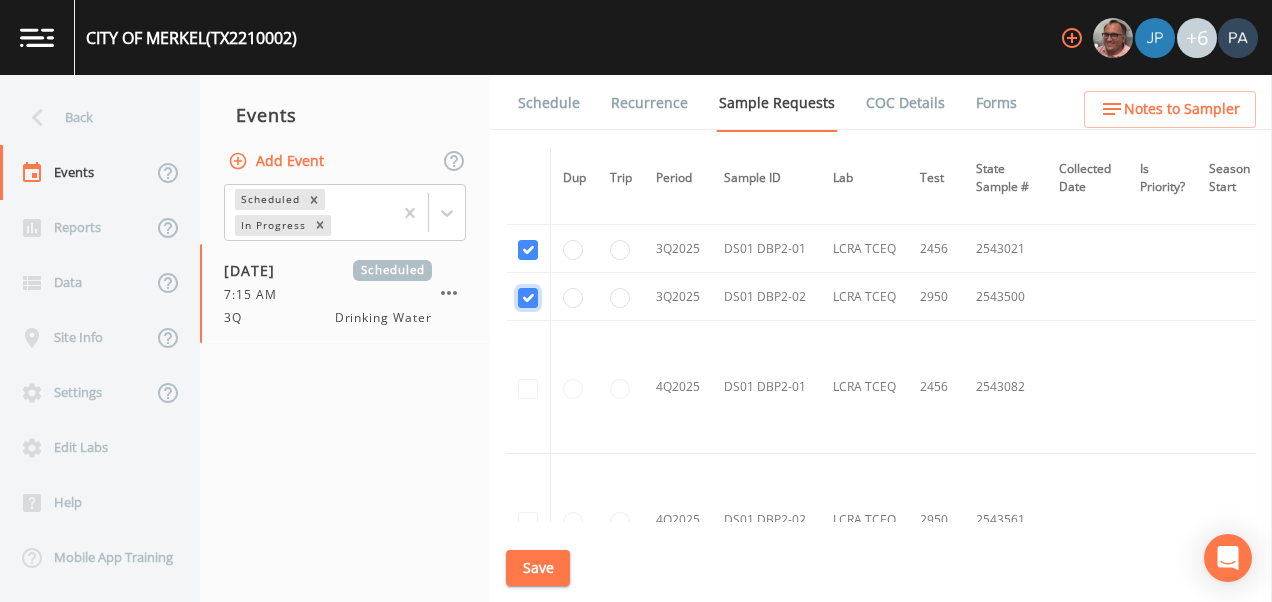 scroll, scrollTop: 1193, scrollLeft: 0, axis: vertical 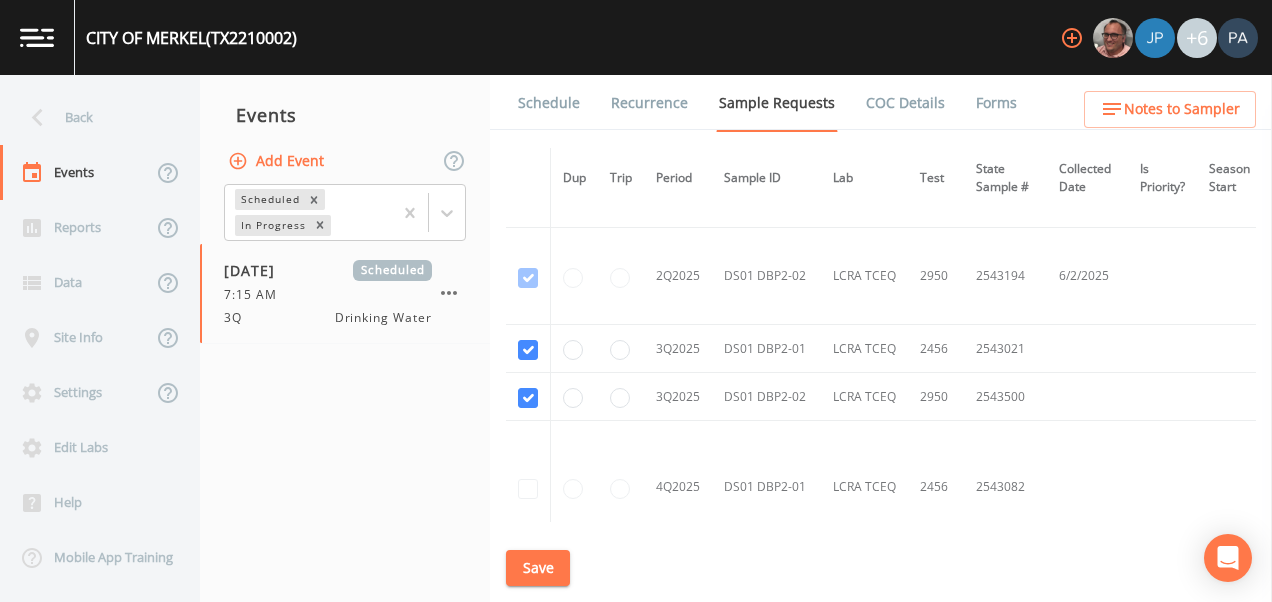 click on "Save" at bounding box center (538, 568) 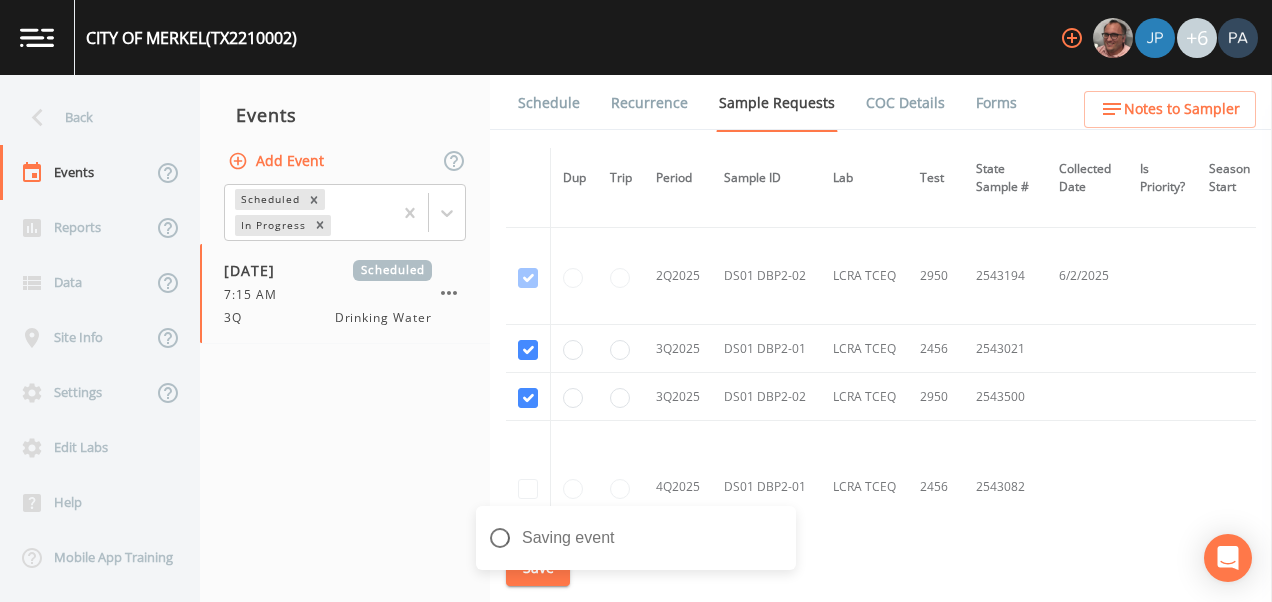 click on "Schedule" at bounding box center (549, 103) 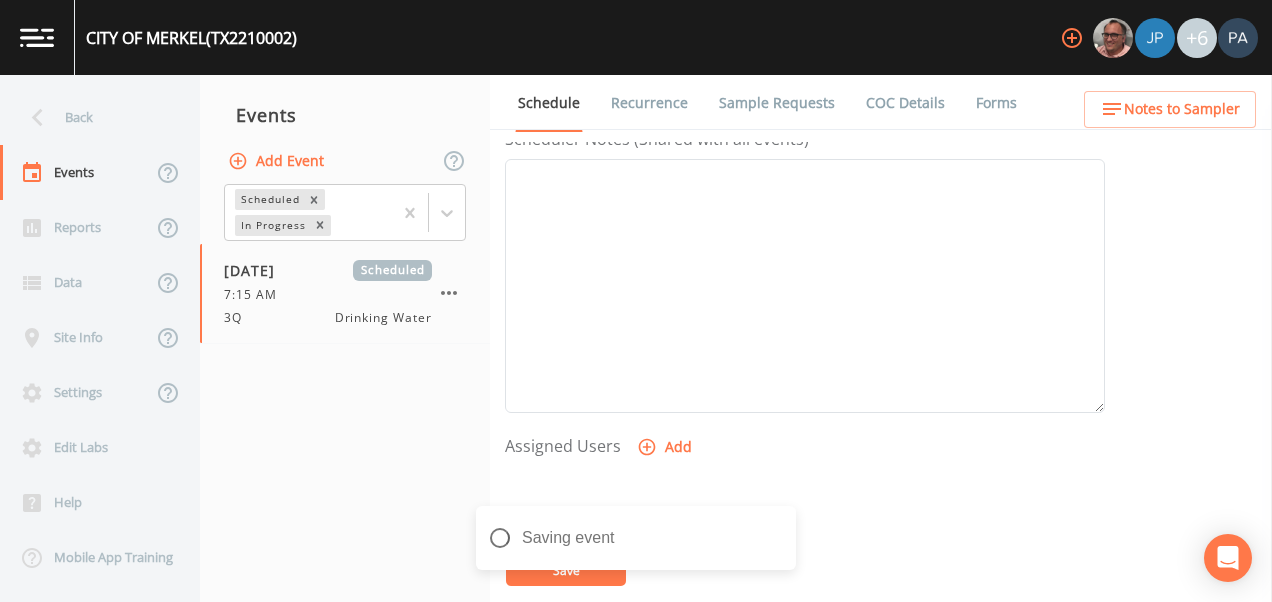 scroll, scrollTop: 800, scrollLeft: 0, axis: vertical 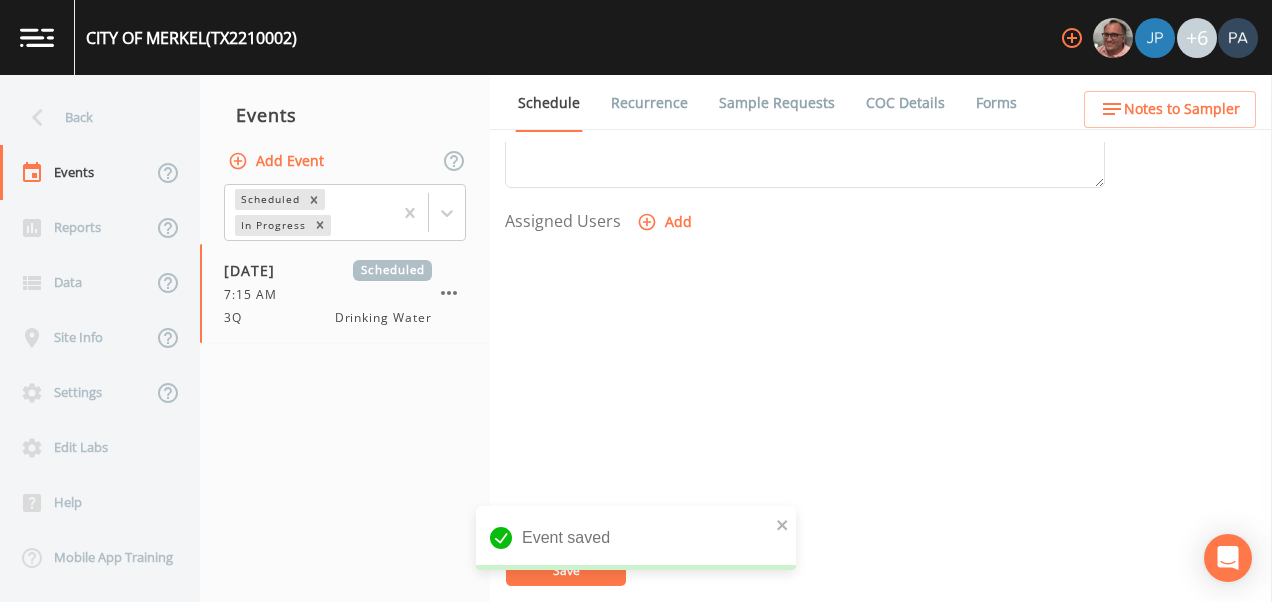 click on "Add" at bounding box center [666, 222] 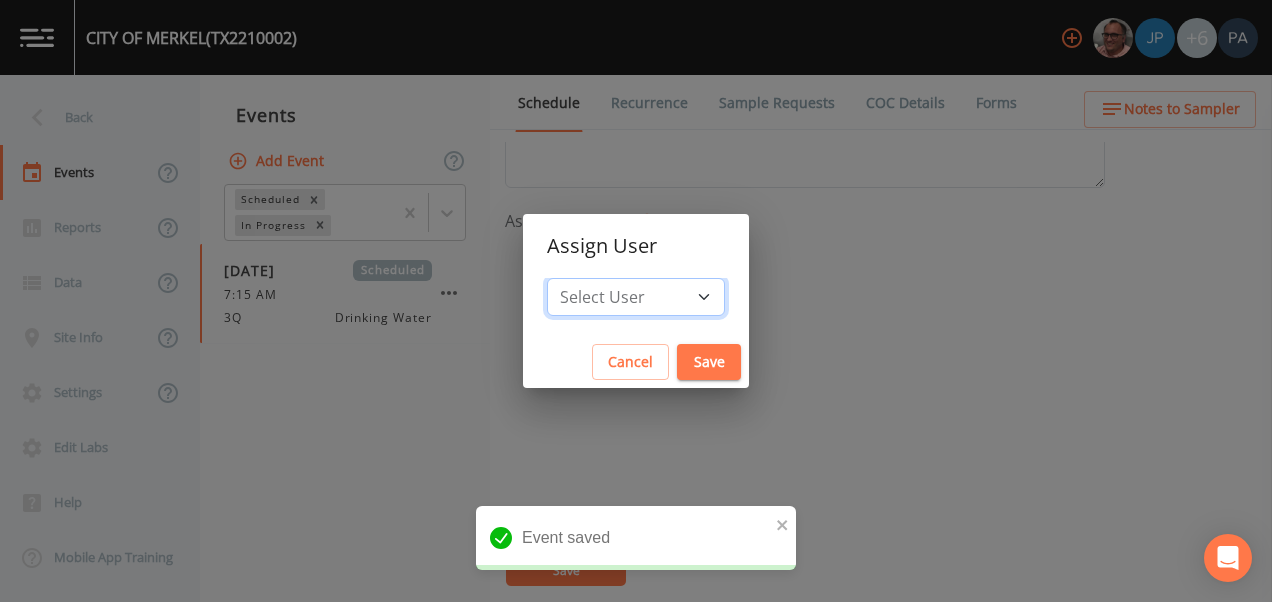 click on "Select User Mike [LAST] Joshua gere [FIRST] [LAST] David [LAST] Paul [LAST] Zachary [LAST] Stafford [LAST] Paul [LAST] Dillon [LAST] Carter [FIRST] [LAST] Charles [LAST]" at bounding box center [636, 297] 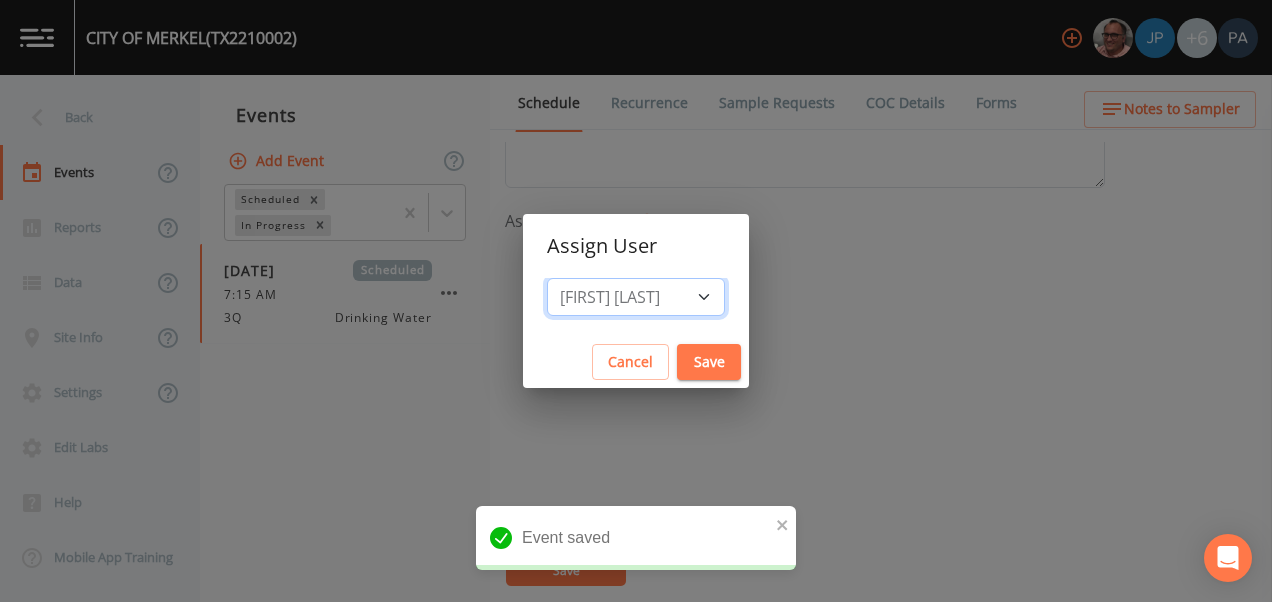 click on "Select User Mike [LAST] Joshua gere [FIRST] [LAST] David [LAST] Paul [LAST] Zachary [LAST] Stafford [LAST] Paul [LAST] Dillon [LAST] Carter [FIRST] [LAST] Charles [LAST]" at bounding box center [636, 297] 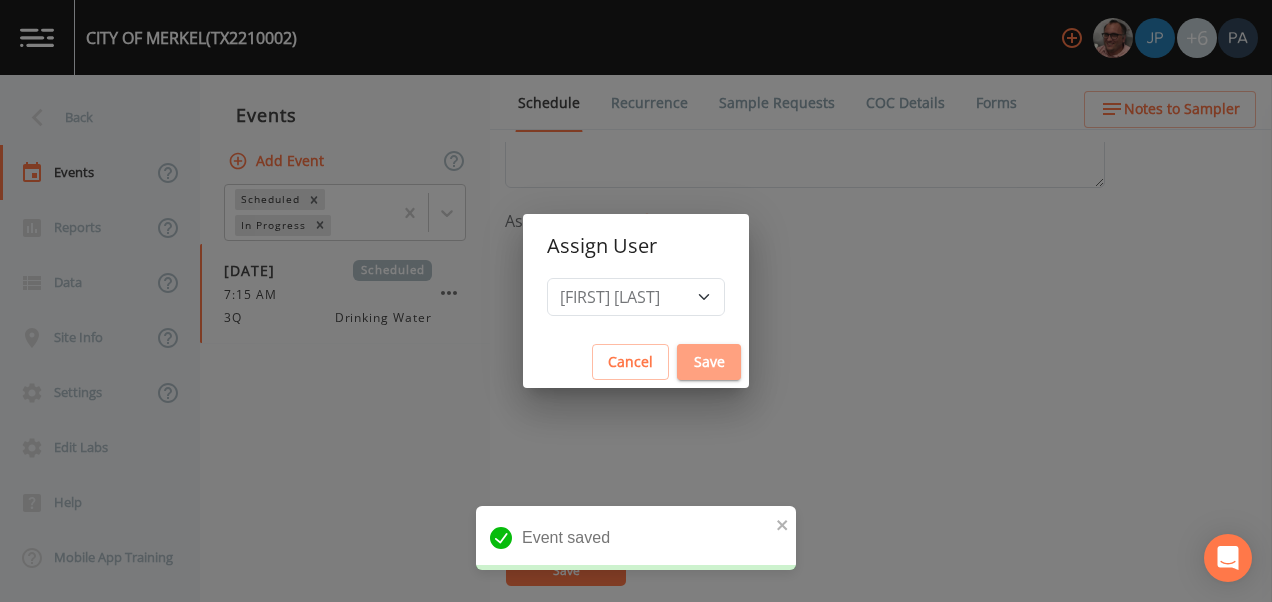 click on "Save" at bounding box center (709, 362) 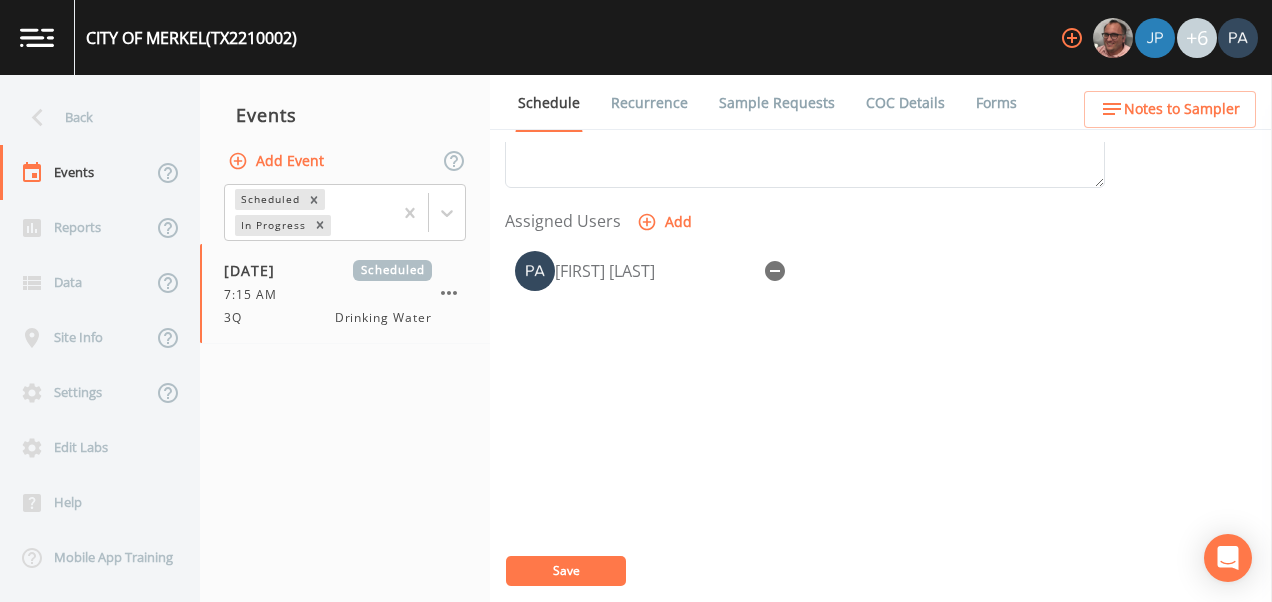 click on "Save" at bounding box center (566, 571) 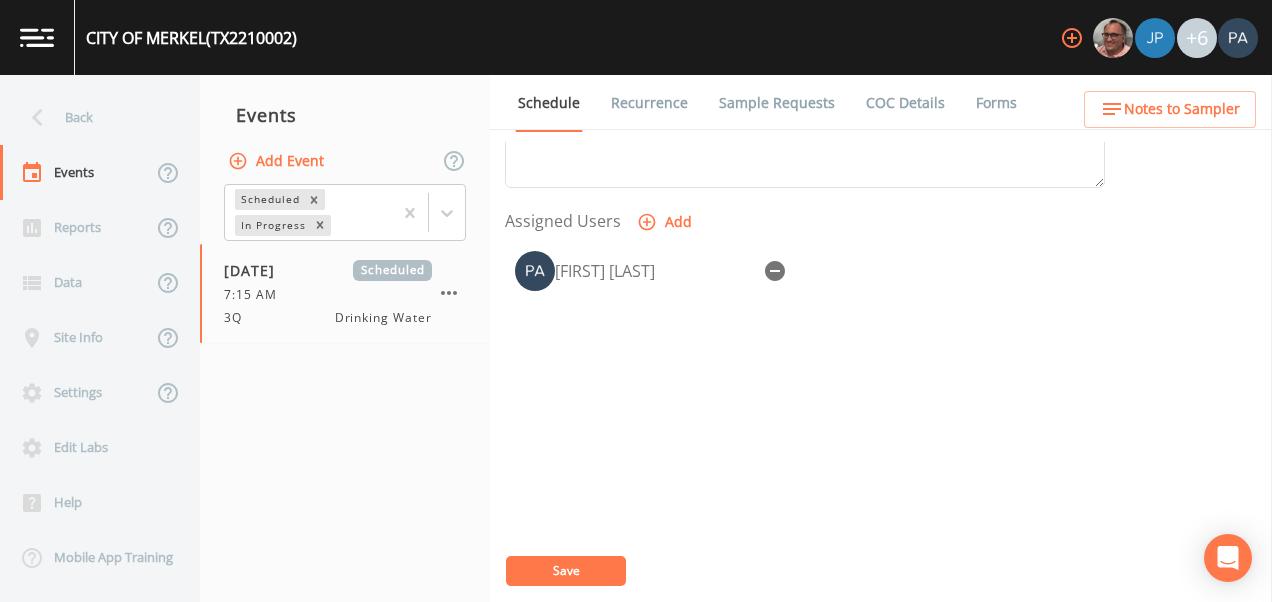 click on "Back" at bounding box center [90, 117] 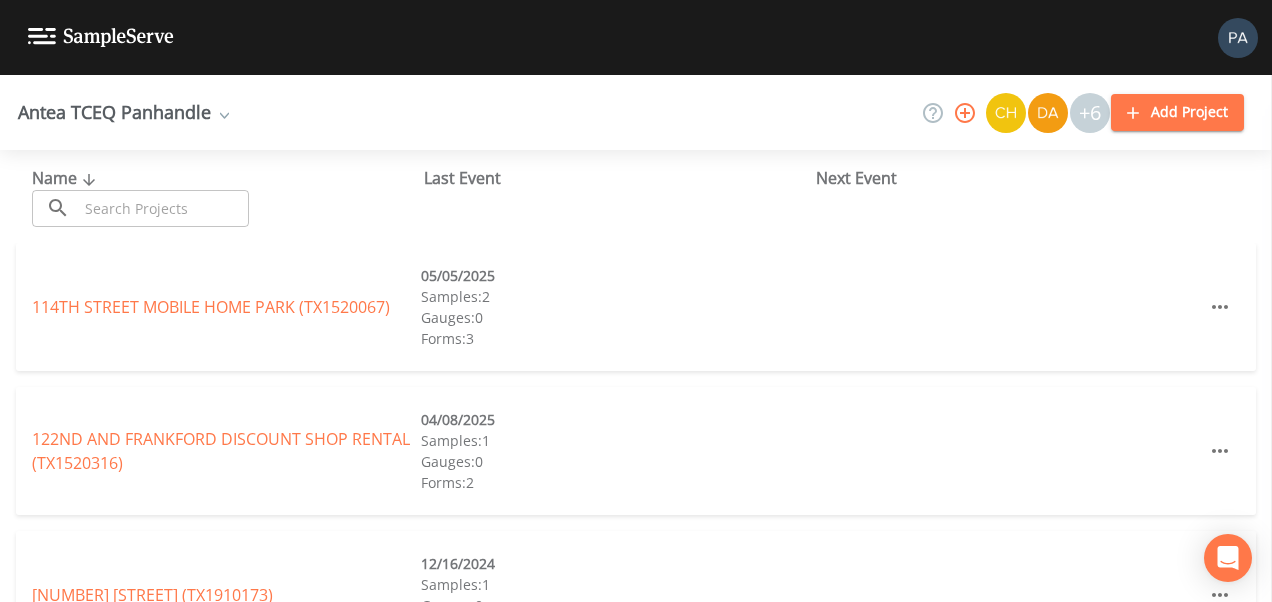 click on "Name ​ ​" at bounding box center [228, 196] 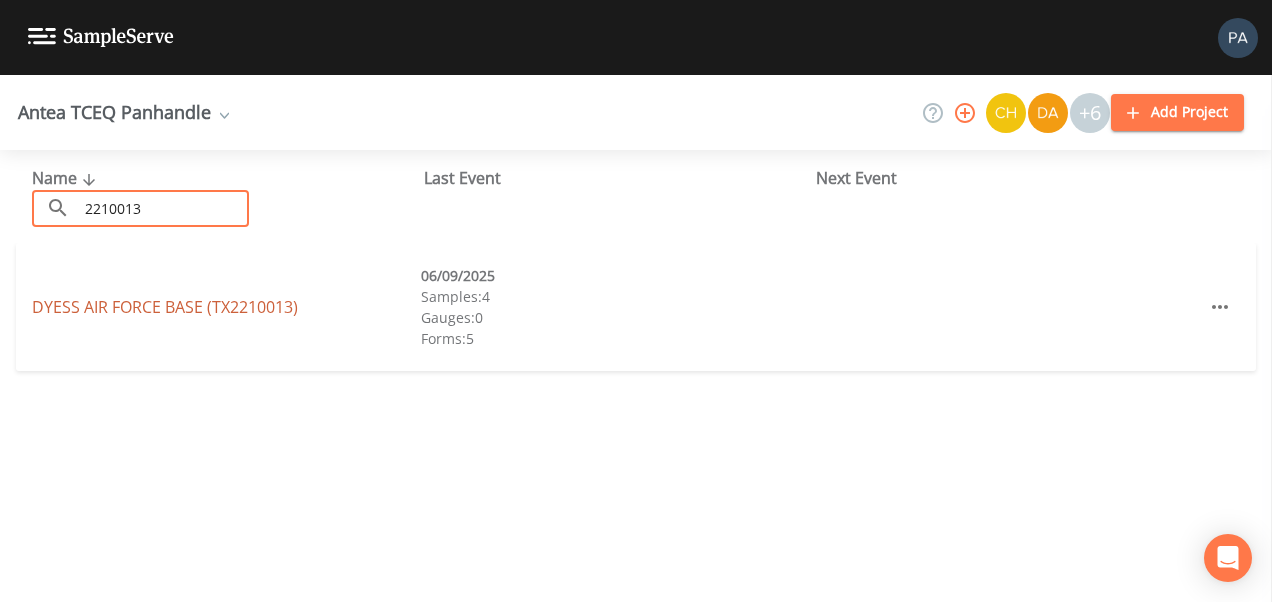 type on "2210013" 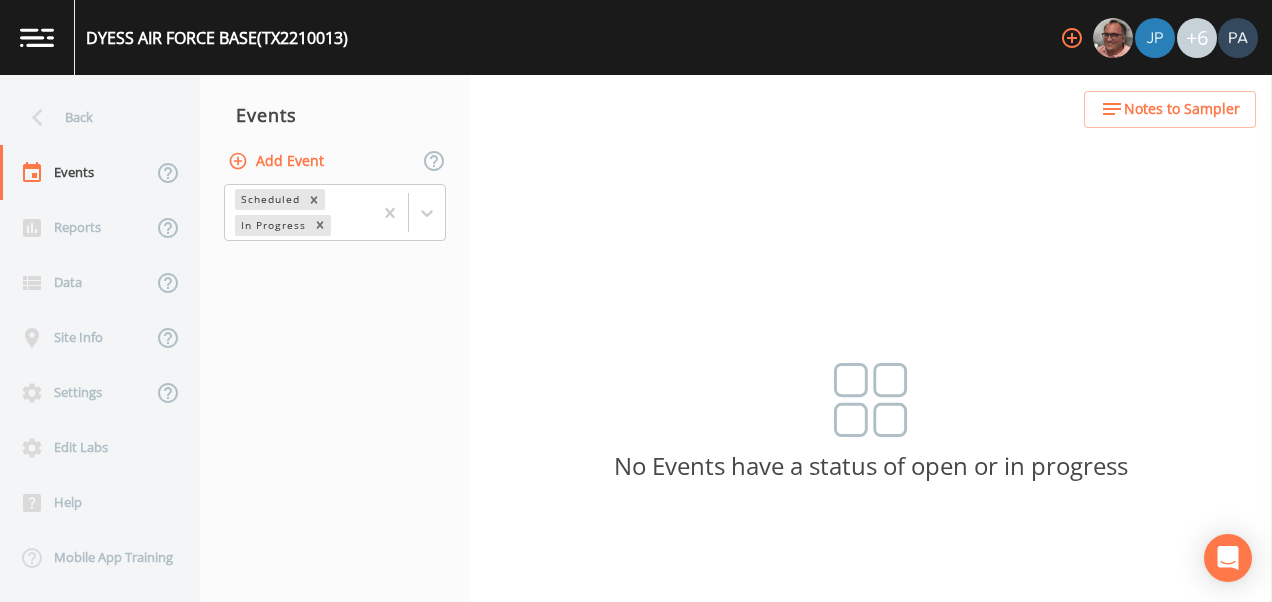 click on "Add Event" at bounding box center (278, 161) 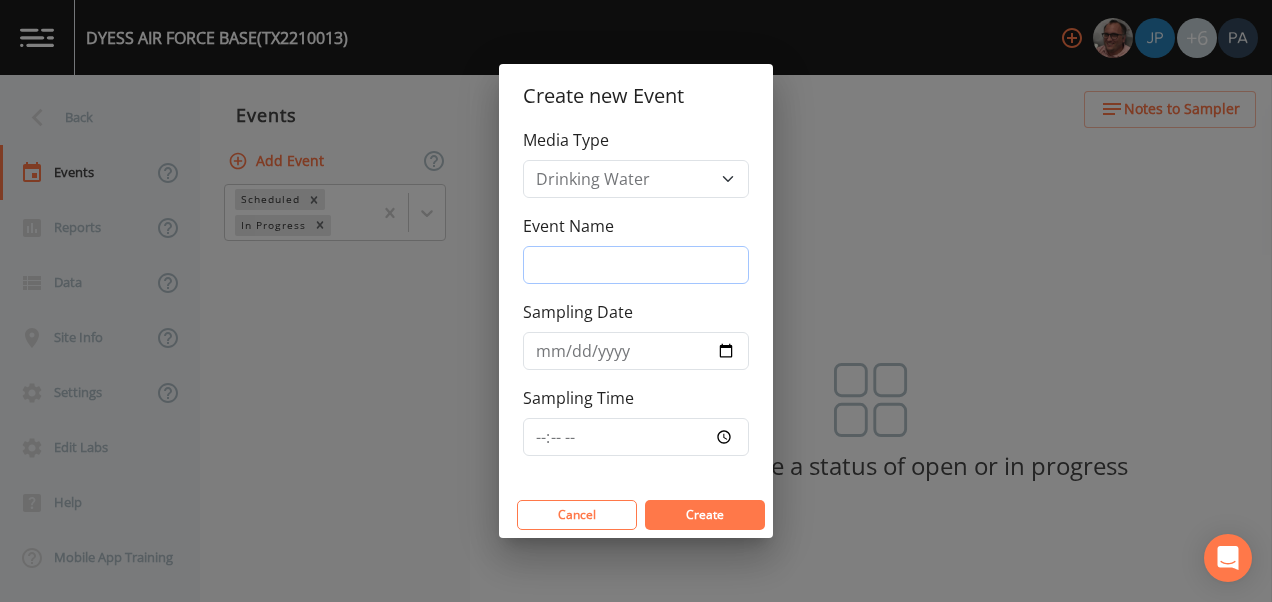 click on "Event Name" at bounding box center (636, 265) 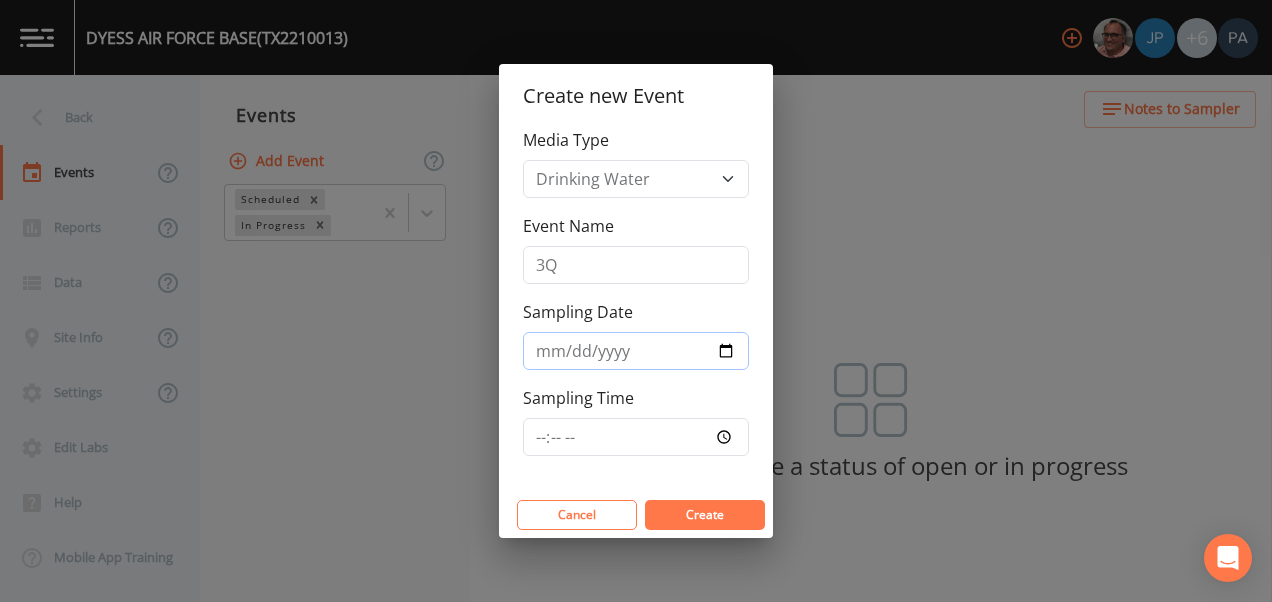 type on "[DATE]" 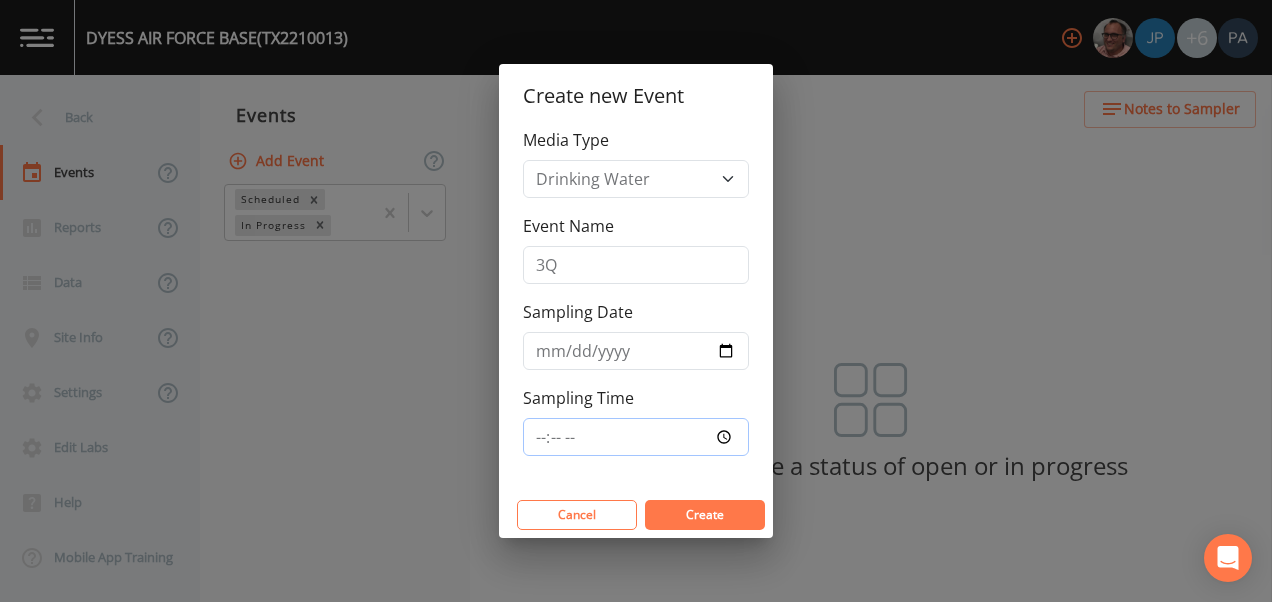 click on "Sampling Time" at bounding box center (636, 437) 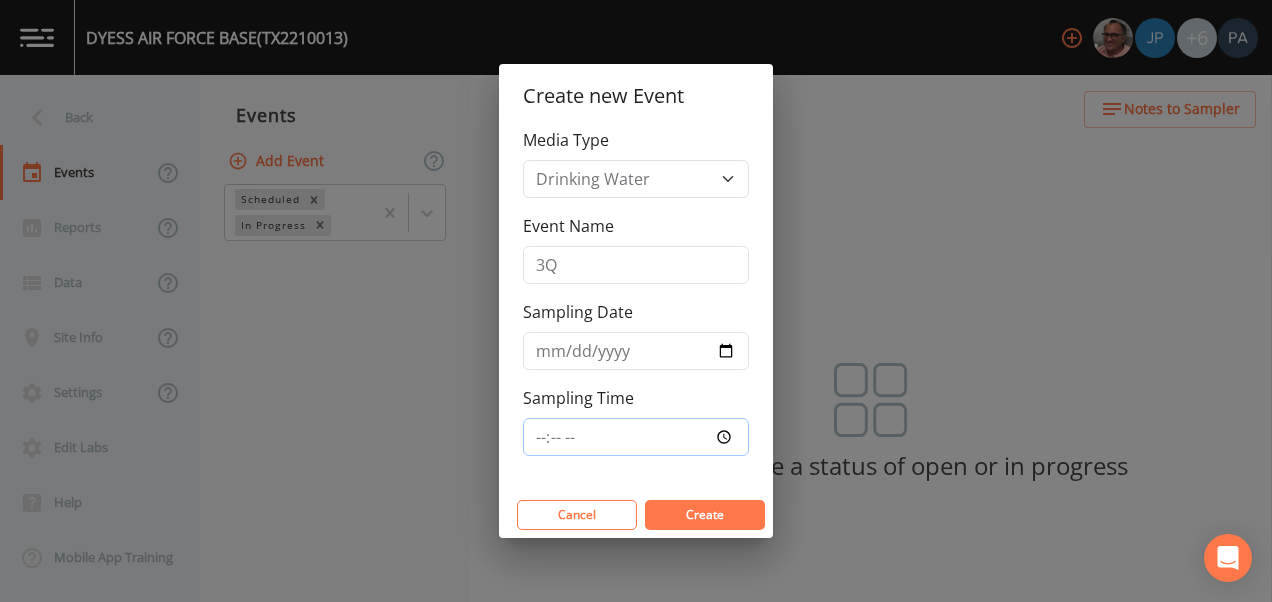 type on "11:15" 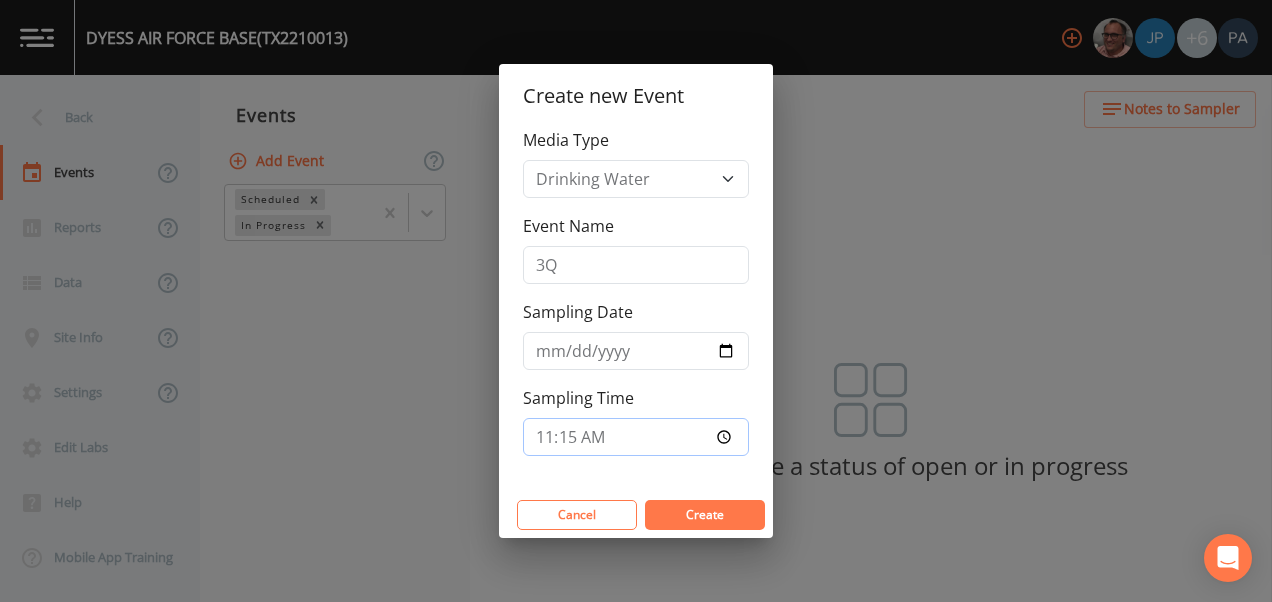click on "Create" at bounding box center [705, 515] 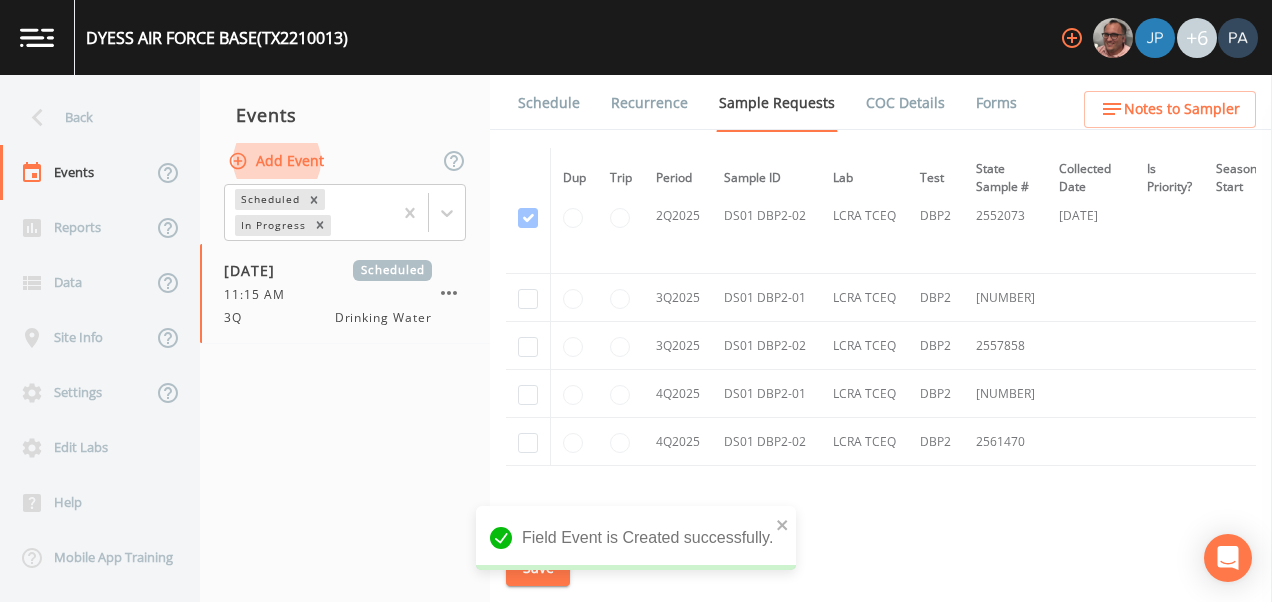 scroll, scrollTop: 1902, scrollLeft: 0, axis: vertical 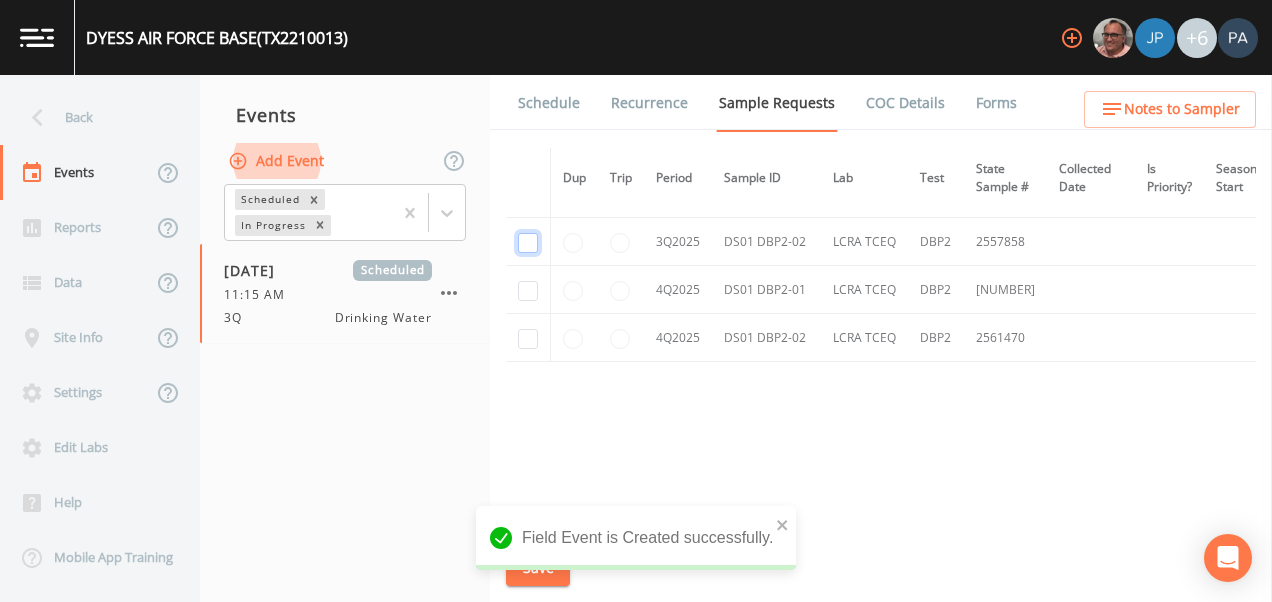 click at bounding box center [528, -1266] 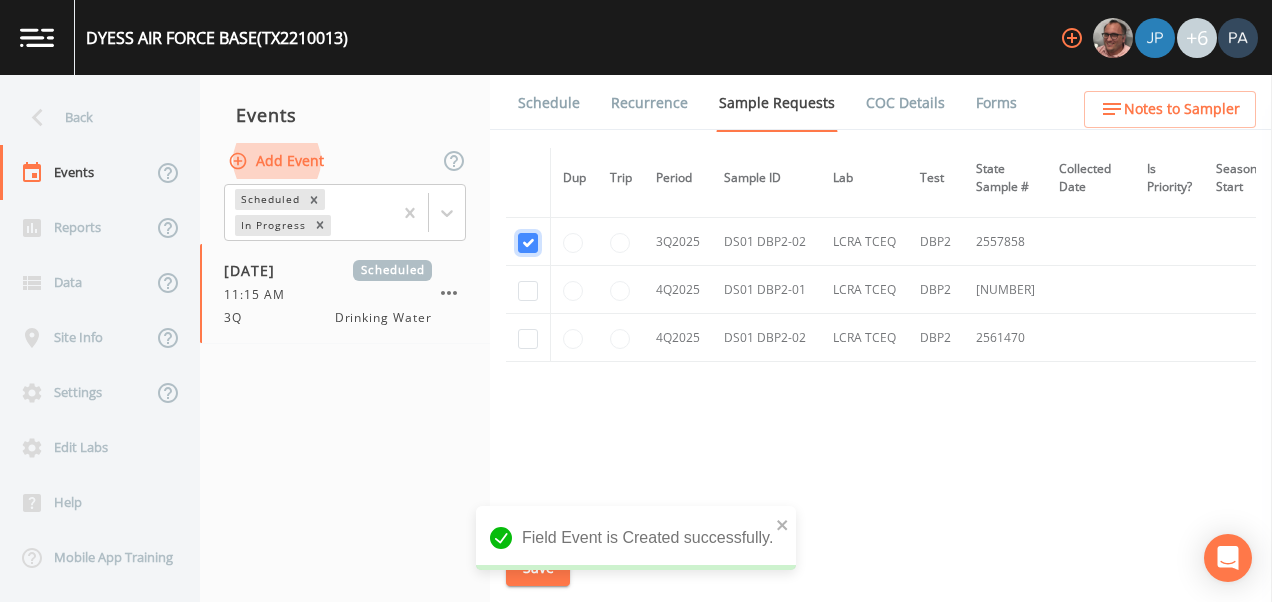 checkbox on "true" 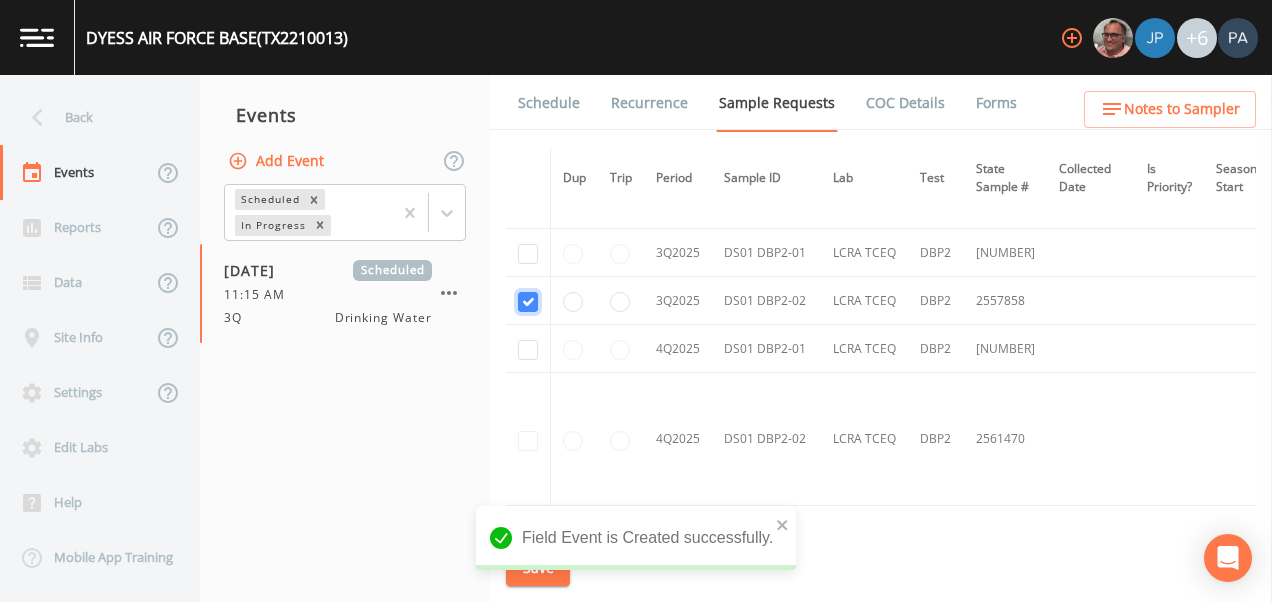 scroll, scrollTop: 1432, scrollLeft: 0, axis: vertical 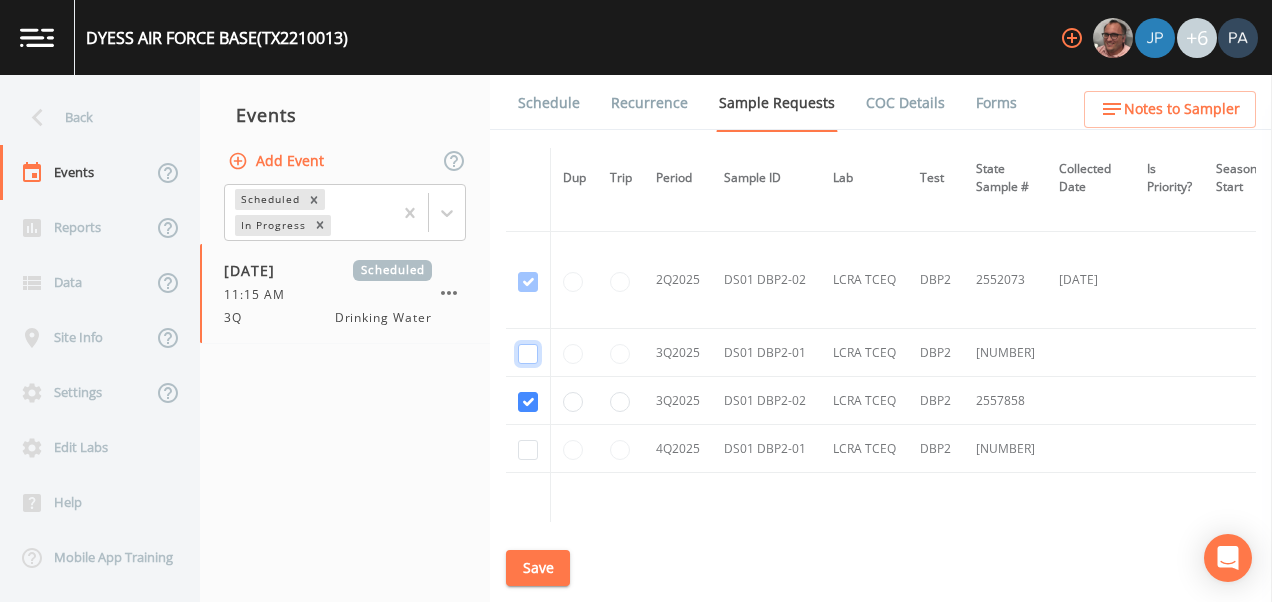 click at bounding box center (528, -979) 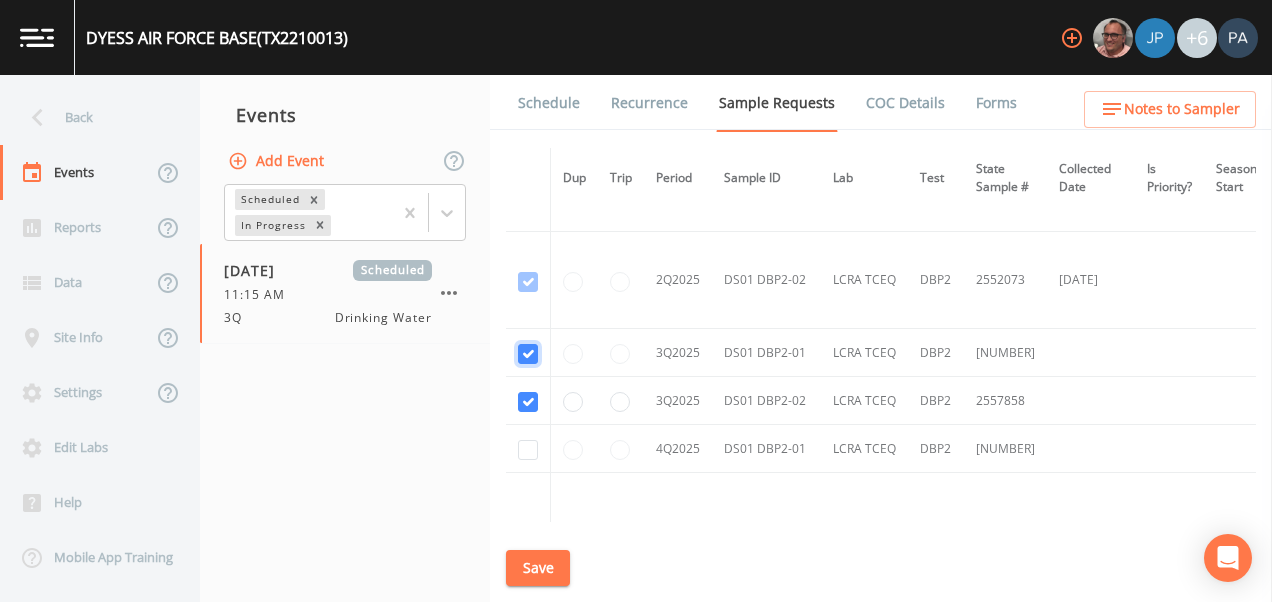 checkbox on "true" 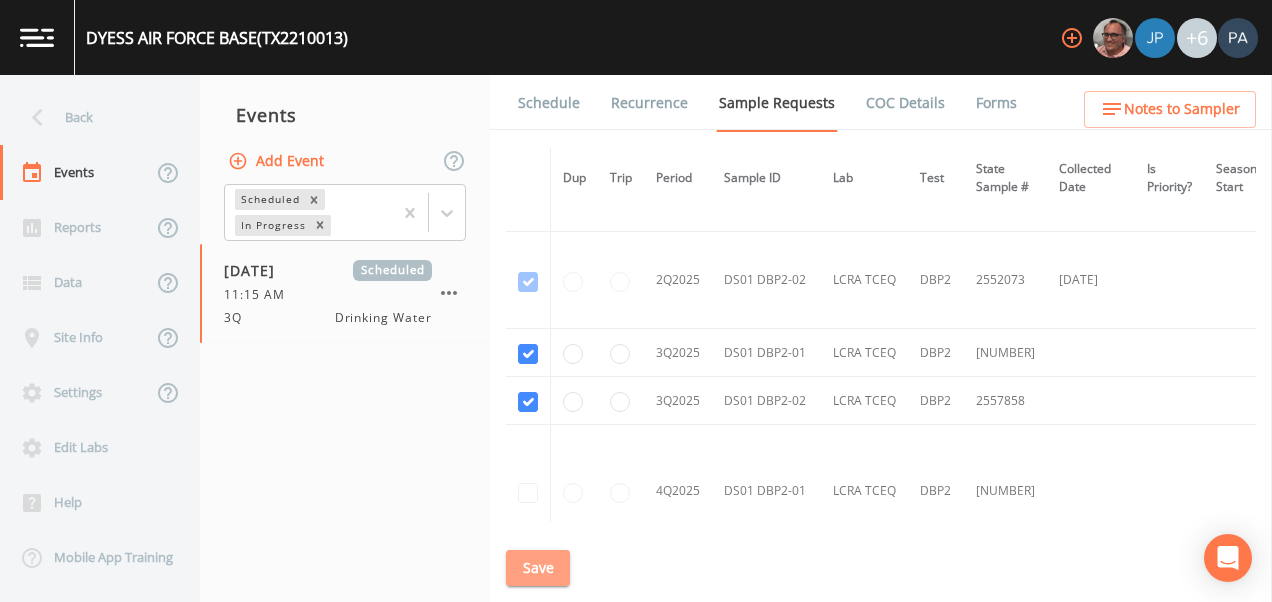 click on "Save" at bounding box center [538, 568] 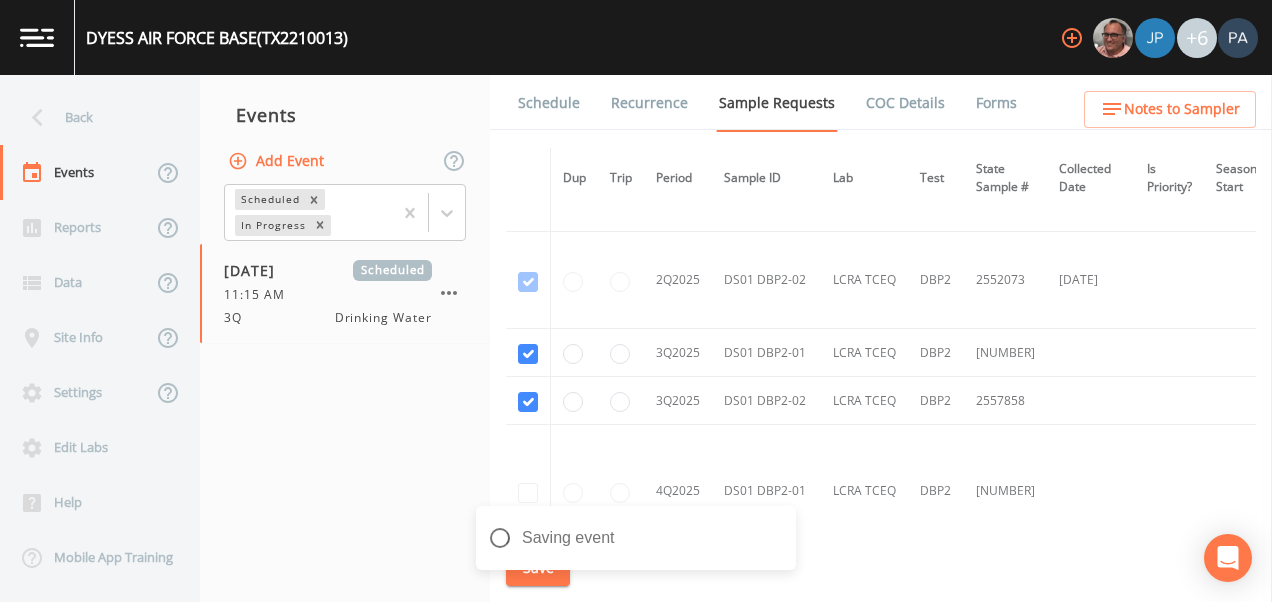 click on "Schedule" at bounding box center (549, 103) 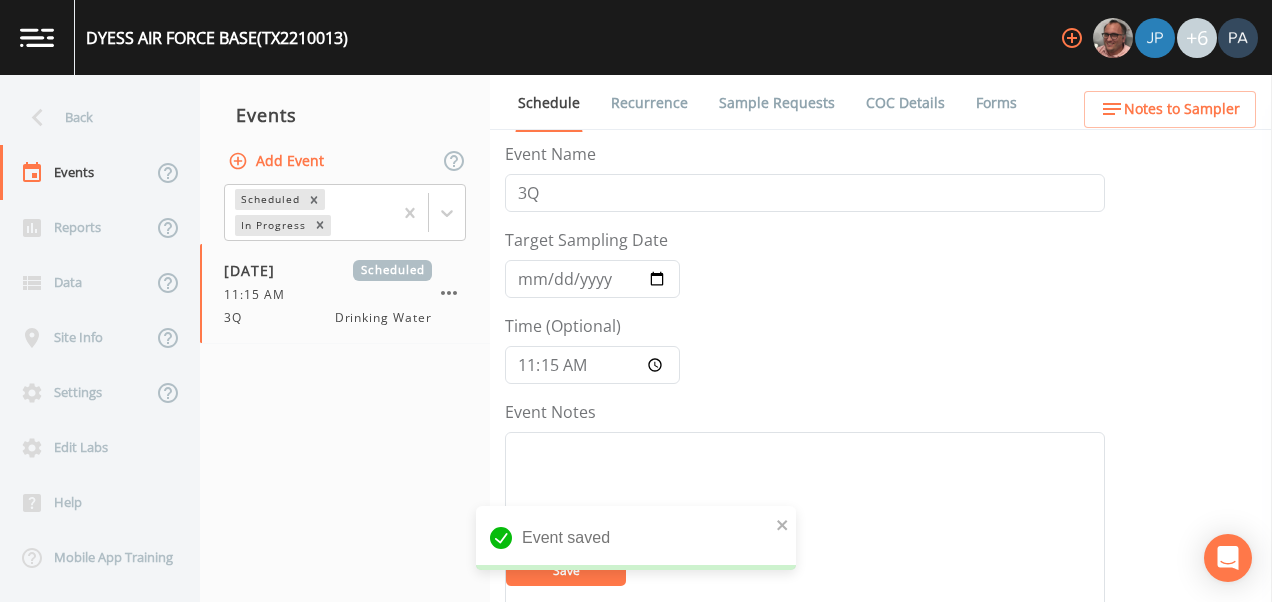 scroll, scrollTop: 600, scrollLeft: 0, axis: vertical 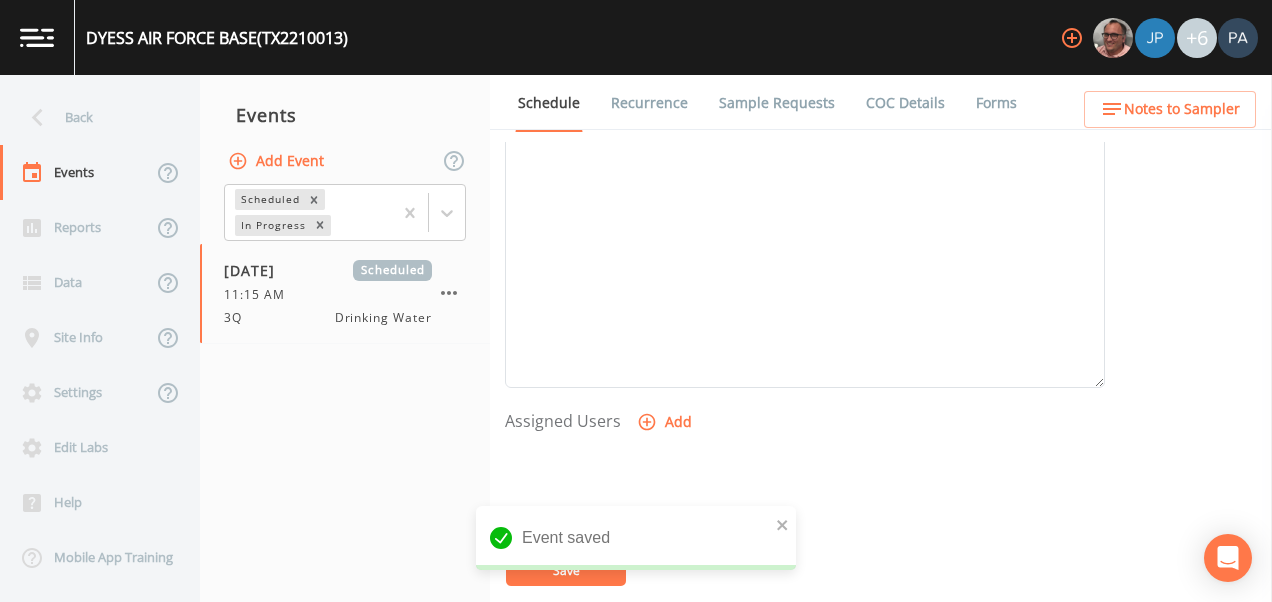 click on "Add" at bounding box center (666, 422) 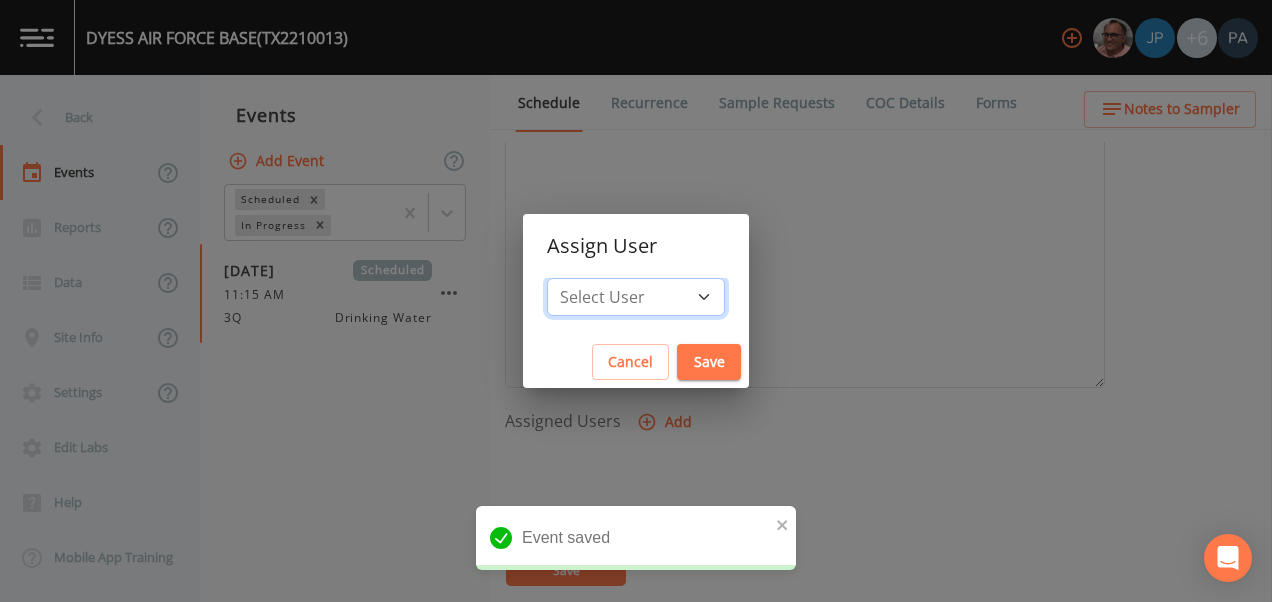 click on "Select User Mike [LAST] Joshua gere [FIRST] [LAST] David [LAST] Paul [LAST] Zachary [LAST] Stafford [LAST] Paul [LAST] Dillon [LAST] Carter [FIRST] [LAST] Charles [LAST]" at bounding box center (636, 297) 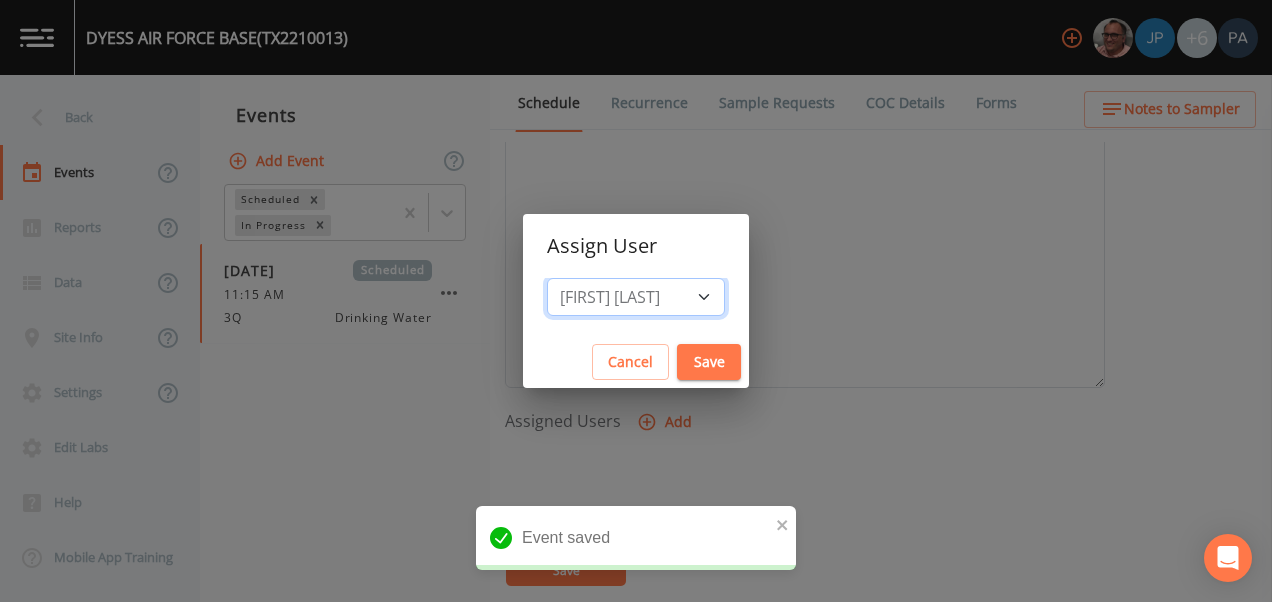 click on "Select User Mike [LAST] Joshua gere [FIRST] [LAST] David [LAST] Paul [LAST] Zachary [LAST] Stafford [LAST] Paul [LAST] Dillon [LAST] Carter [FIRST] [LAST] Charles [LAST]" at bounding box center [636, 297] 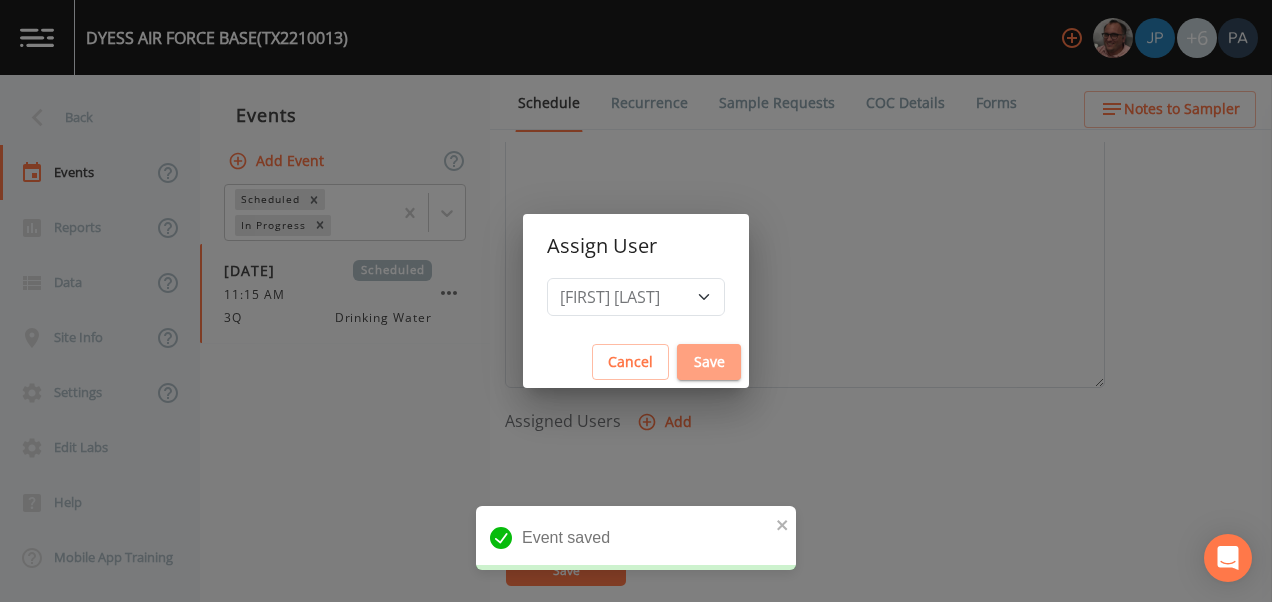 click on "Save" at bounding box center (709, 362) 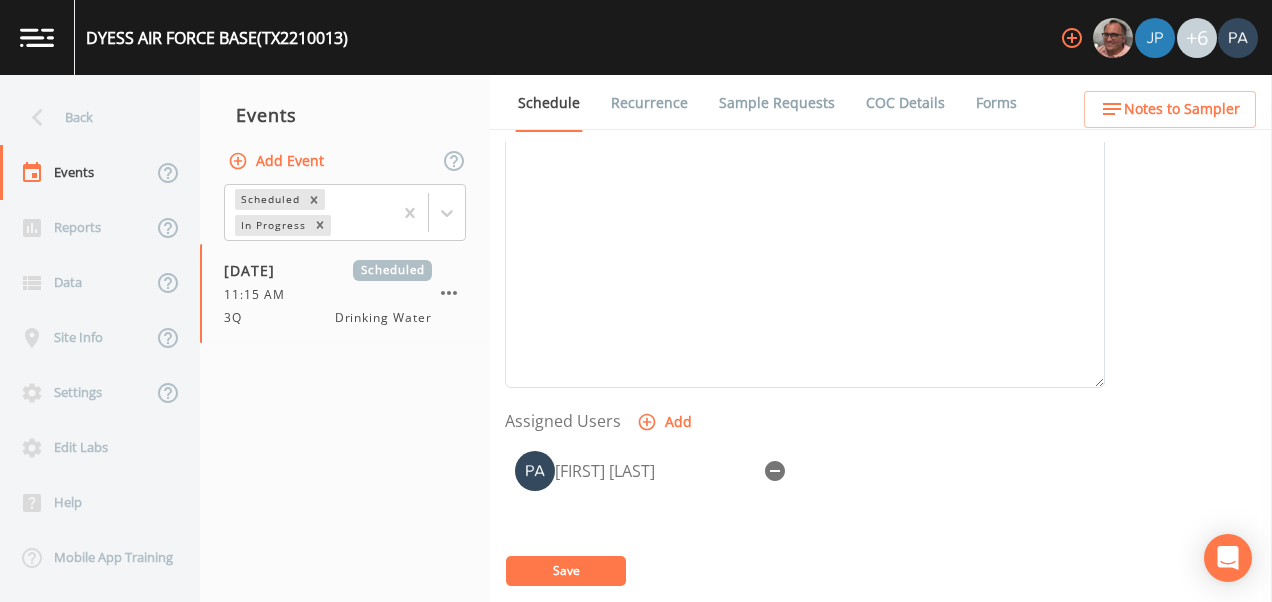 click on "Save" at bounding box center (566, 570) 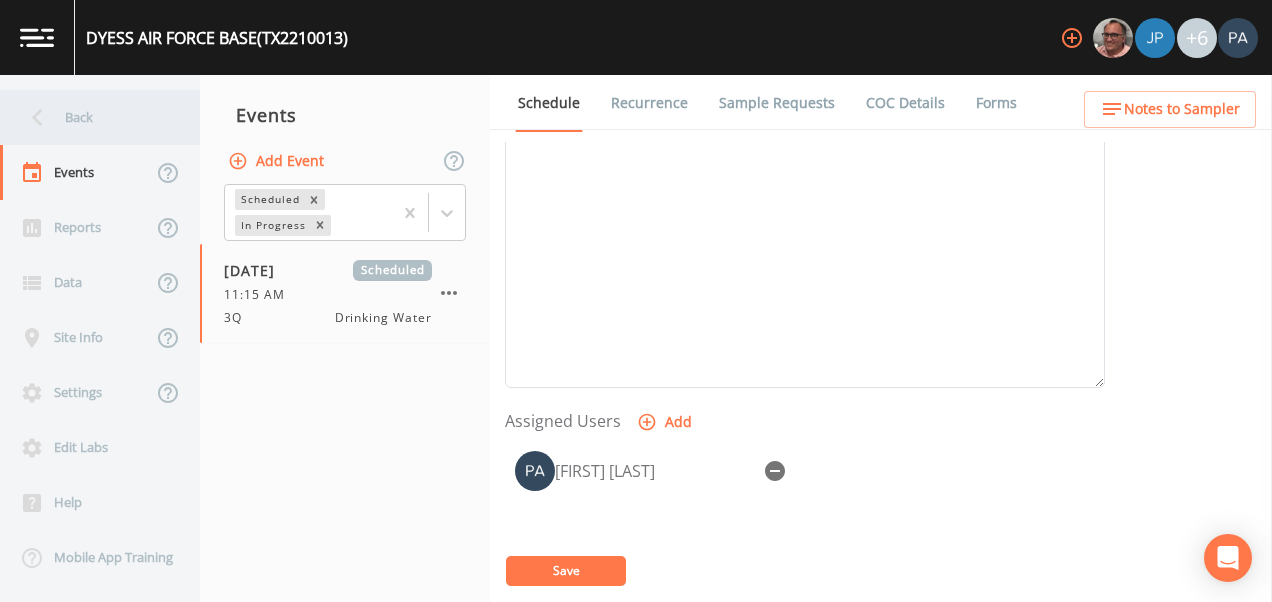 click on "Back" at bounding box center [90, 117] 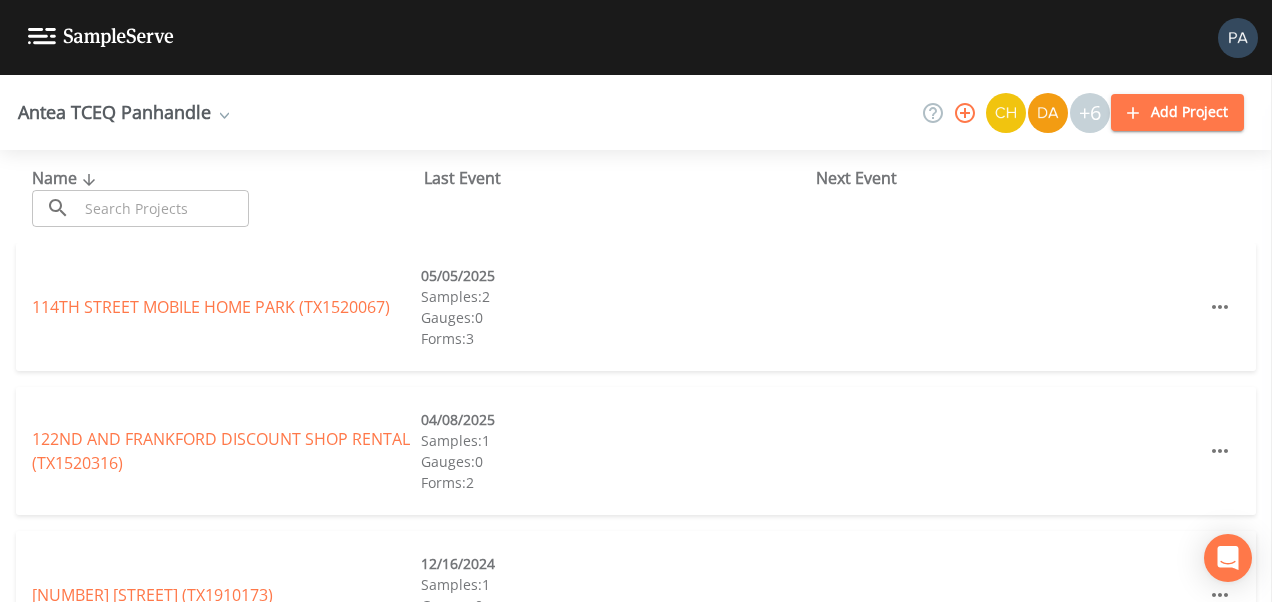click at bounding box center [163, 208] 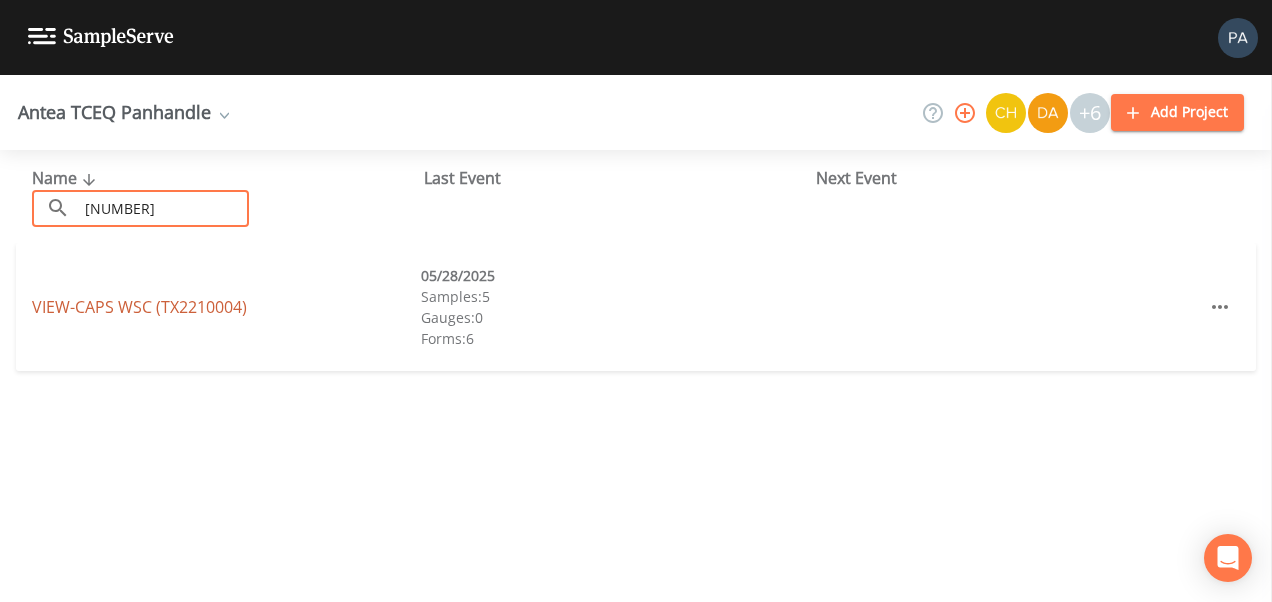 type on "[NUMBER]" 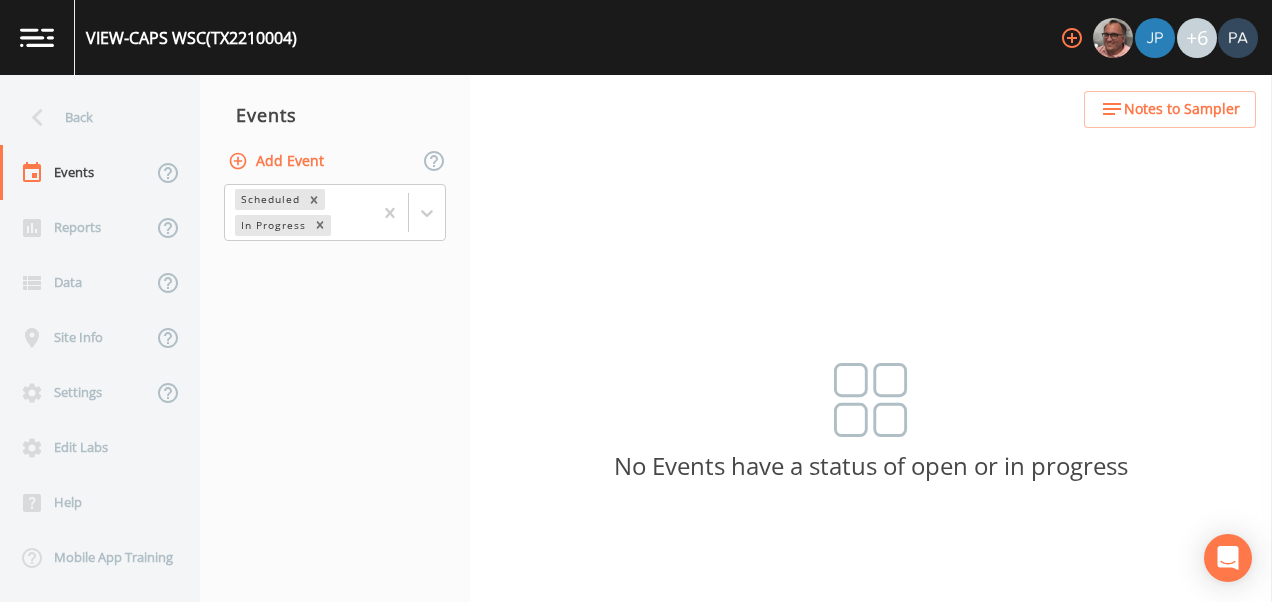click on "Add Event" at bounding box center (278, 161) 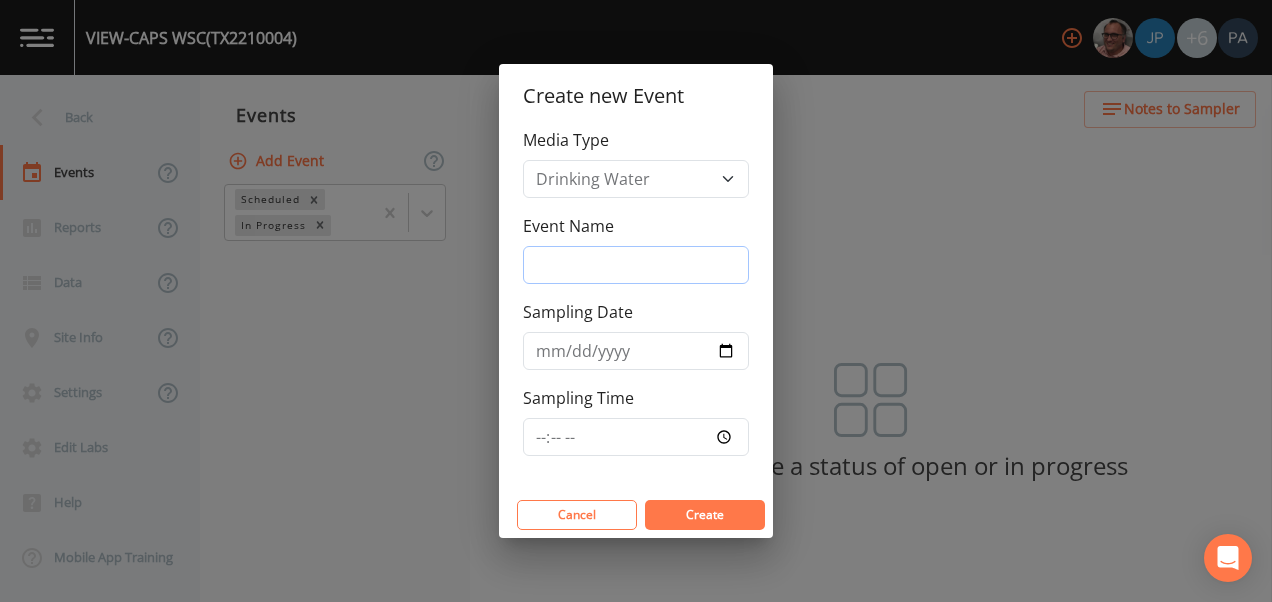 click on "Event Name" at bounding box center (636, 265) 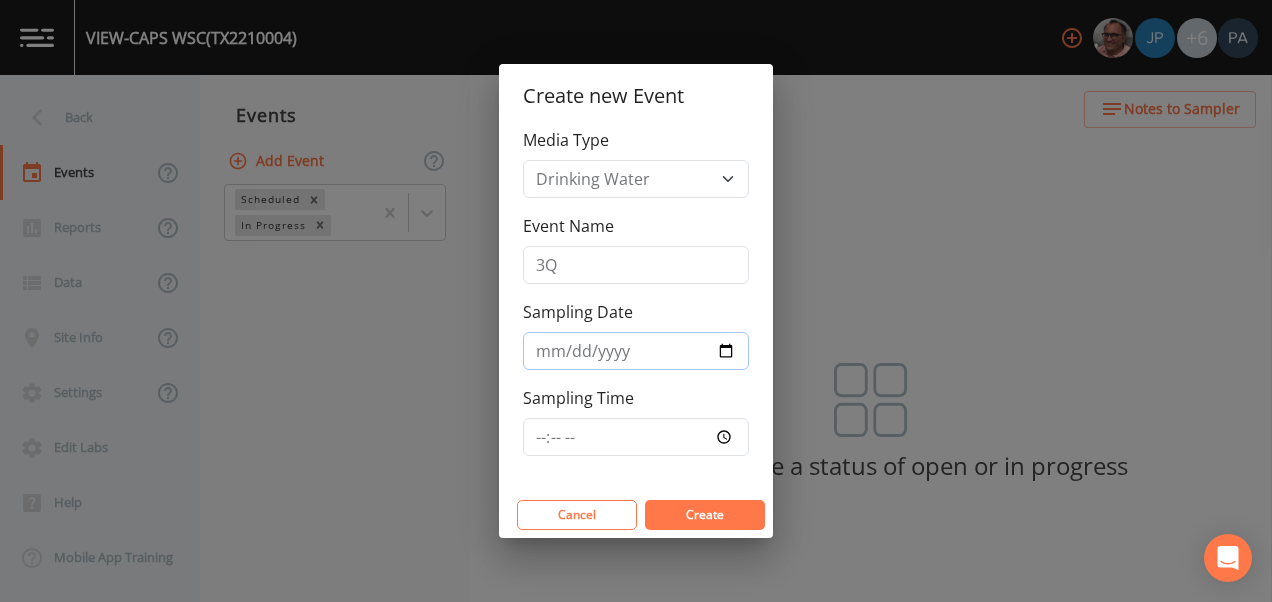 type on "[DATE]" 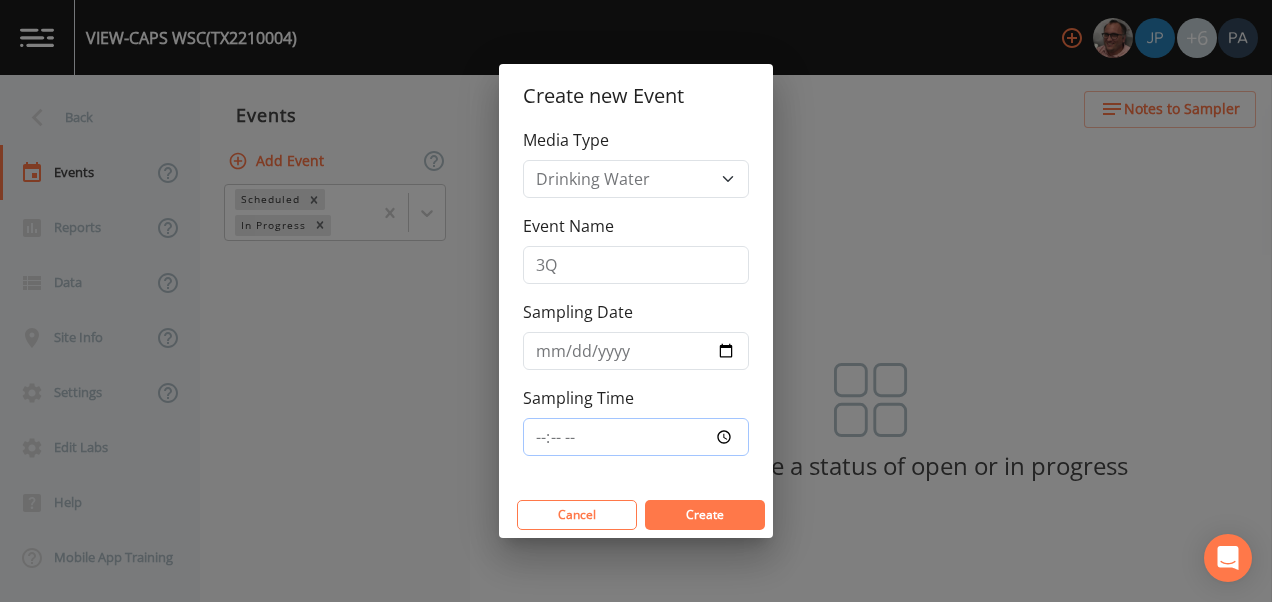 click on "Sampling Time" at bounding box center [636, 437] 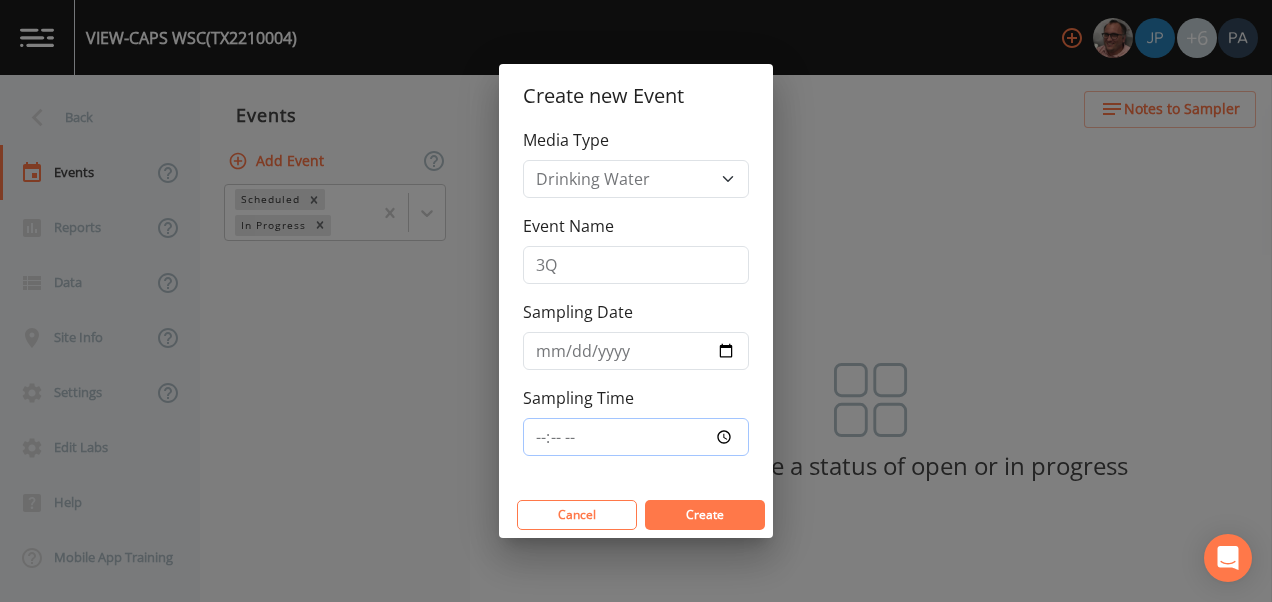 type on "13:00" 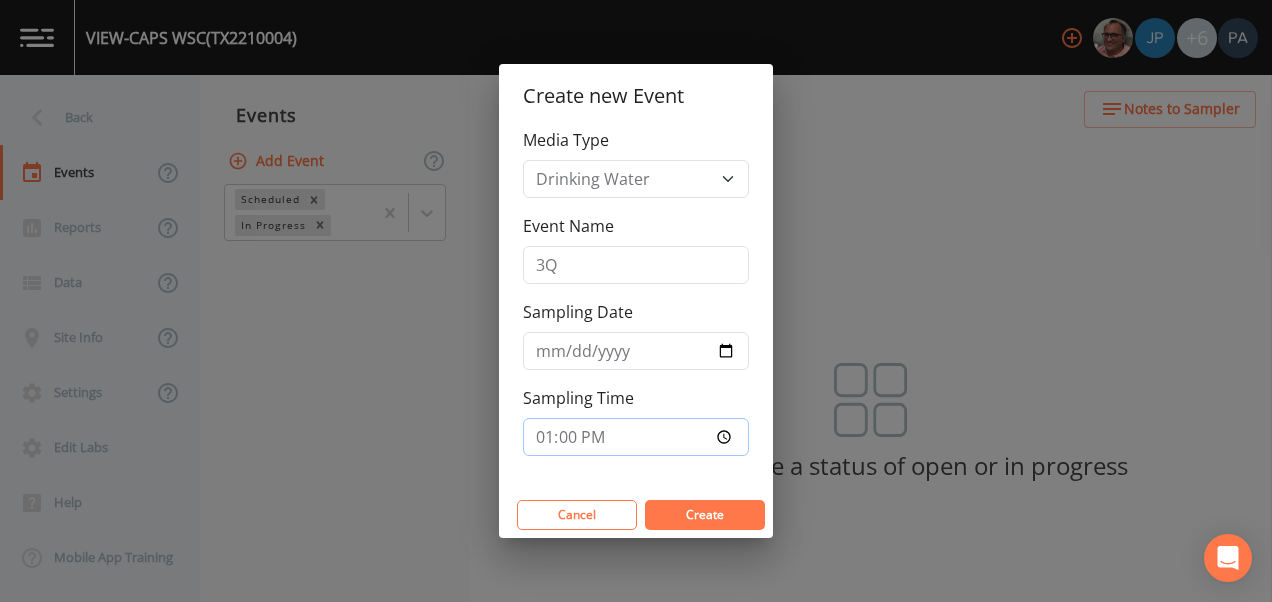 click on "Create" at bounding box center [705, 515] 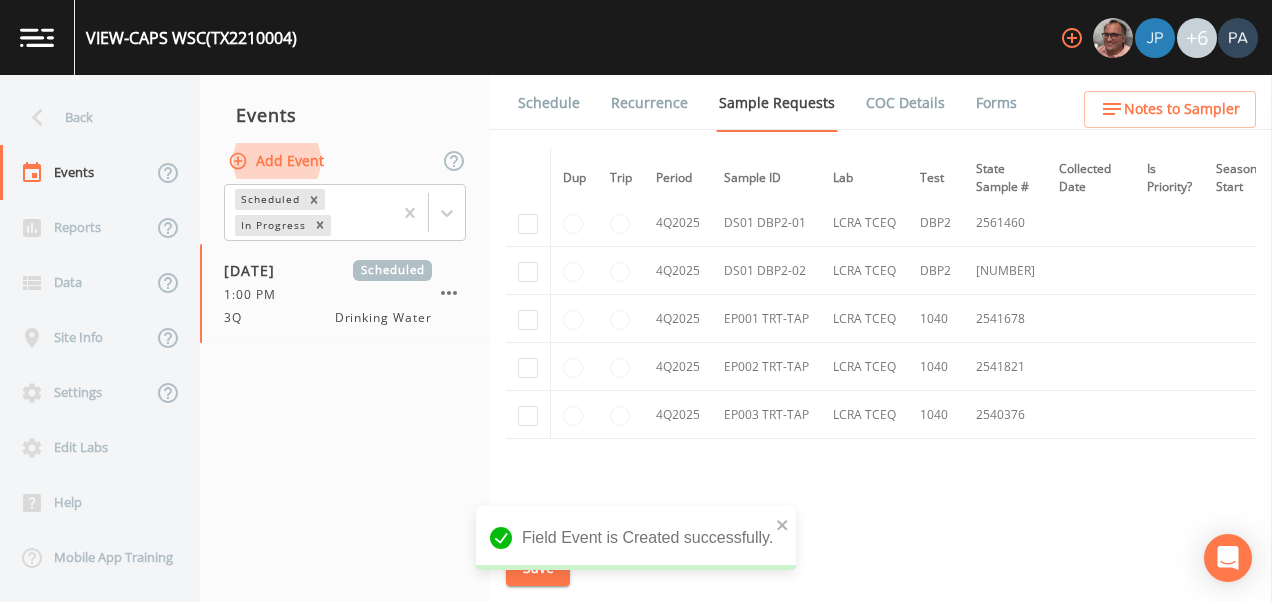 scroll, scrollTop: 3400, scrollLeft: 0, axis: vertical 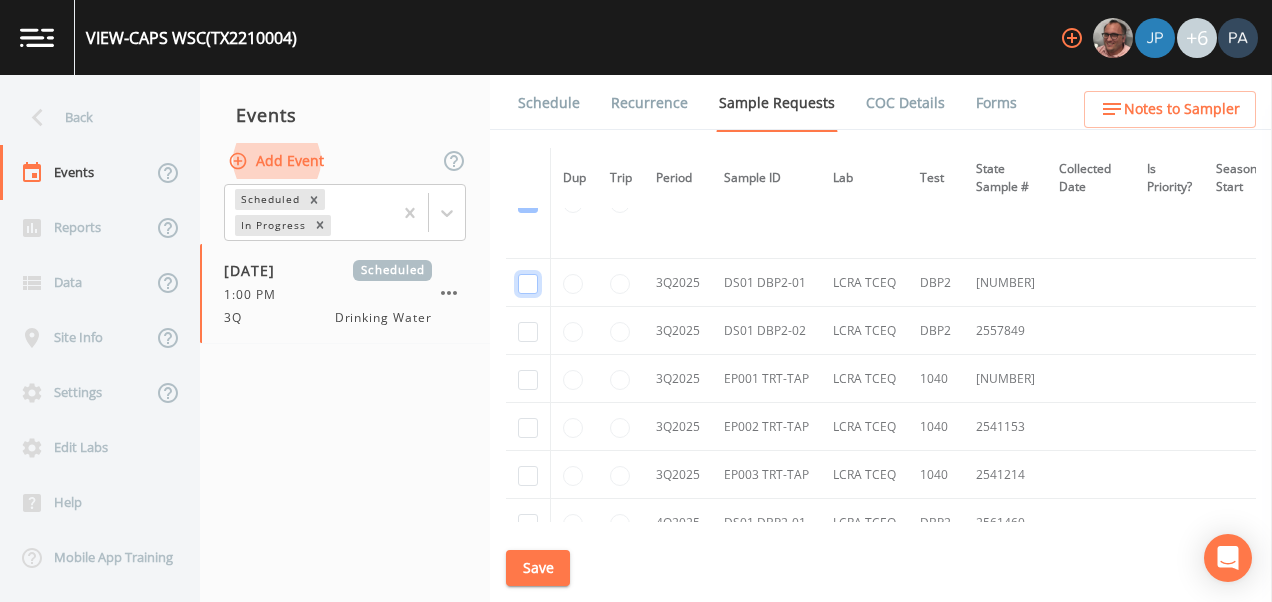 click at bounding box center [528, -3017] 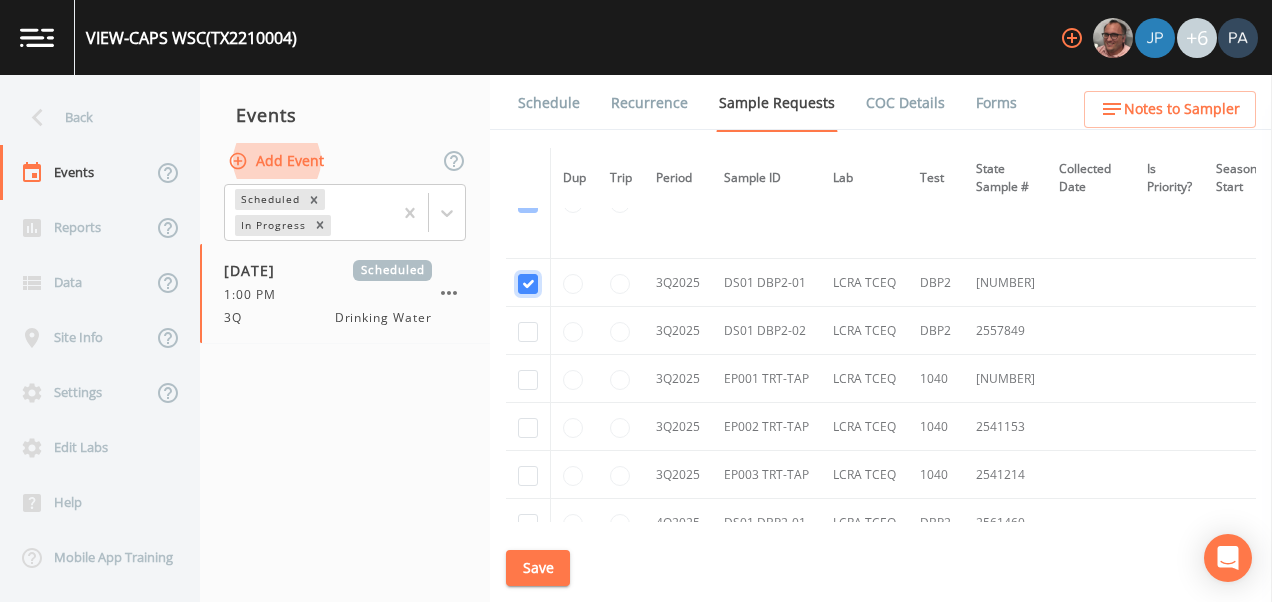 checkbox on "true" 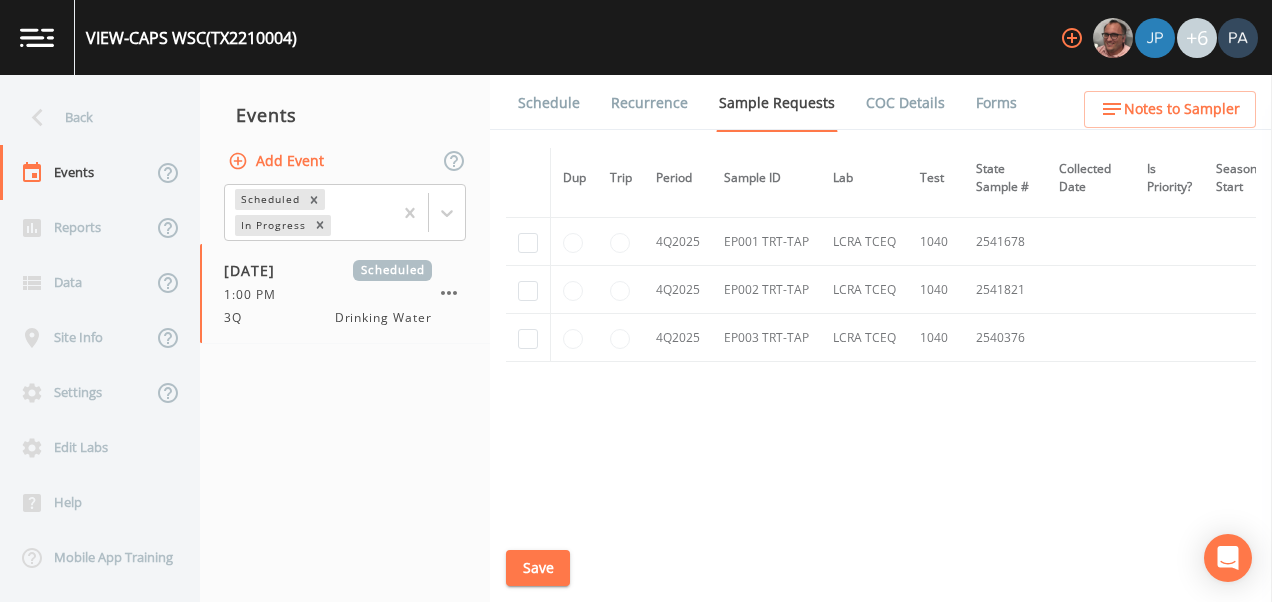 scroll, scrollTop: 2896, scrollLeft: 0, axis: vertical 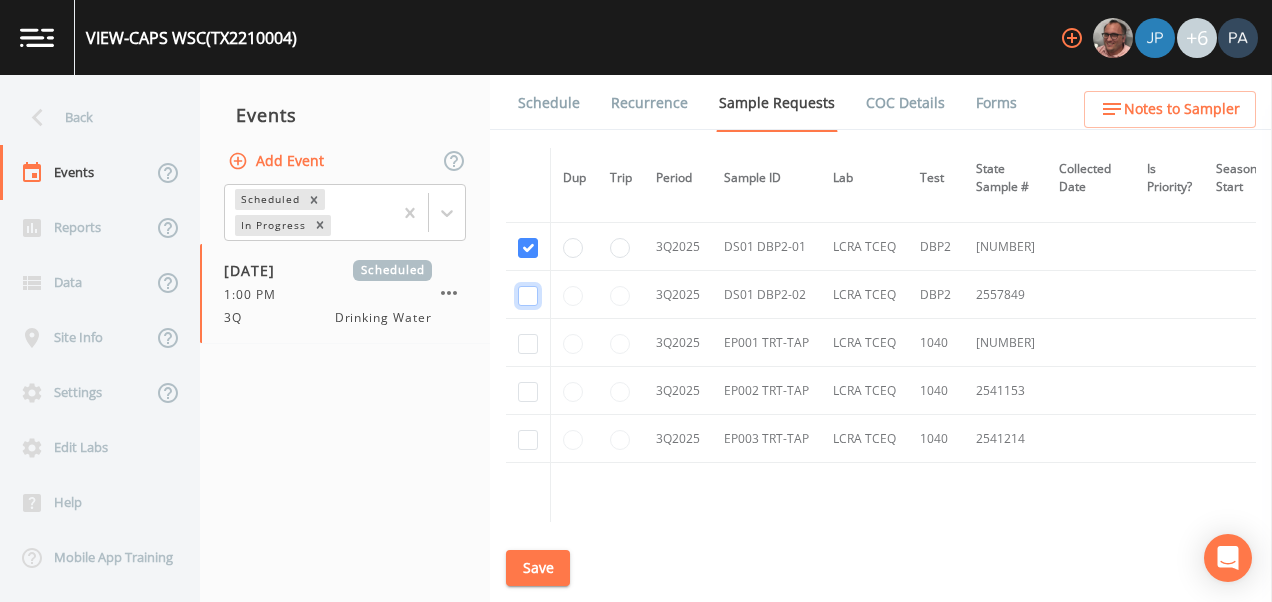 click at bounding box center (528, -2443) 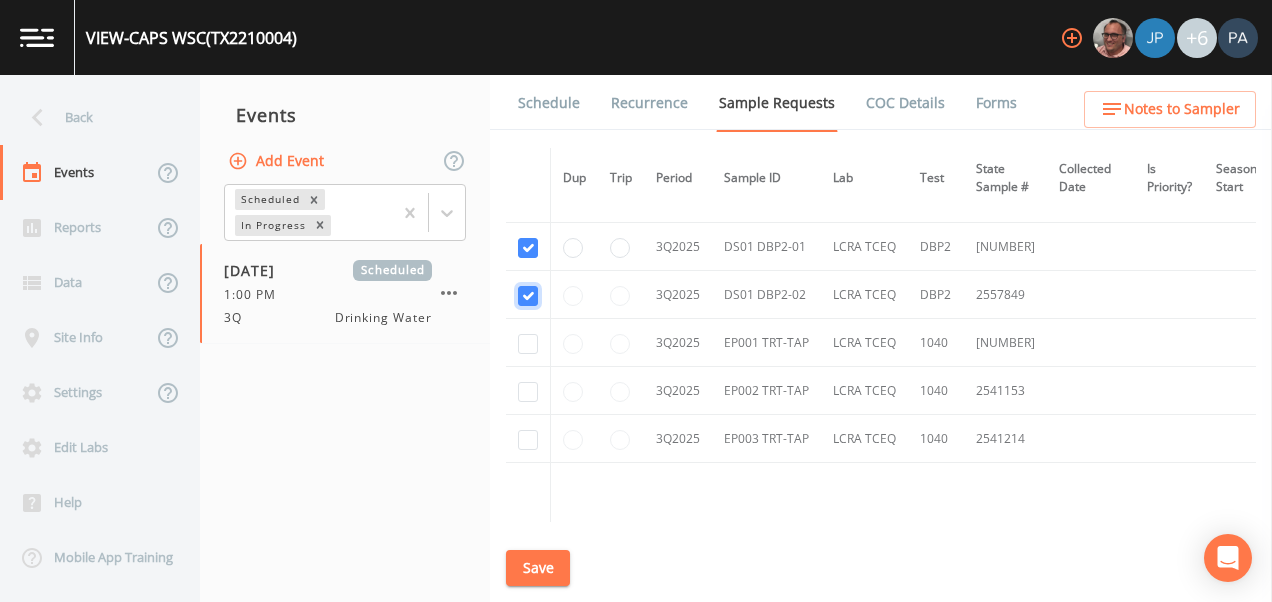 checkbox on "true" 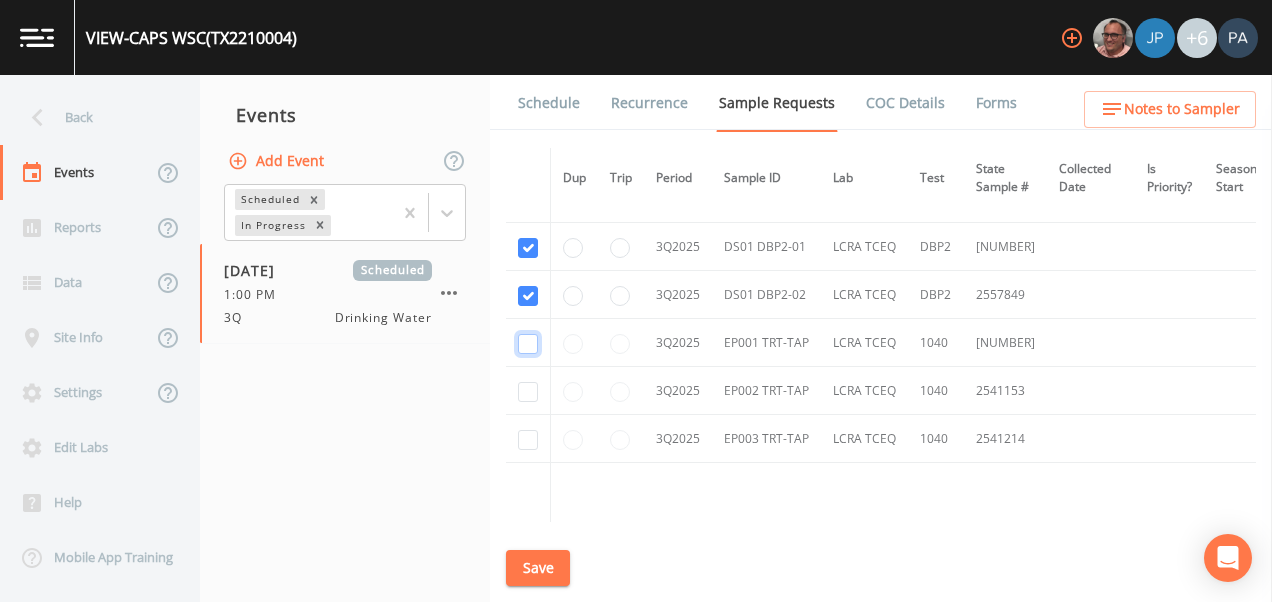 click at bounding box center (528, -1958) 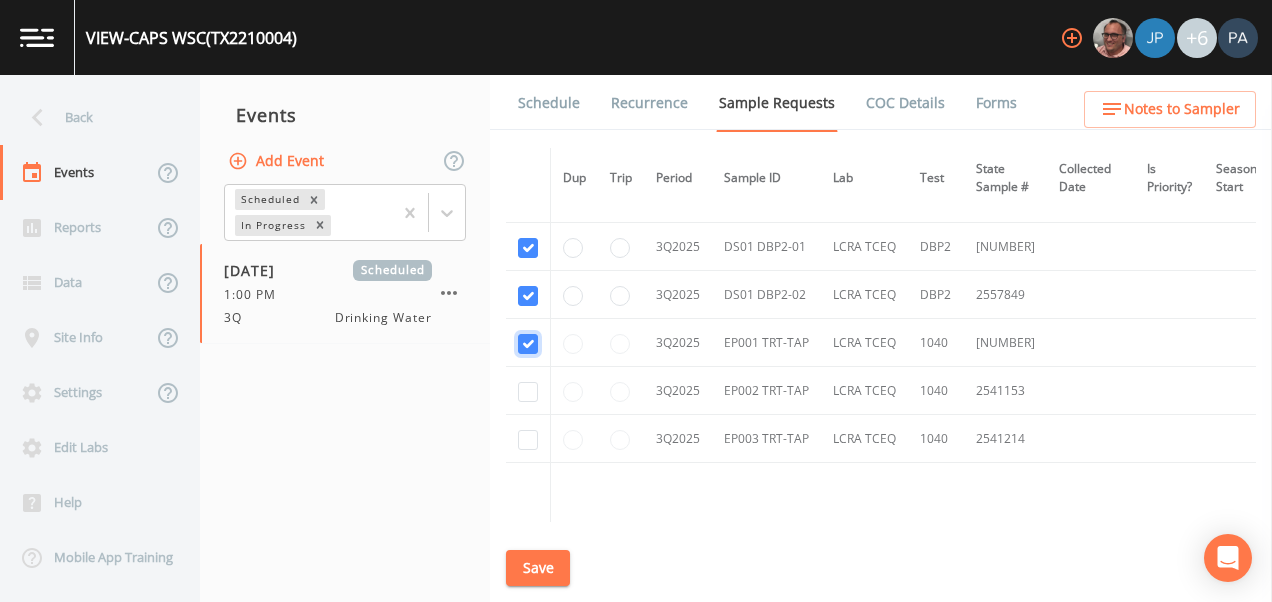 checkbox on "true" 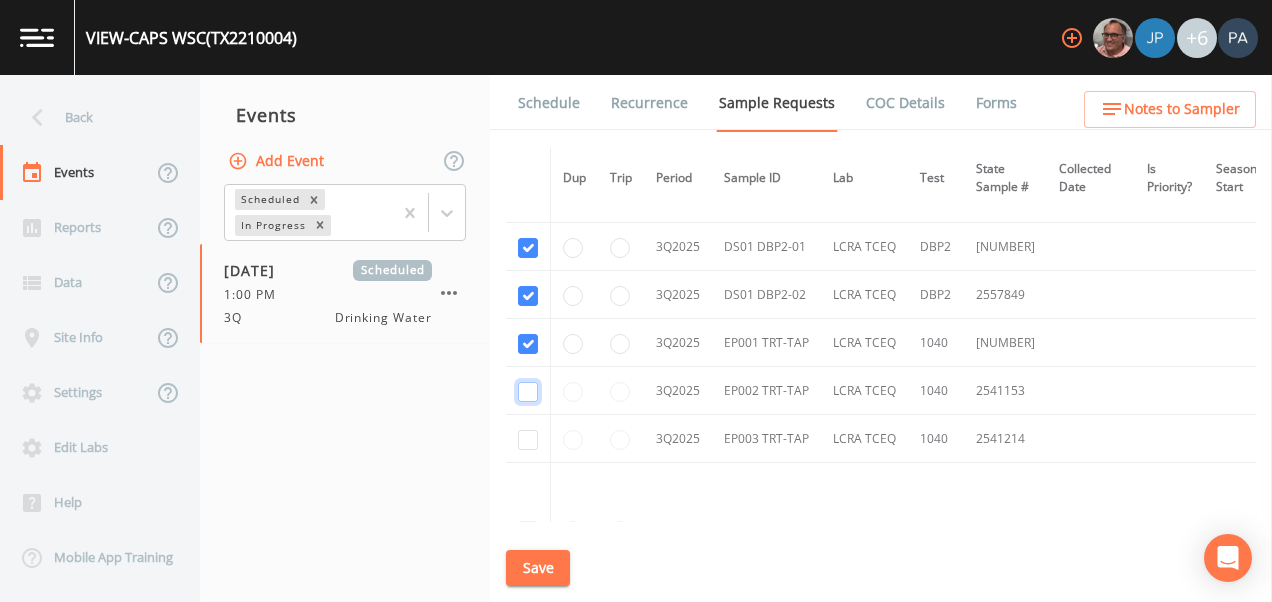 click at bounding box center (528, -2346) 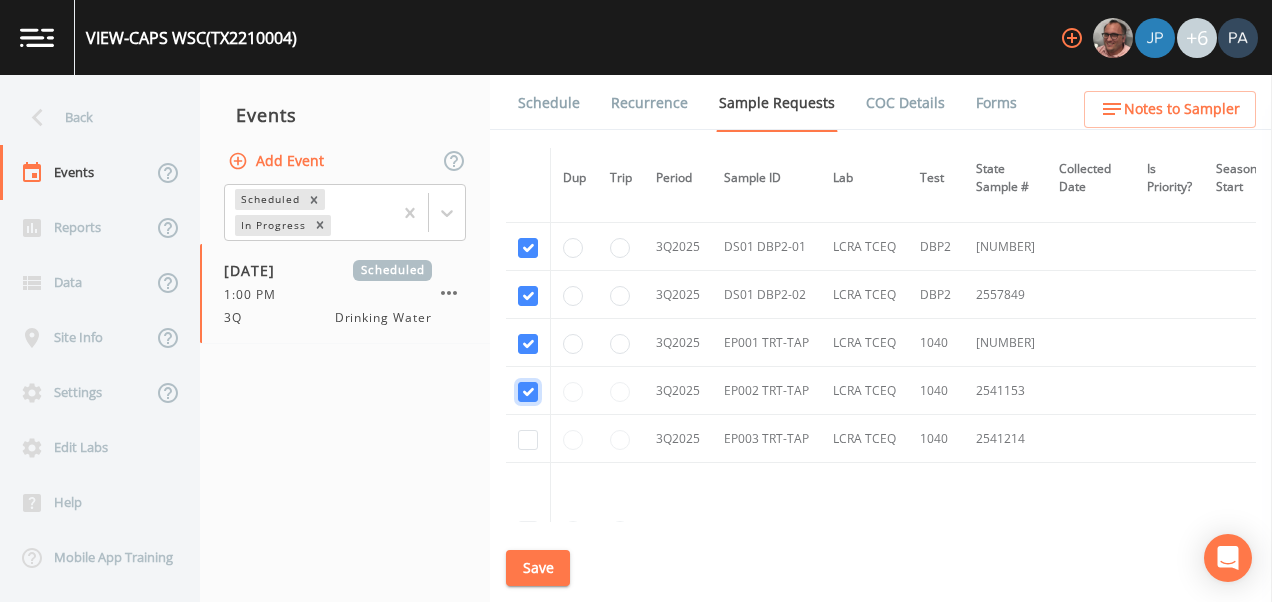 checkbox on "true" 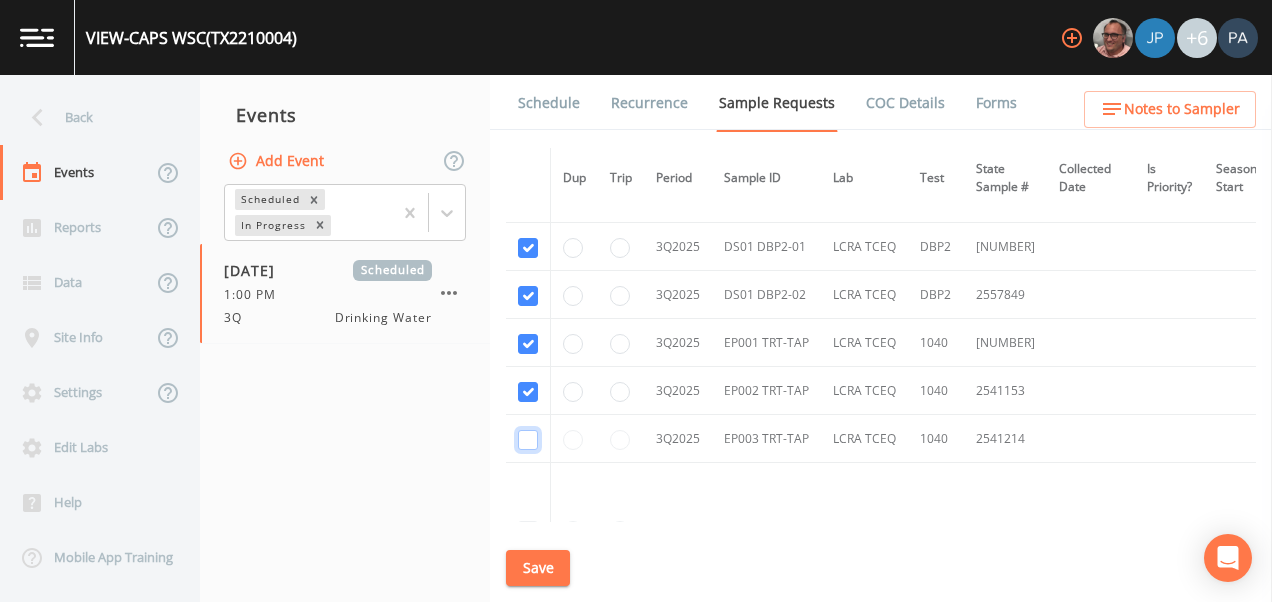 click at bounding box center (528, -2249) 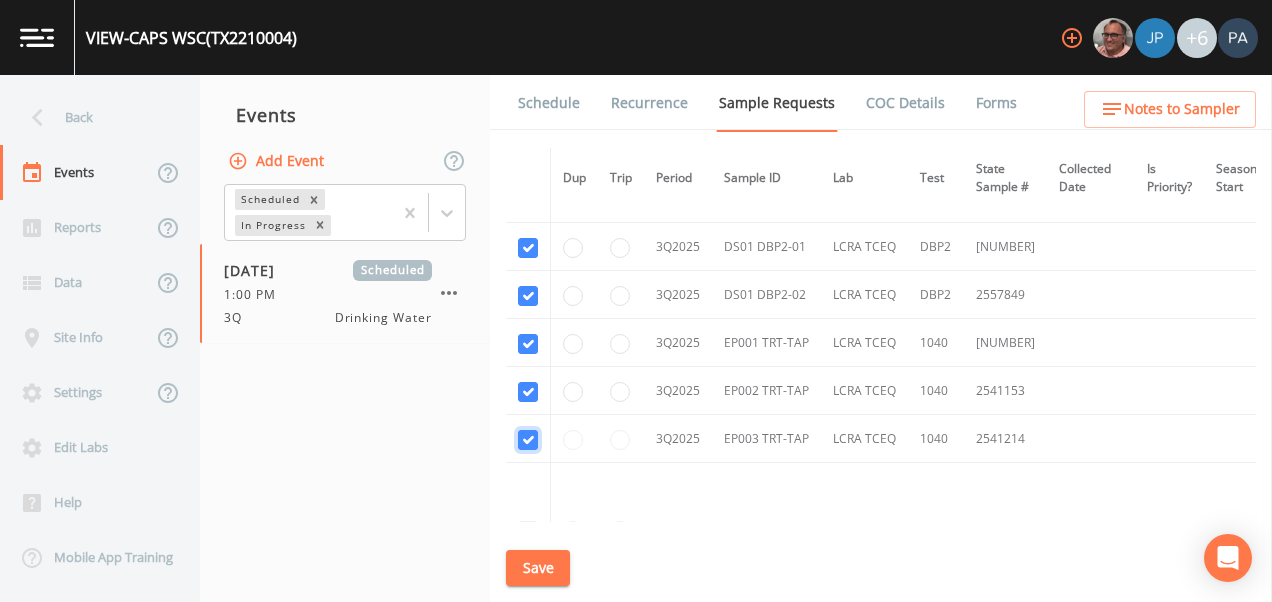 checkbox on "true" 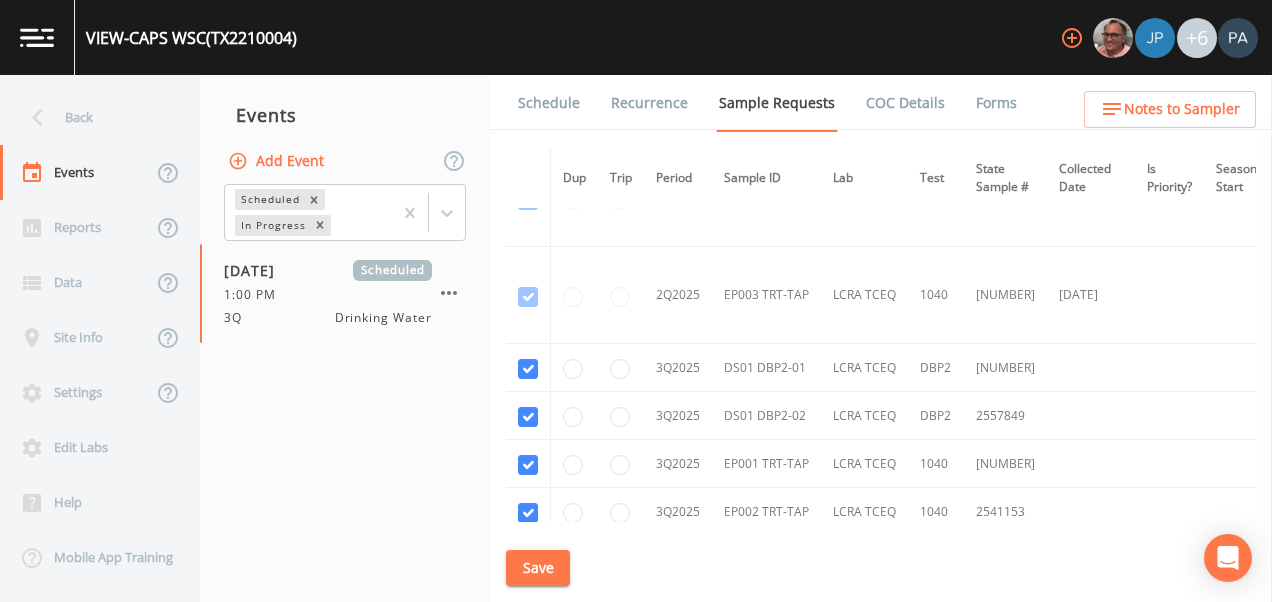 scroll, scrollTop: 2375, scrollLeft: 0, axis: vertical 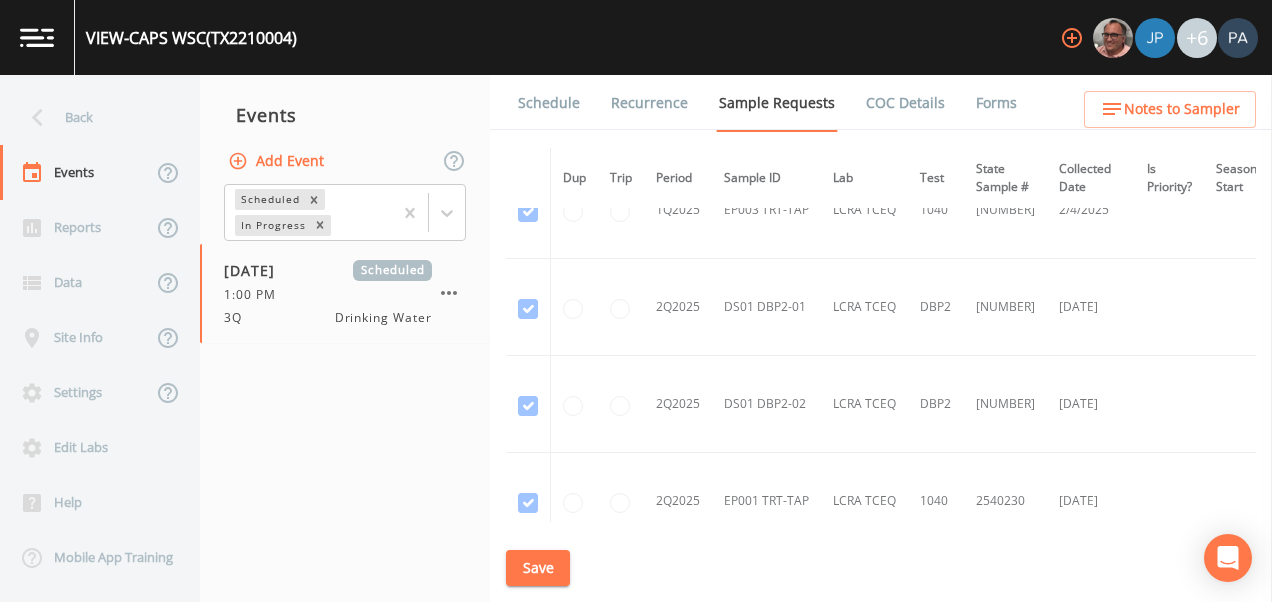 click on "Save" at bounding box center [538, 568] 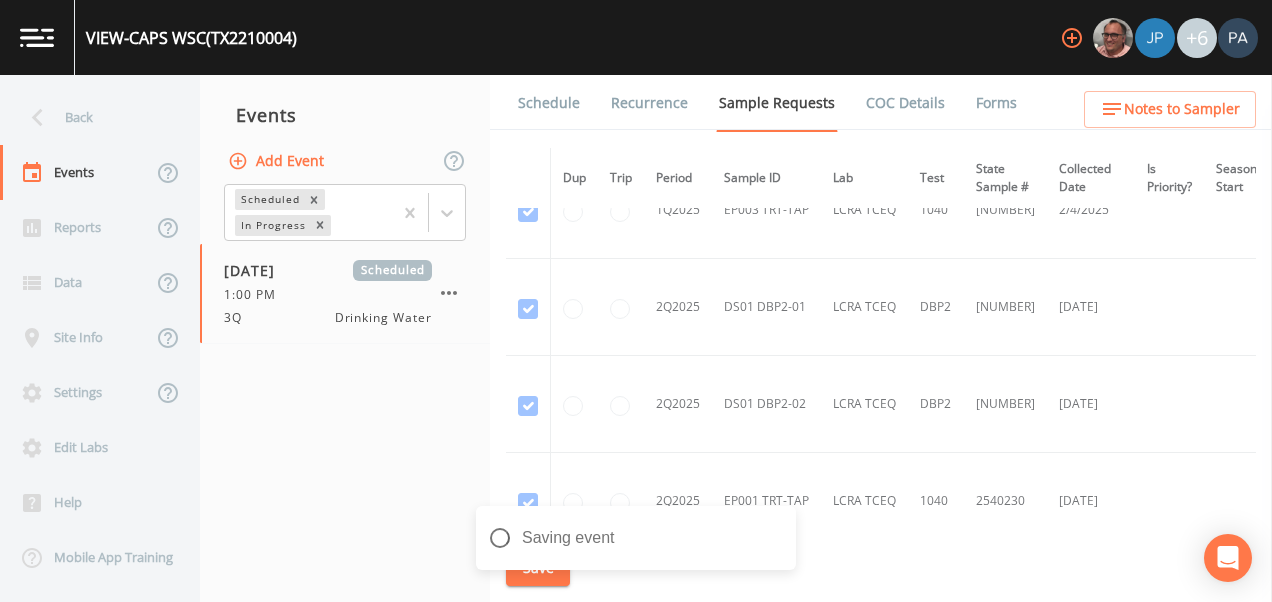 click on "Schedule" at bounding box center (549, 103) 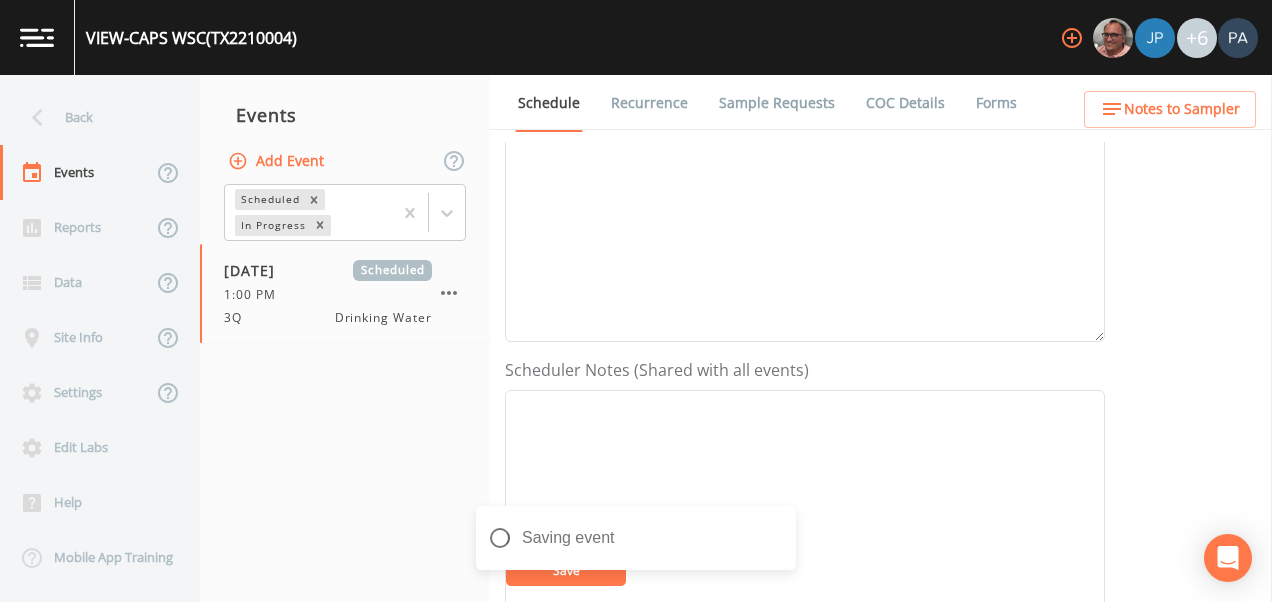 scroll, scrollTop: 808, scrollLeft: 0, axis: vertical 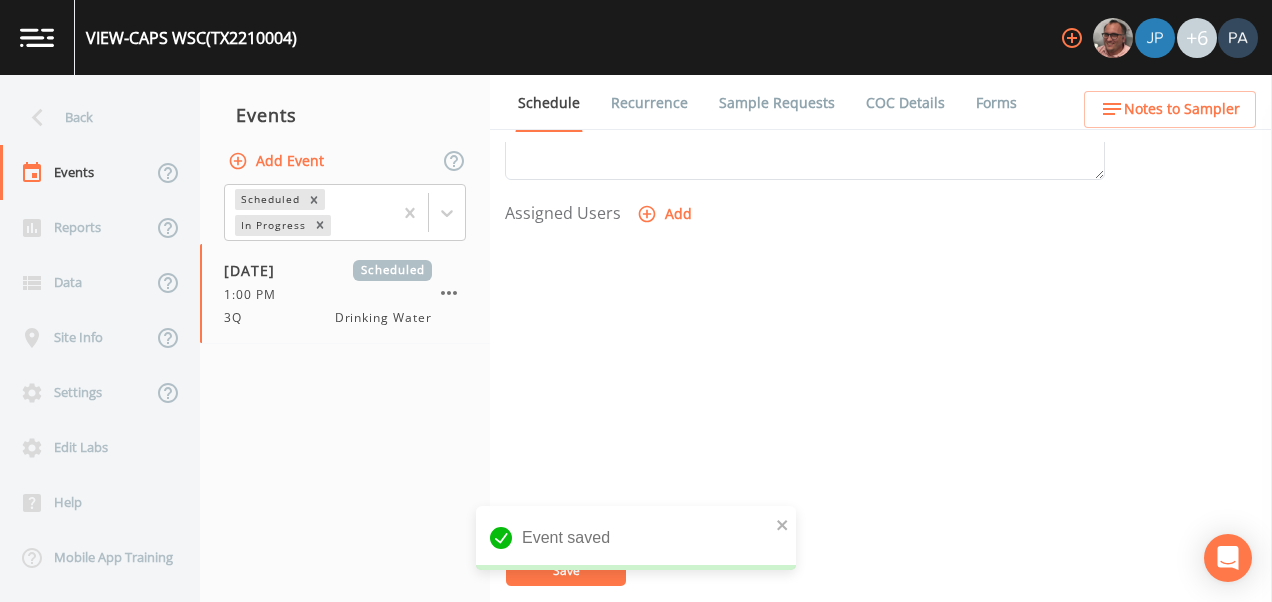 click on "Add" at bounding box center [666, 214] 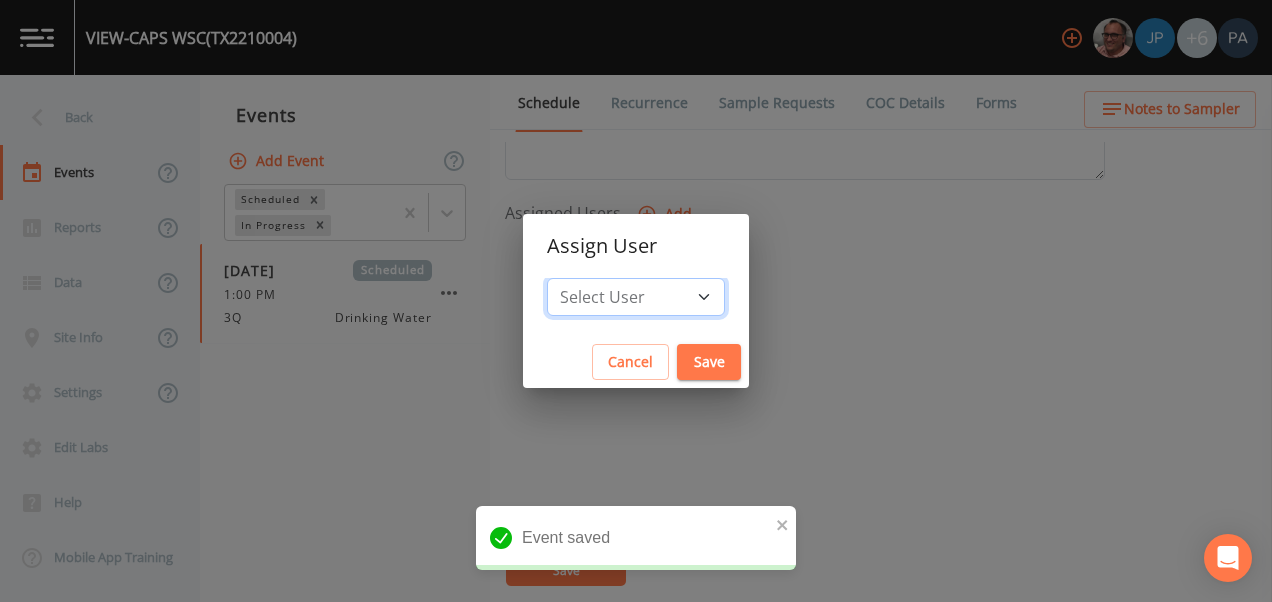 click on "Select User Mike [LAST] Joshua gere [FIRST] [LAST] David [LAST] Paul [LAST] Zachary [LAST] Stafford [LAST] Paul [LAST] Dillon [LAST] Carter [FIRST] [LAST] Charles [LAST]" at bounding box center (636, 297) 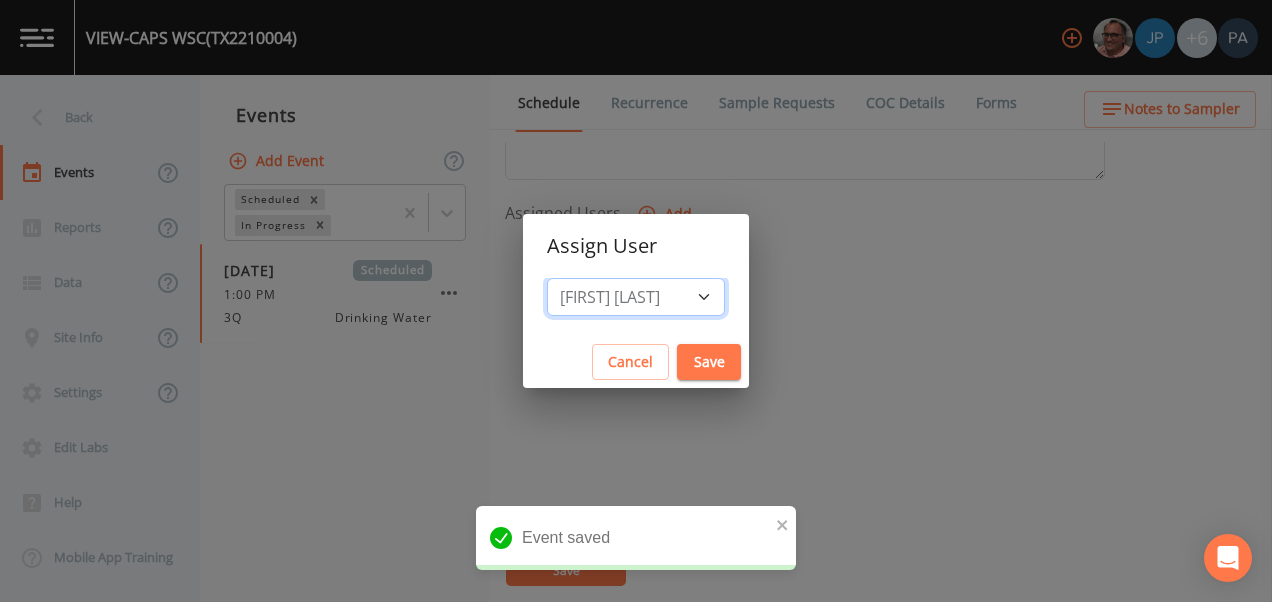 click on "Select User Mike [LAST] Joshua gere [FIRST] [LAST] David [LAST] Paul [LAST] Zachary [LAST] Stafford [LAST] Paul [LAST] Dillon [LAST] Carter [FIRST] [LAST] Charles [LAST]" at bounding box center (636, 297) 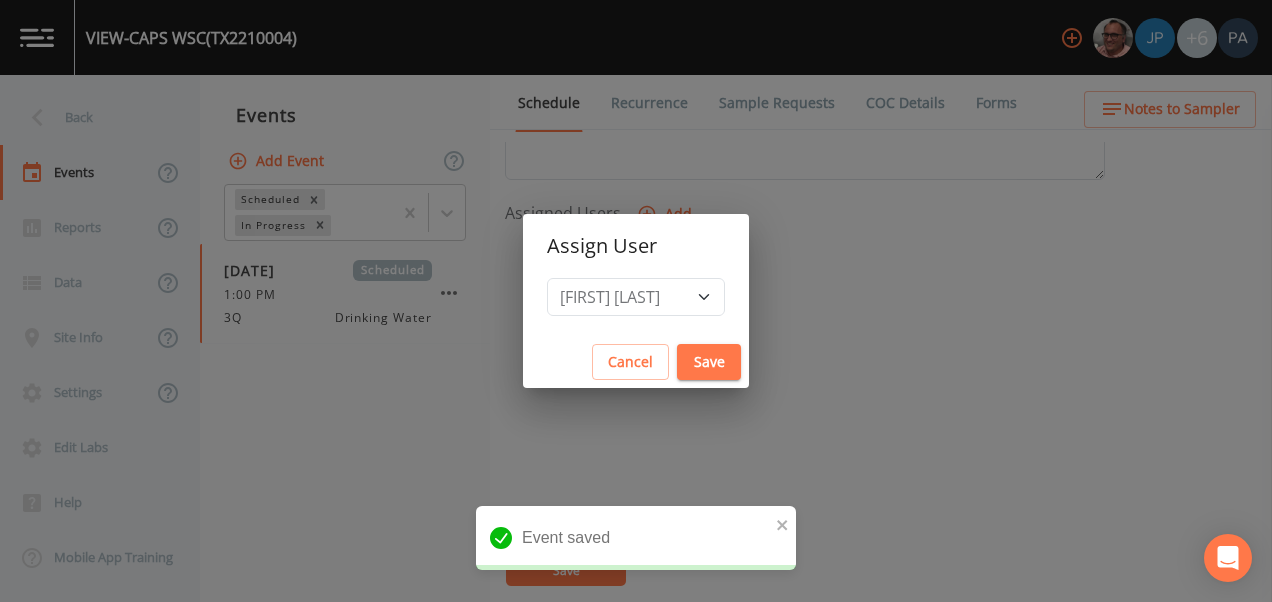 click on "Save" at bounding box center [709, 362] 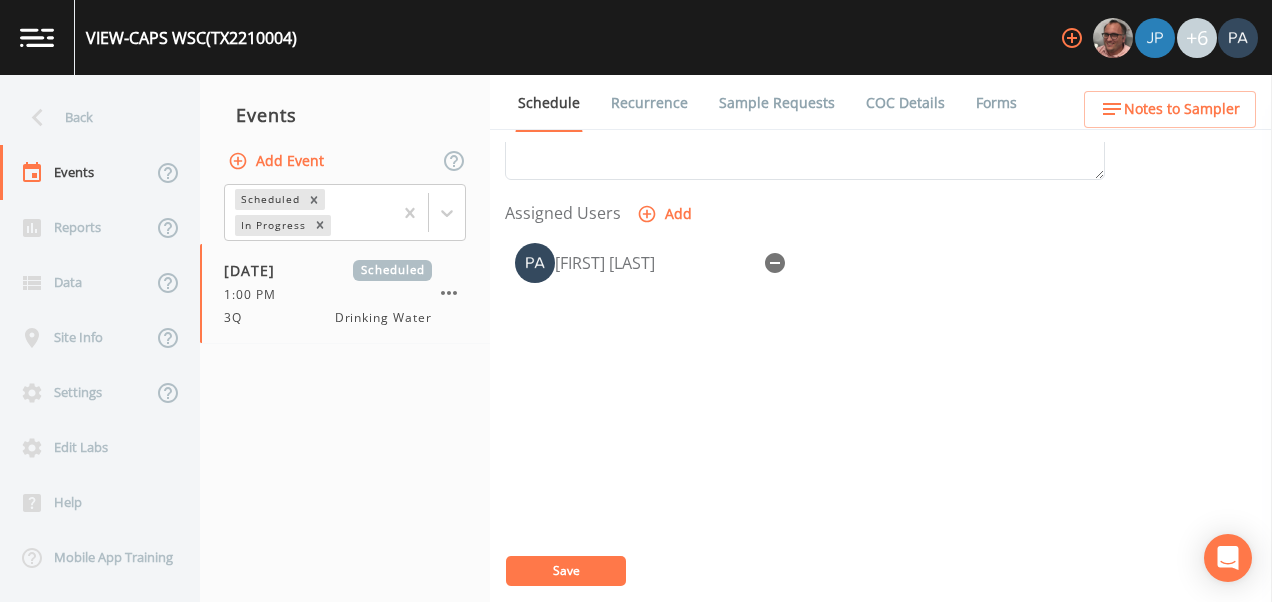 click on "Save" at bounding box center (566, 570) 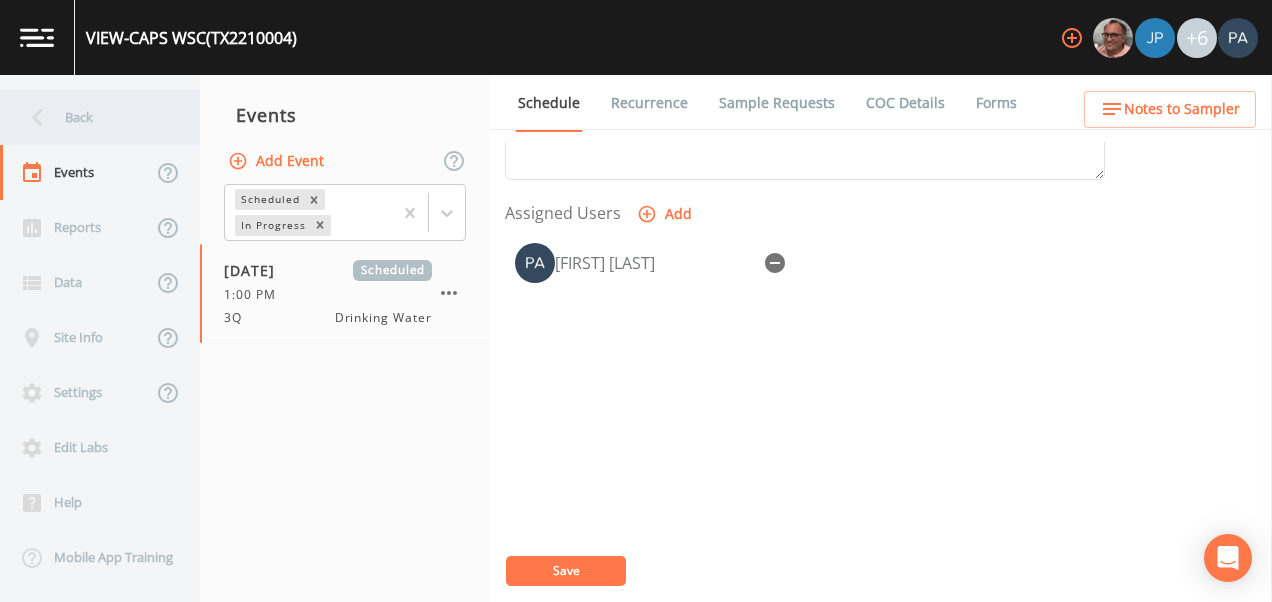 click on "Back" at bounding box center [90, 117] 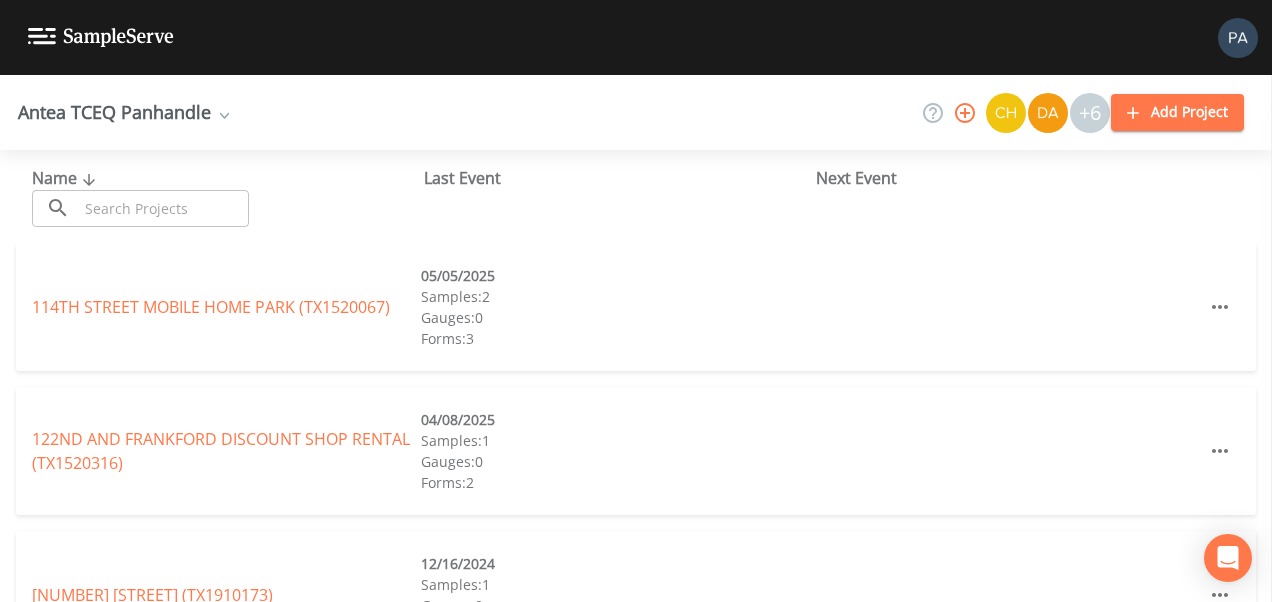 click at bounding box center (163, 208) 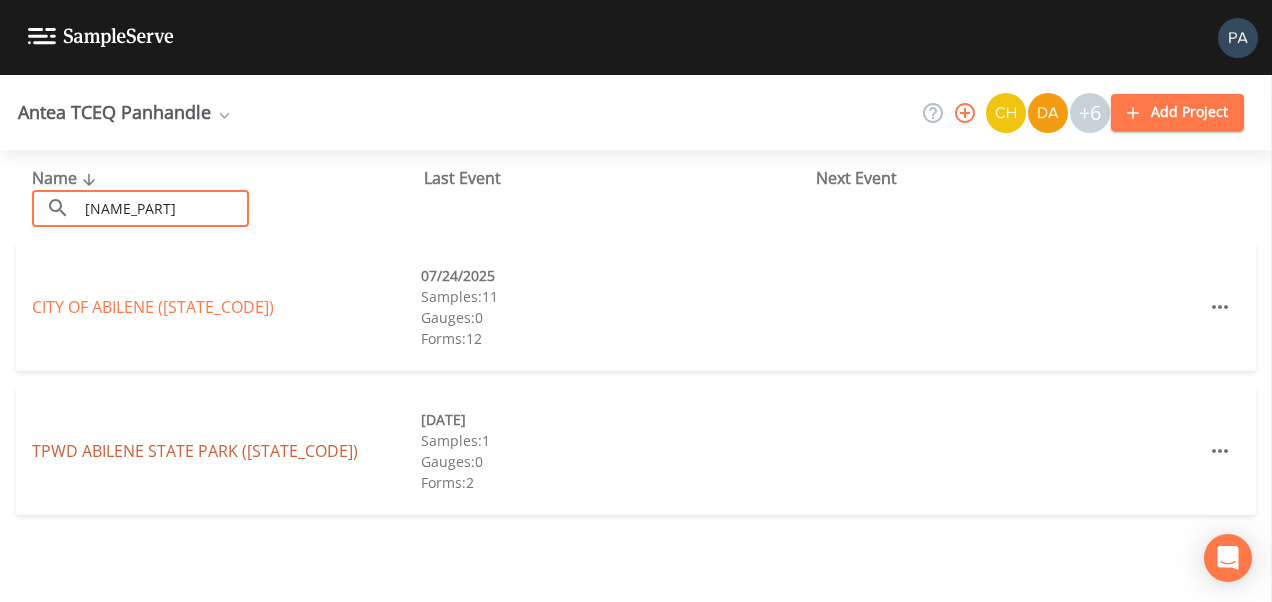 type on "[NAME_PART]" 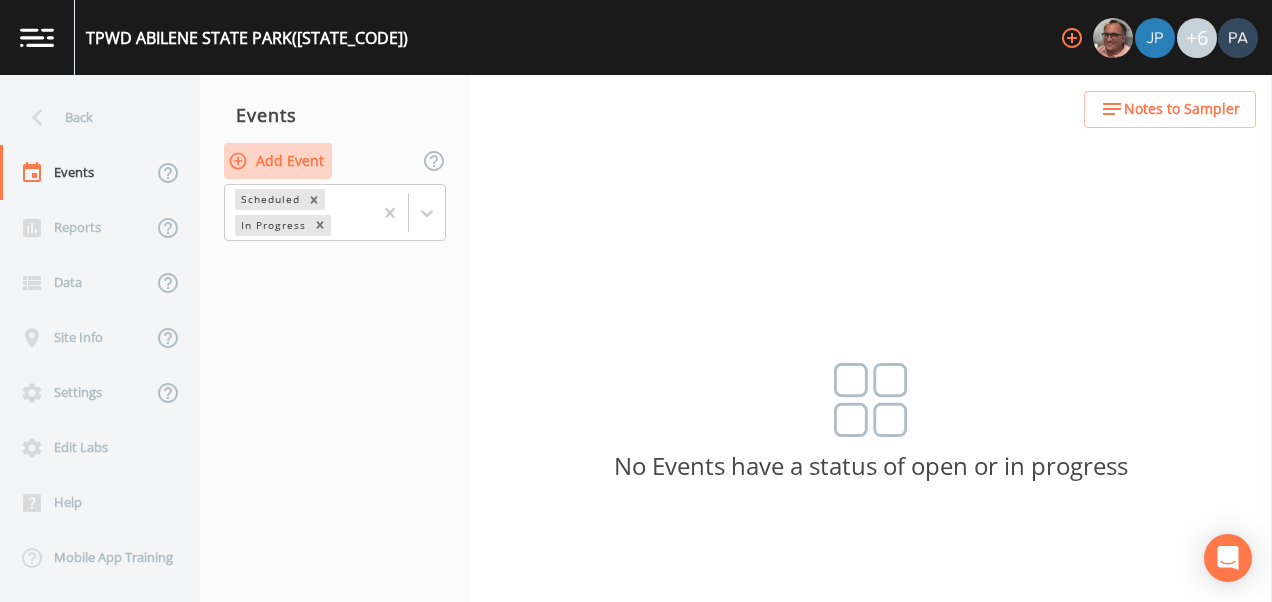 click on "Add Event" at bounding box center (278, 161) 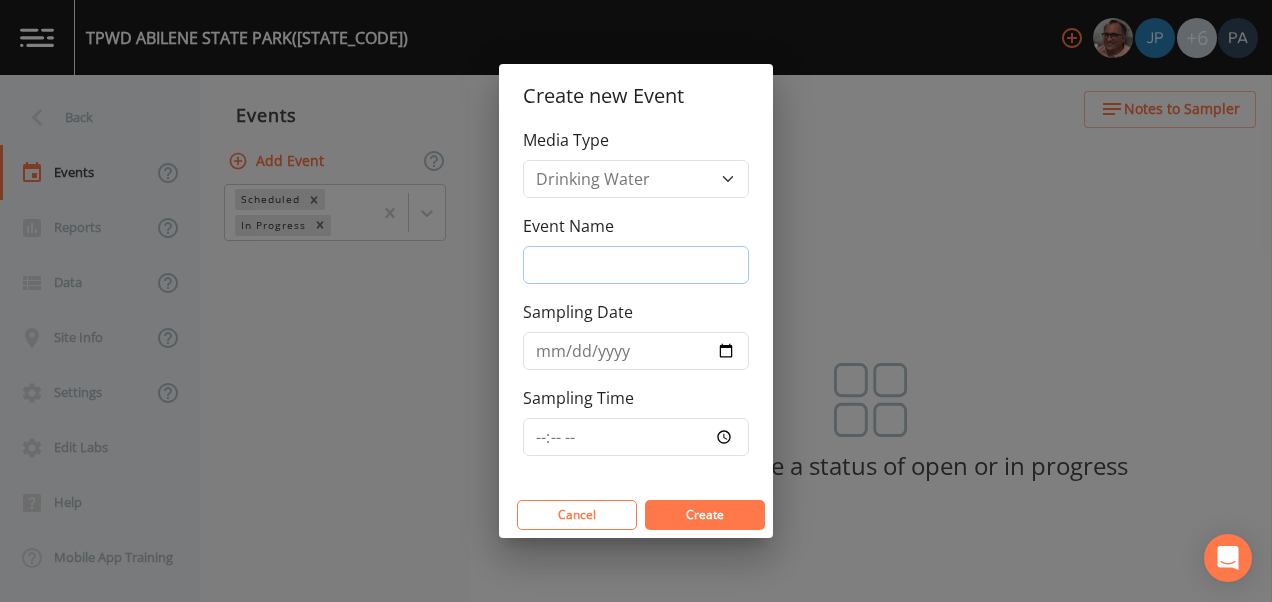 click on "Event Name" at bounding box center [636, 265] 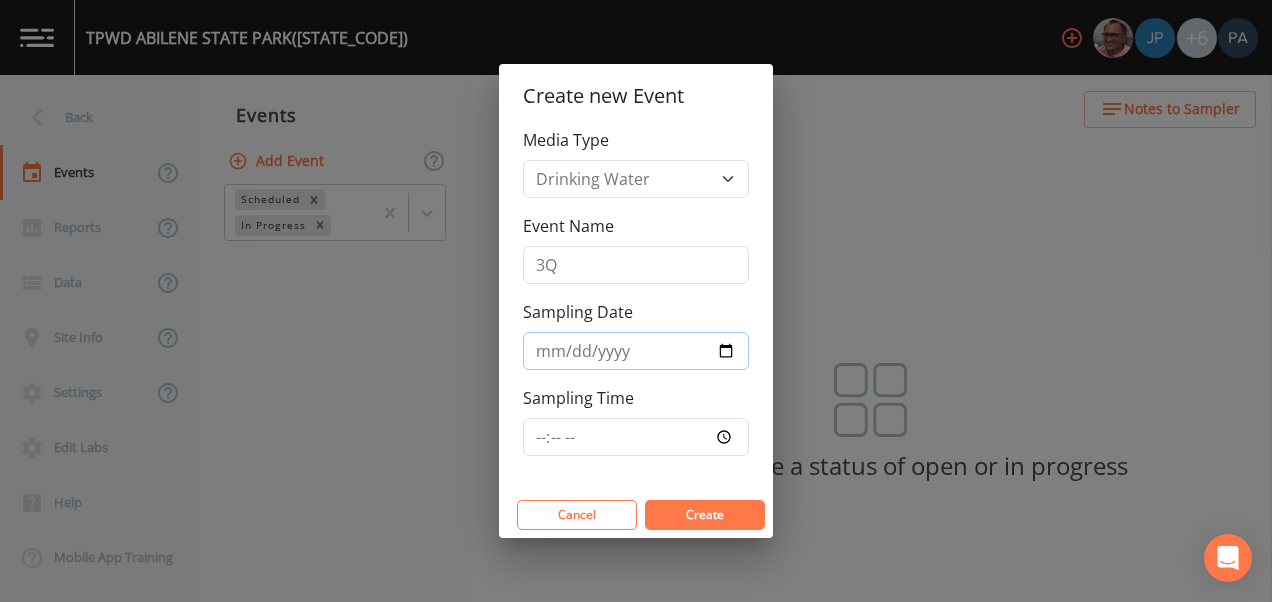 type on "[DATE]" 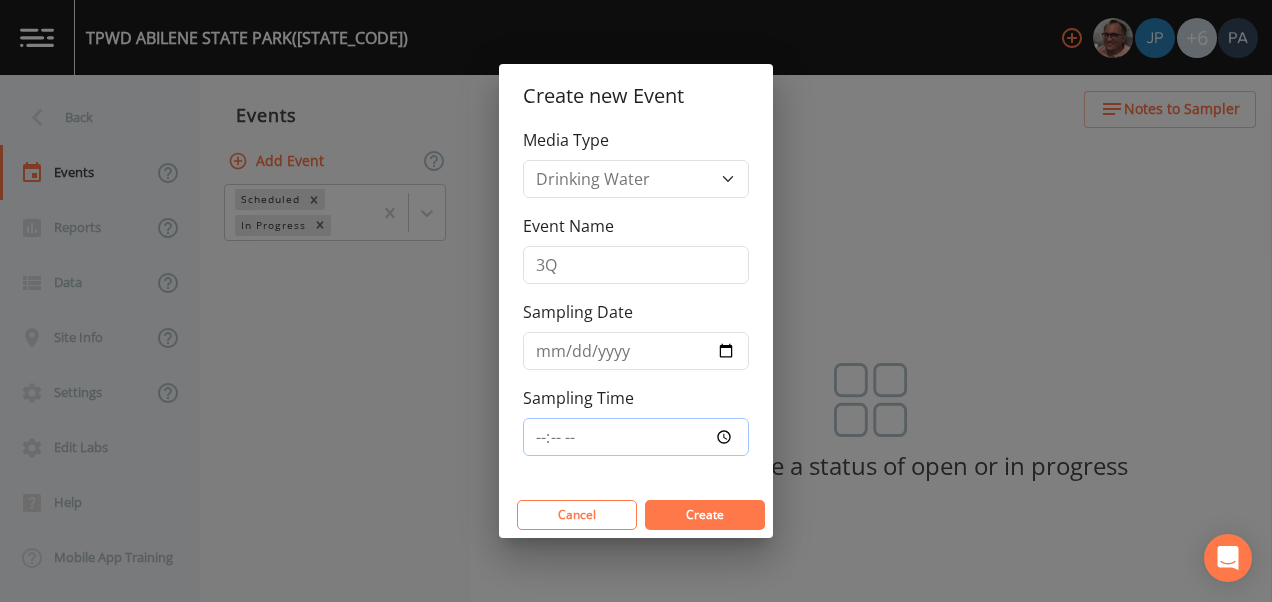 click on "Sampling Time" at bounding box center [636, 437] 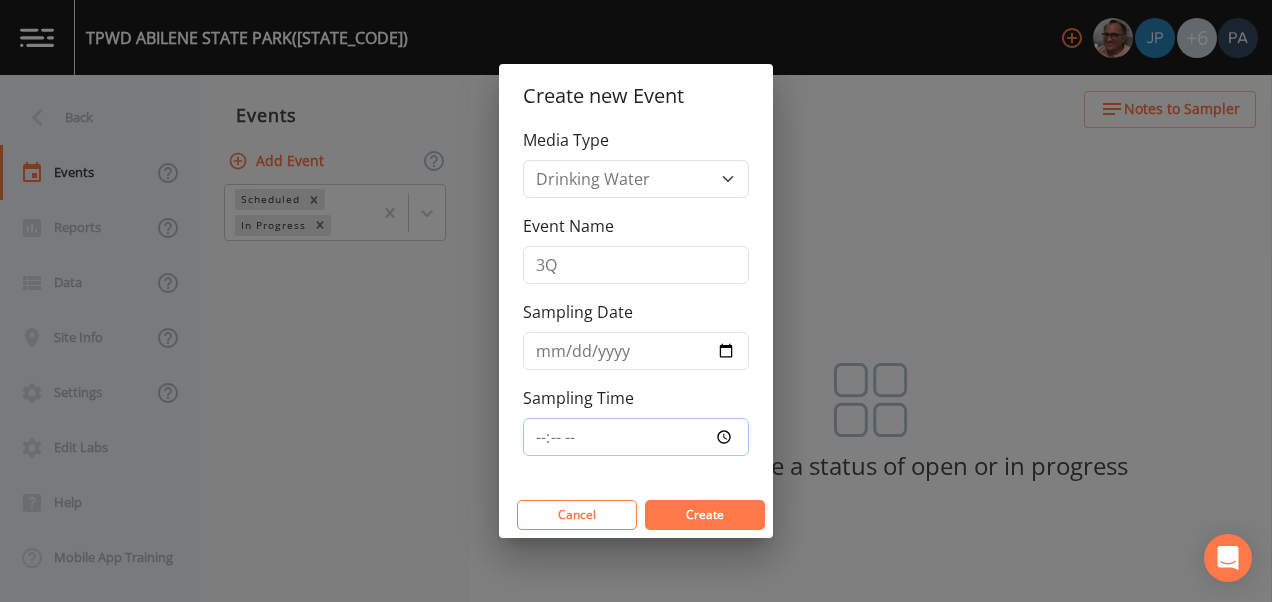 type on "14:30" 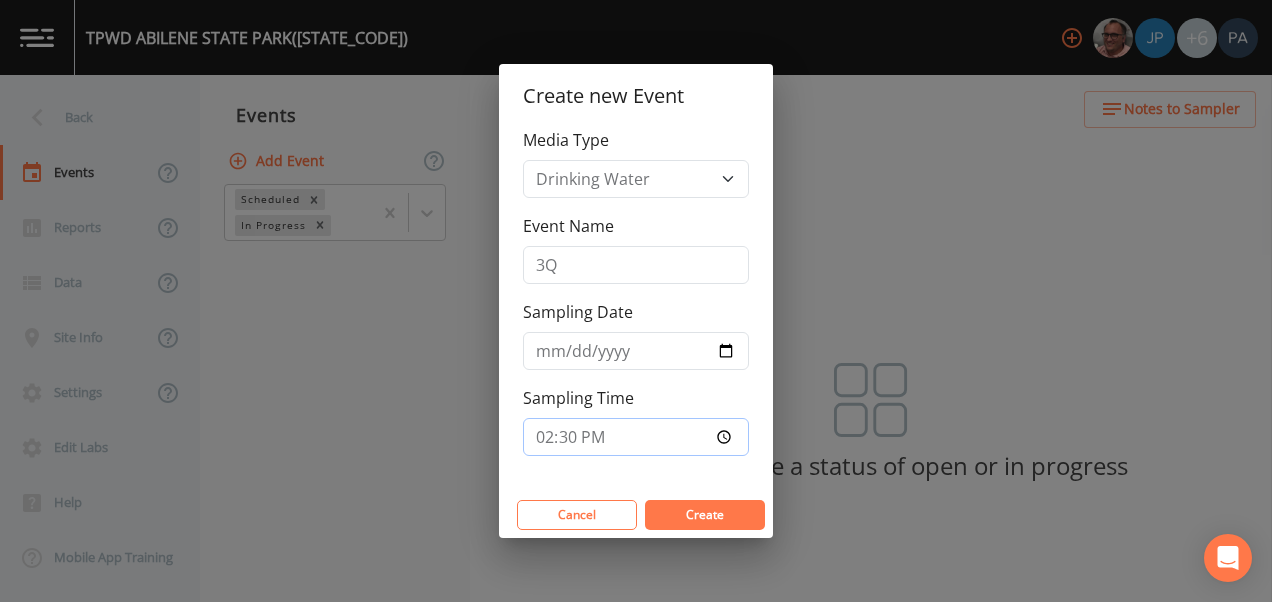 click on "Create" at bounding box center (705, 515) 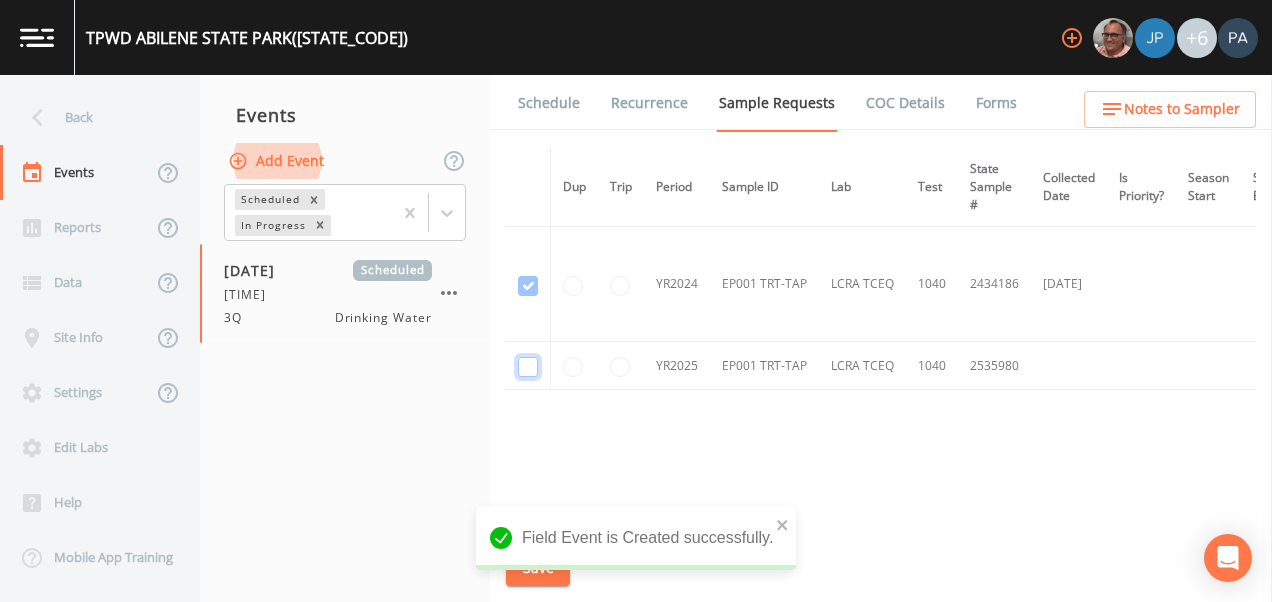 click at bounding box center [528, 286] 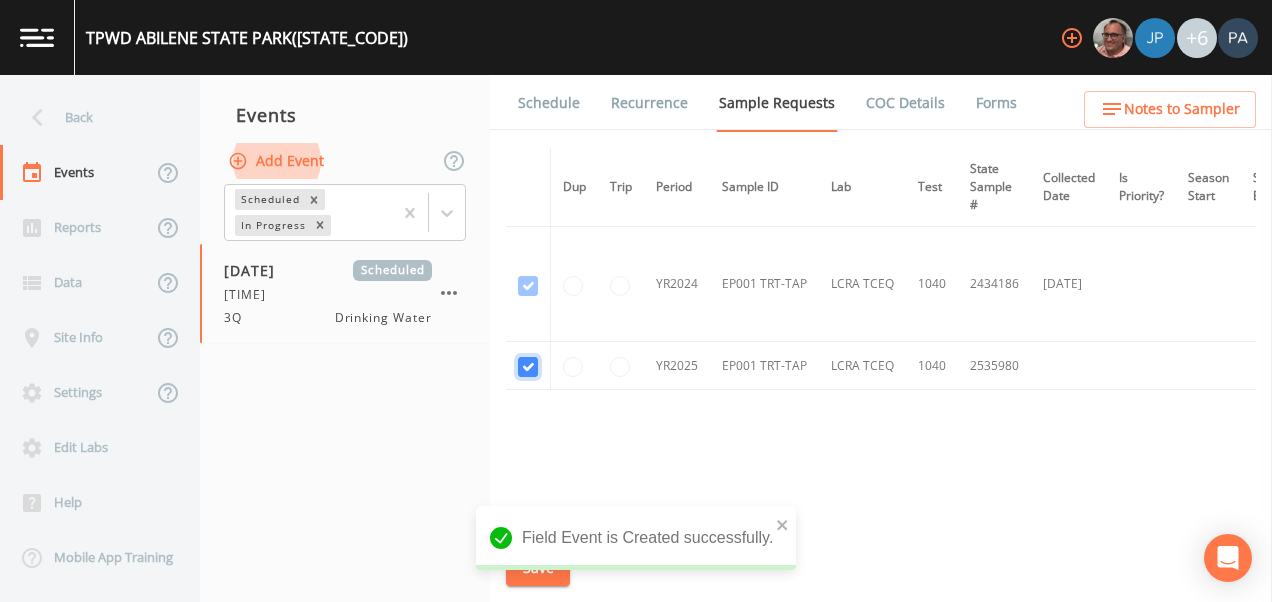 checkbox on "true" 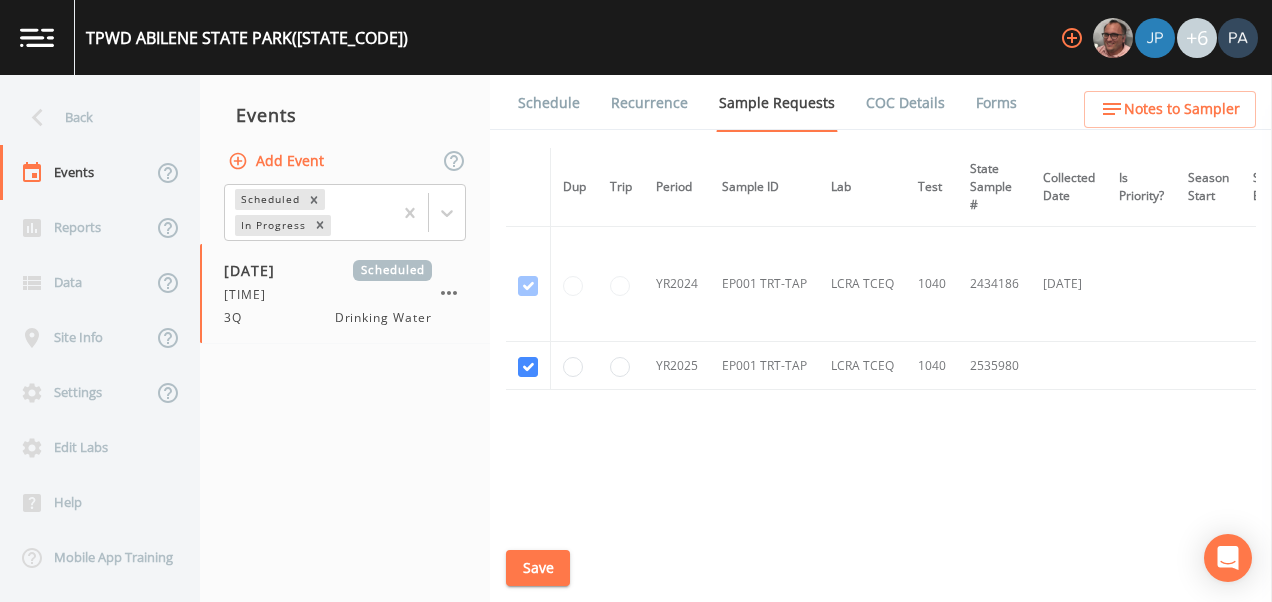 click on "Save" at bounding box center (538, 568) 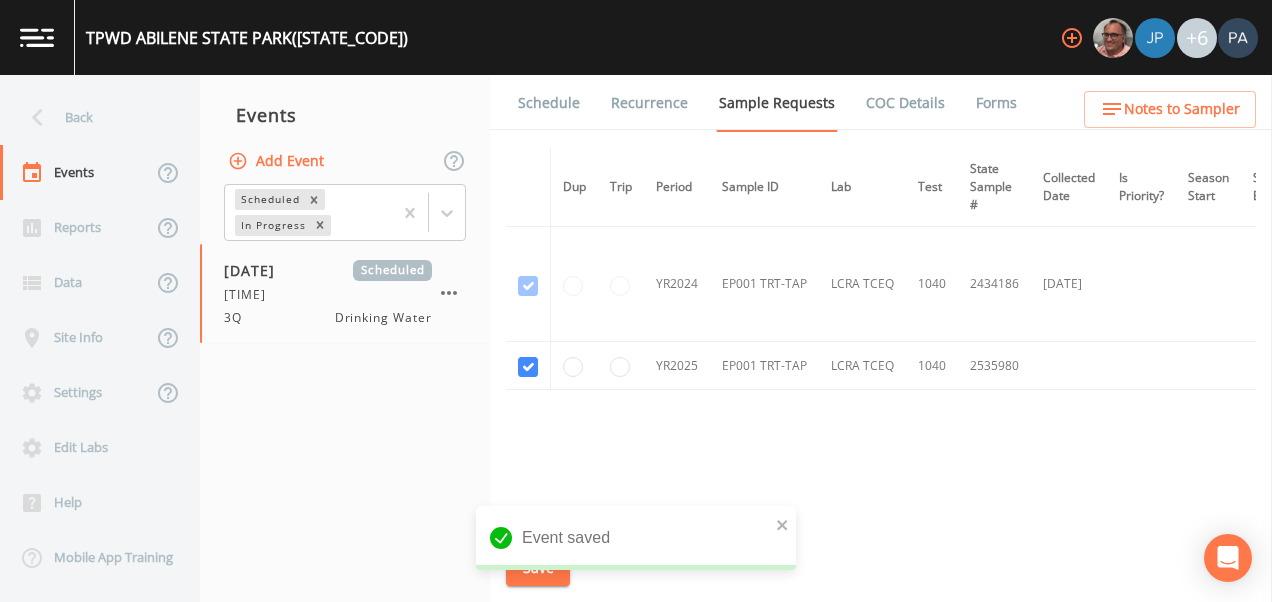 click on "Schedule" at bounding box center [549, 103] 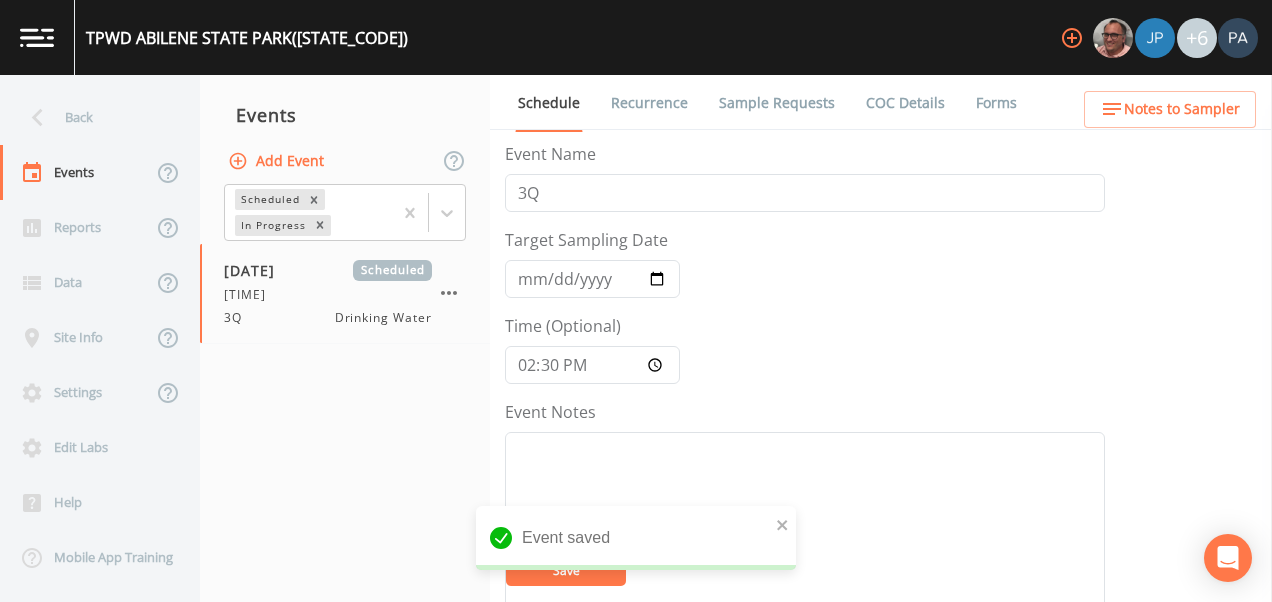 scroll, scrollTop: 700, scrollLeft: 0, axis: vertical 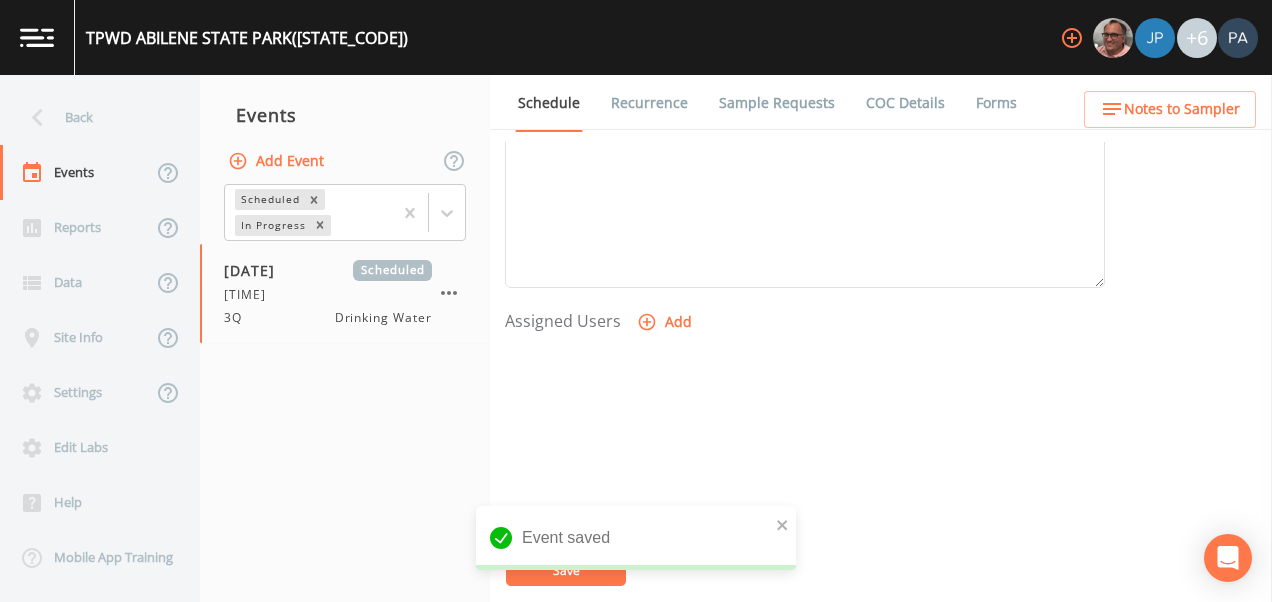 click on "Add" at bounding box center [666, 322] 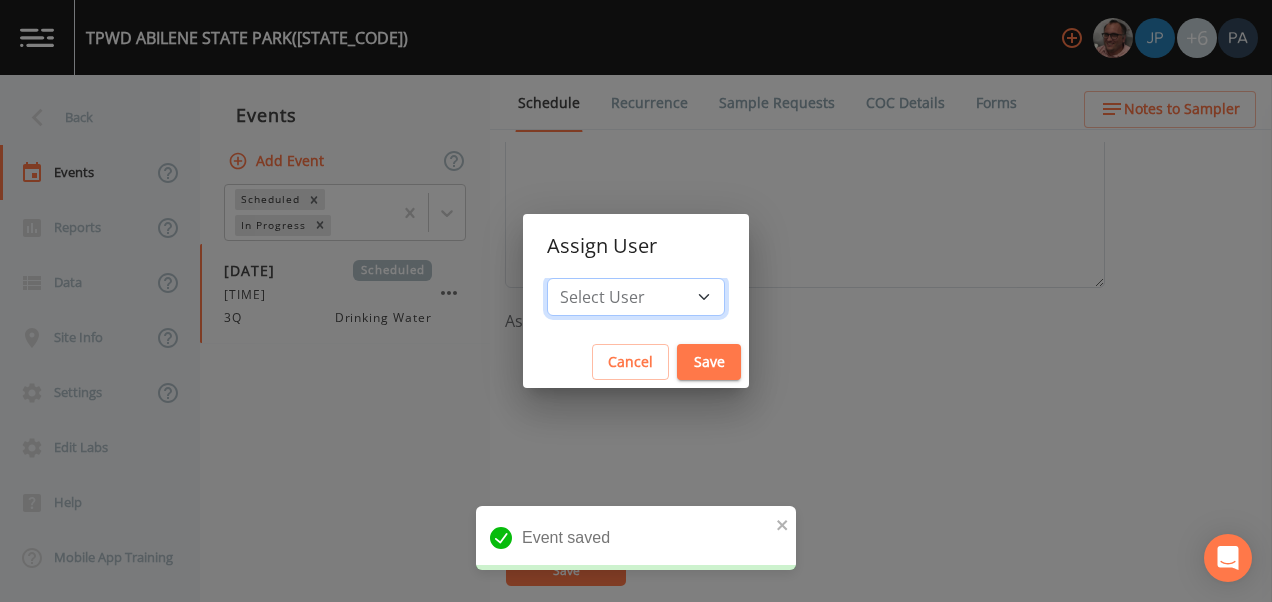 drag, startPoint x: 641, startPoint y: 295, endPoint x: 645, endPoint y: 319, distance: 24.33105 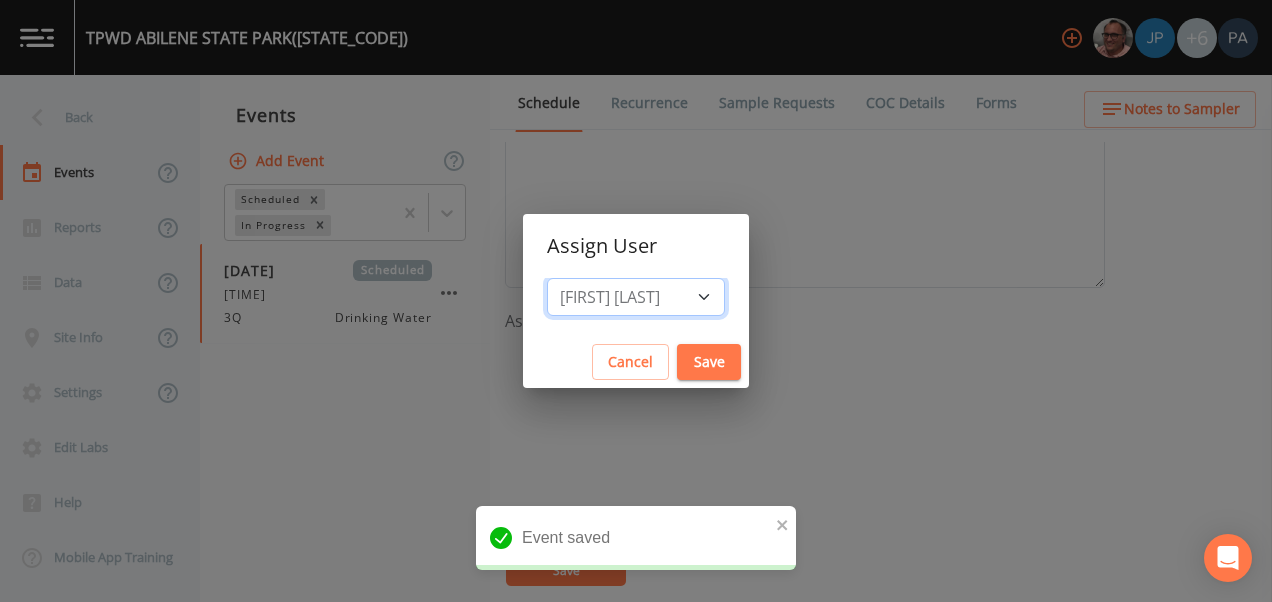click on "Select User Mike [LAST] Joshua gere [FIRST] [LAST] David [LAST] Paul [LAST] Zachary [LAST] Stafford [LAST] Paul [LAST] Dillon [LAST] Carter [FIRST] [LAST] Charles [LAST]" at bounding box center [636, 297] 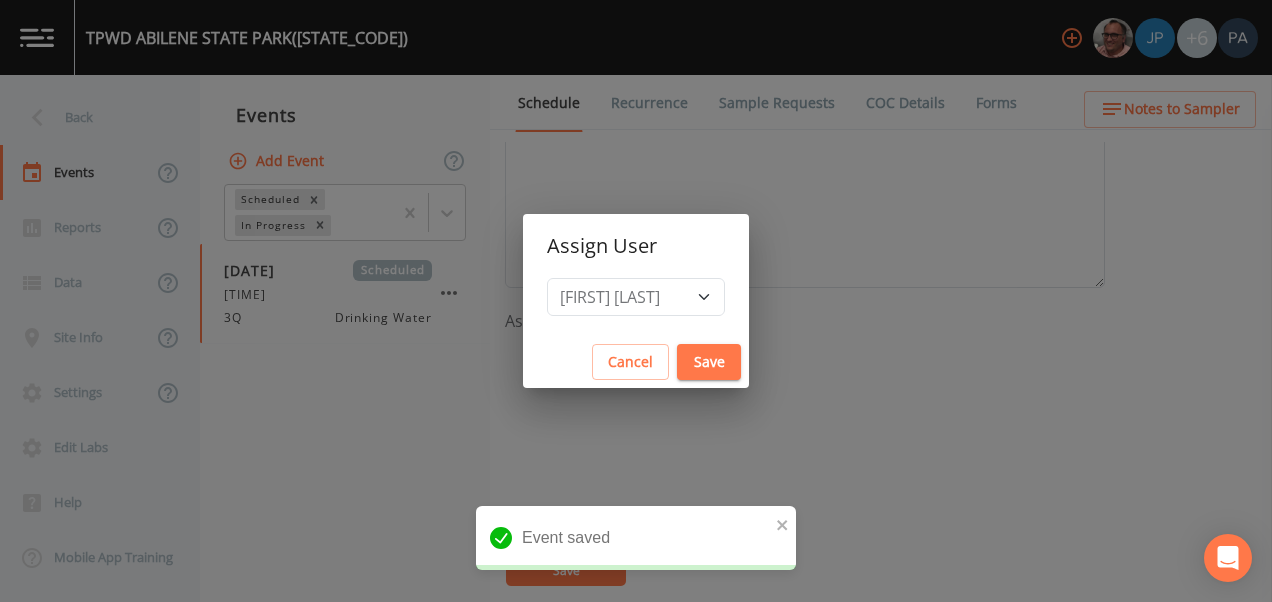 click on "Save" at bounding box center [709, 362] 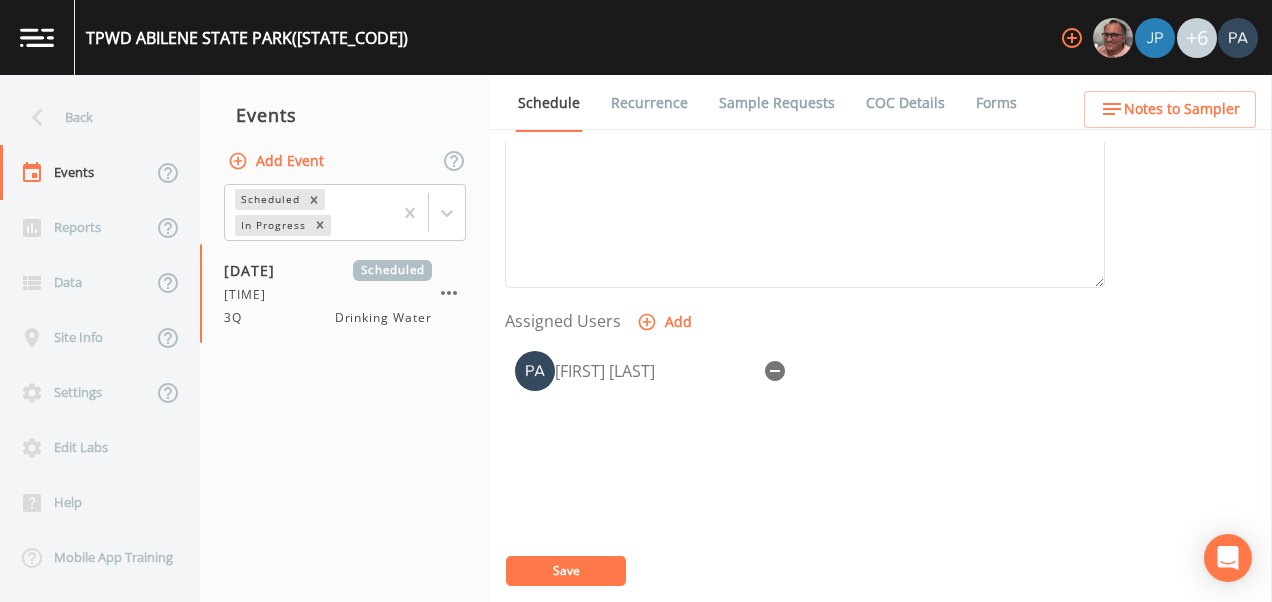 click on "Save" at bounding box center [566, 571] 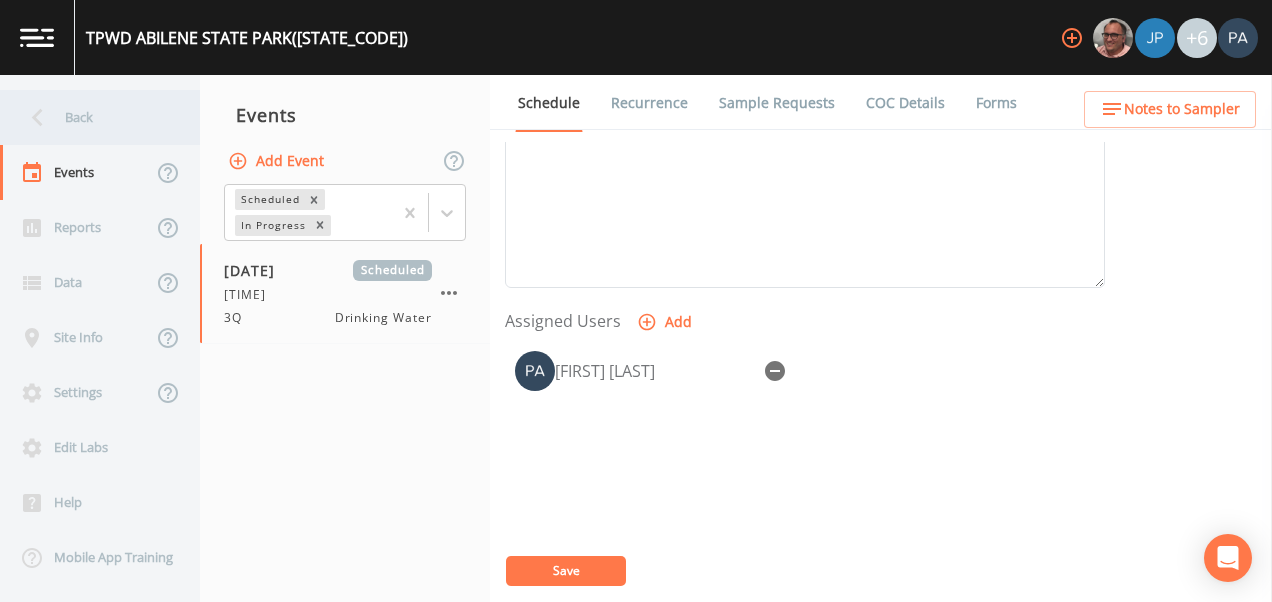 click on "Back" at bounding box center (90, 117) 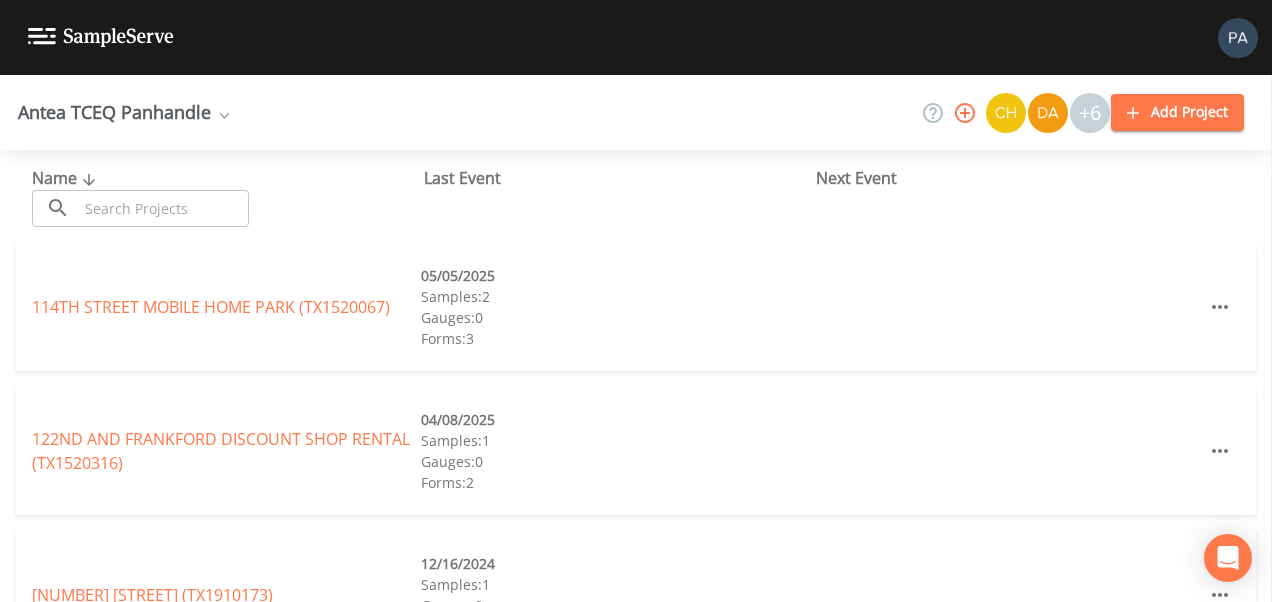 click at bounding box center [163, 208] 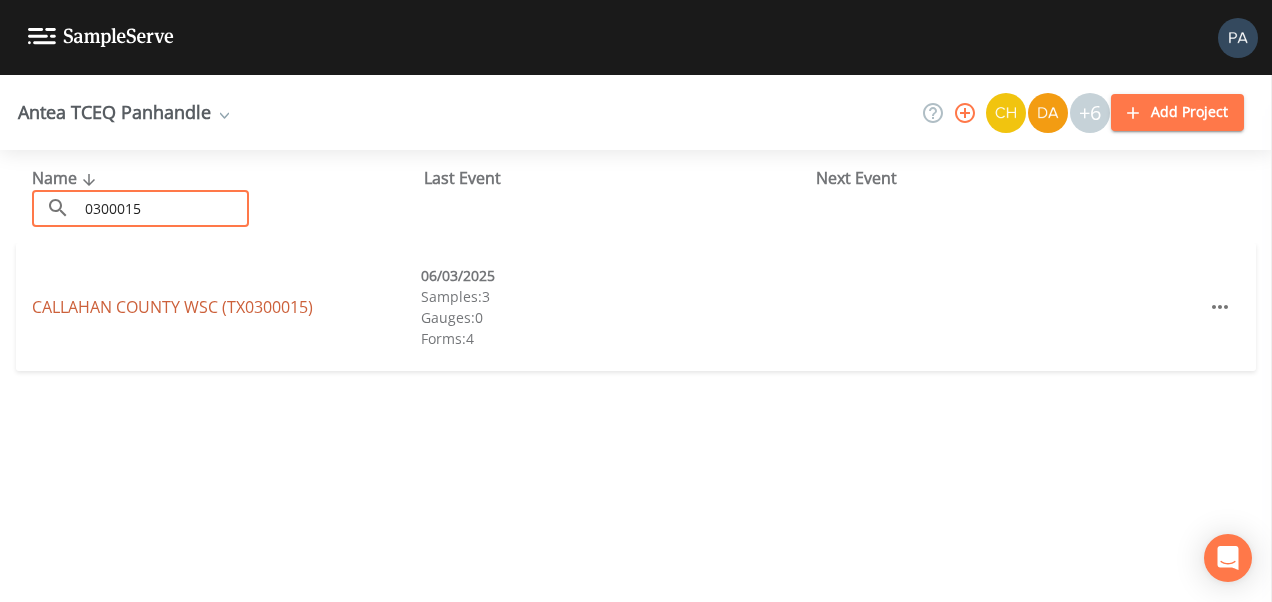 type on "0300015" 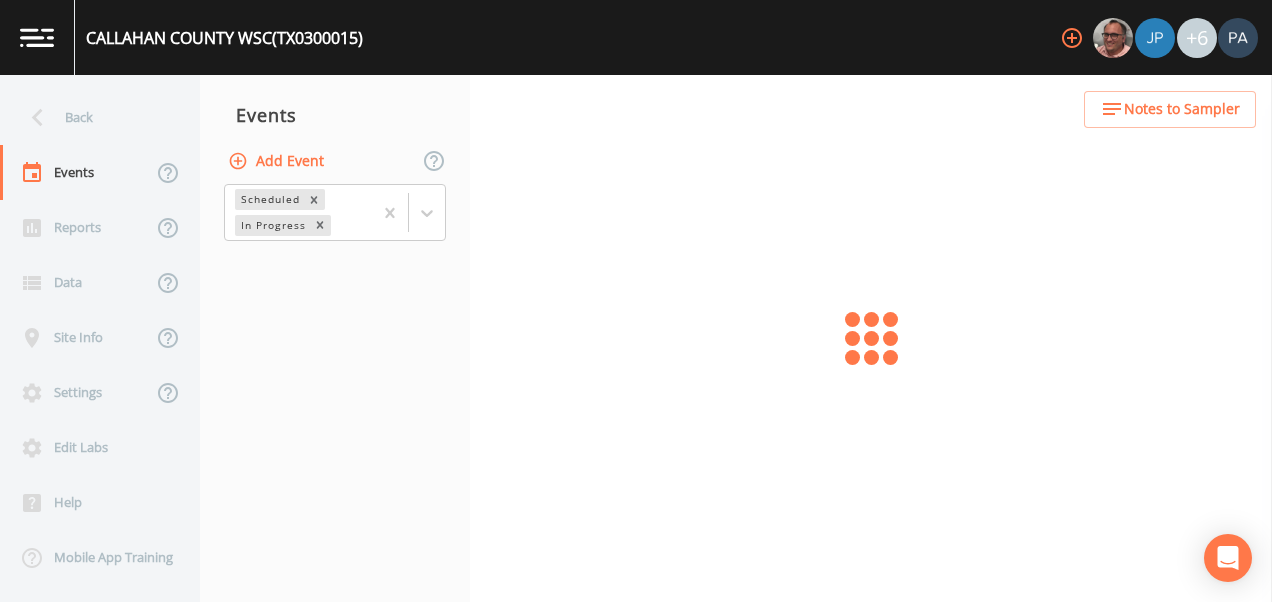click on "Add Event" at bounding box center [278, 161] 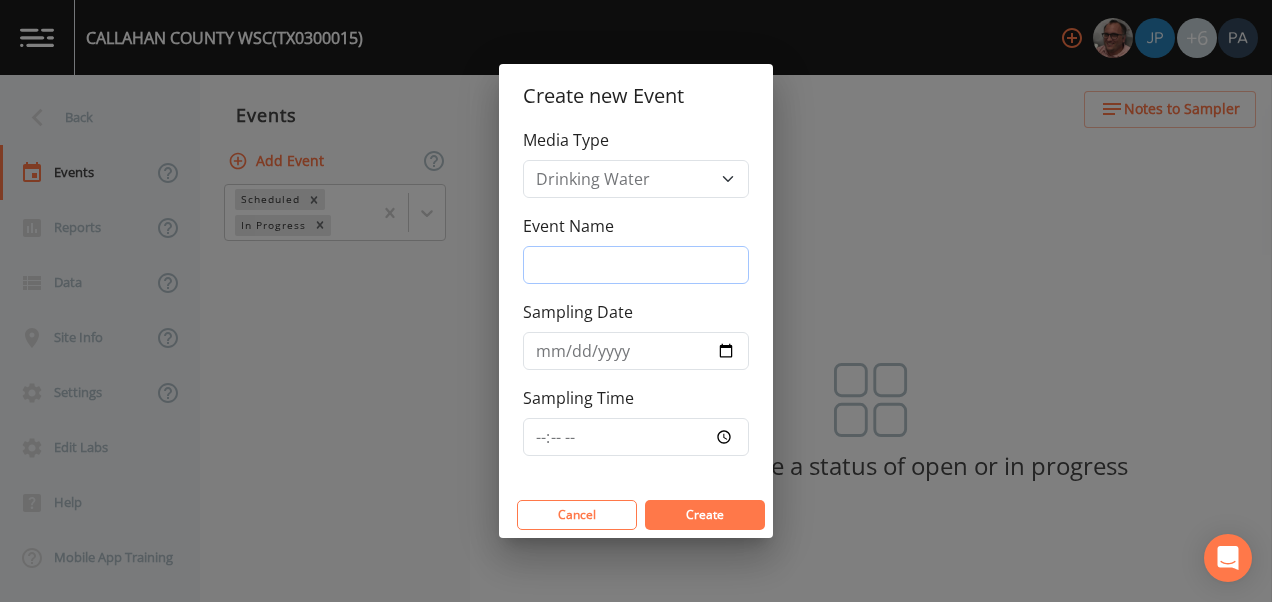click on "Event Name" at bounding box center (636, 265) 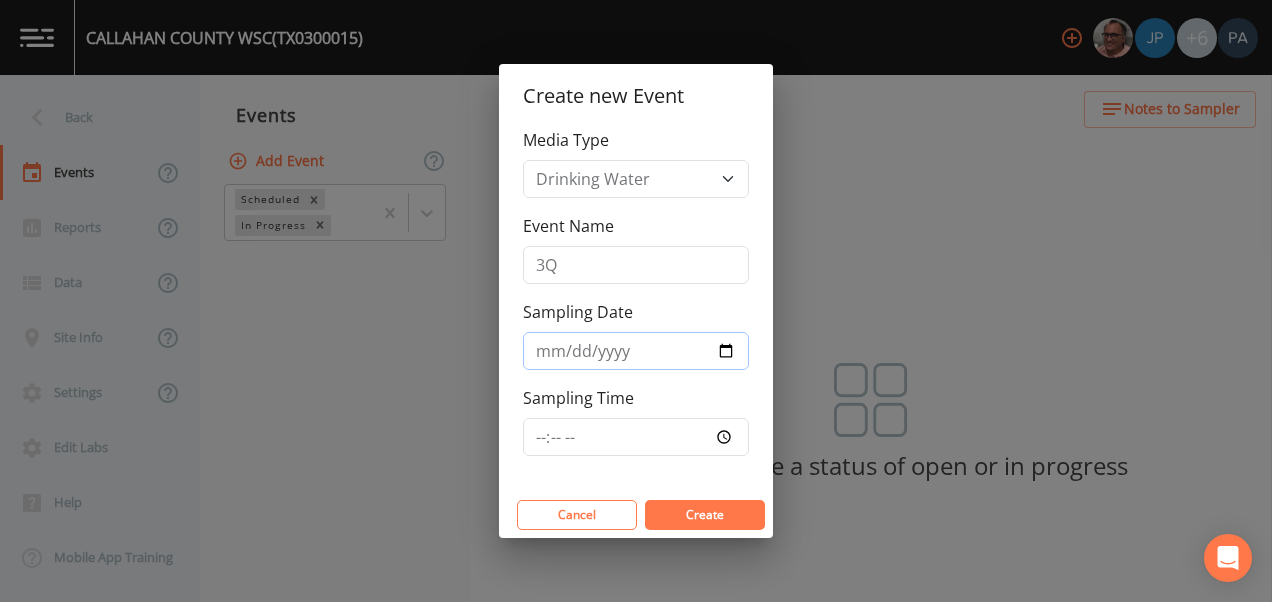 type on "[DATE]" 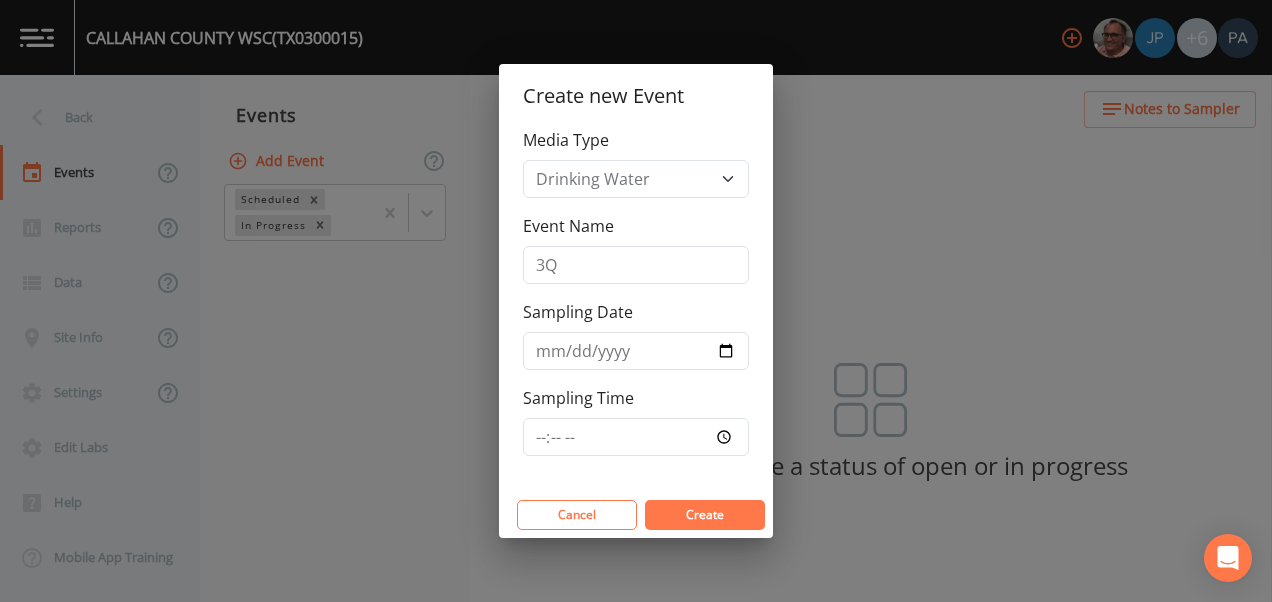 click on "Media Type Drinking Water Event Name 3Q Sampling Date 2025-08-11 Sampling Time" at bounding box center [636, 310] 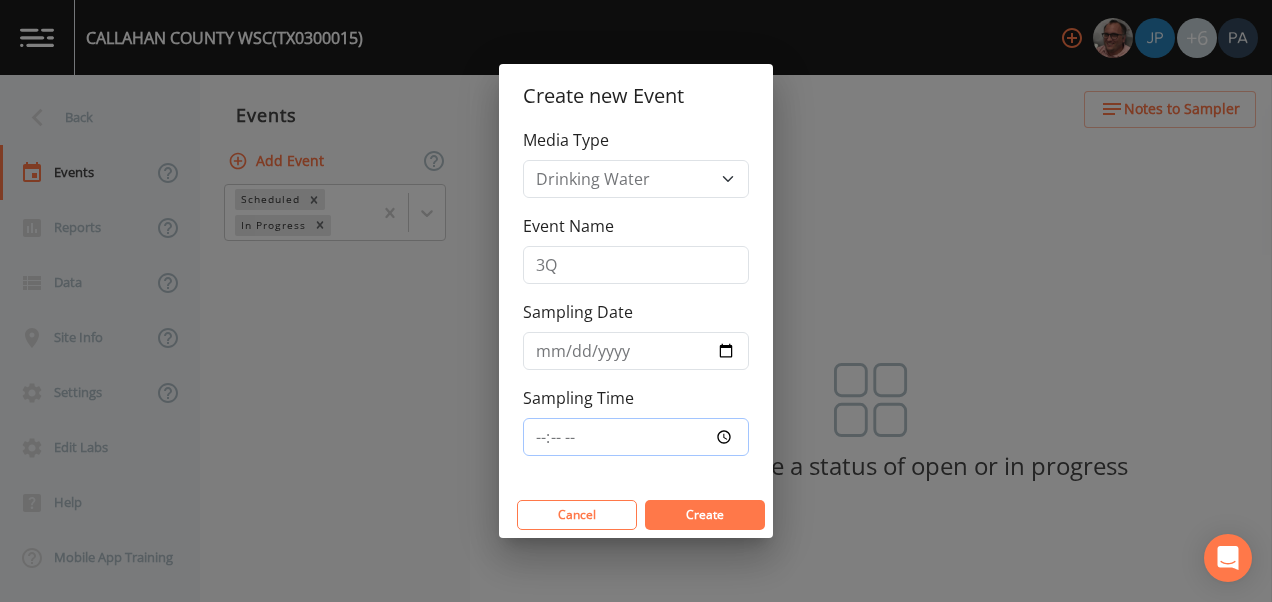 click on "Sampling Time" at bounding box center [636, 437] 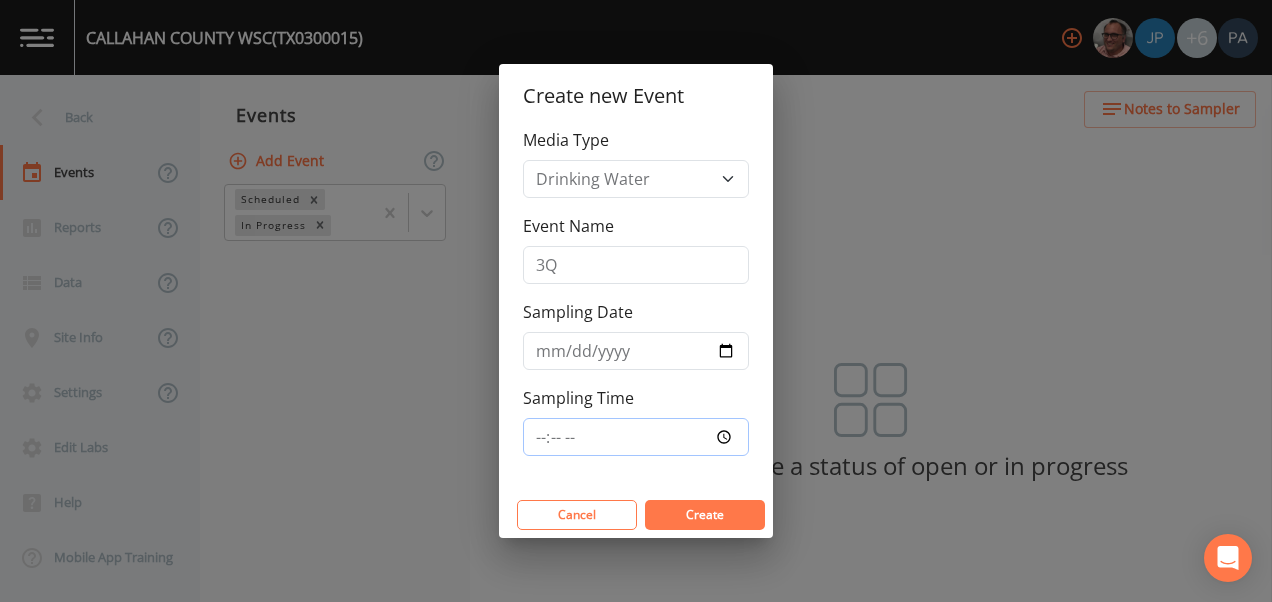type on "08:00" 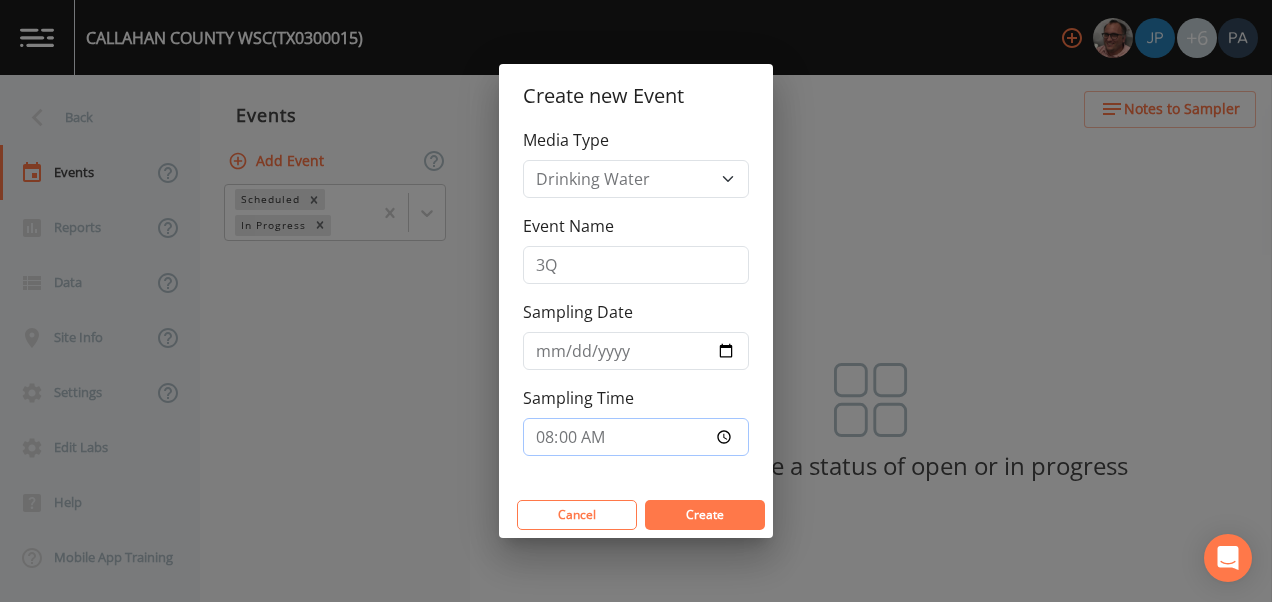 click on "Create" at bounding box center (705, 515) 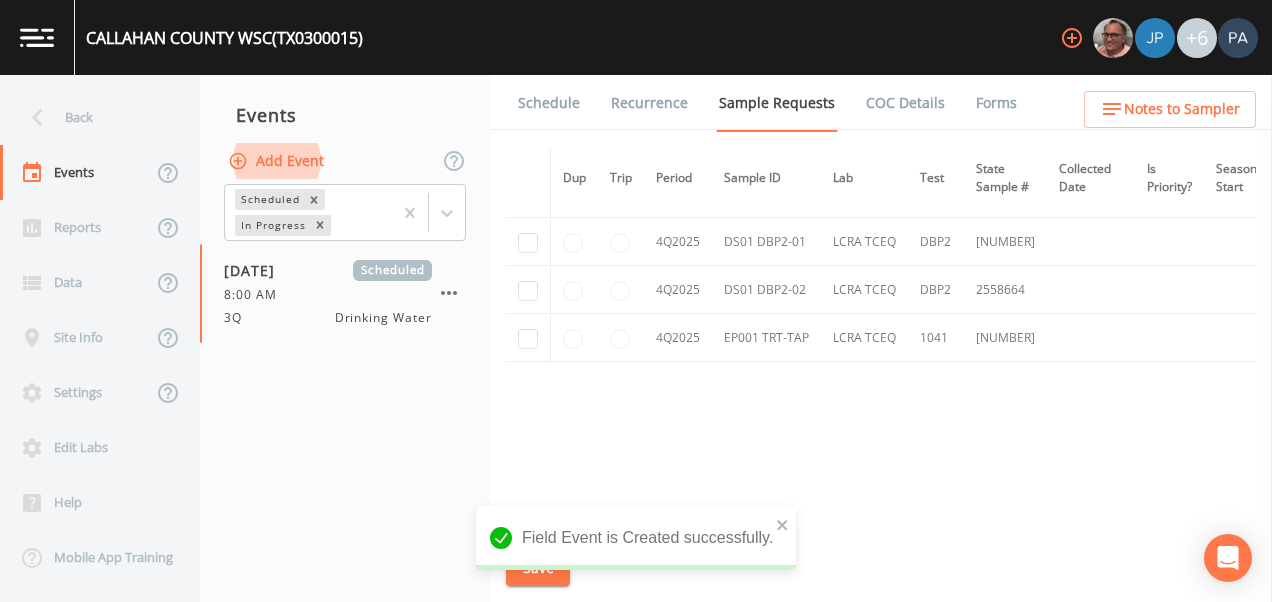 scroll, scrollTop: 2287, scrollLeft: 0, axis: vertical 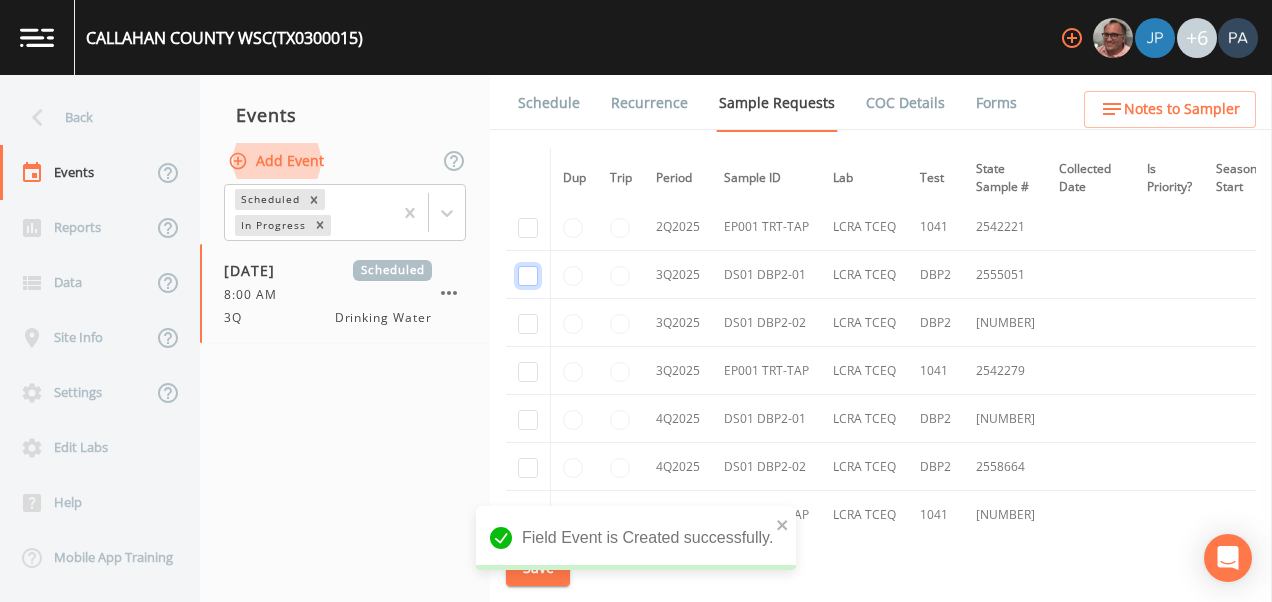 click at bounding box center (528, -1789) 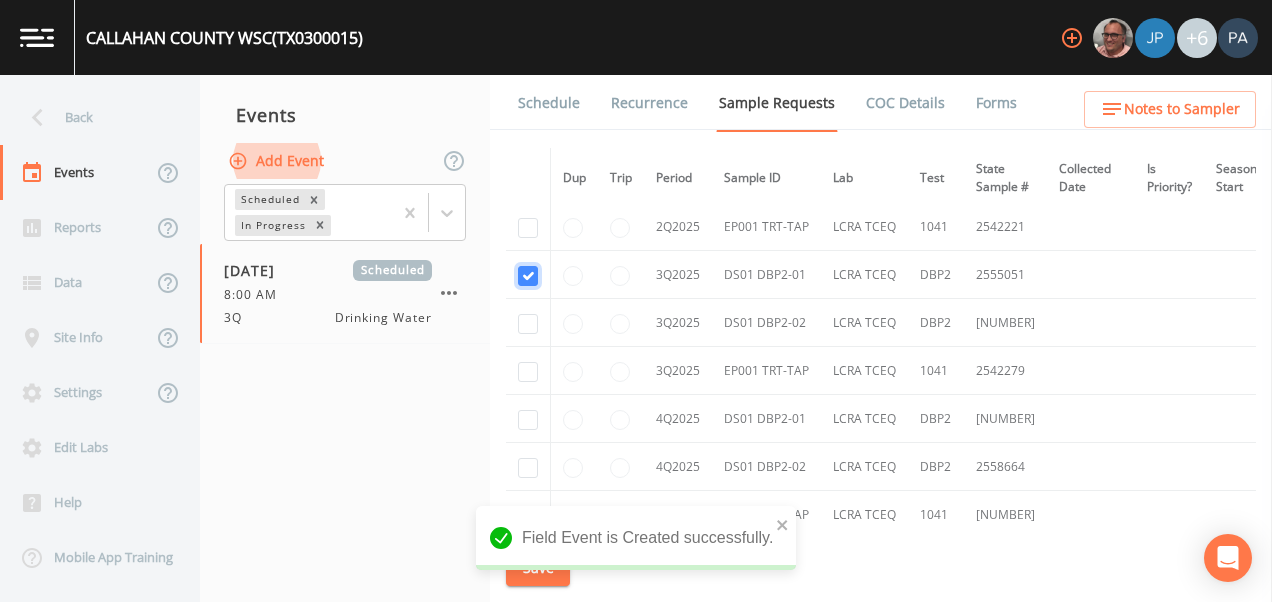 checkbox on "true" 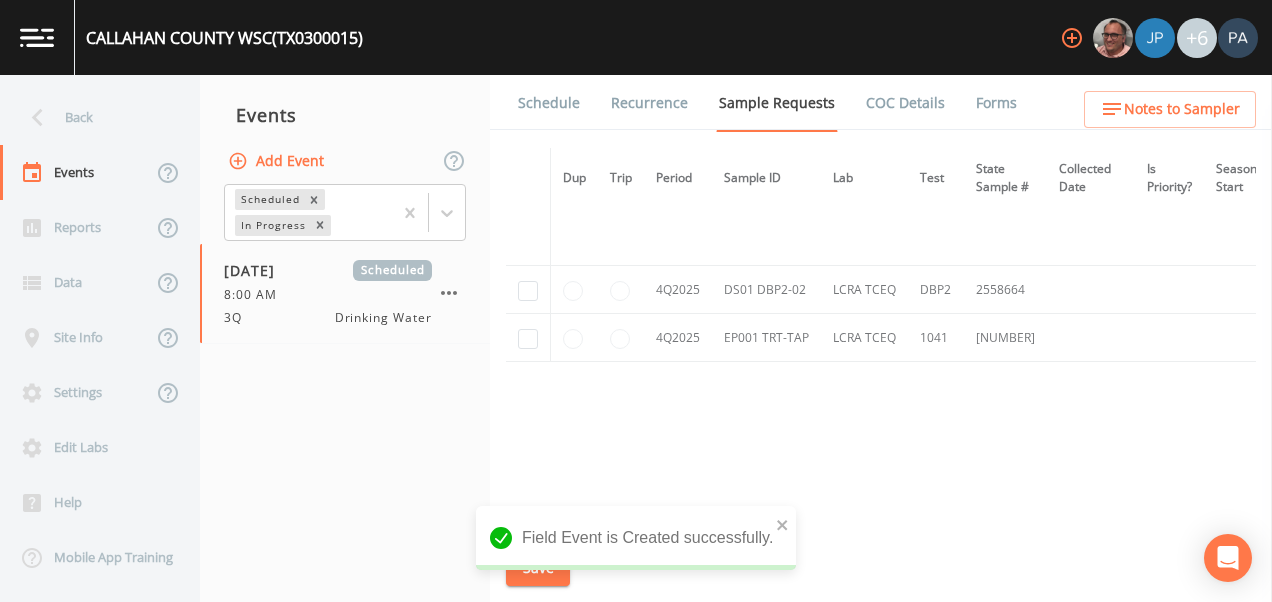 scroll, scrollTop: 1954, scrollLeft: 0, axis: vertical 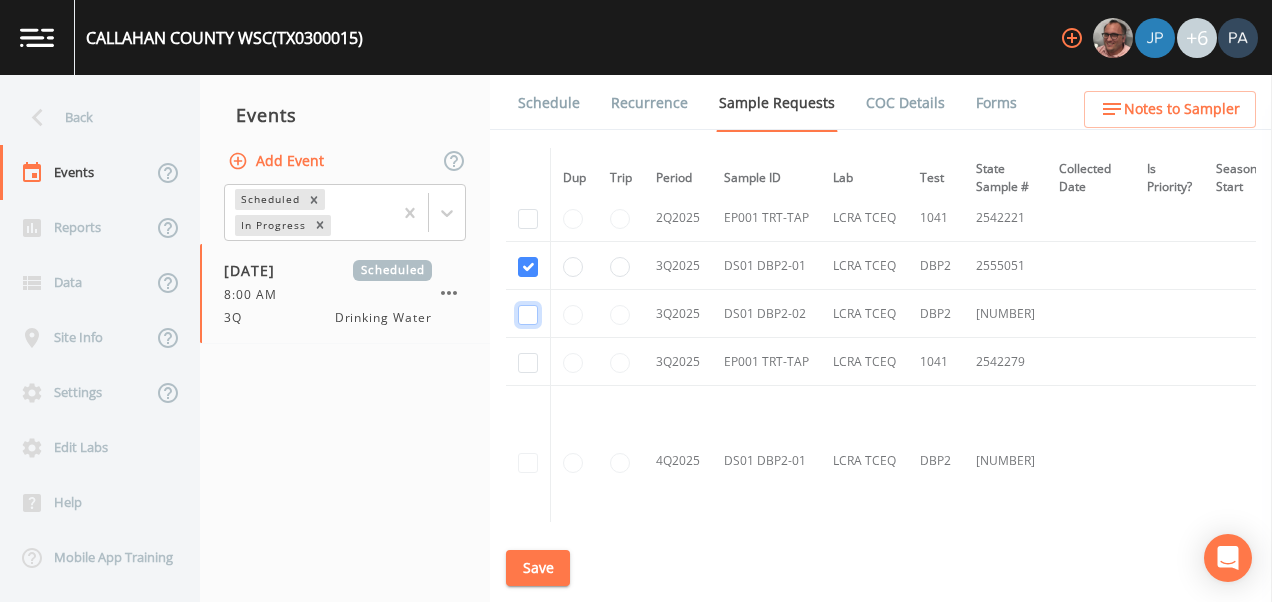 click at bounding box center [528, -1404] 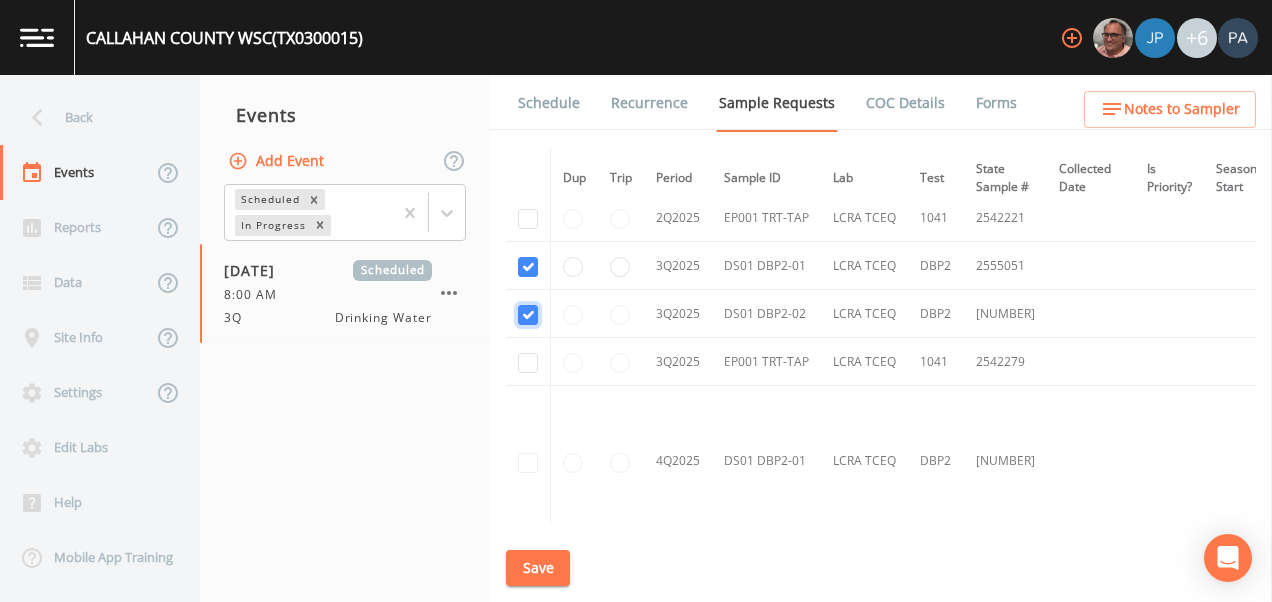 checkbox on "true" 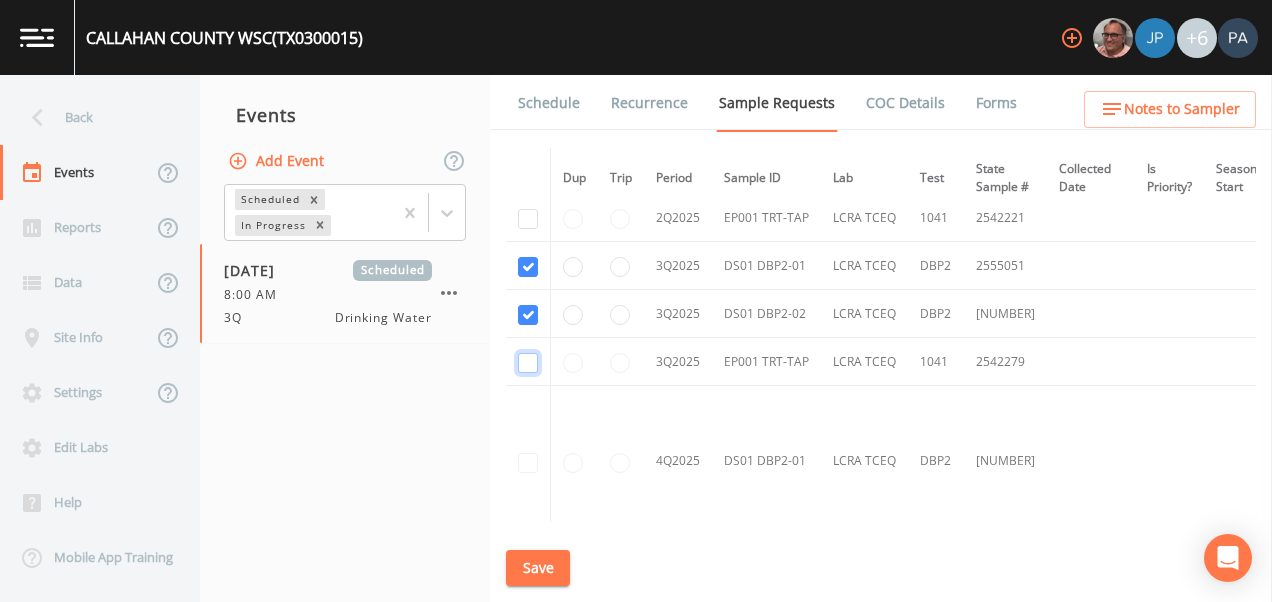 click at bounding box center [528, -1113] 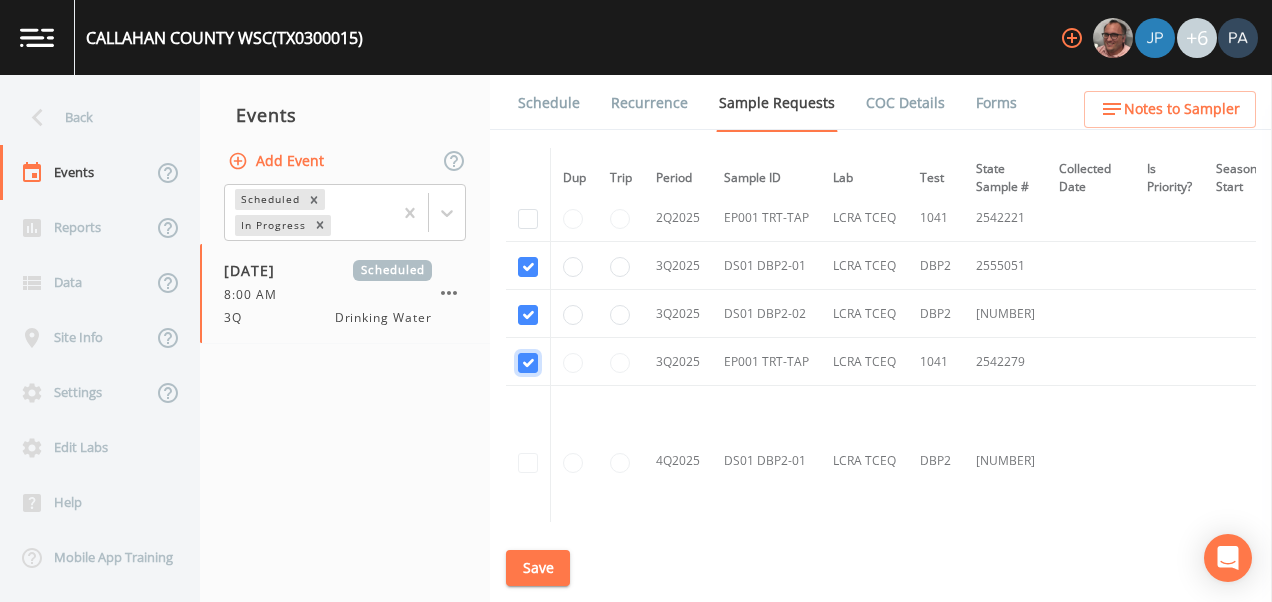 checkbox on "true" 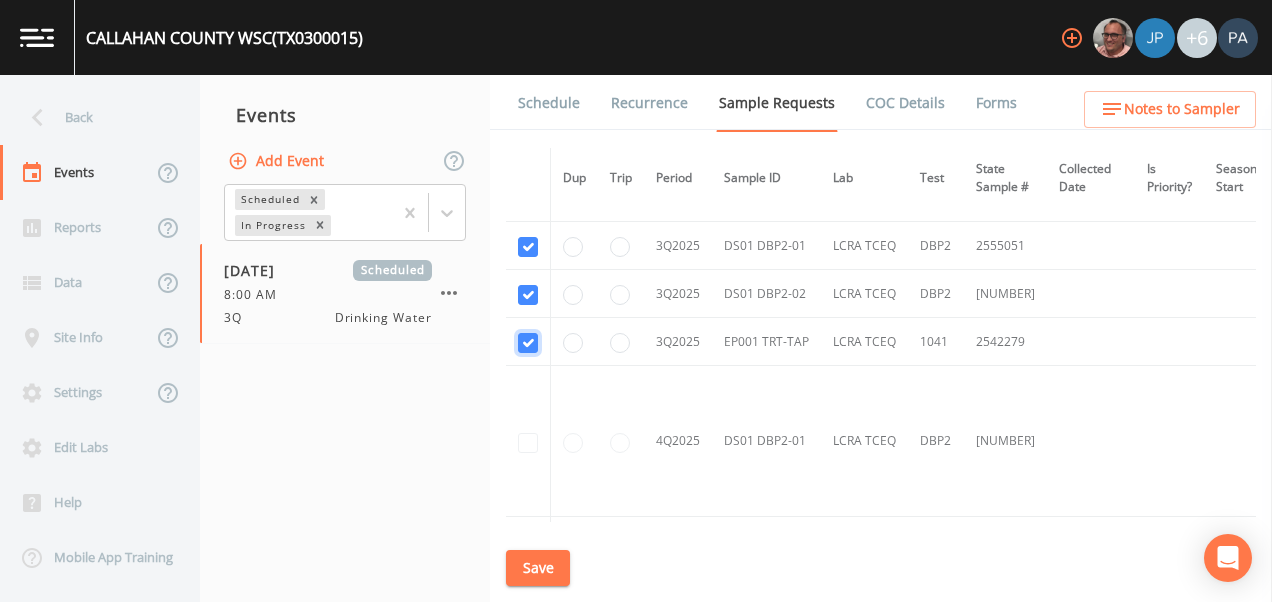 scroll, scrollTop: 2054, scrollLeft: 0, axis: vertical 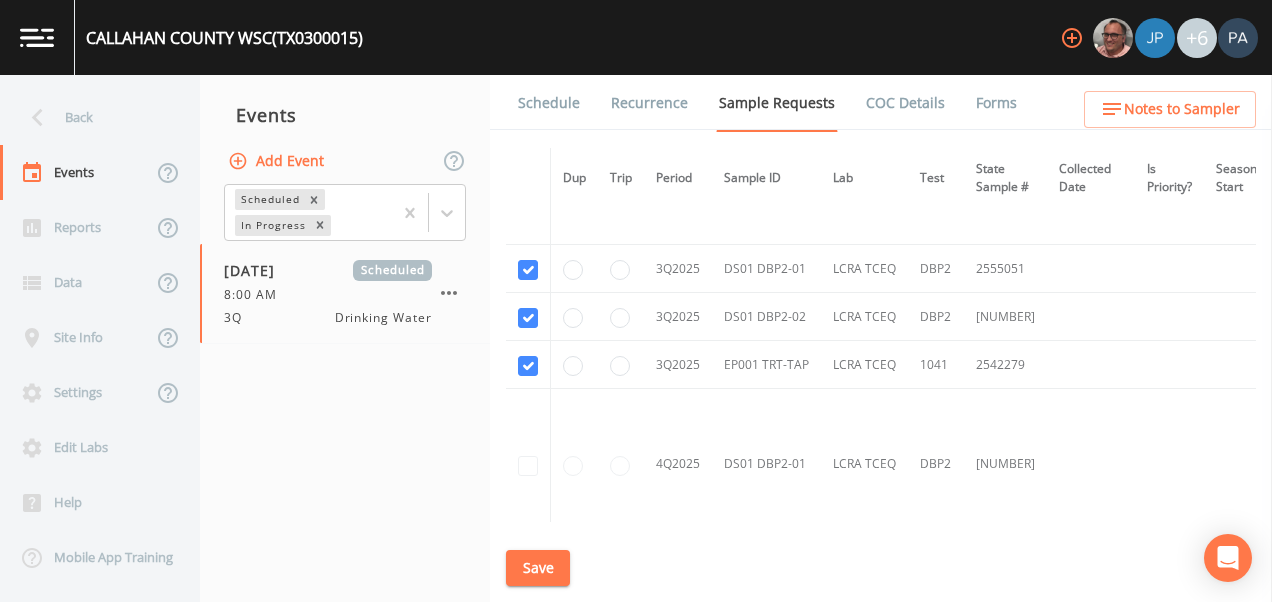 click on "Save" at bounding box center [538, 568] 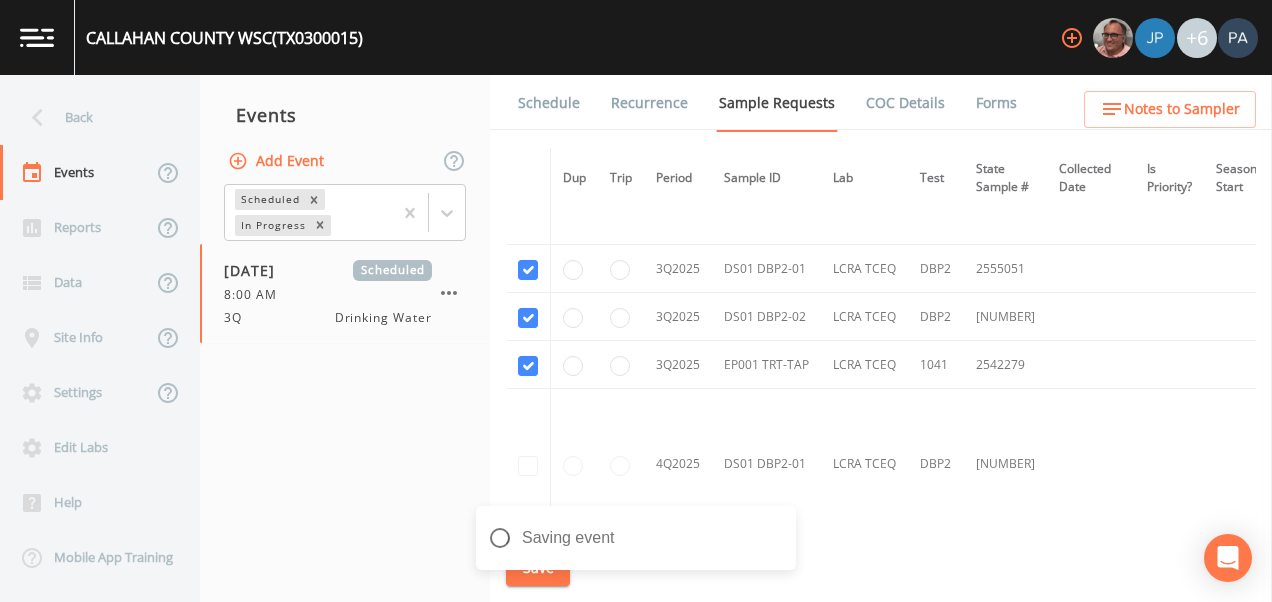 click on "Schedule" at bounding box center (549, 103) 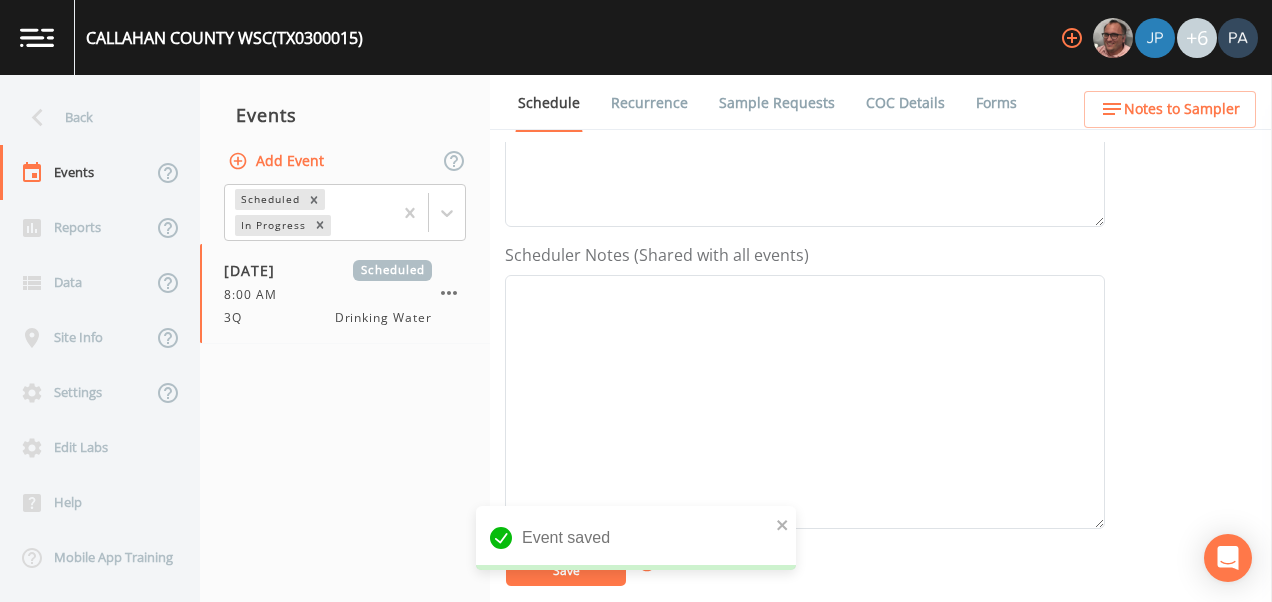 scroll, scrollTop: 600, scrollLeft: 0, axis: vertical 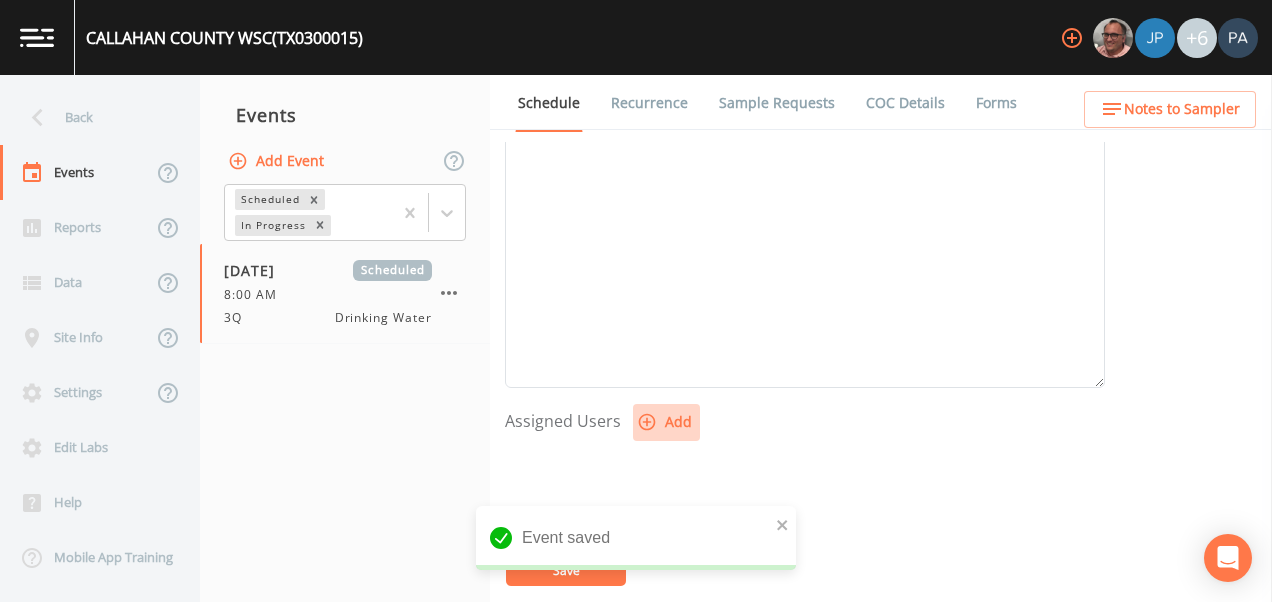 click on "Add" at bounding box center (666, 422) 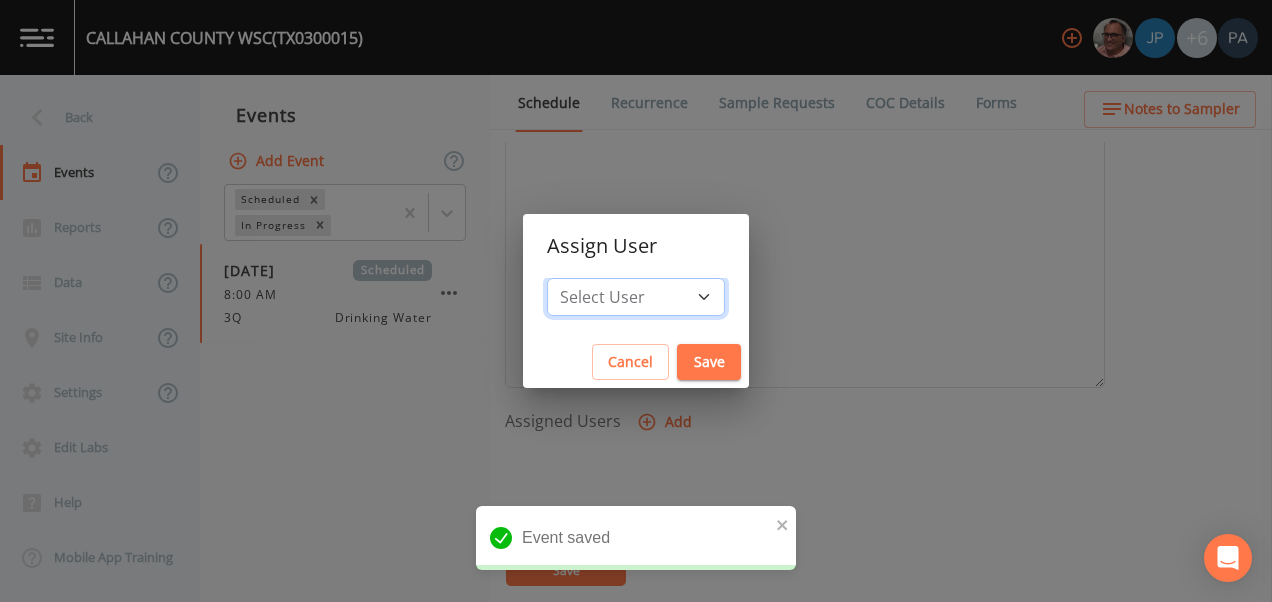 drag, startPoint x: 608, startPoint y: 306, endPoint x: 612, endPoint y: 319, distance: 13.601471 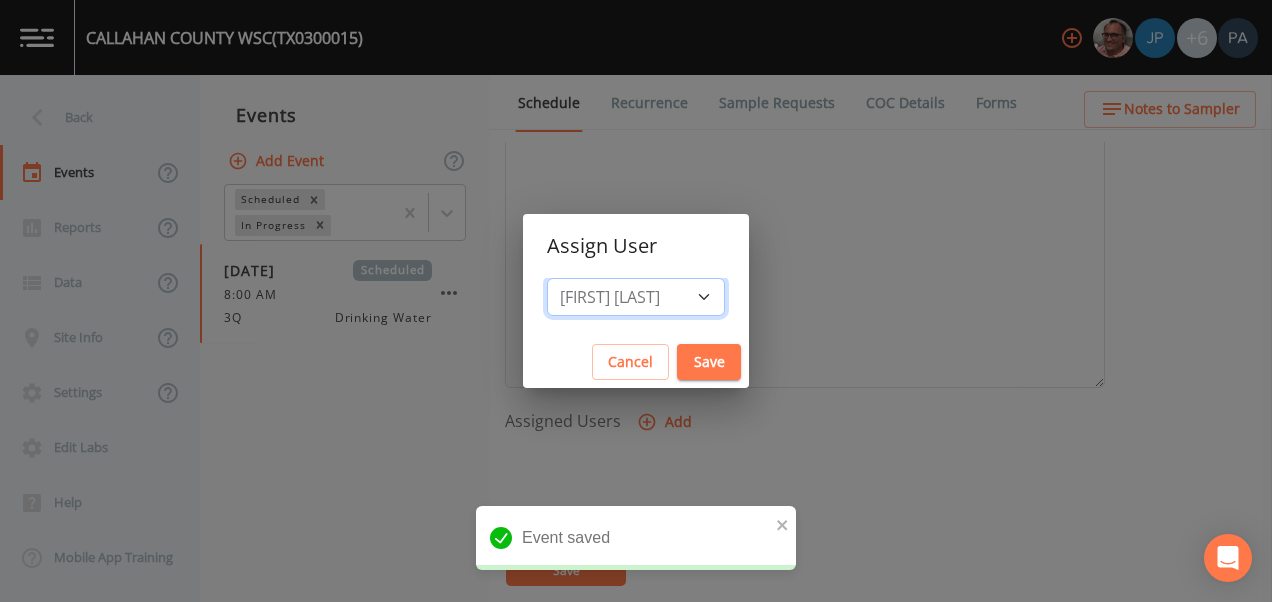 click on "Select User Mike [LAST] Joshua gere [FIRST] [LAST] David [LAST] Paul [LAST] Zachary [LAST] Stafford [LAST] Paul [LAST] Dillon [LAST] Carter [FIRST] [LAST] Charles [LAST]" at bounding box center [636, 297] 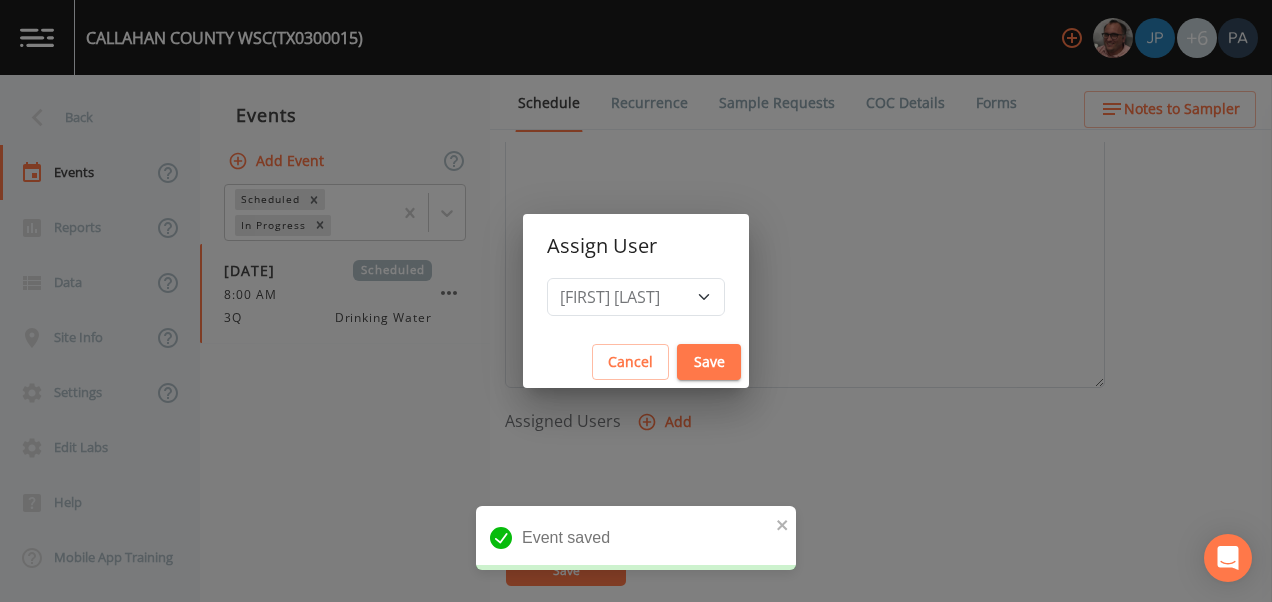 click on "Save" at bounding box center (709, 362) 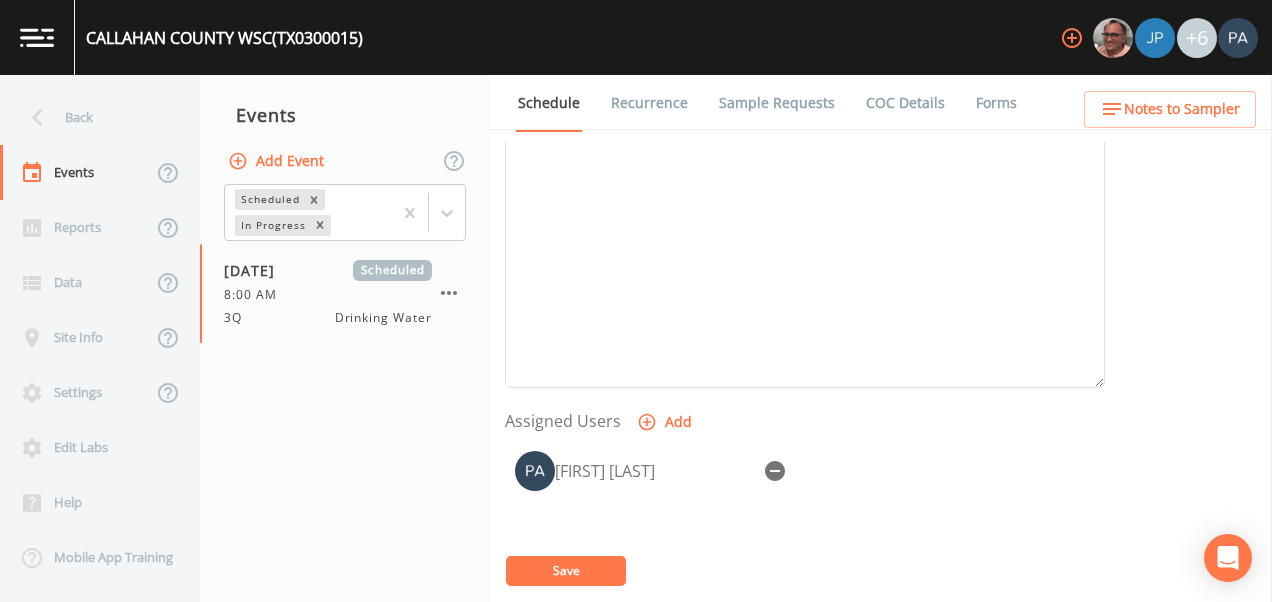 click on "Save" at bounding box center (566, 571) 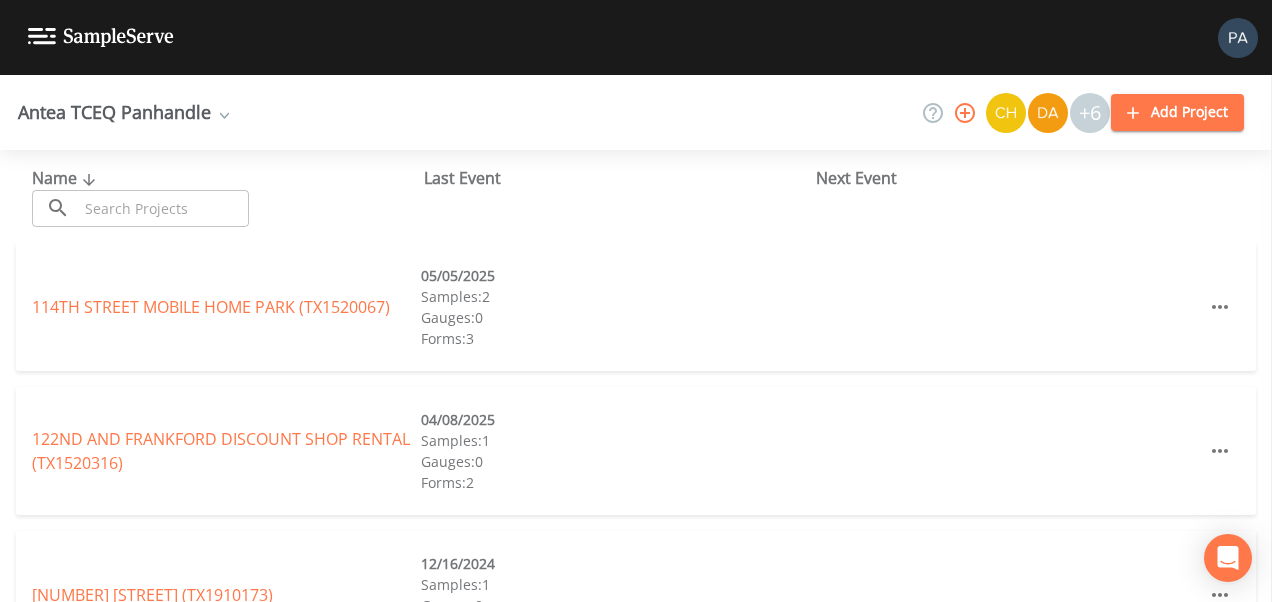 click at bounding box center [163, 208] 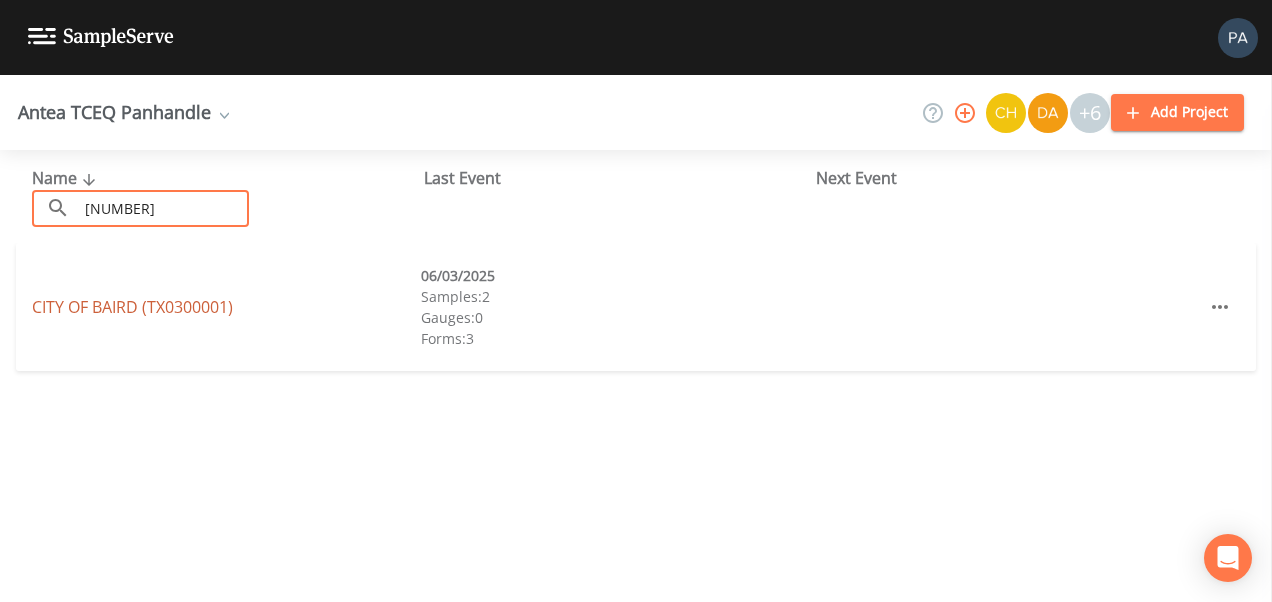 type on "[NUMBER]" 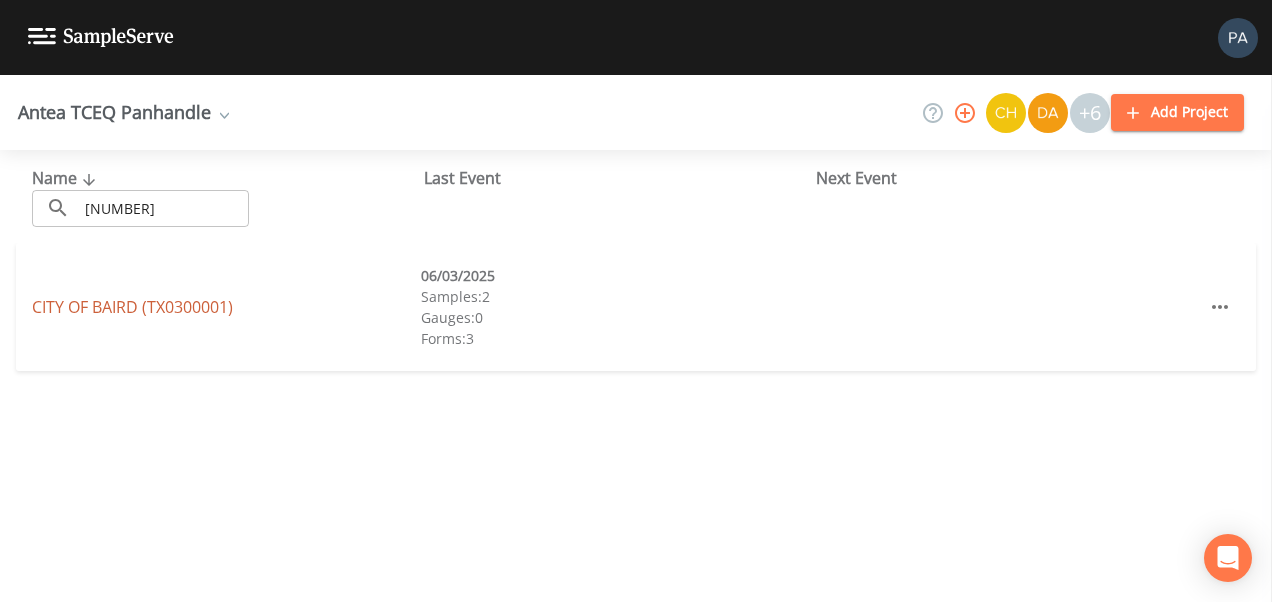 click on "[CITY] ([STATE_CODE])" at bounding box center [132, 307] 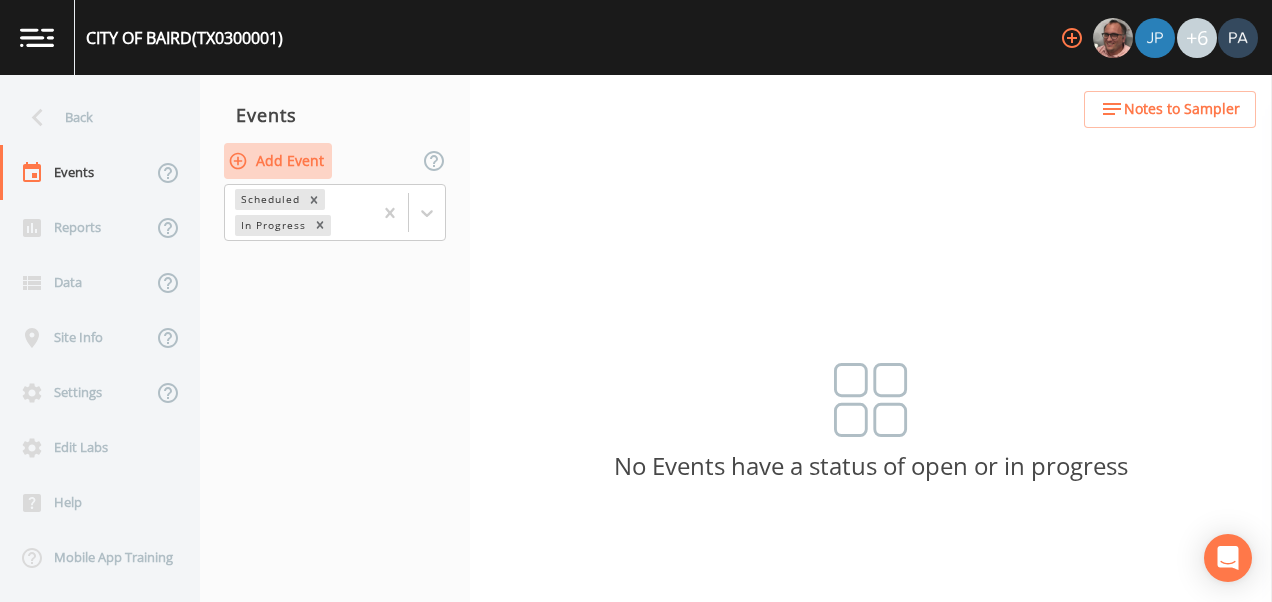 click on "Add Event" at bounding box center [278, 161] 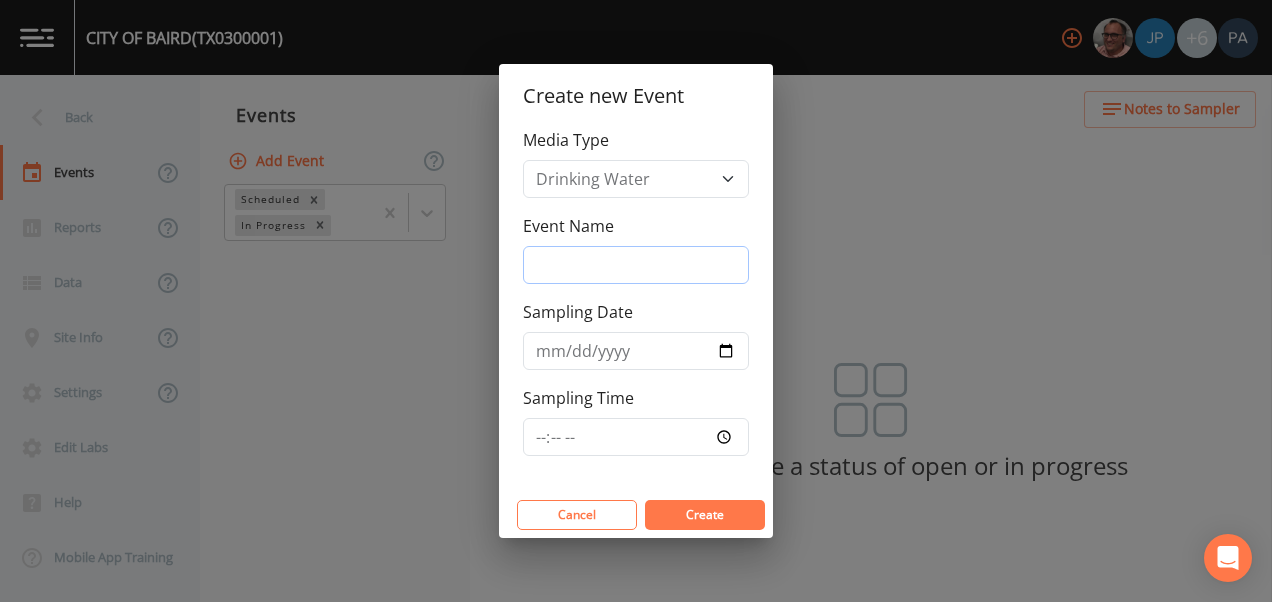 click on "Event Name" at bounding box center [636, 265] 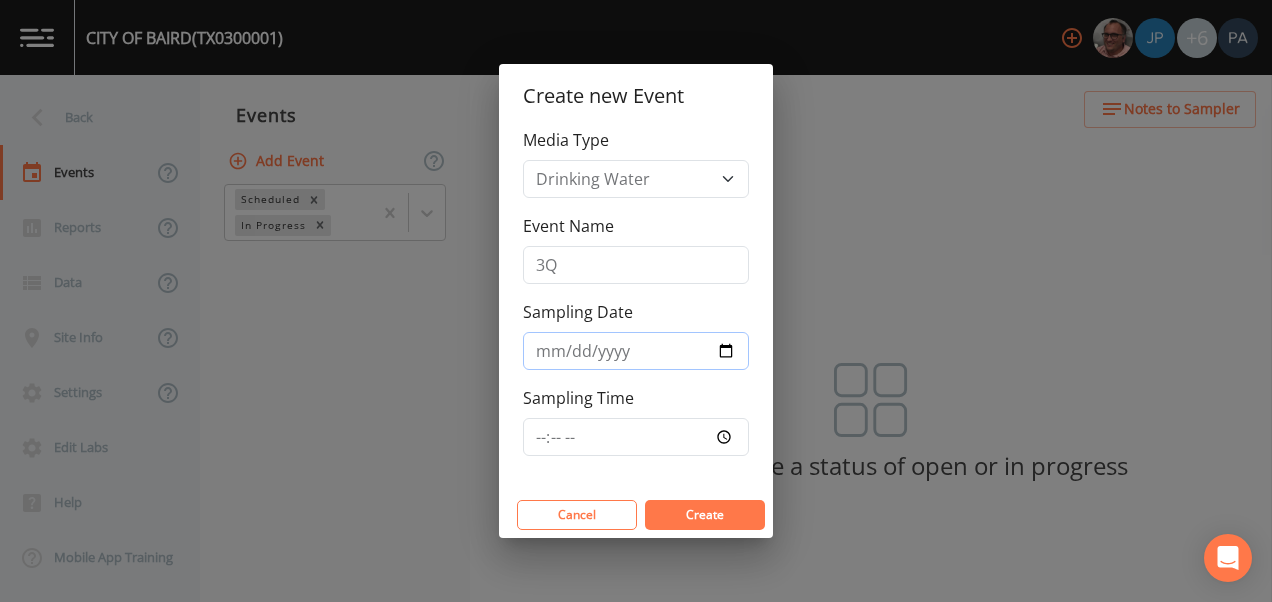 type on "[DATE]" 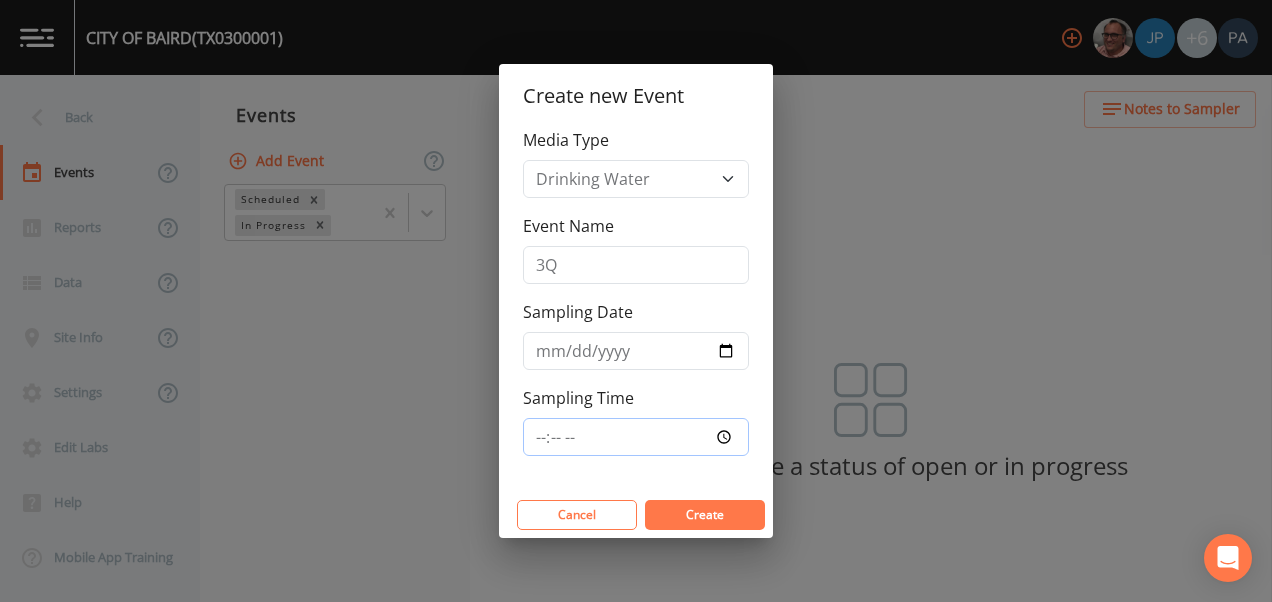 click on "Sampling Time" at bounding box center [636, 437] 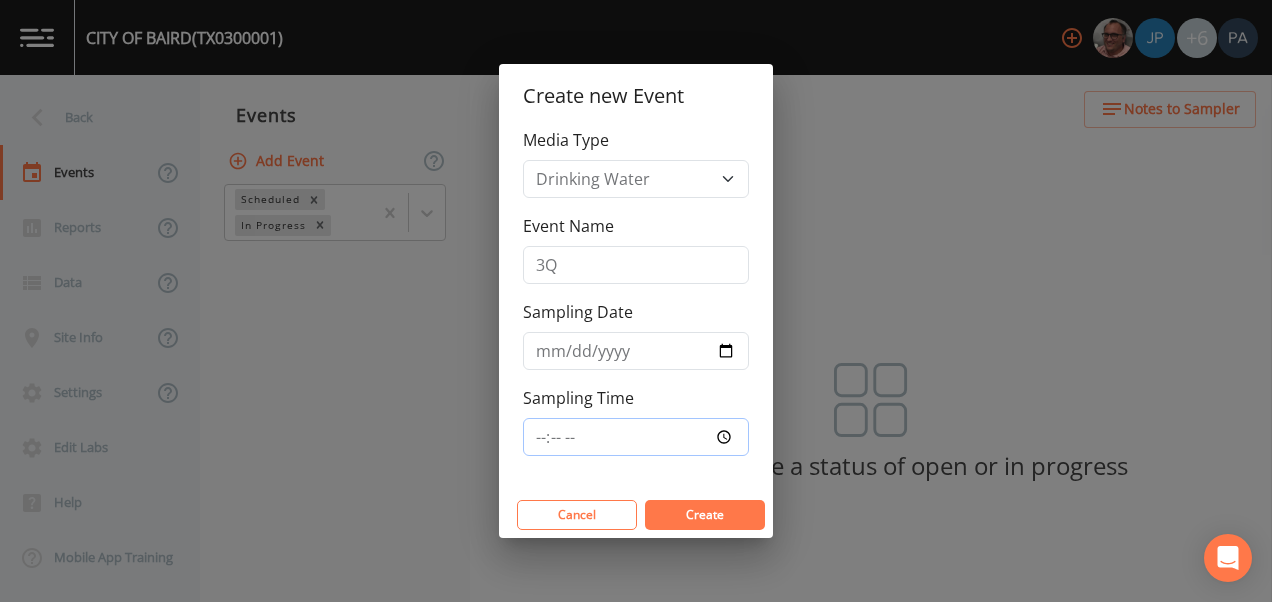 type on "09:00" 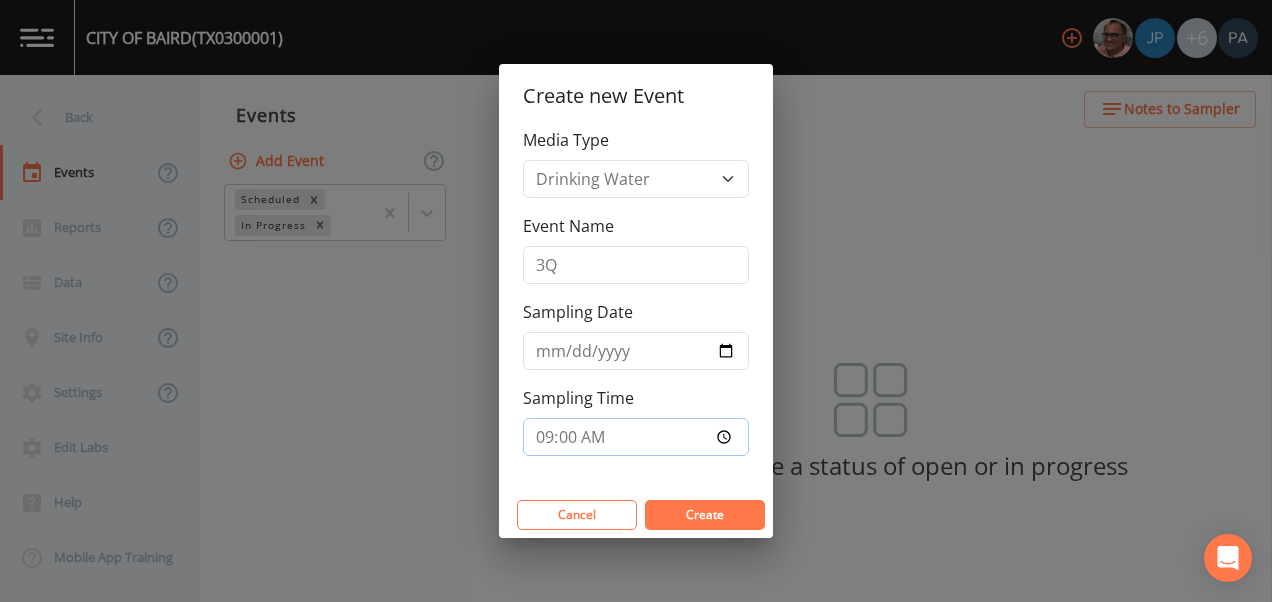 click on "Create" at bounding box center (705, 515) 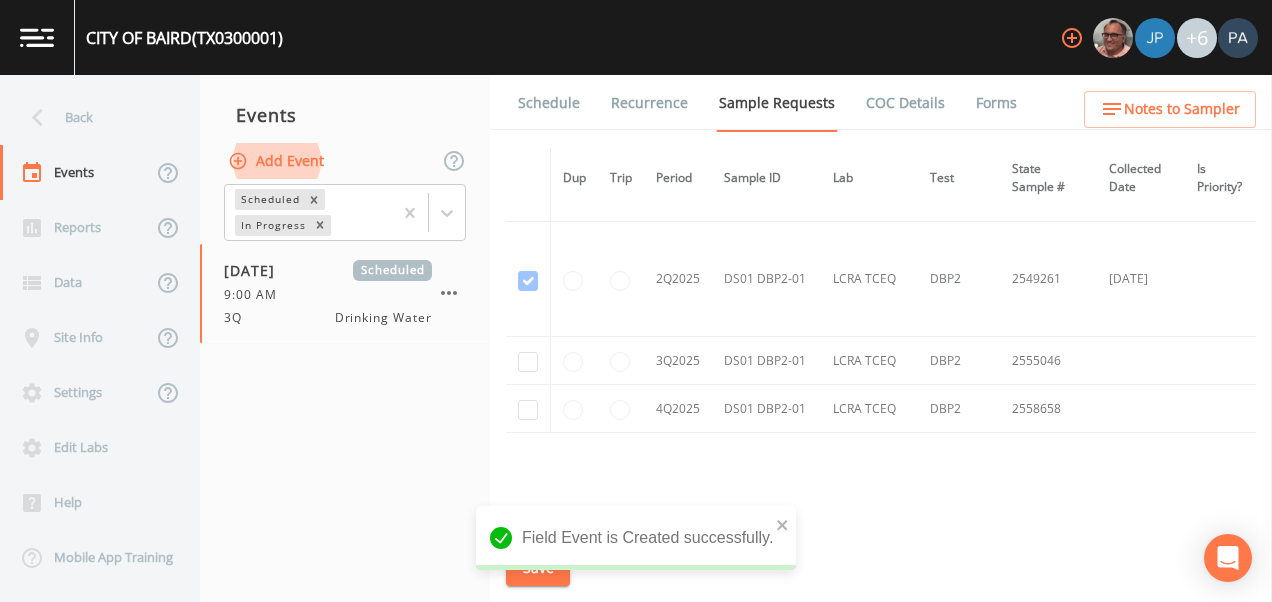 scroll, scrollTop: 2708, scrollLeft: 0, axis: vertical 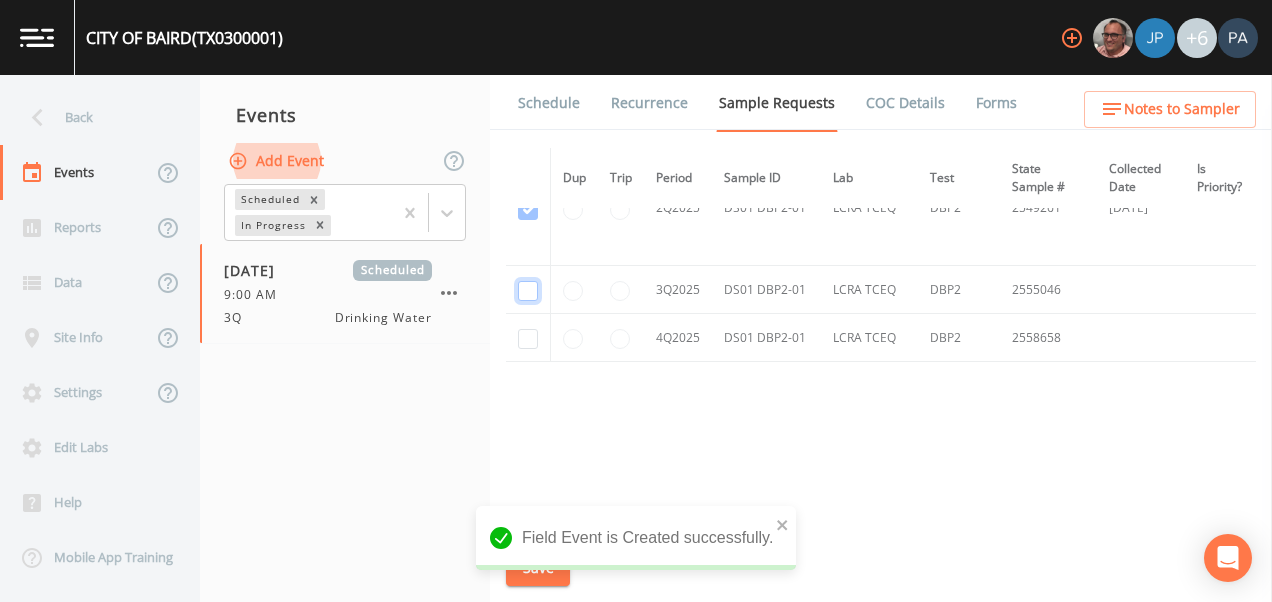 click at bounding box center [528, -1515] 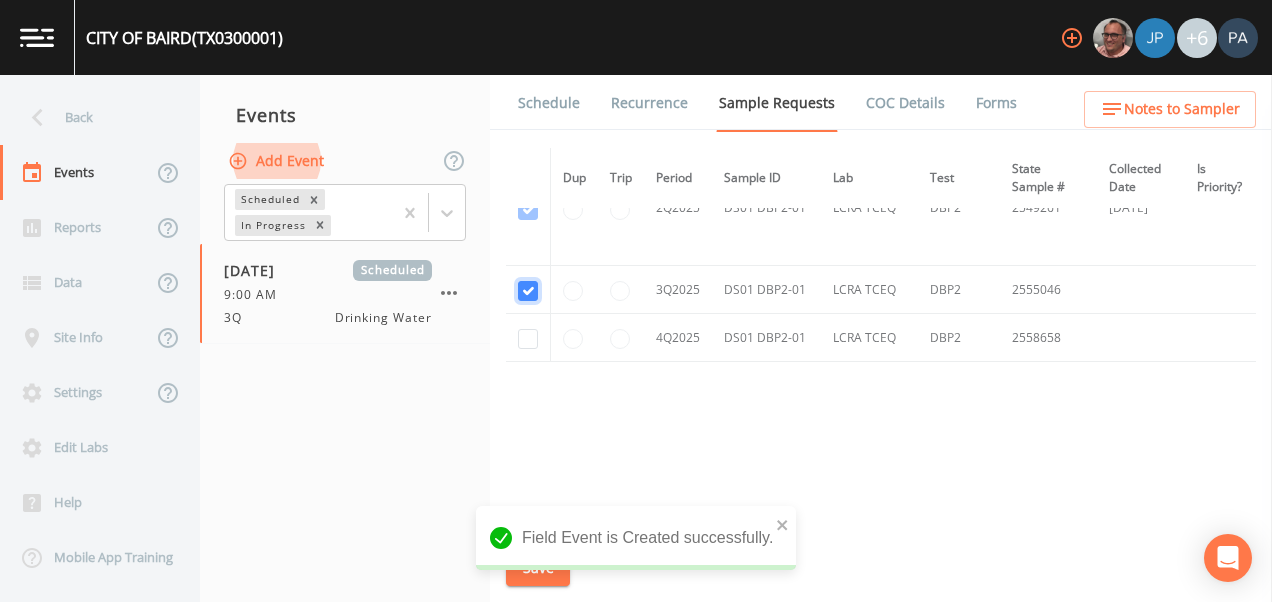 checkbox on "true" 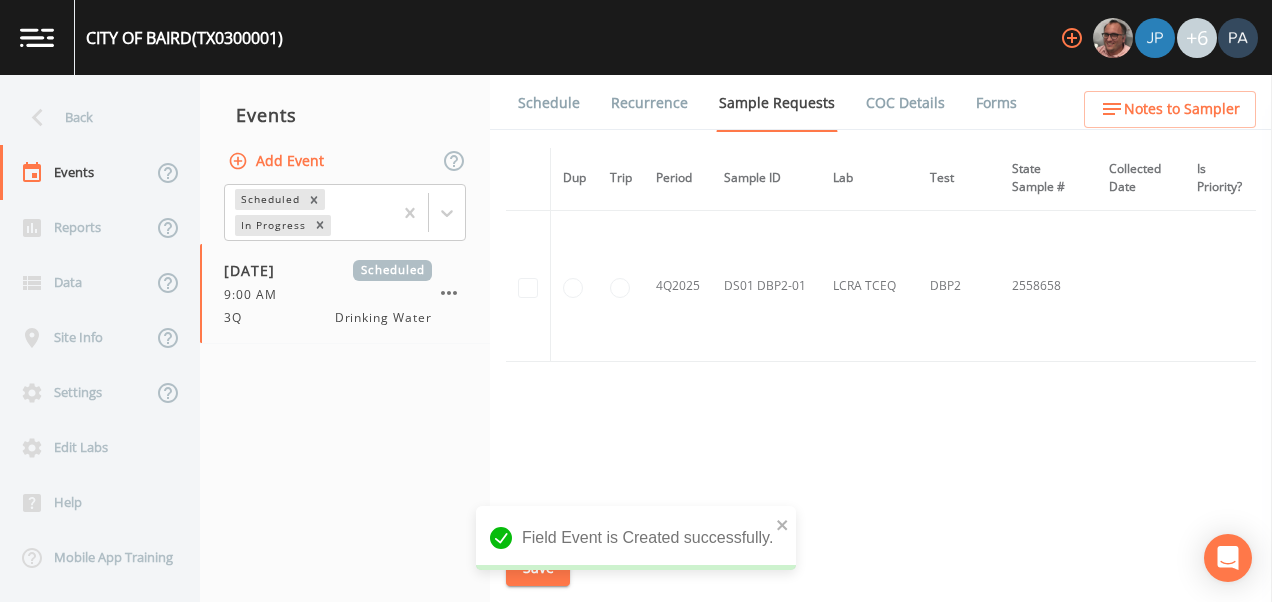 scroll, scrollTop: 2285, scrollLeft: 0, axis: vertical 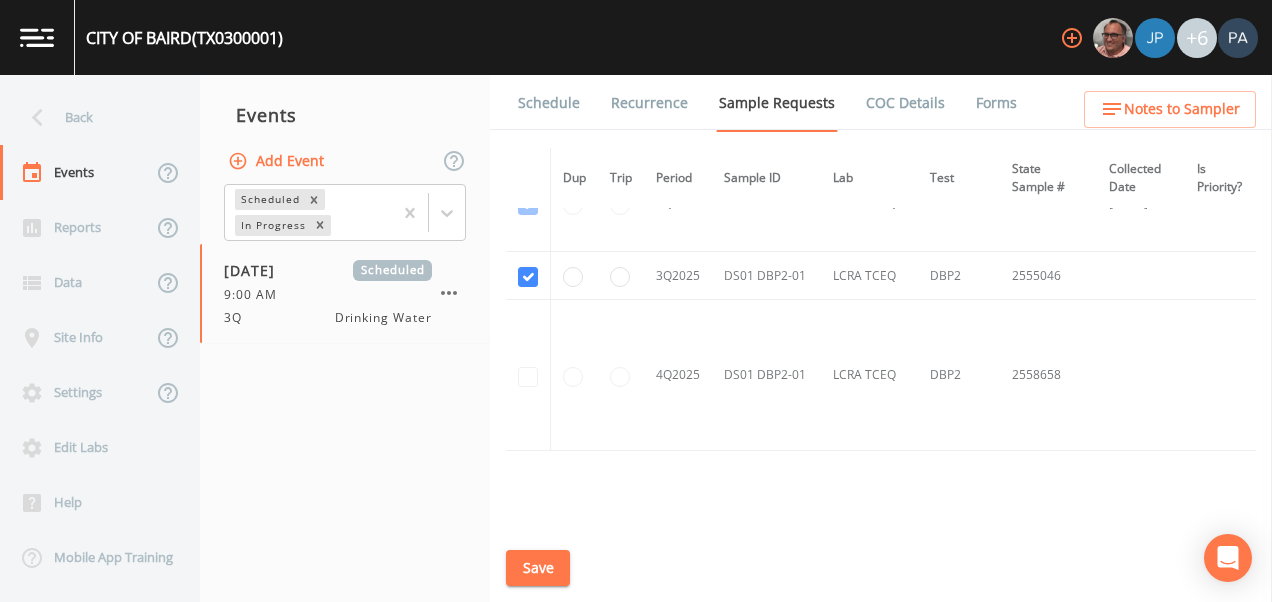 click on "Save" at bounding box center [538, 568] 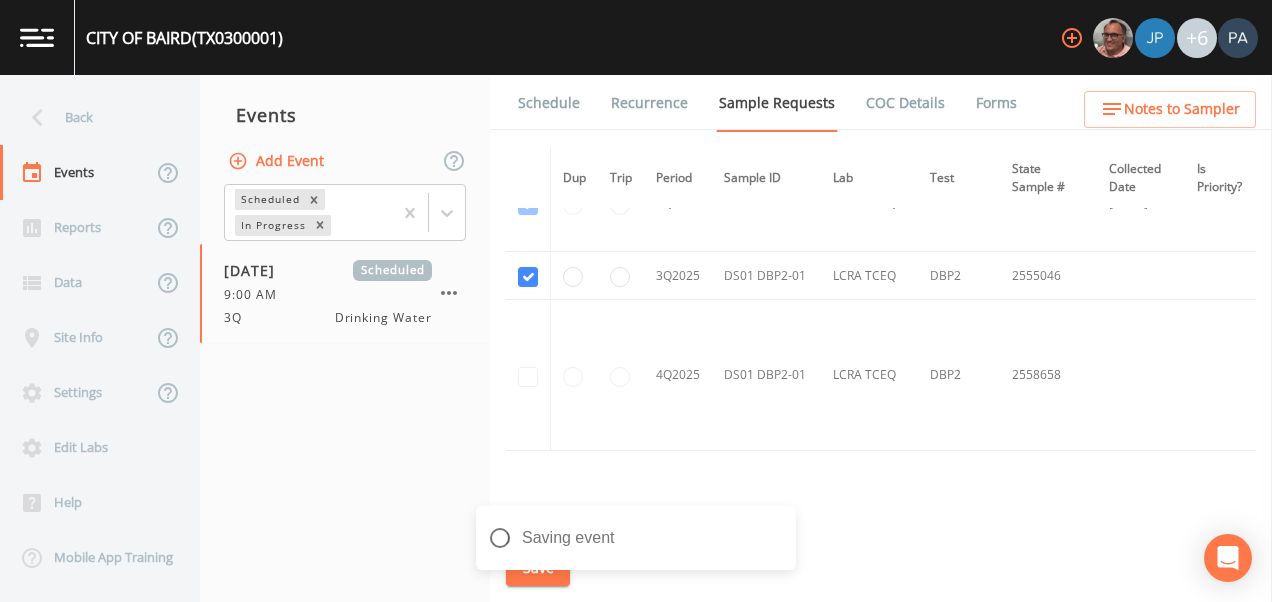 click on "Schedule" at bounding box center (549, 103) 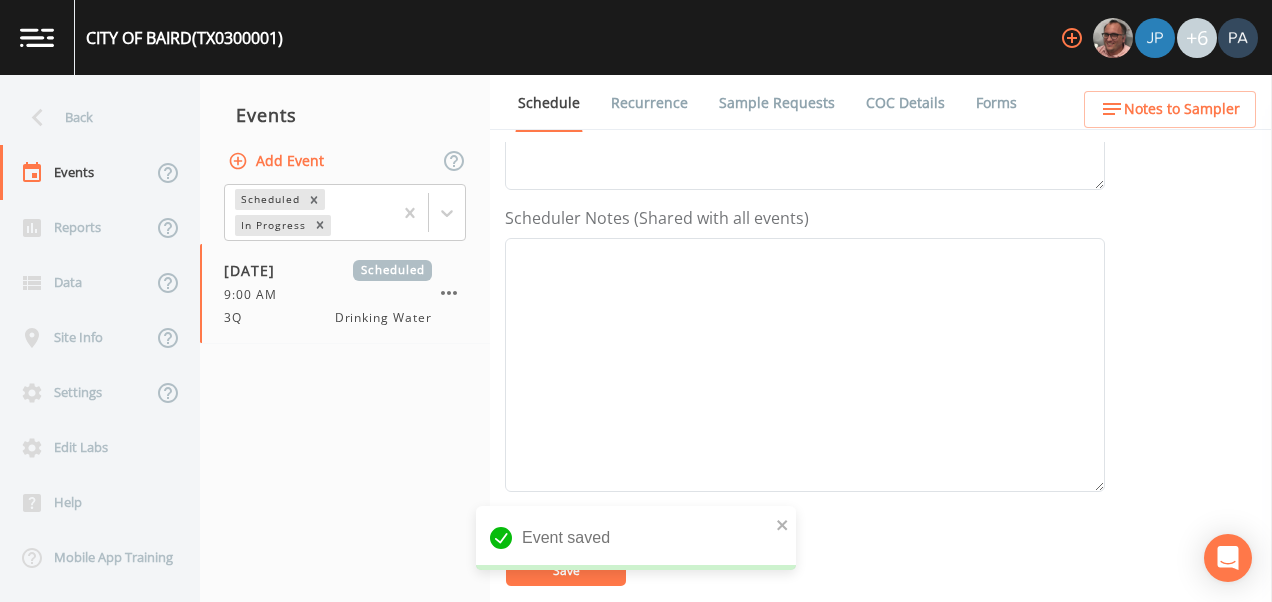 scroll, scrollTop: 800, scrollLeft: 0, axis: vertical 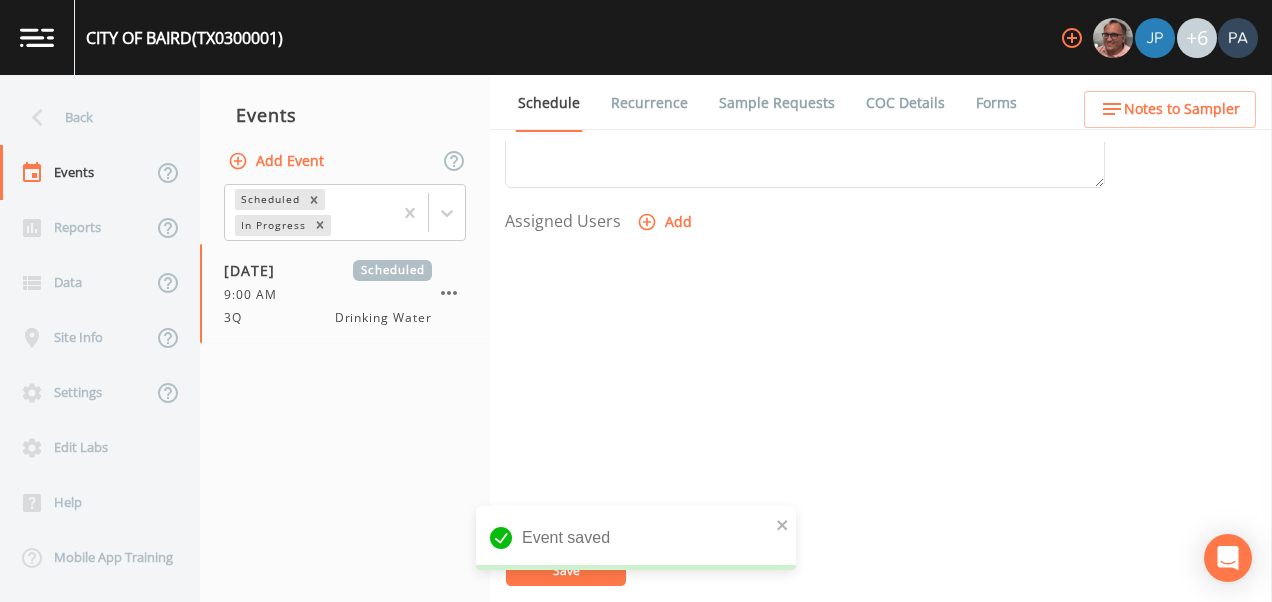 click on "Add" at bounding box center [666, 222] 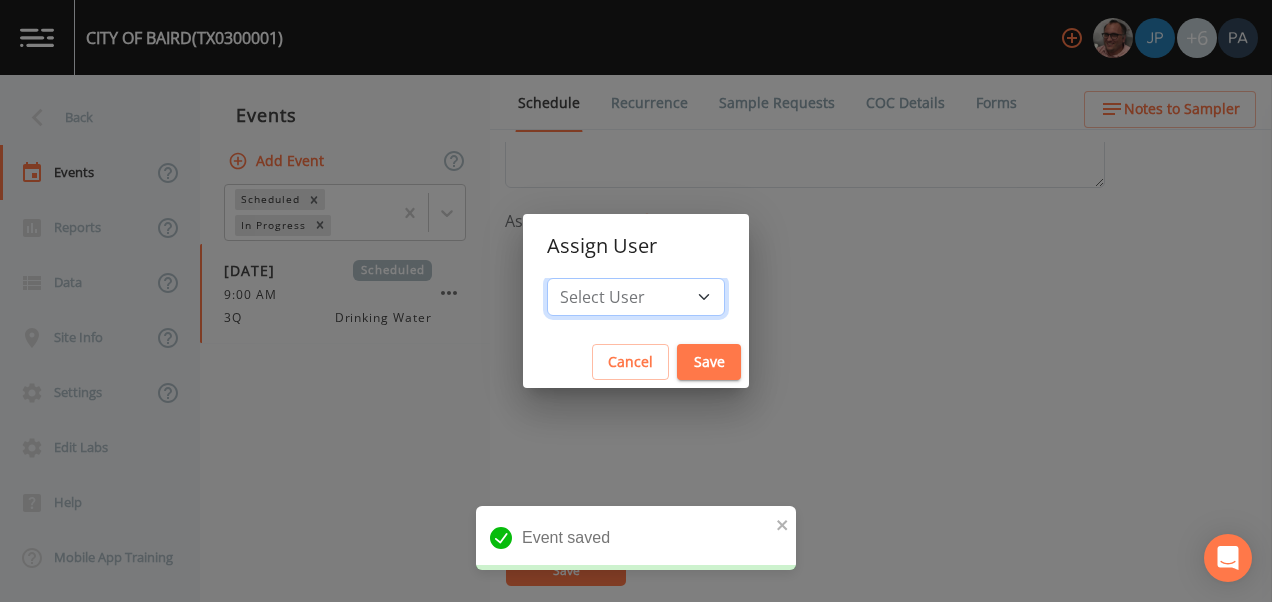click on "Select User Mike [LAST] Joshua gere [FIRST] [LAST] David [LAST] Paul [LAST] Zachary [LAST] Stafford [LAST] Paul [LAST] Dillon [LAST] Carter [FIRST] [LAST] Charles [LAST]" at bounding box center [636, 297] 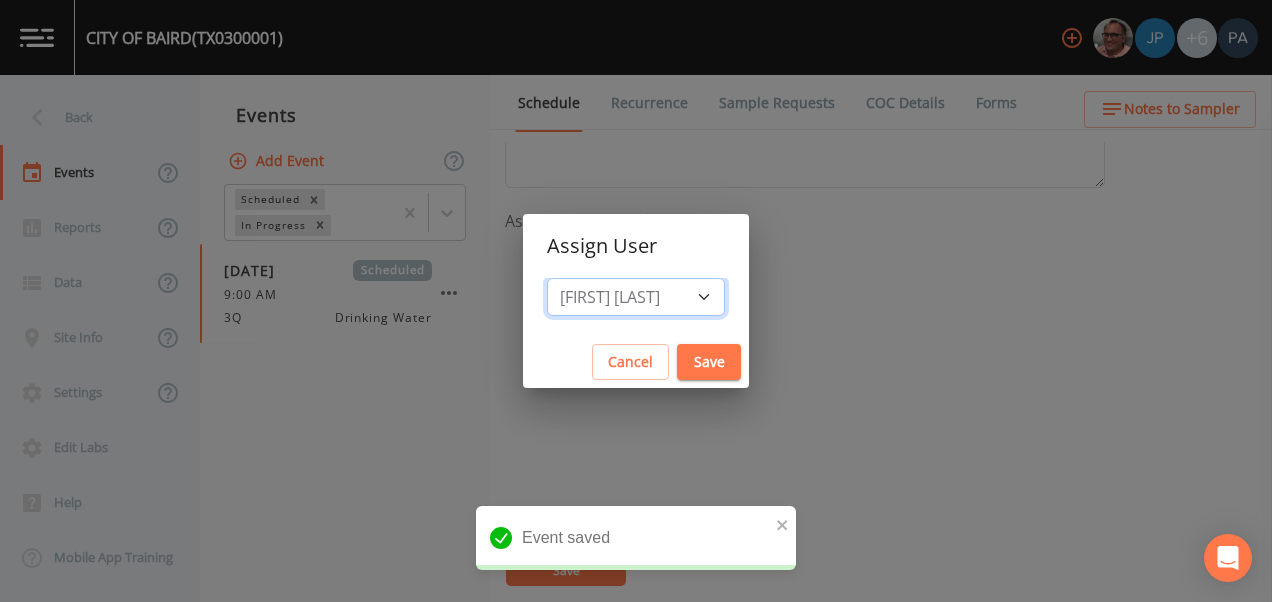click on "Select User Mike [LAST] Joshua gere [FIRST] [LAST] David [LAST] Paul [LAST] Zachary [LAST] Stafford [LAST] Paul [LAST] Dillon [LAST] Carter [FIRST] [LAST] Charles [LAST]" at bounding box center (636, 297) 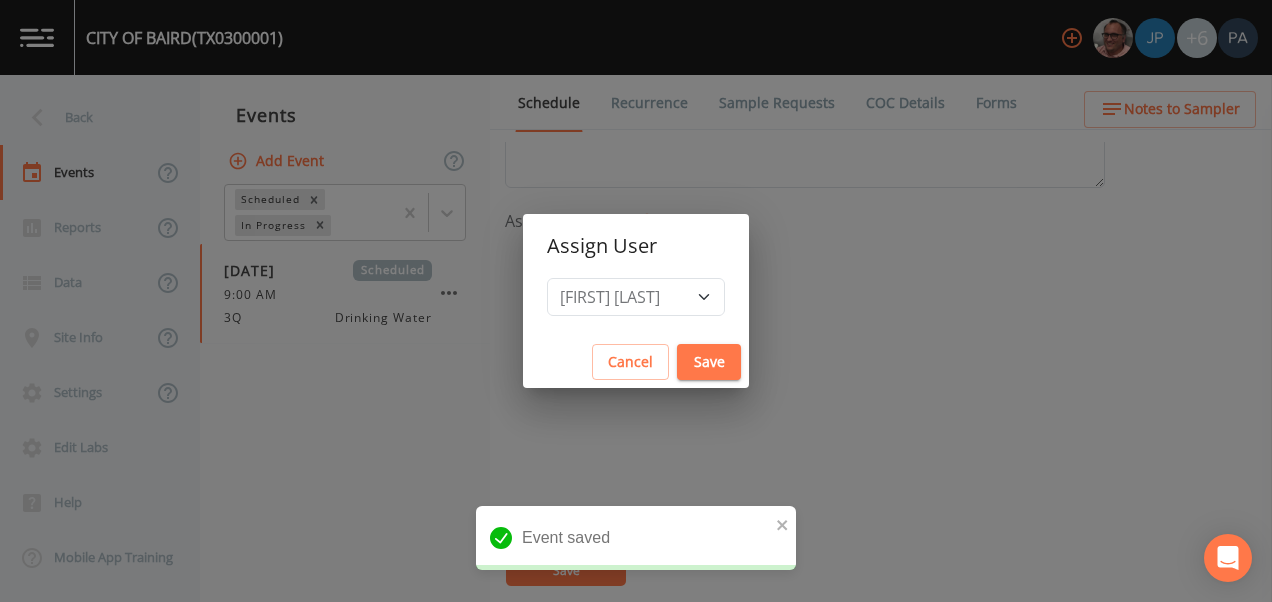 click on "Save" at bounding box center [709, 362] 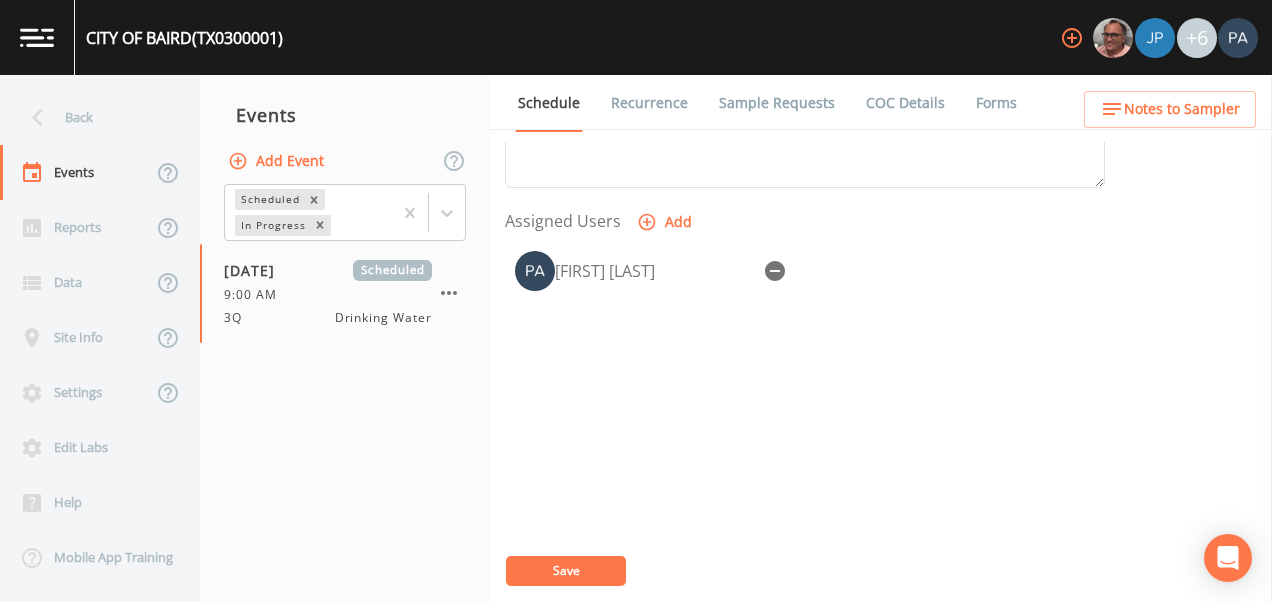 click on "Event Name 3Q Target Sampling Date [DATE] Time (Optional) [TIME] Event Notes Scheduler Notes (Shared with all events) Assigned Users Add [NAME] [LAST] Save" at bounding box center (888, 372) 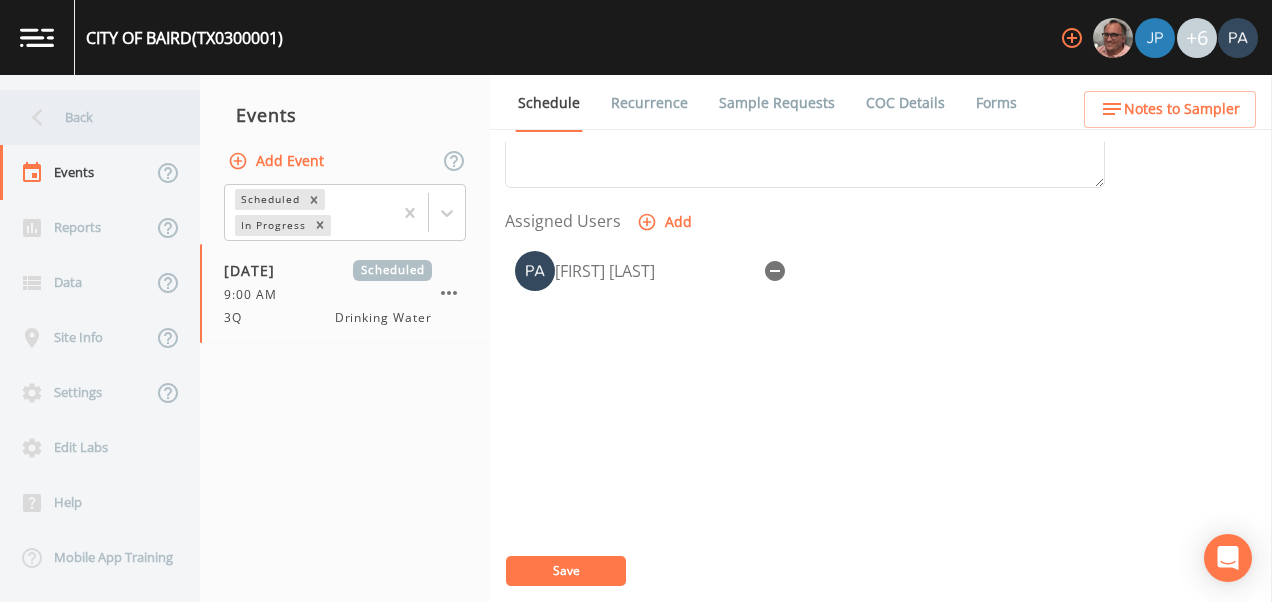 click on "Back" at bounding box center (90, 117) 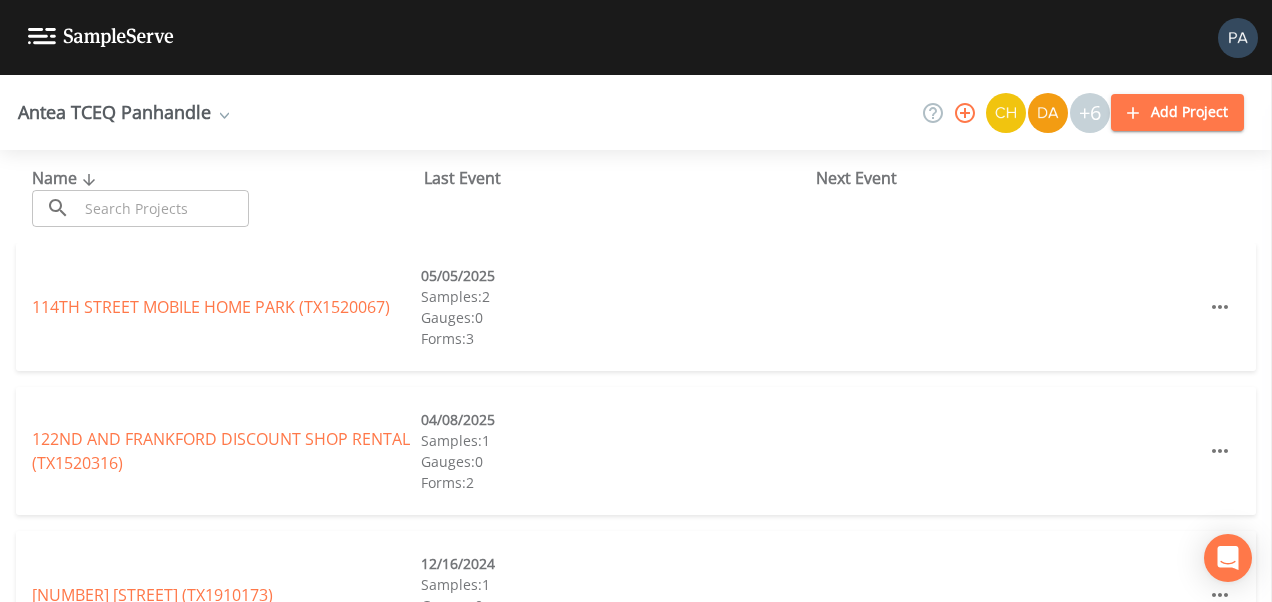 click at bounding box center (163, 208) 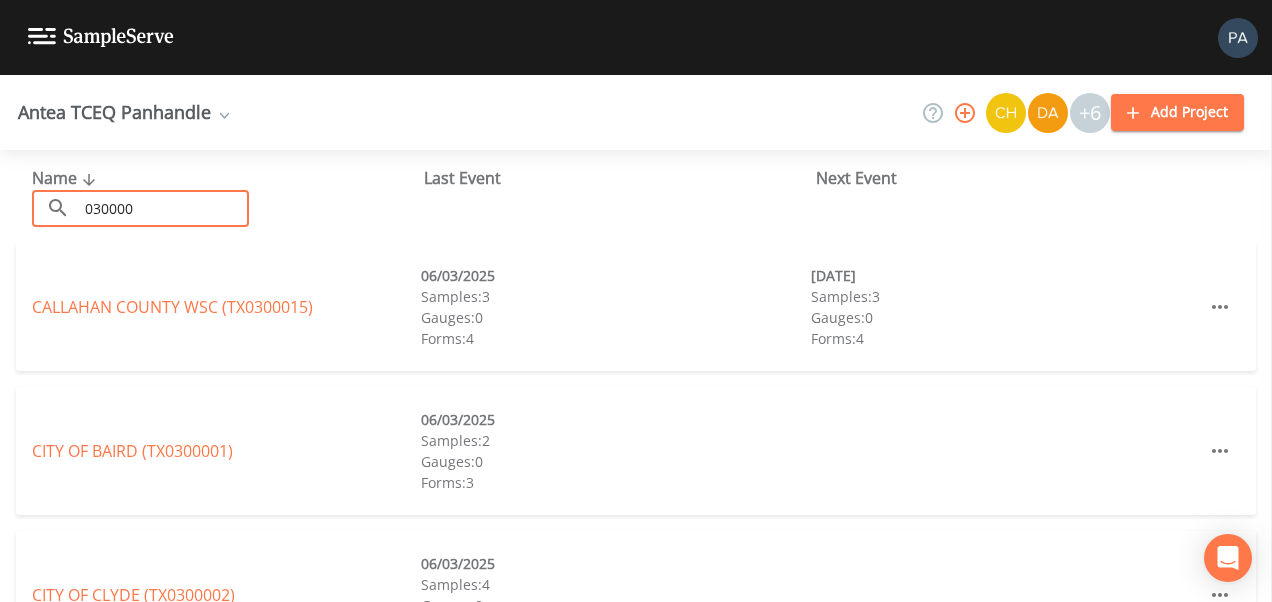 type on "0300002" 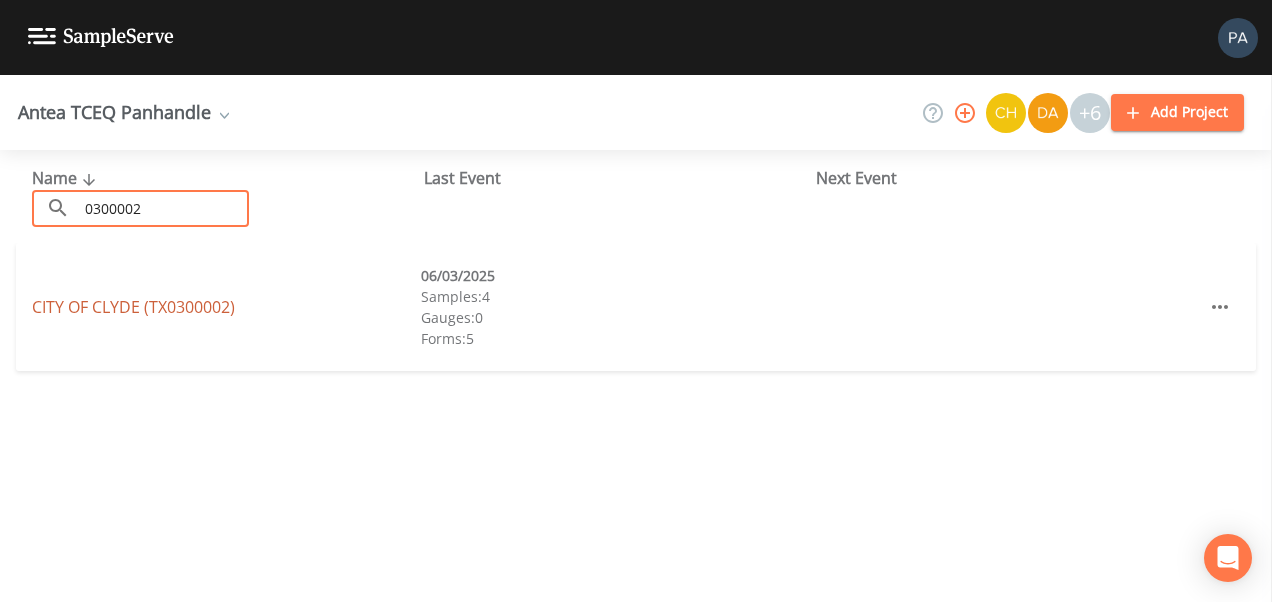 click on "CITY OF CLYDE (TX0300002)" at bounding box center (133, 307) 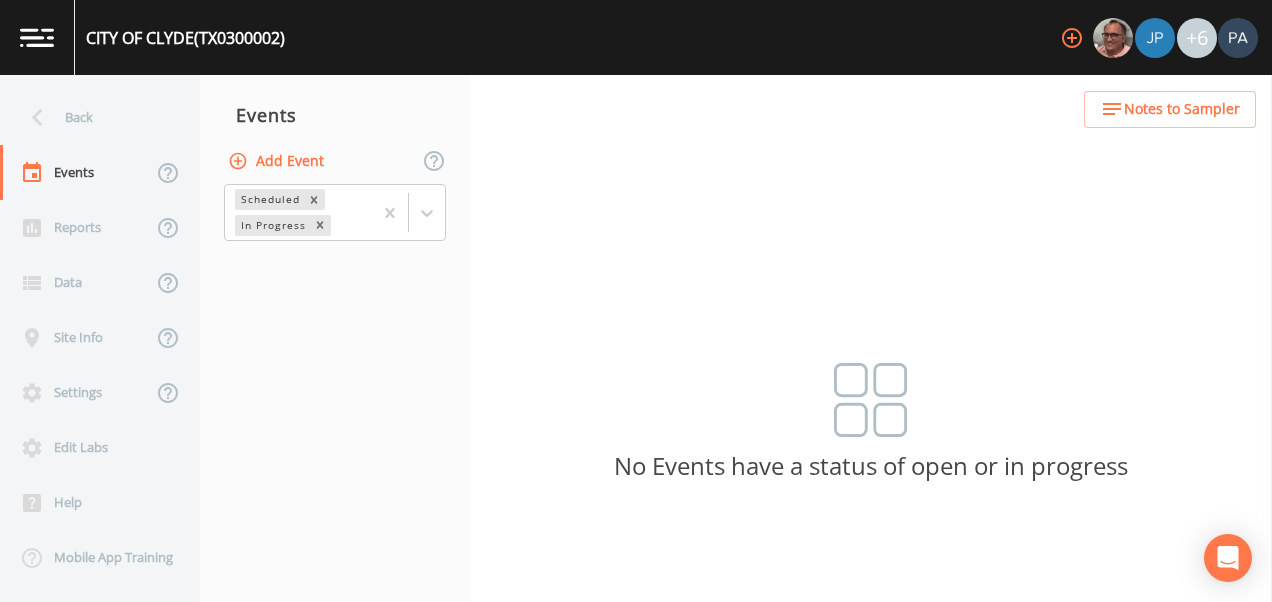 click on "Add Event" at bounding box center (278, 161) 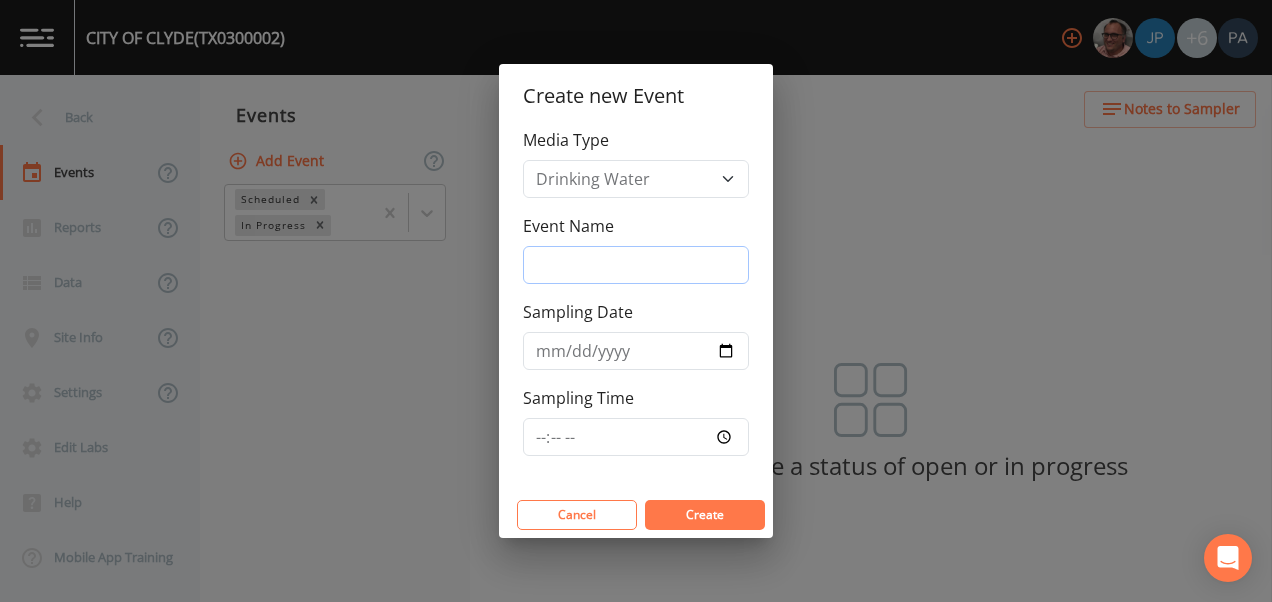 click on "Event Name" at bounding box center (636, 265) 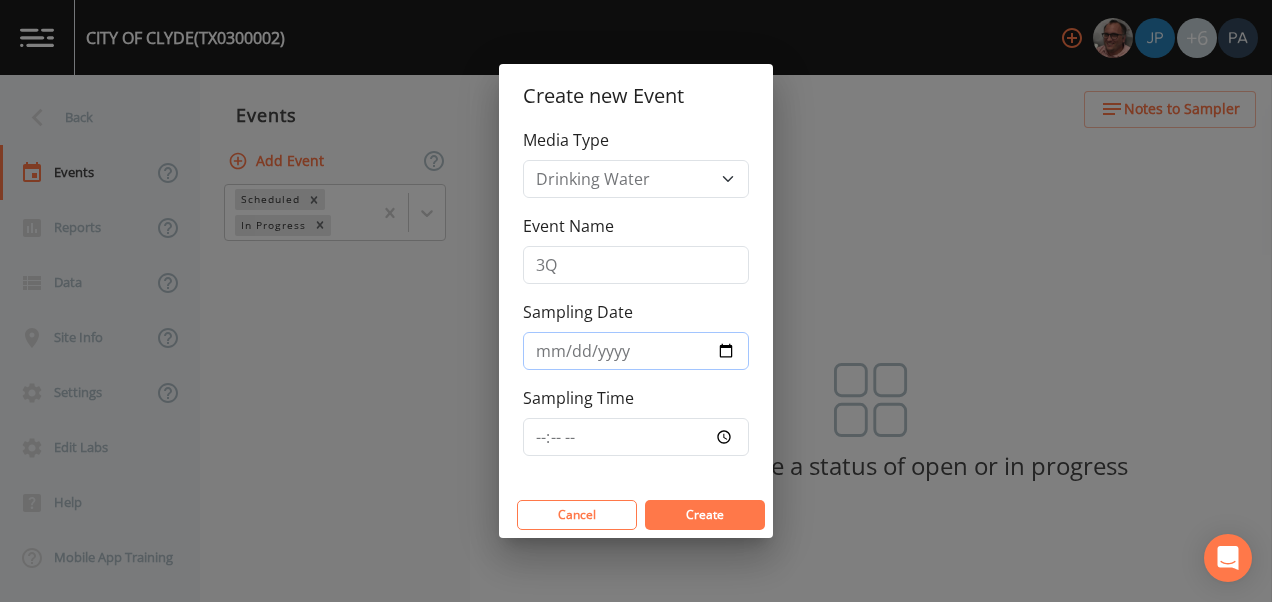 type on "[DATE]" 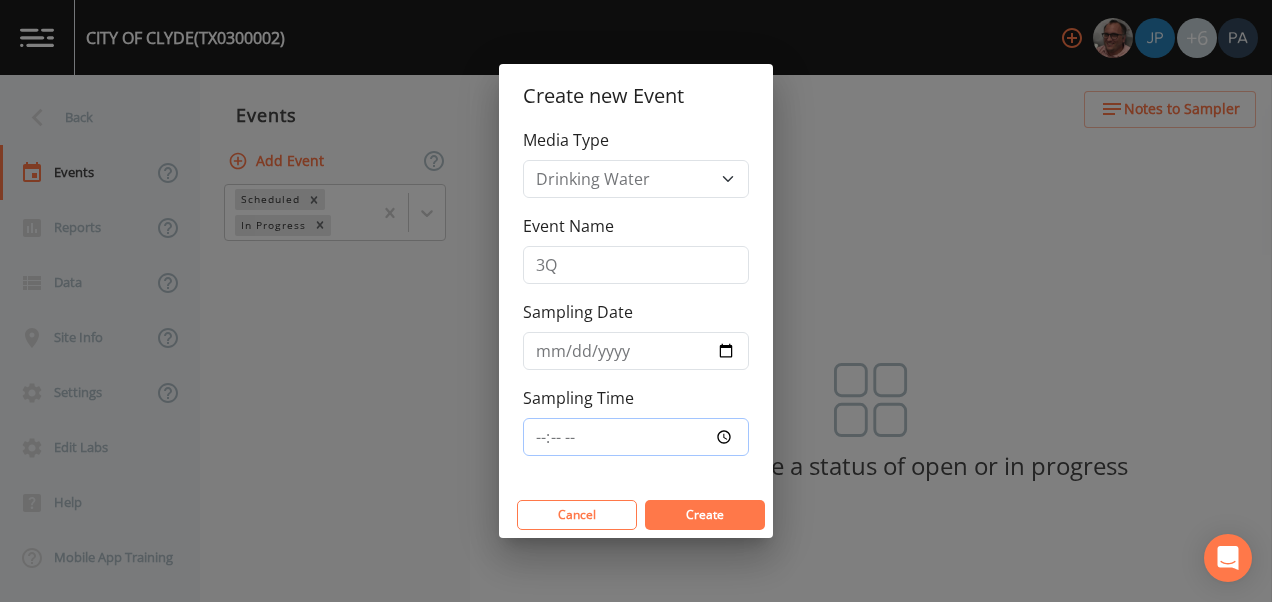 click on "Sampling Time" at bounding box center [636, 437] 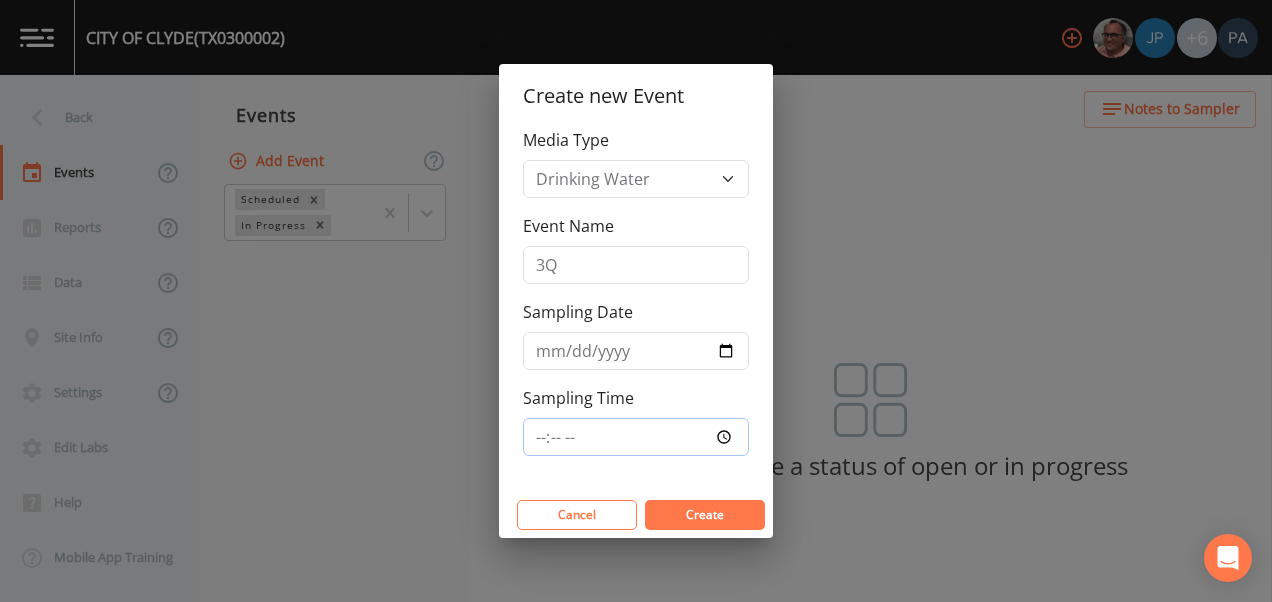 type on "09:30" 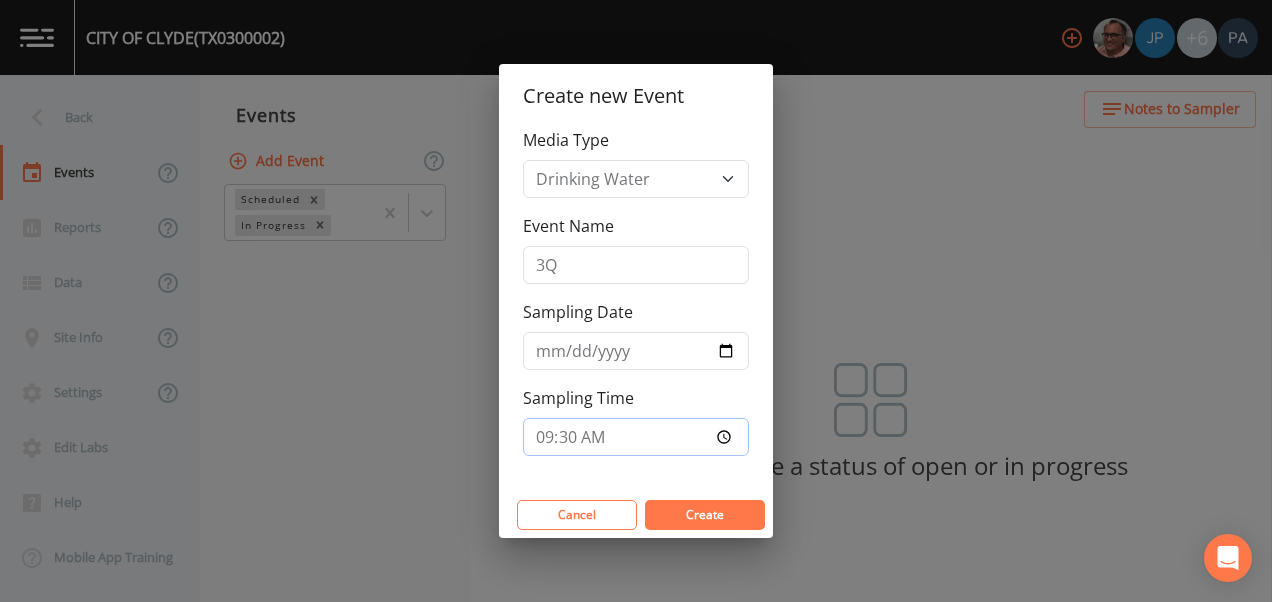 click on "Create" at bounding box center [705, 515] 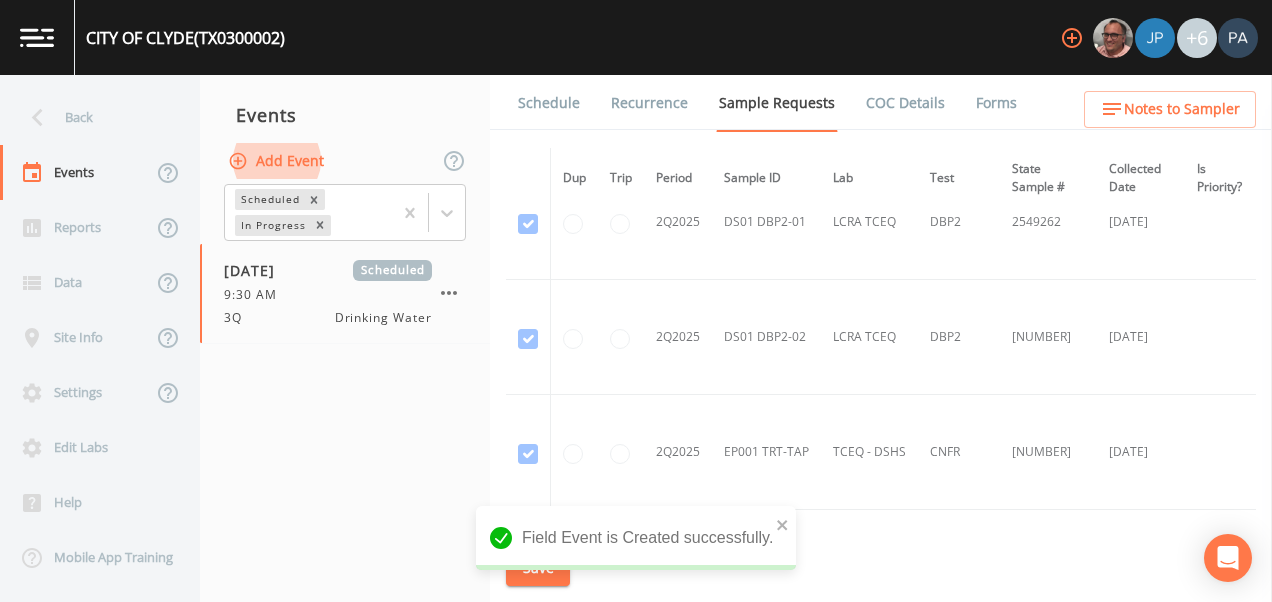 scroll, scrollTop: 4800, scrollLeft: 0, axis: vertical 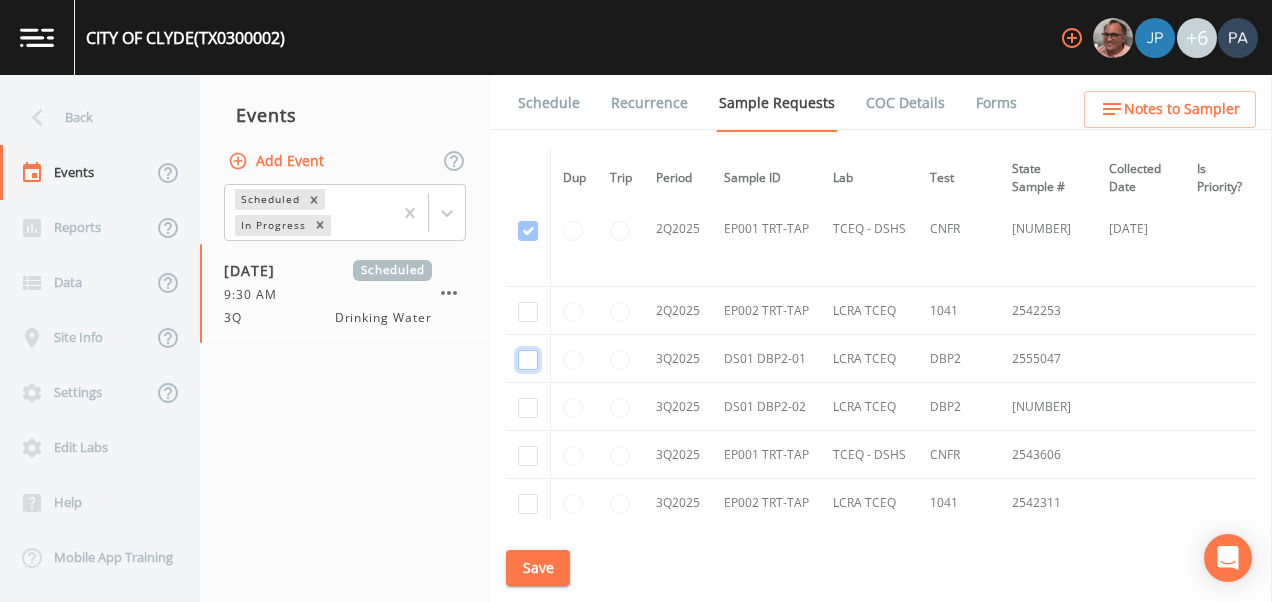 click at bounding box center (528, -3842) 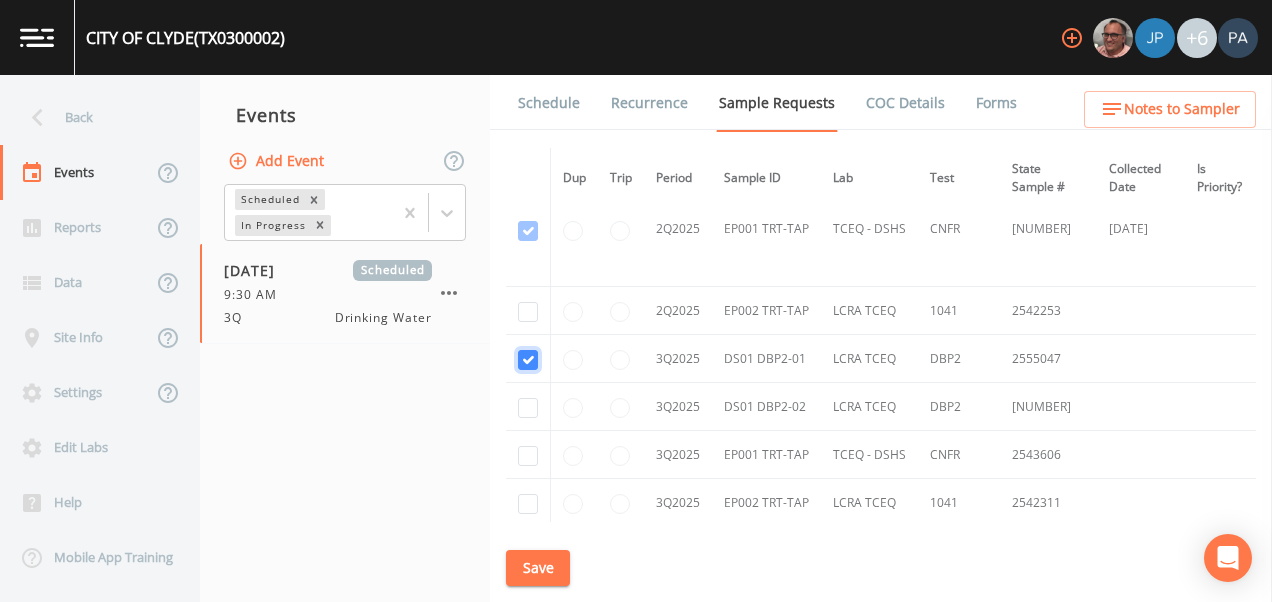 checkbox on "true" 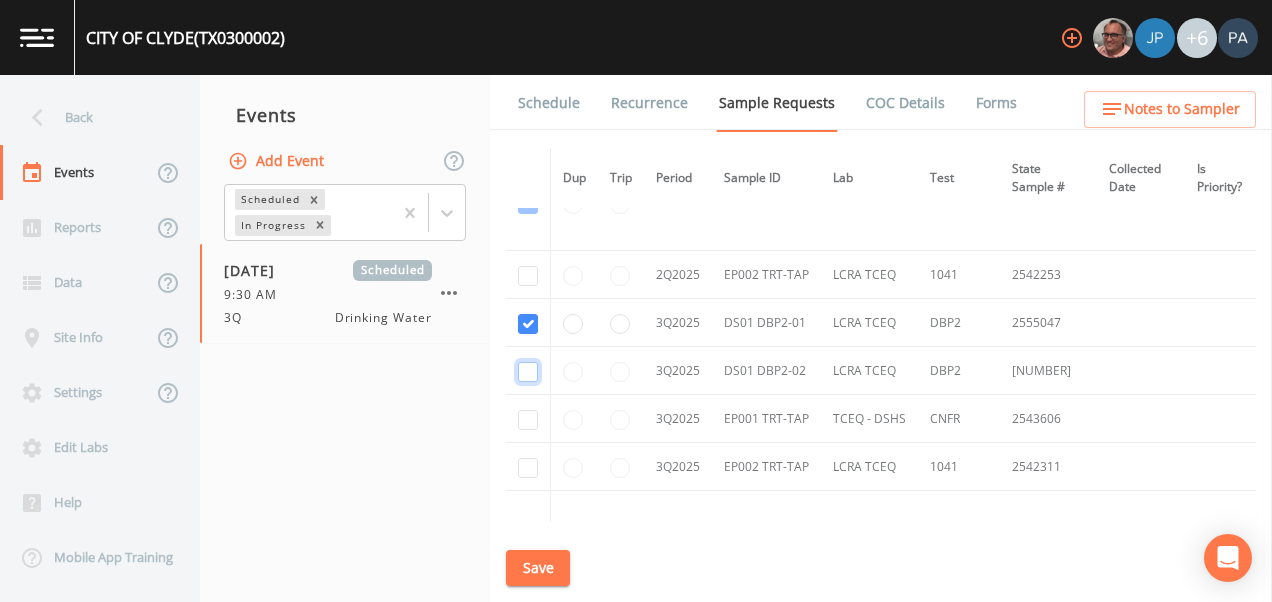 click at bounding box center (528, -3142) 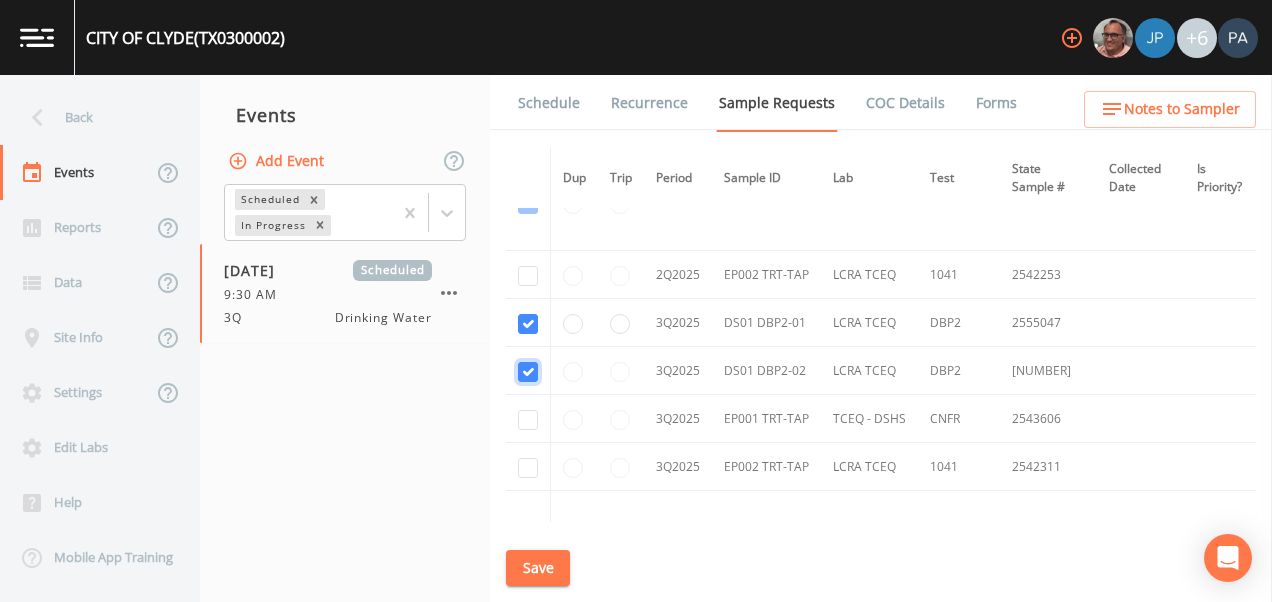 checkbox on "true" 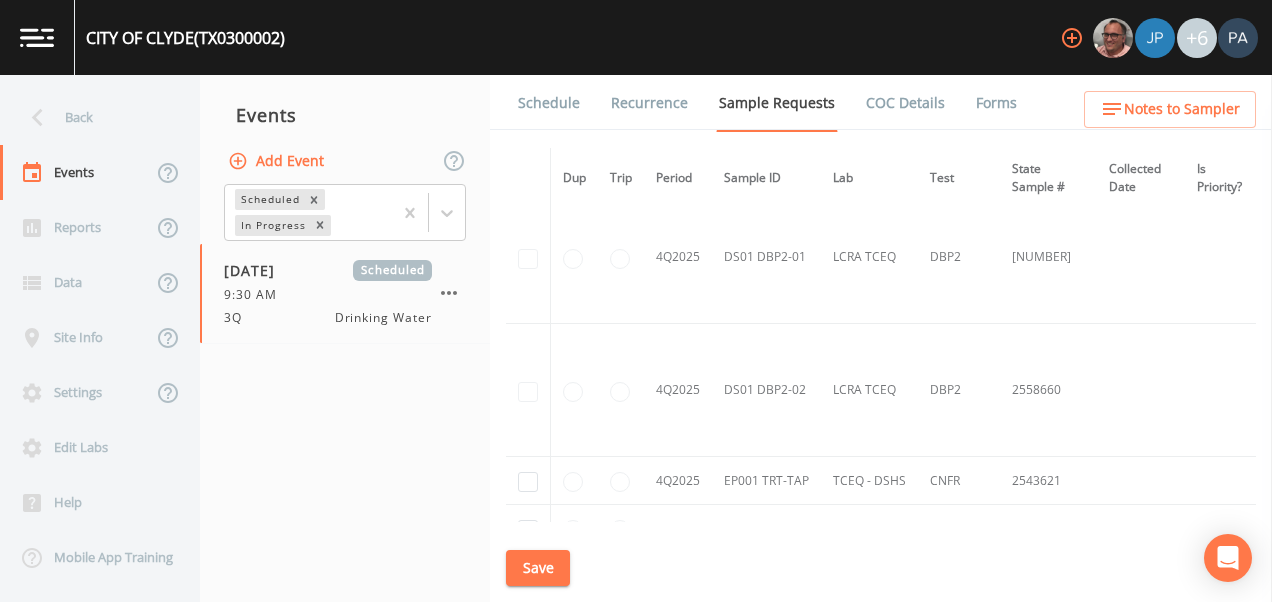 scroll, scrollTop: 4180, scrollLeft: 0, axis: vertical 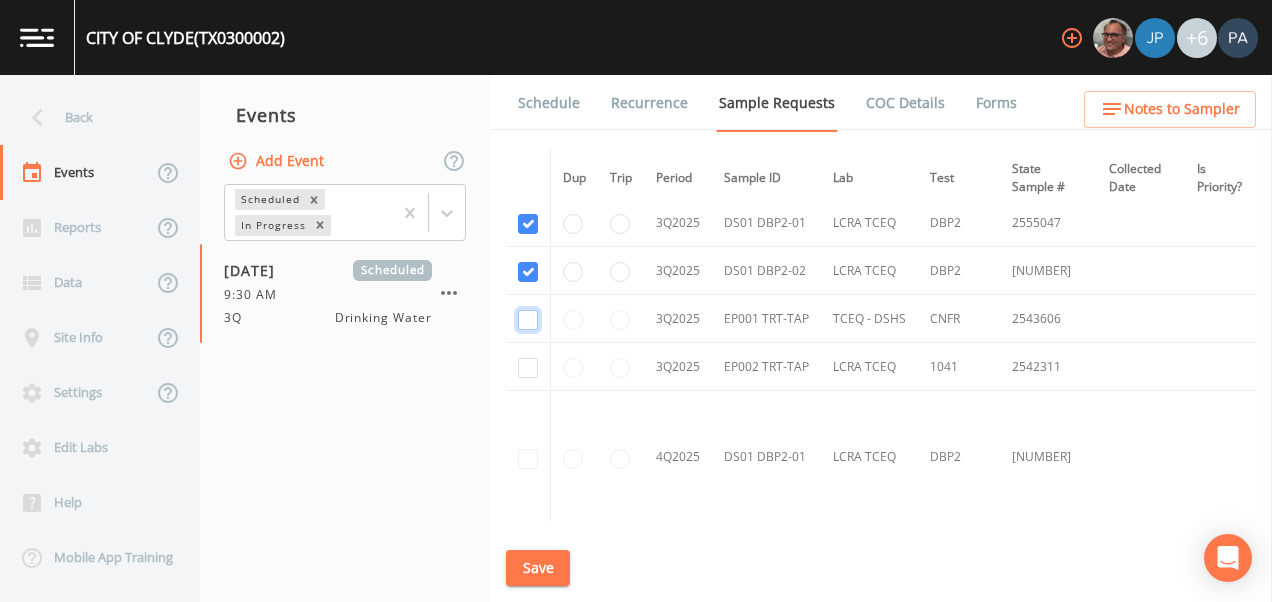 click at bounding box center (528, -3145) 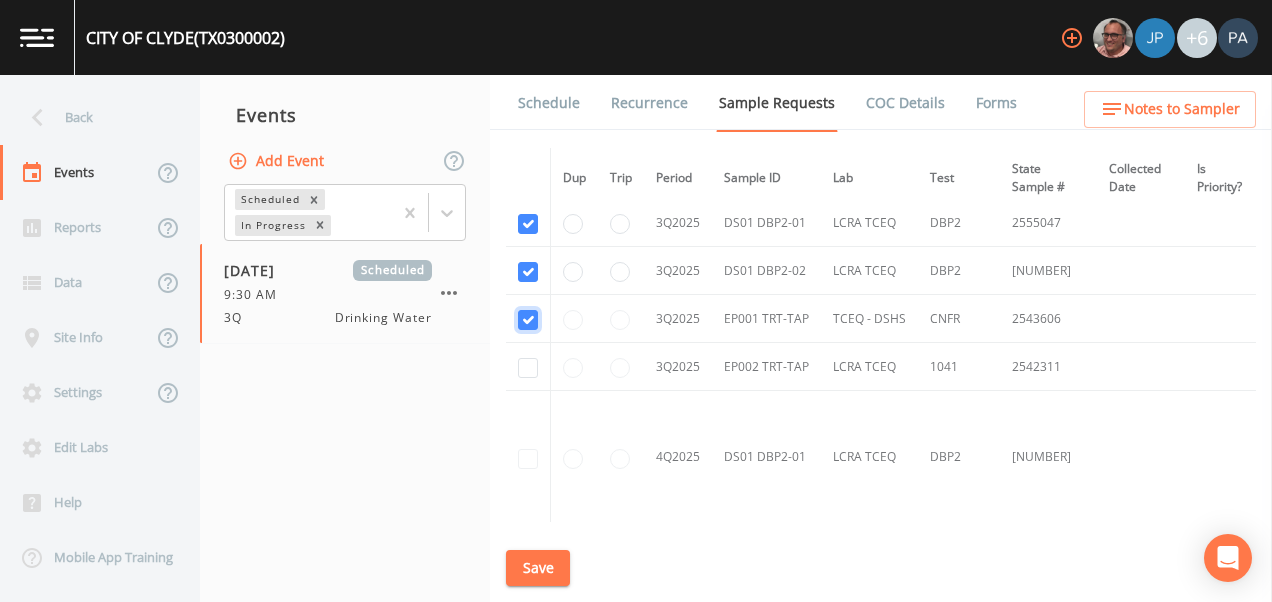 checkbox on "true" 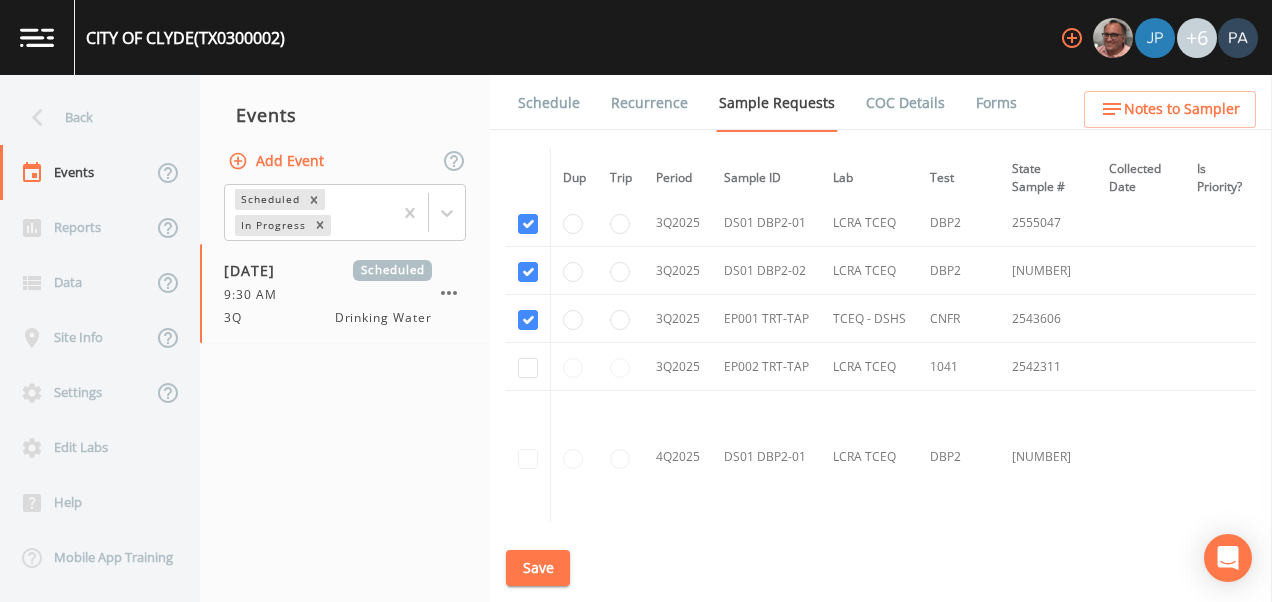 click at bounding box center (528, 367) 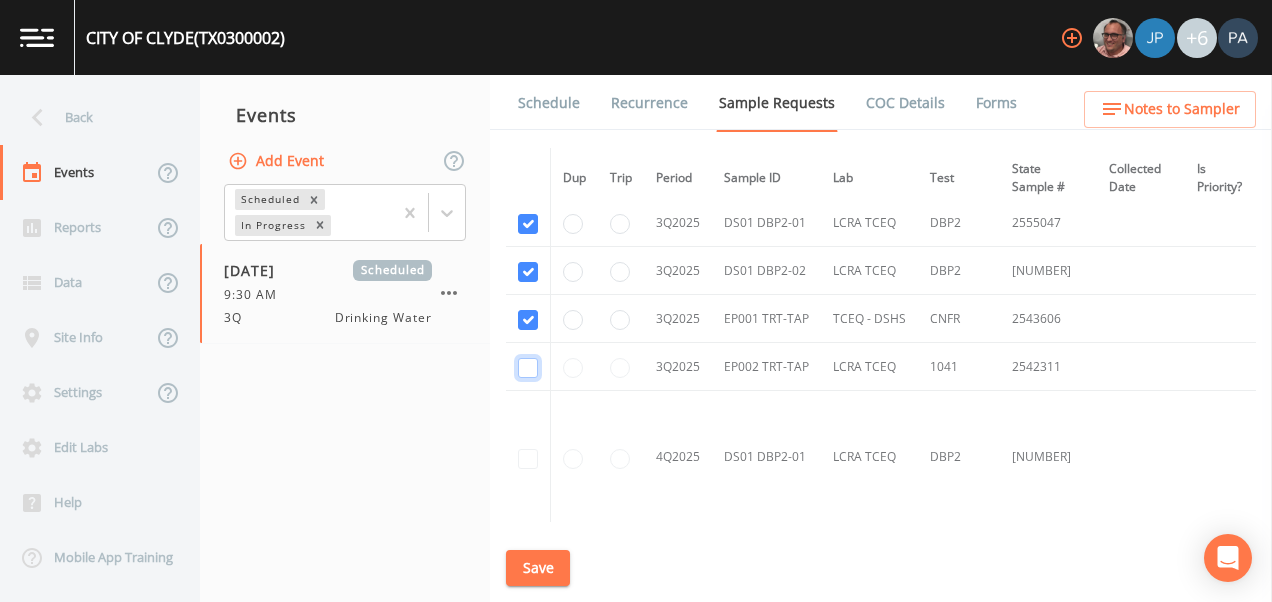 click at bounding box center (528, -2563) 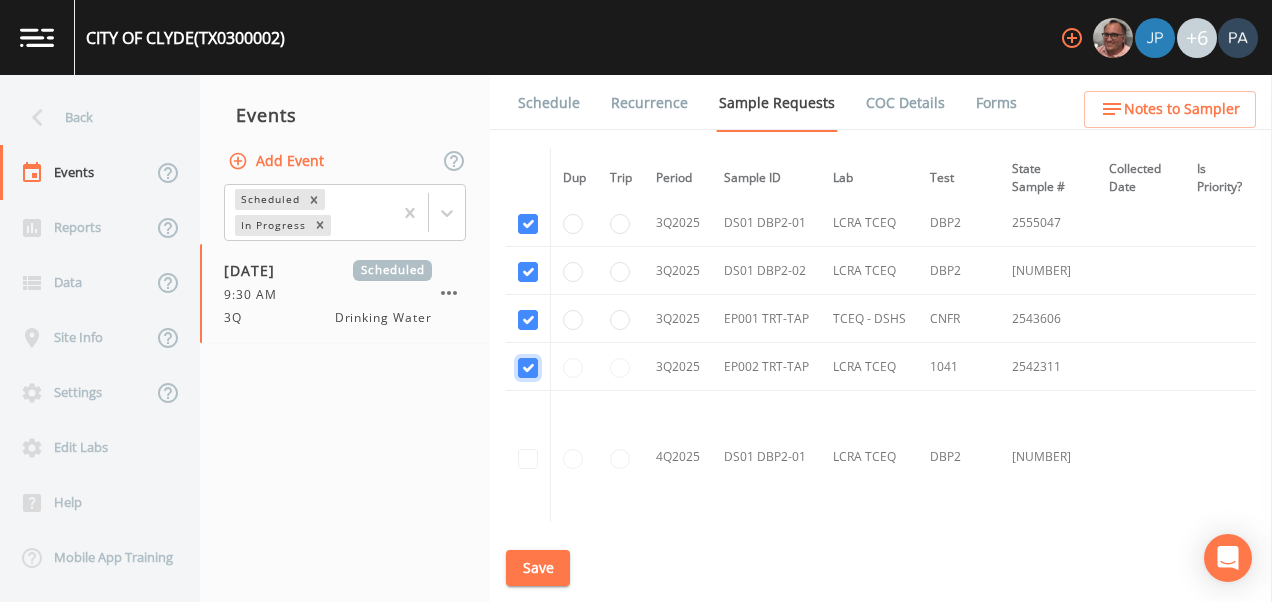 checkbox on "true" 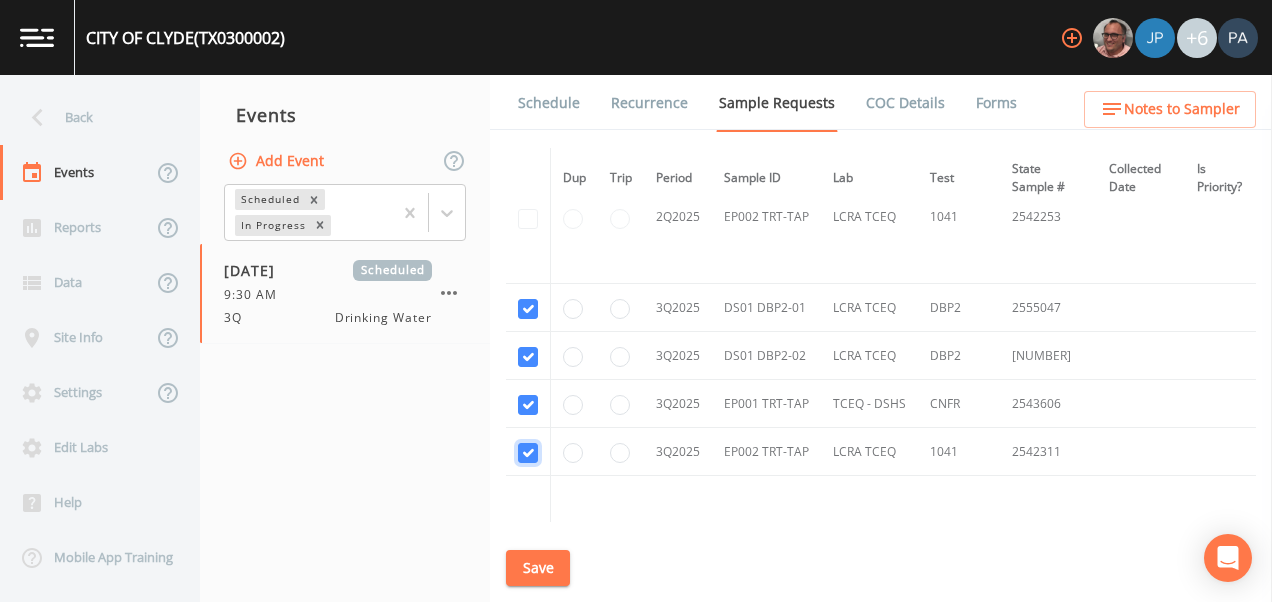 scroll, scrollTop: 4280, scrollLeft: 0, axis: vertical 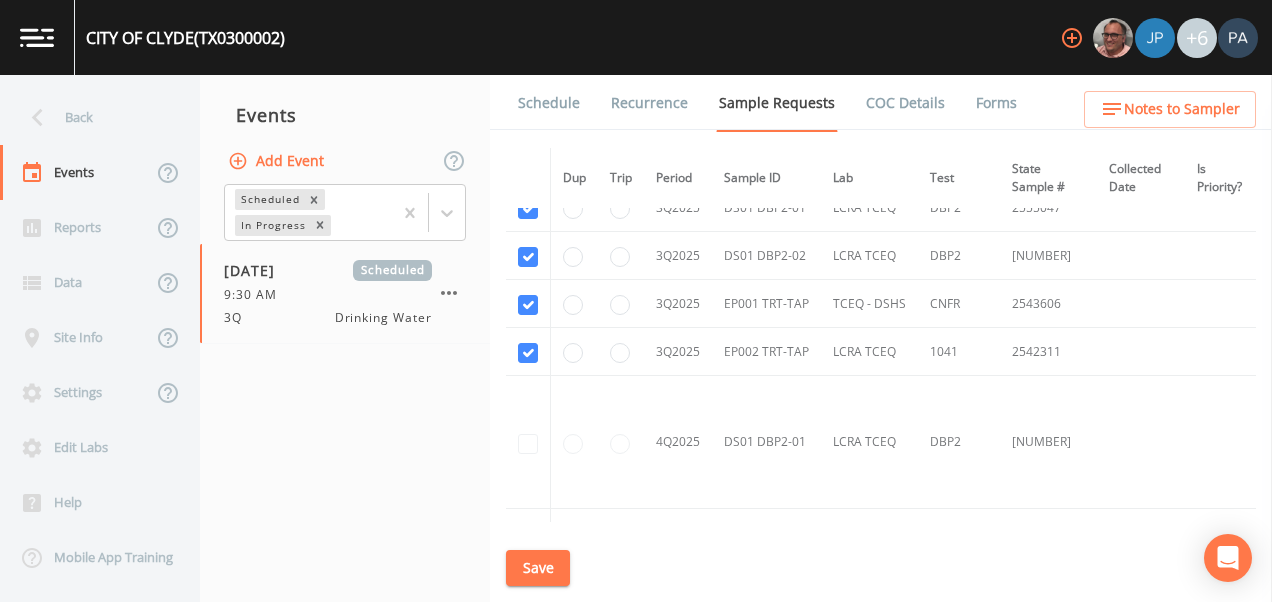 click on "Save" at bounding box center [538, 568] 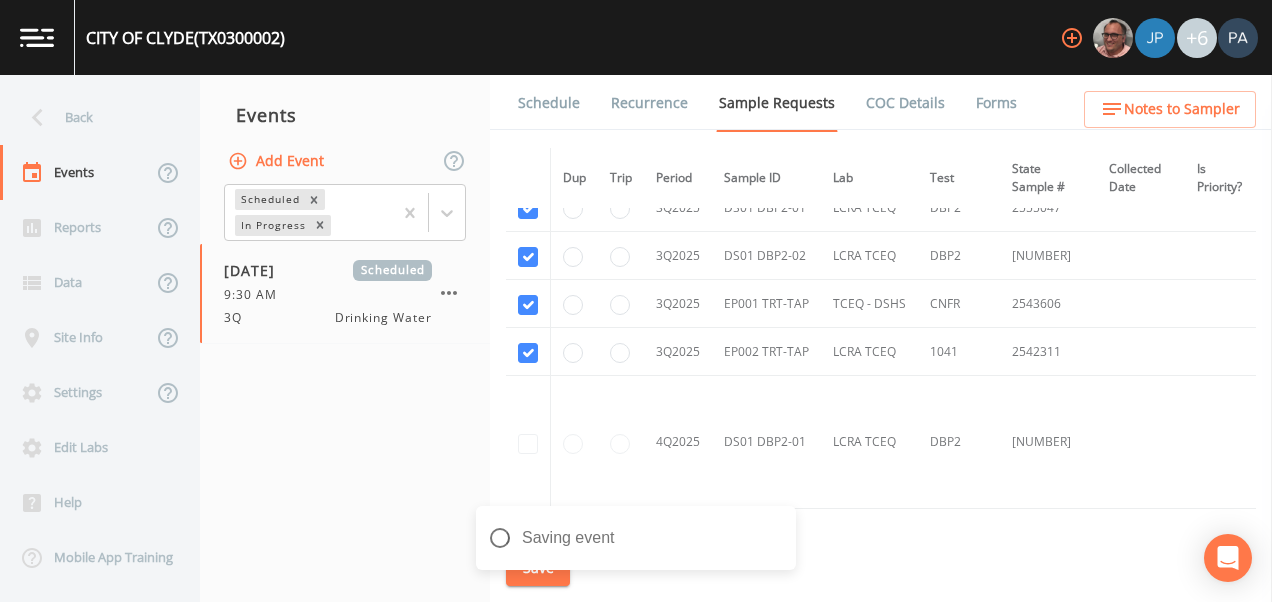 click on "Schedule" at bounding box center (549, 103) 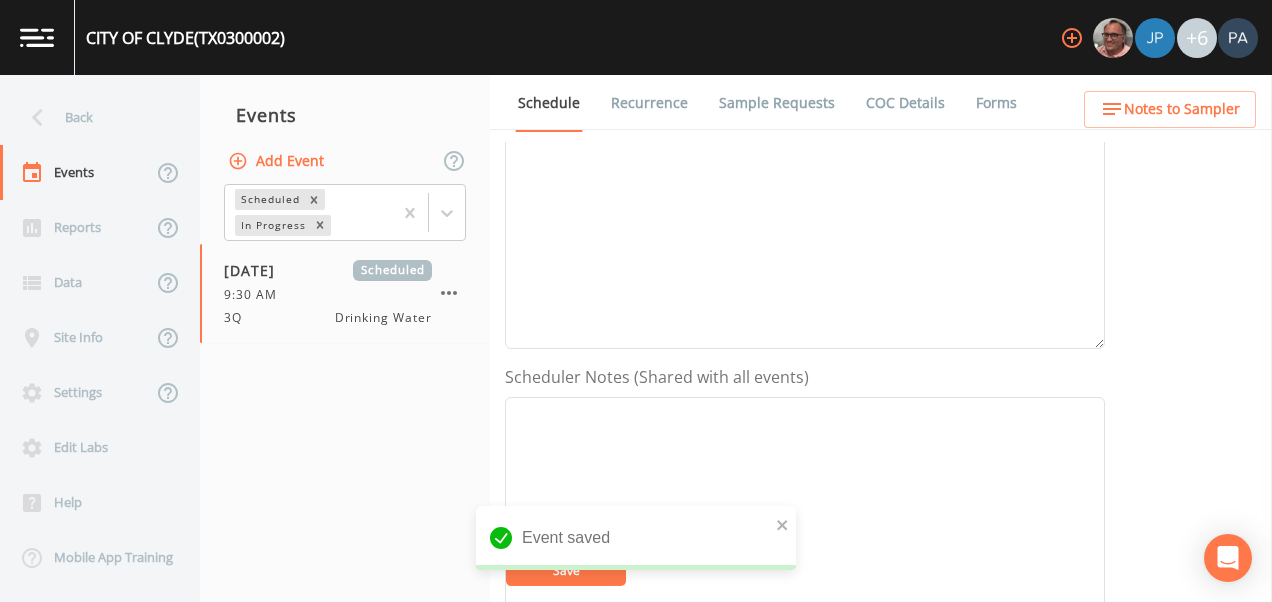 scroll, scrollTop: 800, scrollLeft: 0, axis: vertical 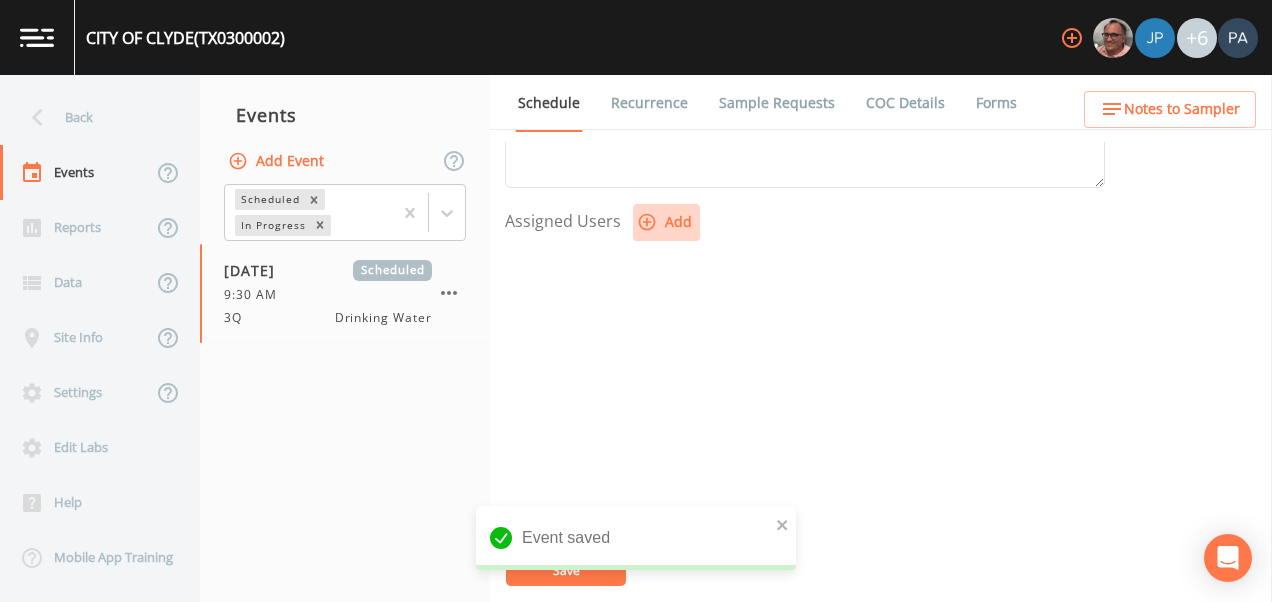 click on "Add" at bounding box center (666, 222) 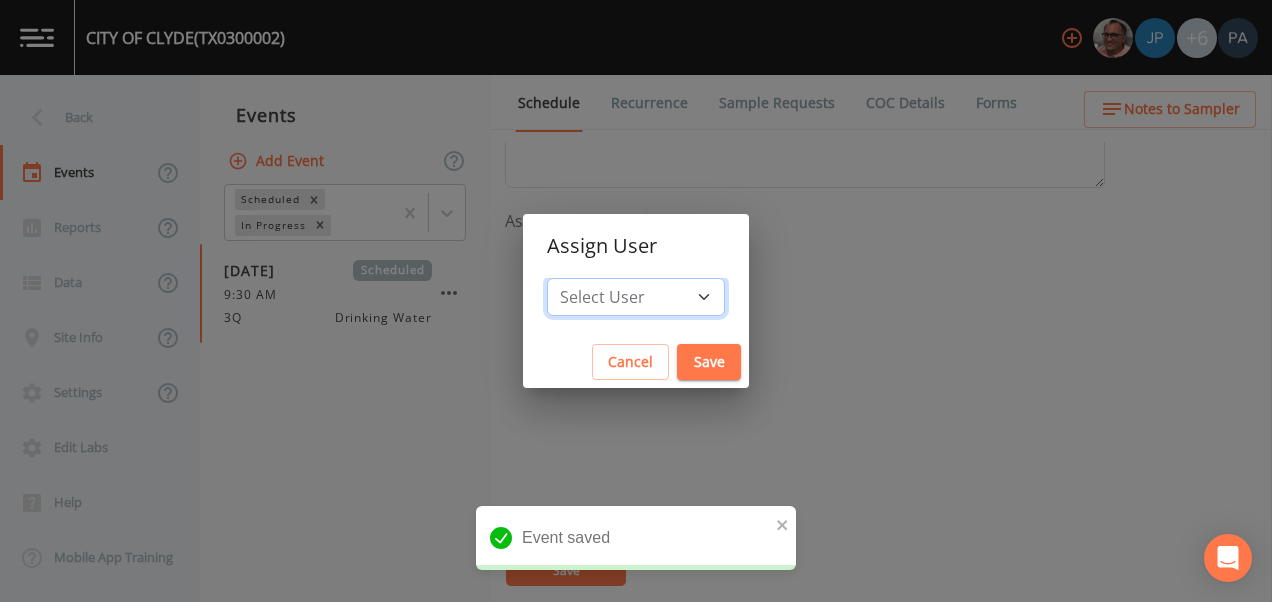 click on "Select User Mike [LAST] Joshua gere [FIRST] [LAST] David [LAST] Paul [LAST] Zachary [LAST] Stafford [LAST] Paul [LAST] Dillon [LAST] Carter [FIRST] [LAST] Charles [LAST]" at bounding box center [636, 297] 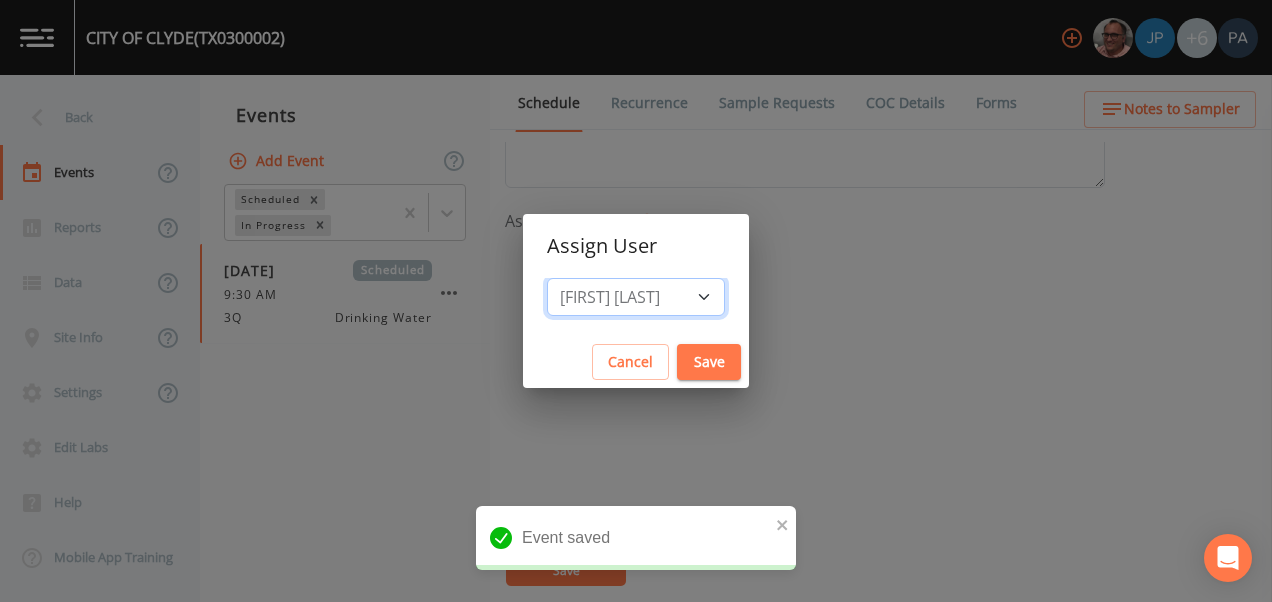 click on "Select User Mike [LAST] Joshua gere [FIRST] [LAST] David [LAST] Paul [LAST] Zachary [LAST] Stafford [LAST] Paul [LAST] Dillon [LAST] Carter [FIRST] [LAST] Charles [LAST]" at bounding box center [636, 297] 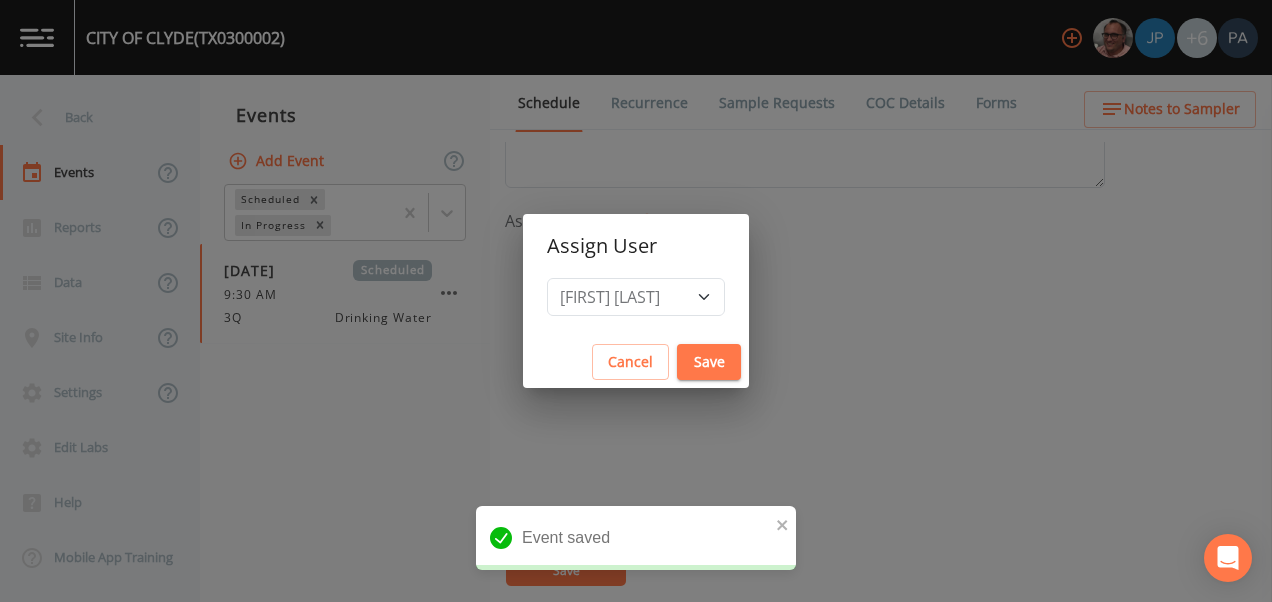 click on "Save" at bounding box center [709, 362] 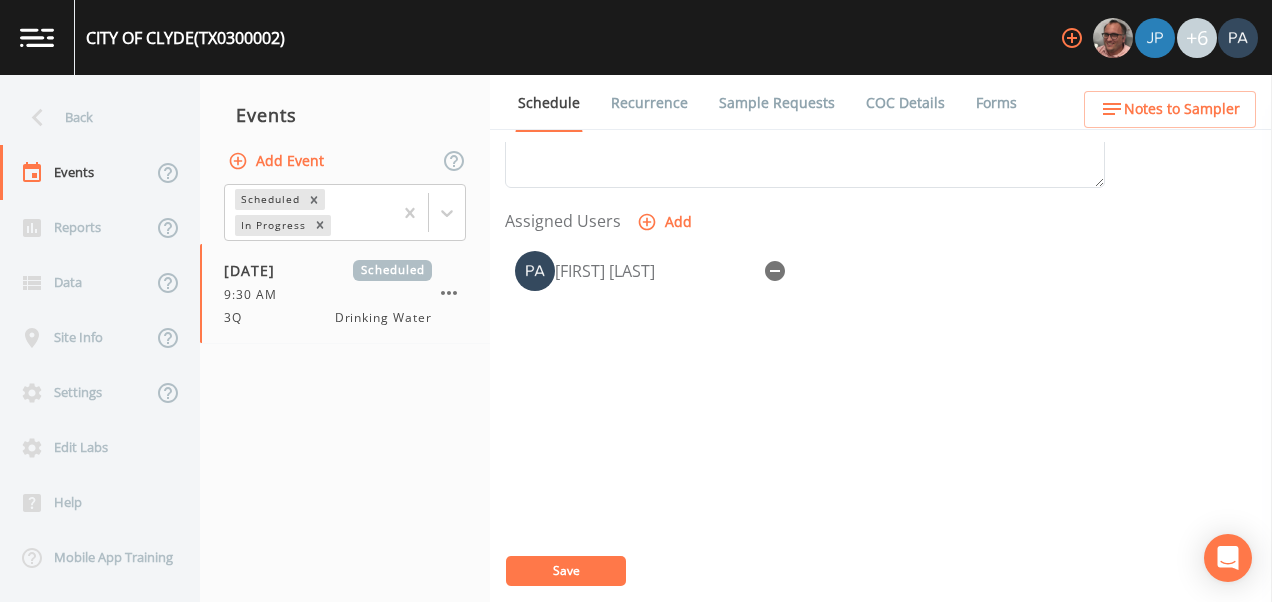 click on "Save" at bounding box center (566, 571) 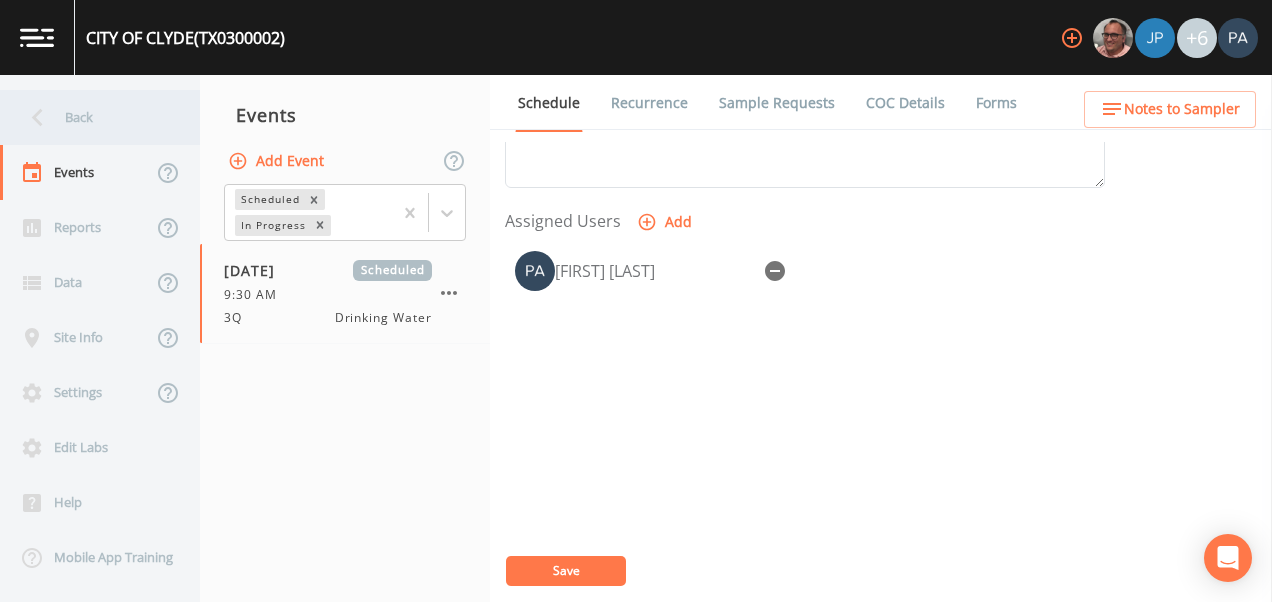 click on "Back" at bounding box center (90, 117) 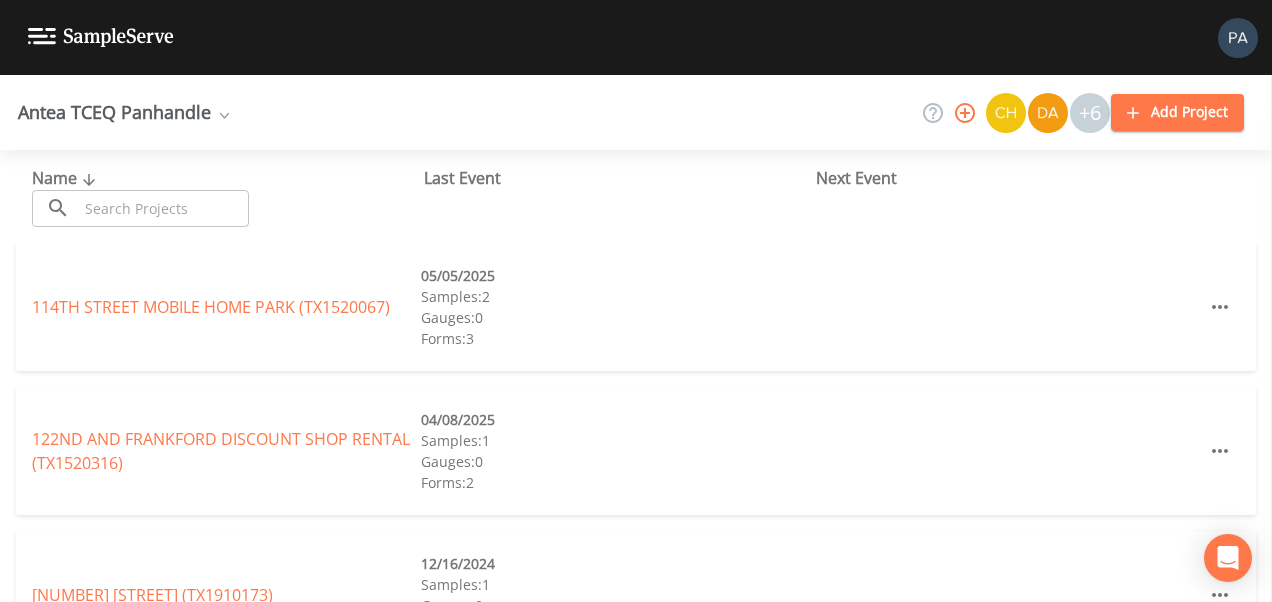 click at bounding box center (163, 208) 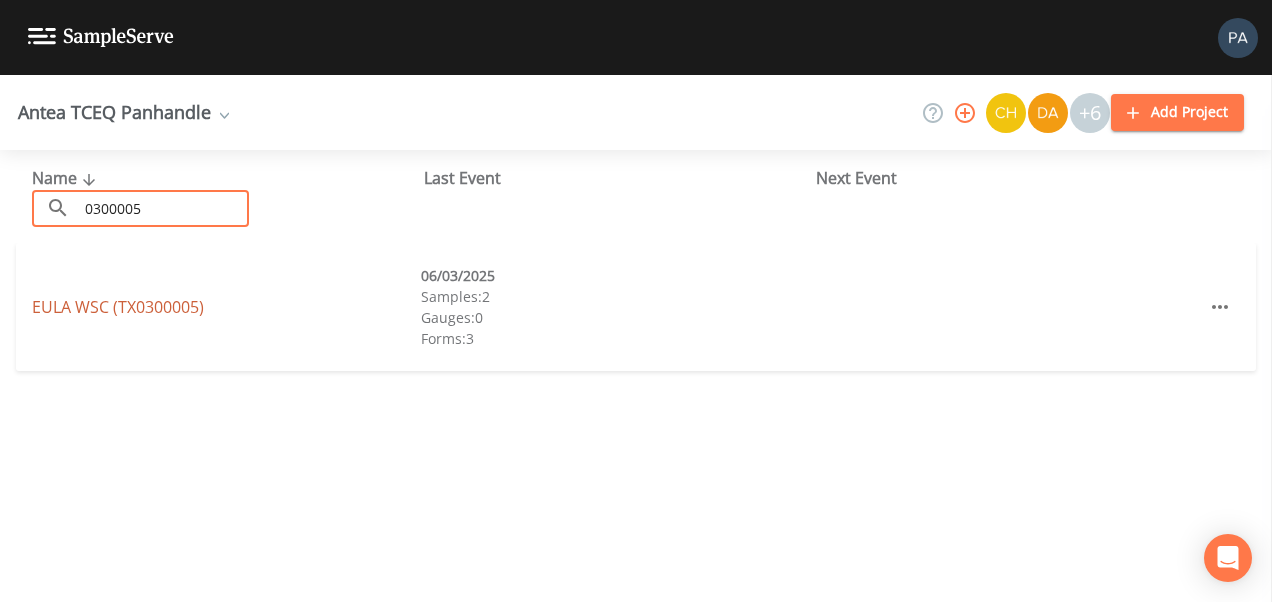 type on "0300005" 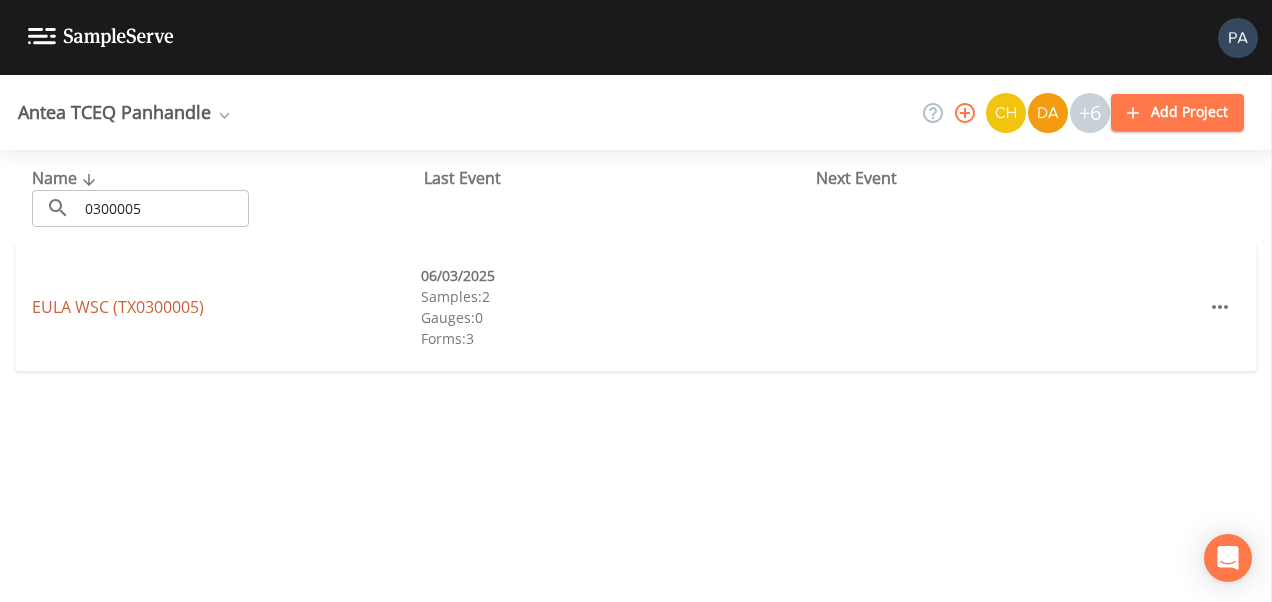click on "EULA WSC (TX0300005)" at bounding box center (118, 307) 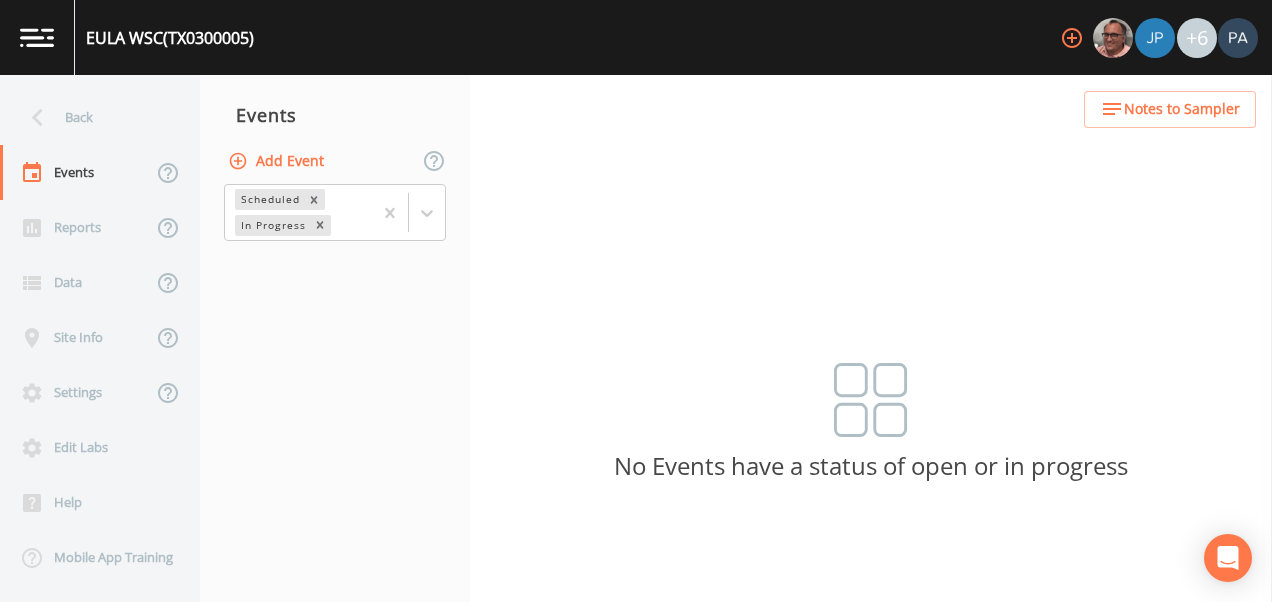 click on "Add Event" at bounding box center [278, 161] 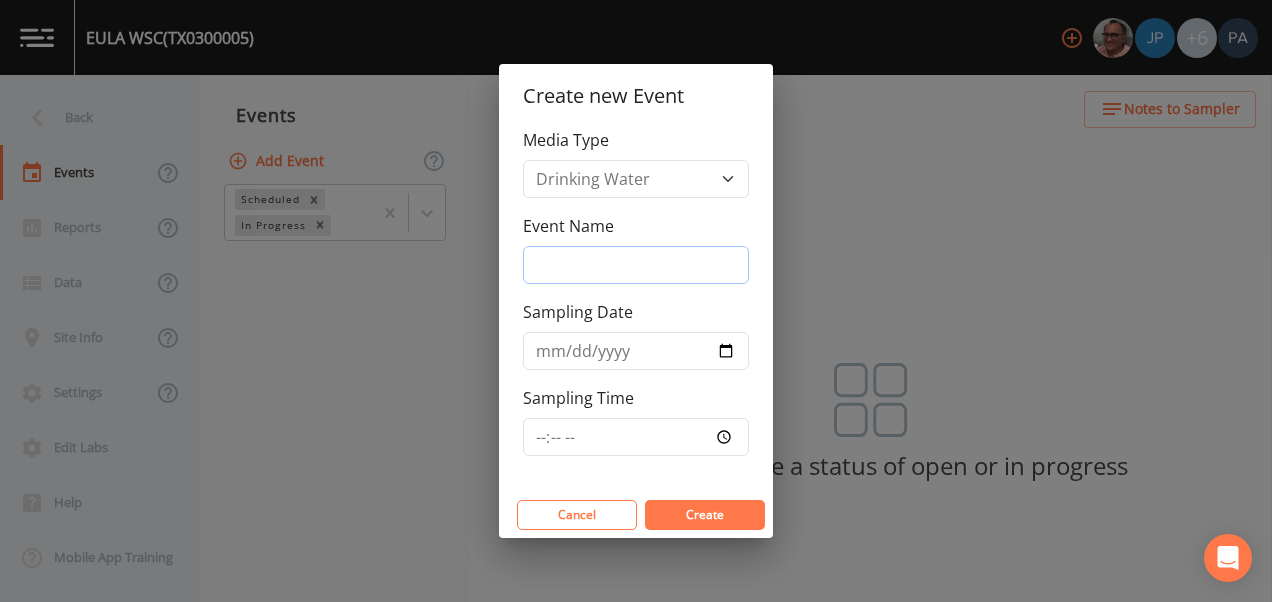 click on "Event Name" at bounding box center [636, 265] 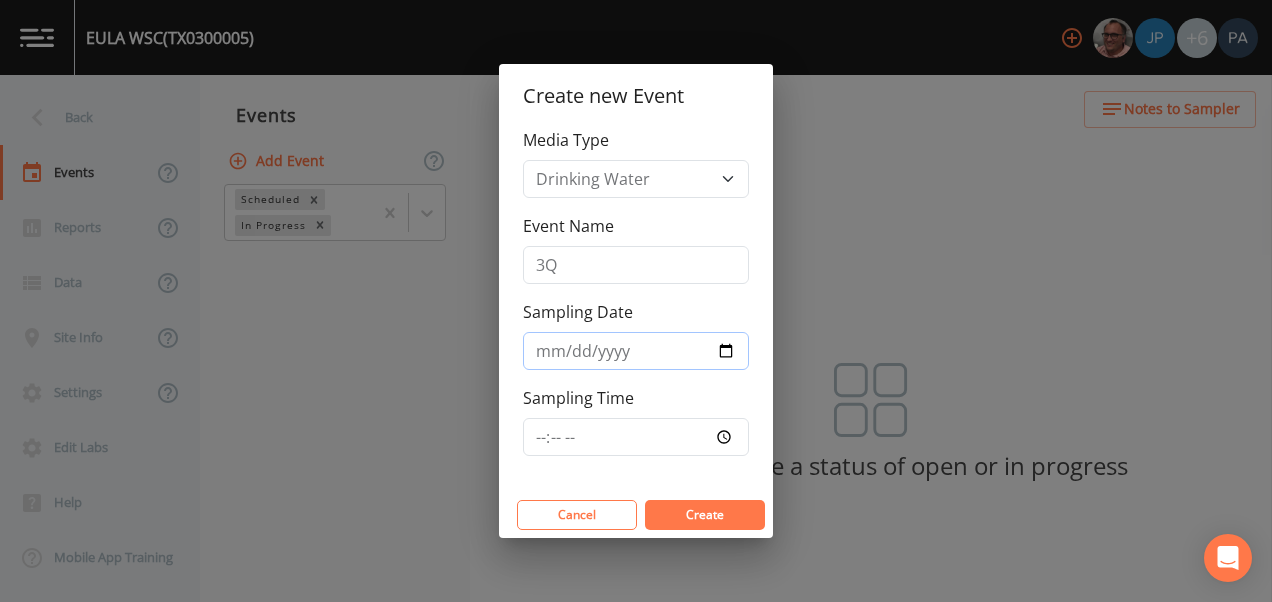 type on "[DATE]" 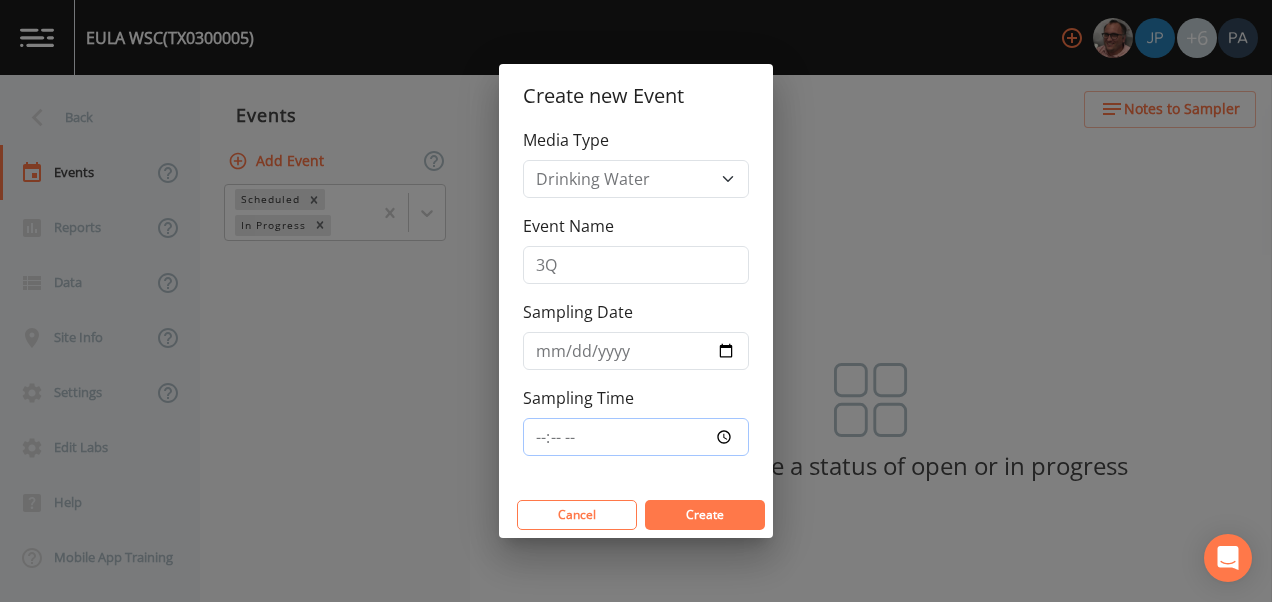 click on "Sampling Time" at bounding box center [636, 437] 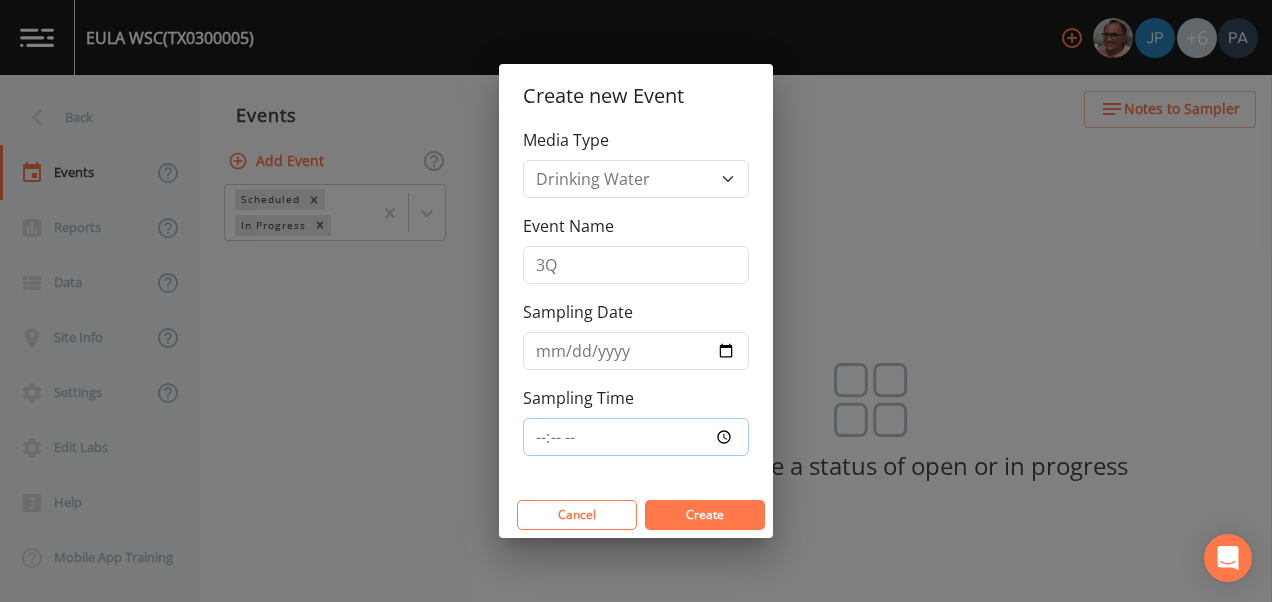 type on "10:45" 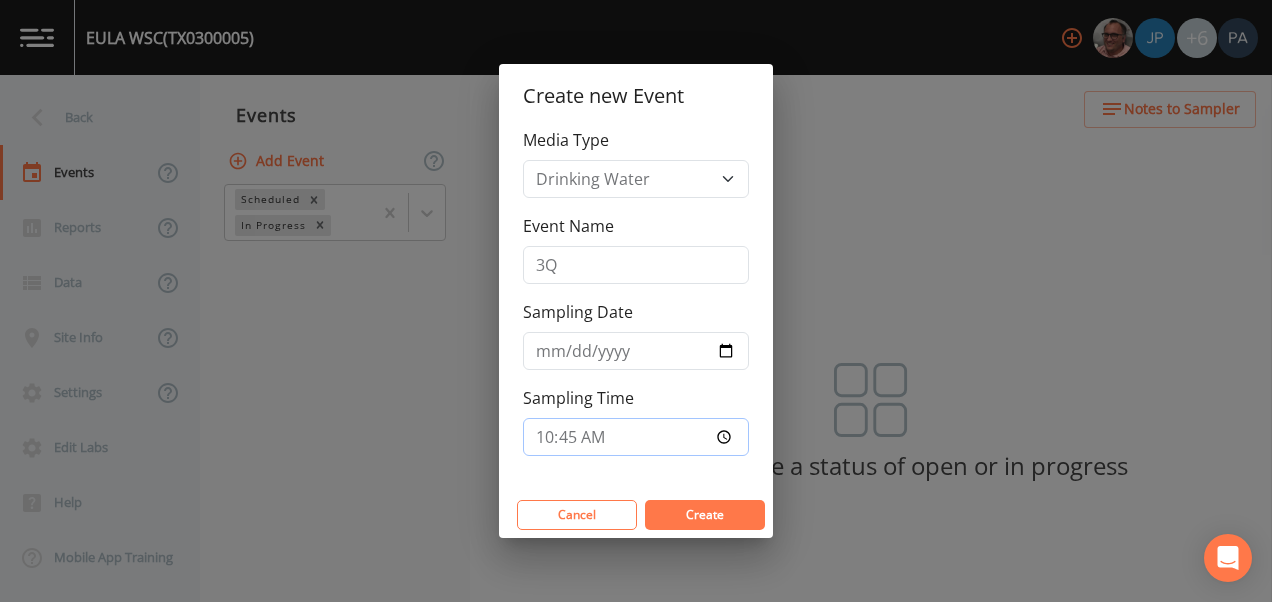 click on "Create" at bounding box center [705, 515] 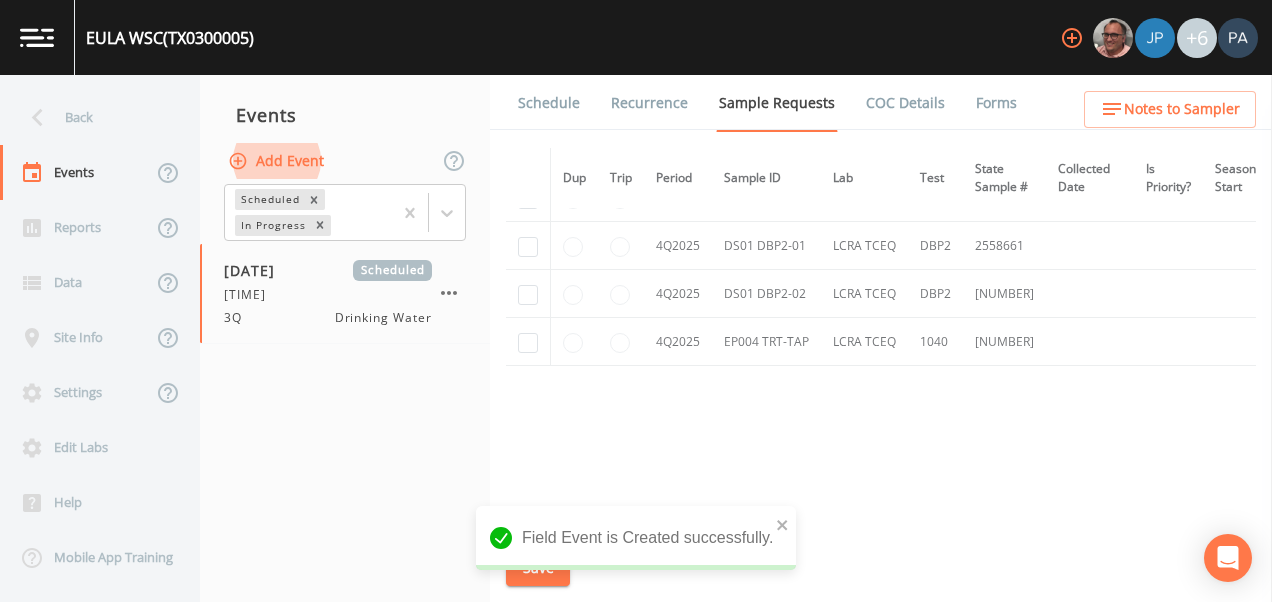 scroll, scrollTop: 1700, scrollLeft: 0, axis: vertical 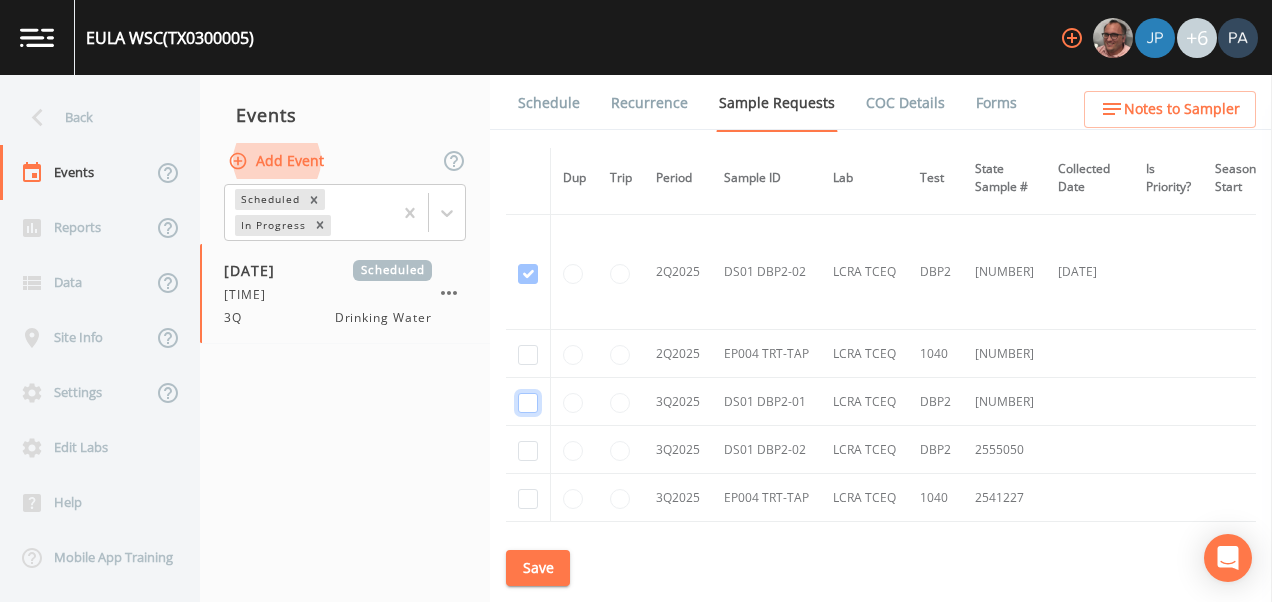 click at bounding box center [528, -1317] 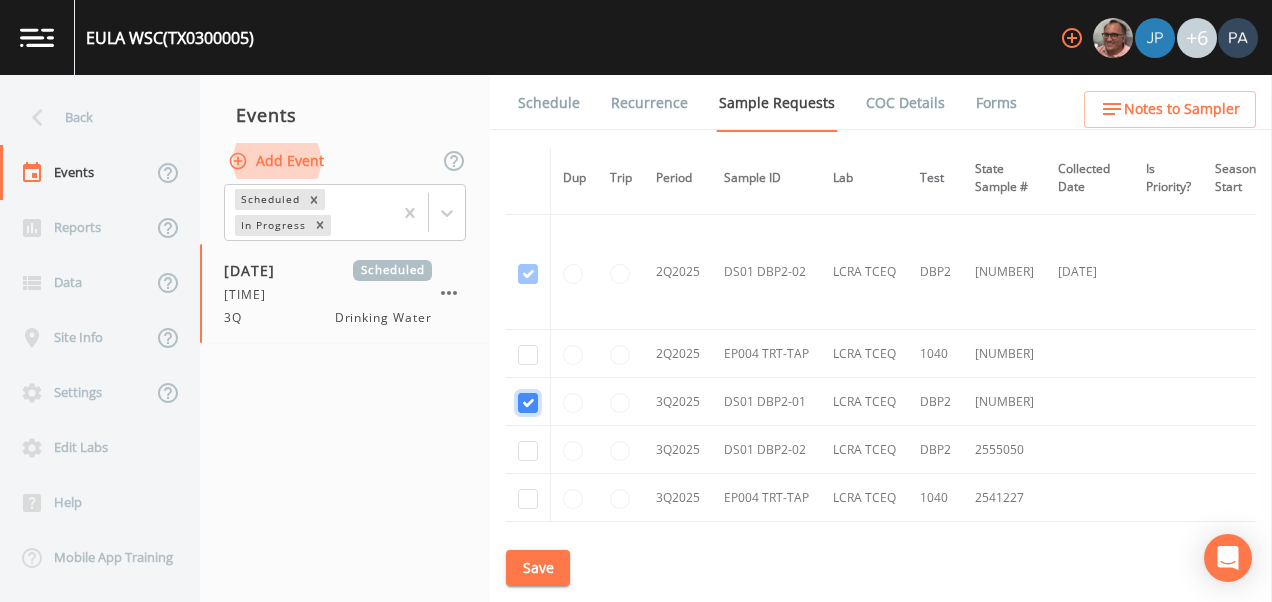 checkbox on "true" 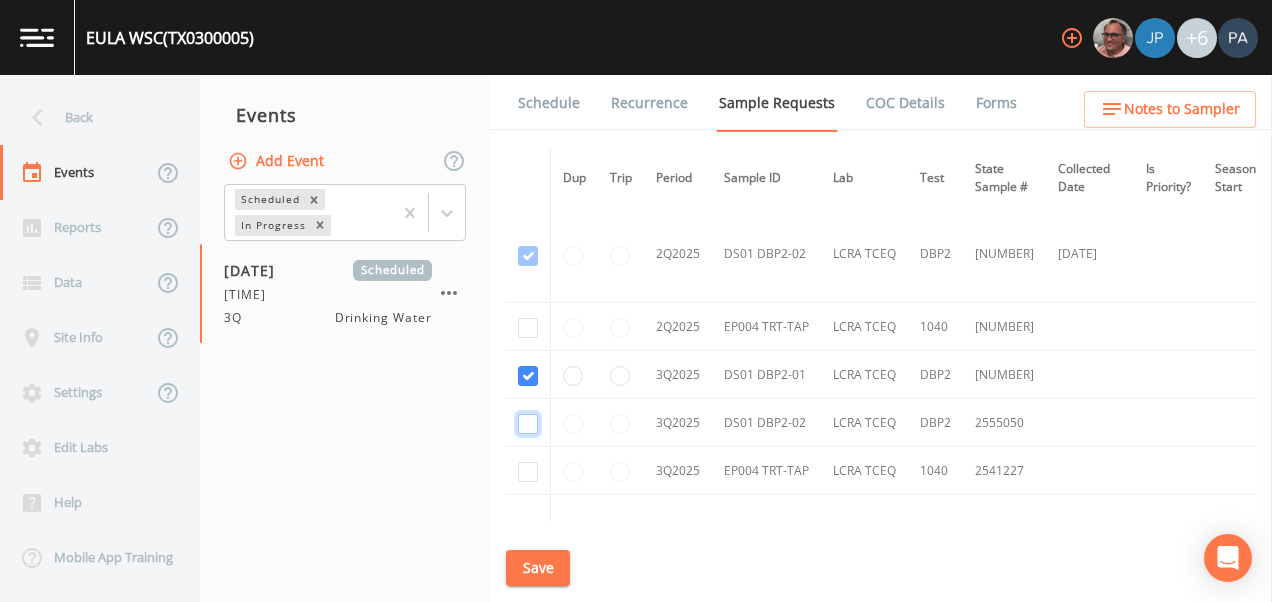 click at bounding box center [528, -1004] 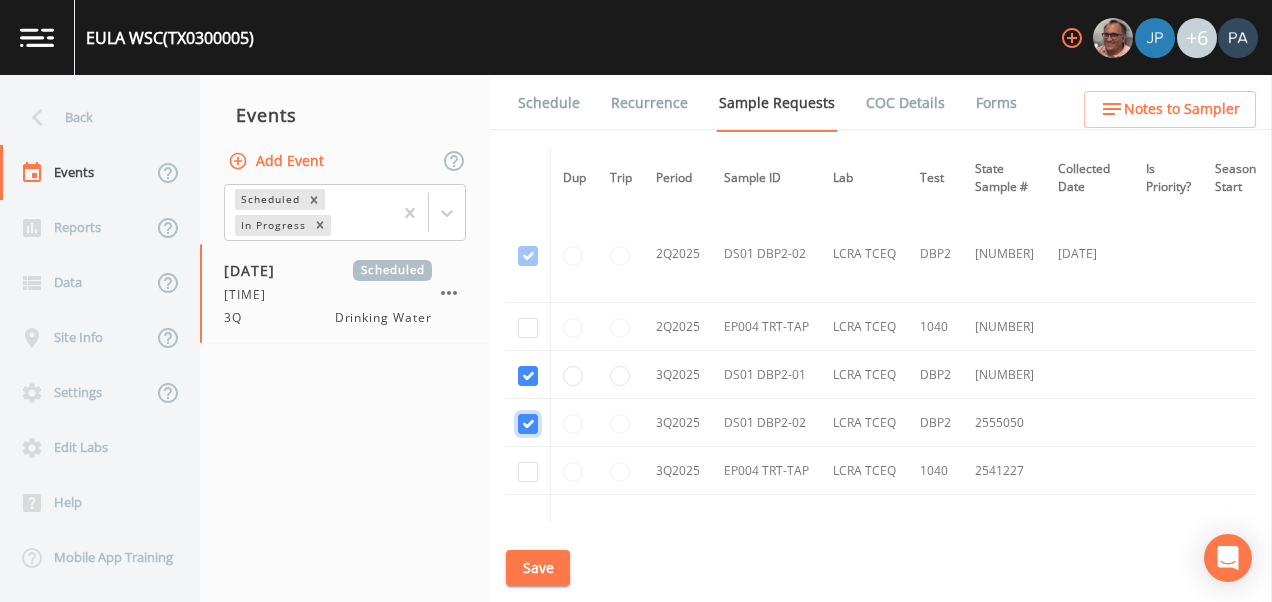 checkbox on "true" 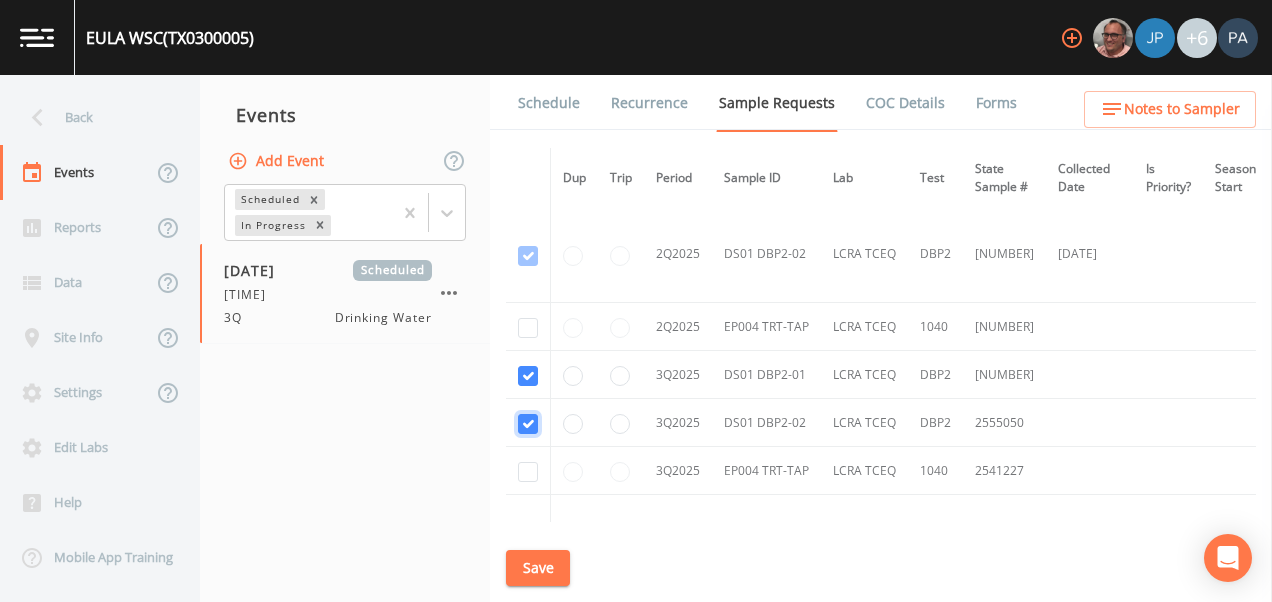 scroll, scrollTop: 1557, scrollLeft: 0, axis: vertical 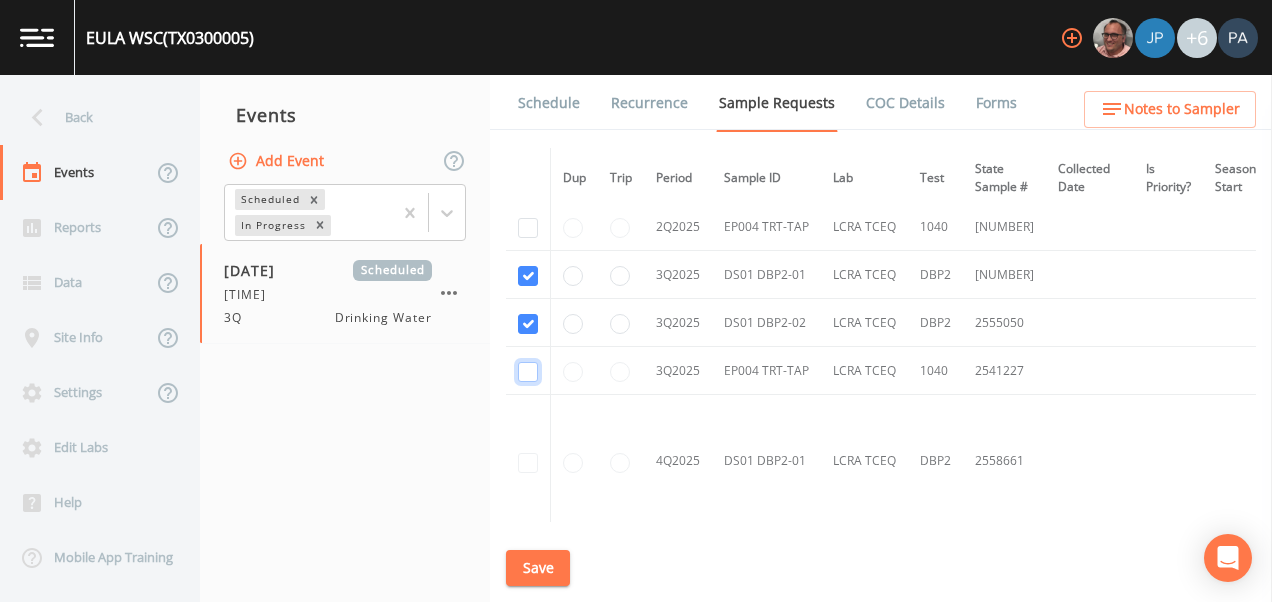 click at bounding box center (528, -1007) 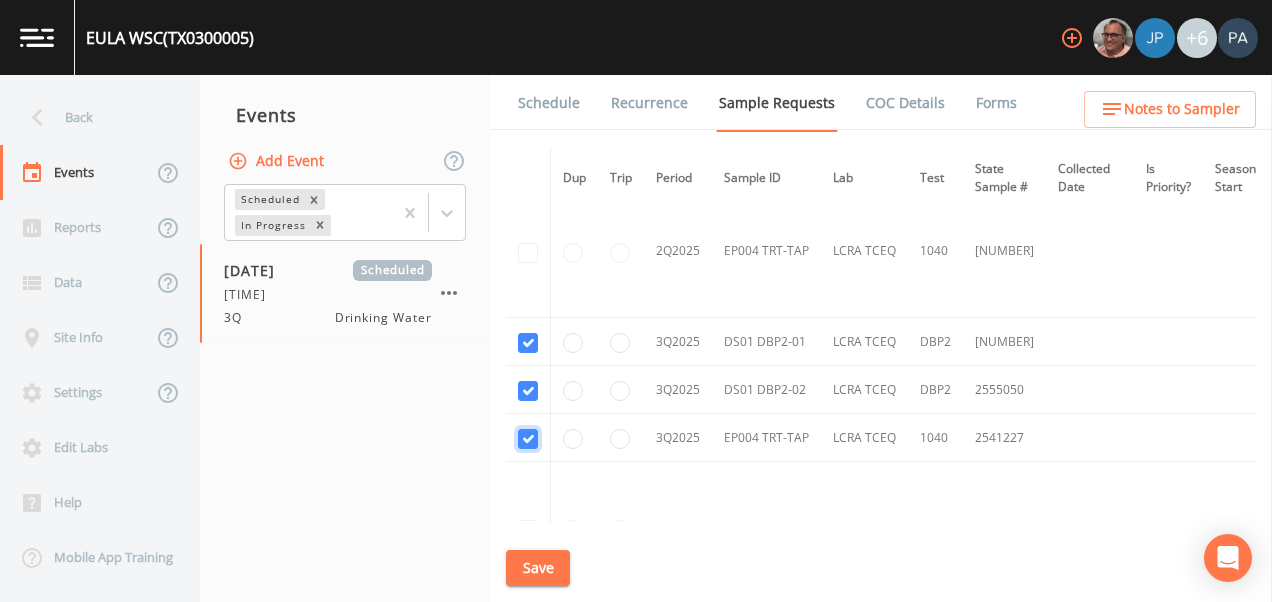 scroll, scrollTop: 1760, scrollLeft: 0, axis: vertical 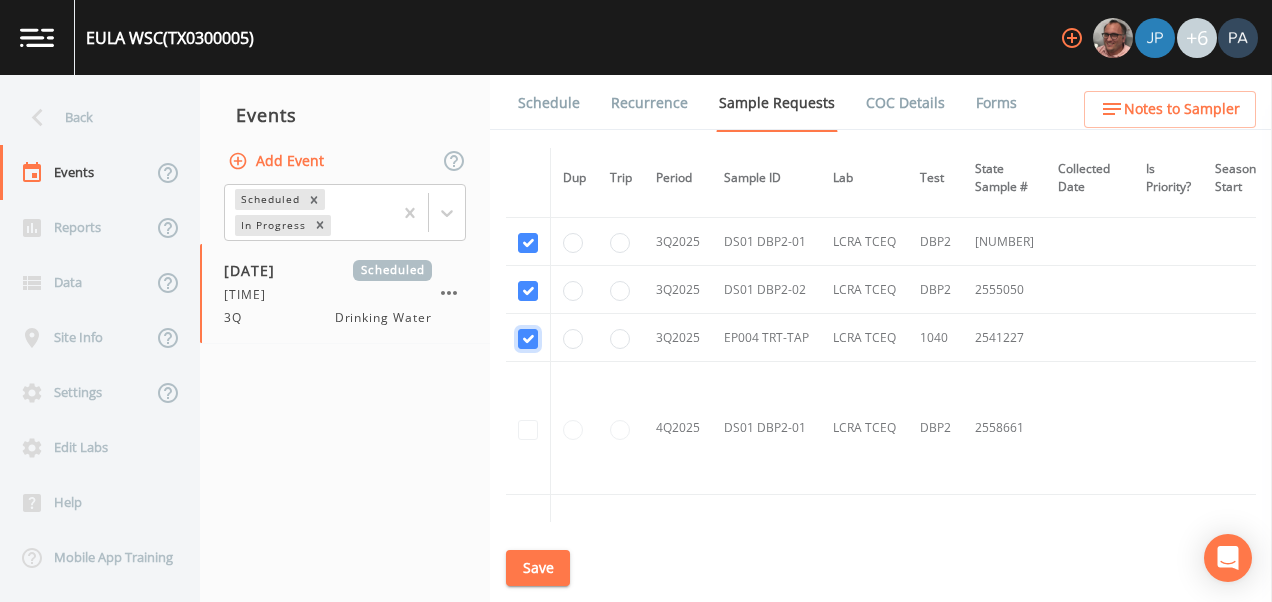 click at bounding box center [528, -1210] 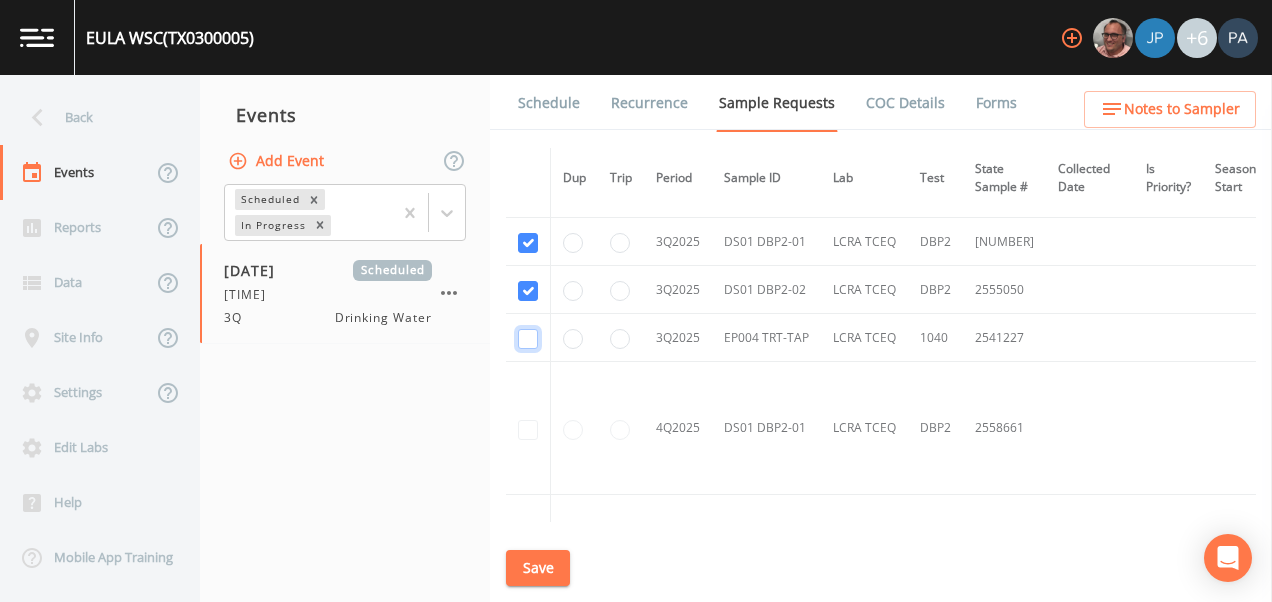 checkbox on "false" 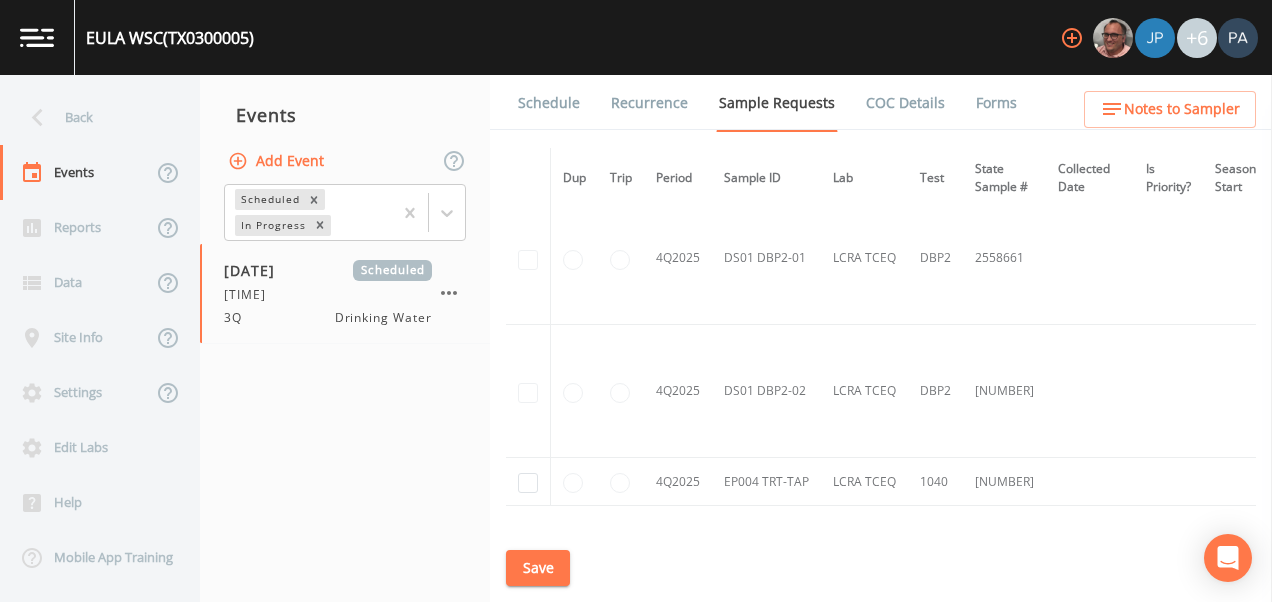 scroll, scrollTop: 1605, scrollLeft: 0, axis: vertical 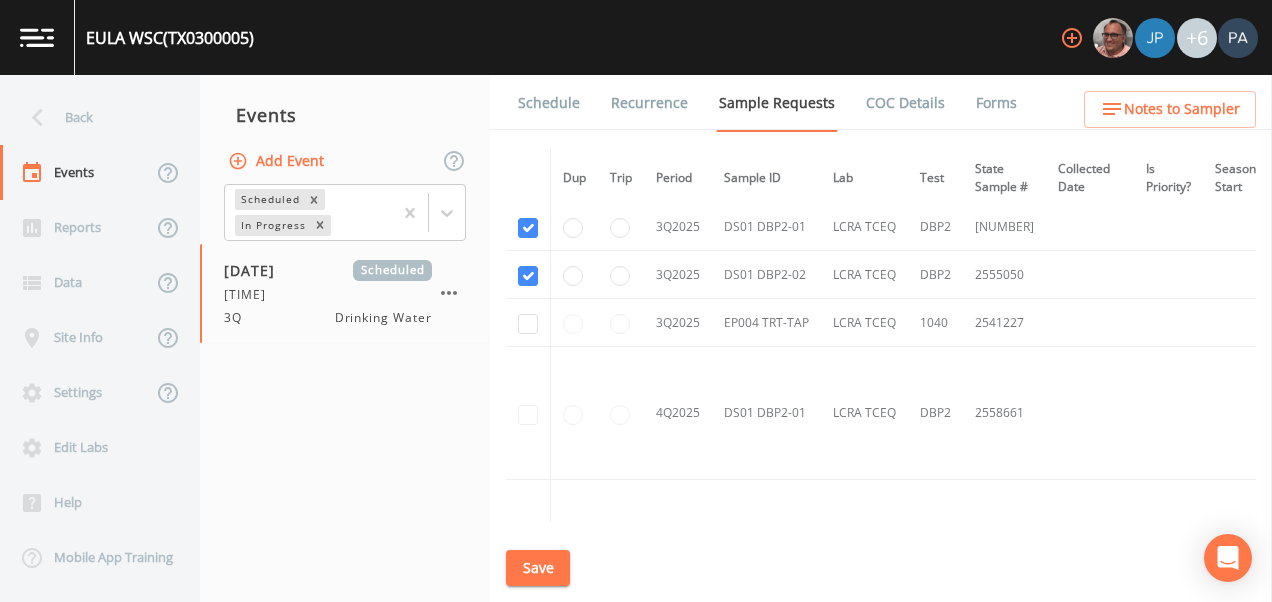 click at bounding box center [621, 323] 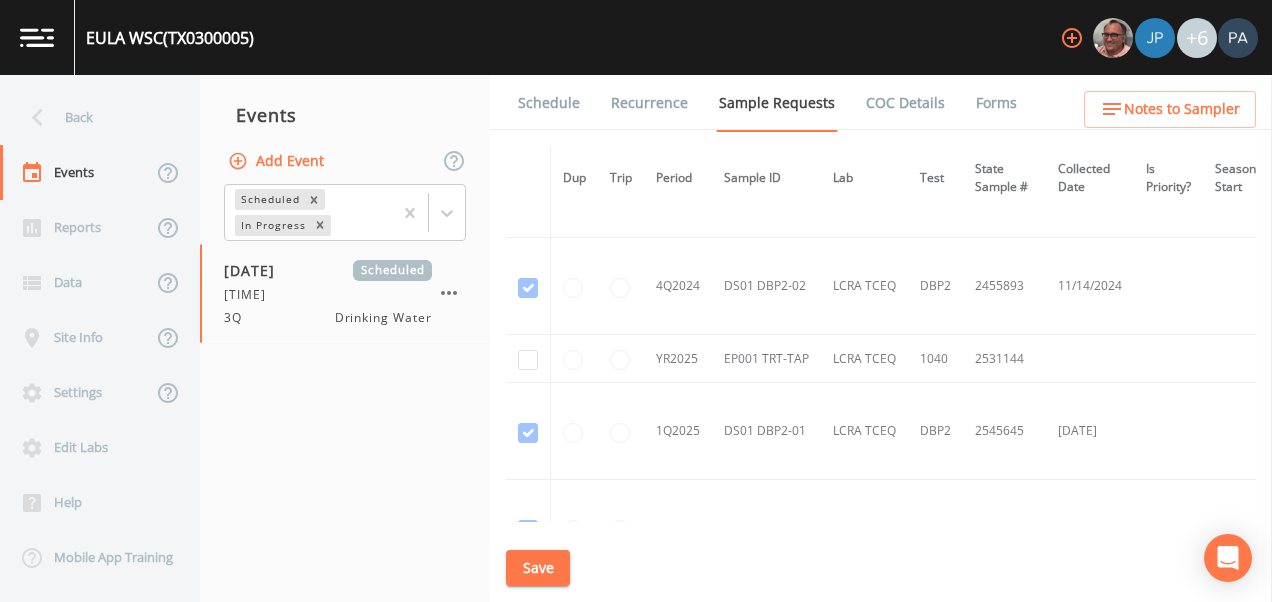 scroll, scrollTop: 905, scrollLeft: 0, axis: vertical 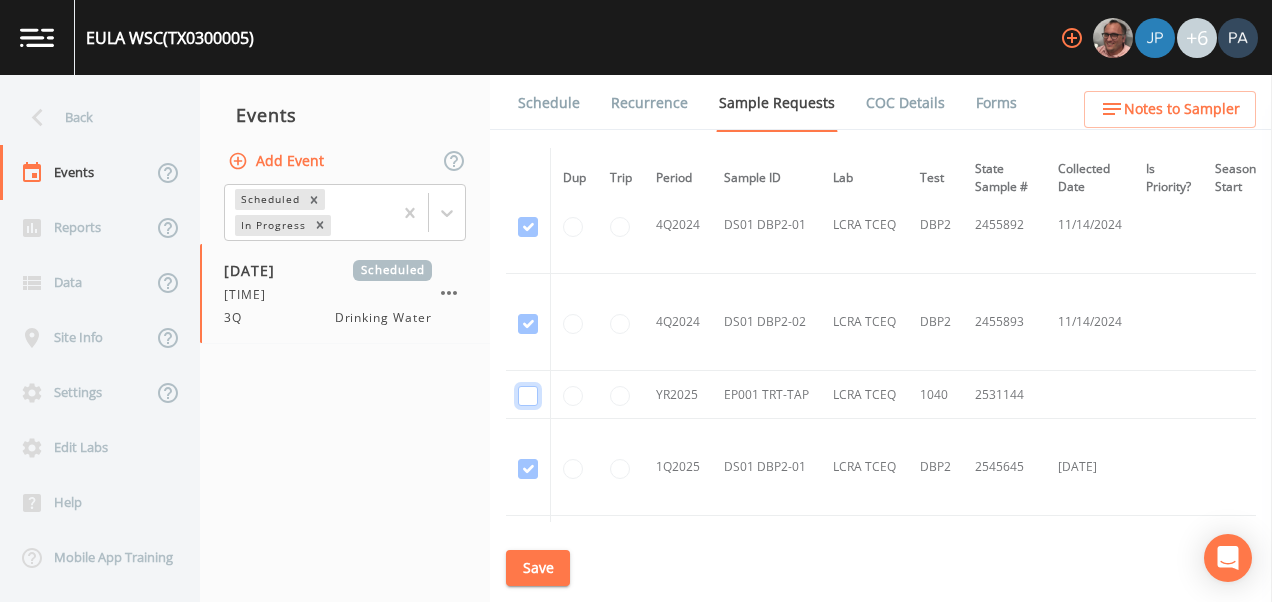 click at bounding box center [528, -646] 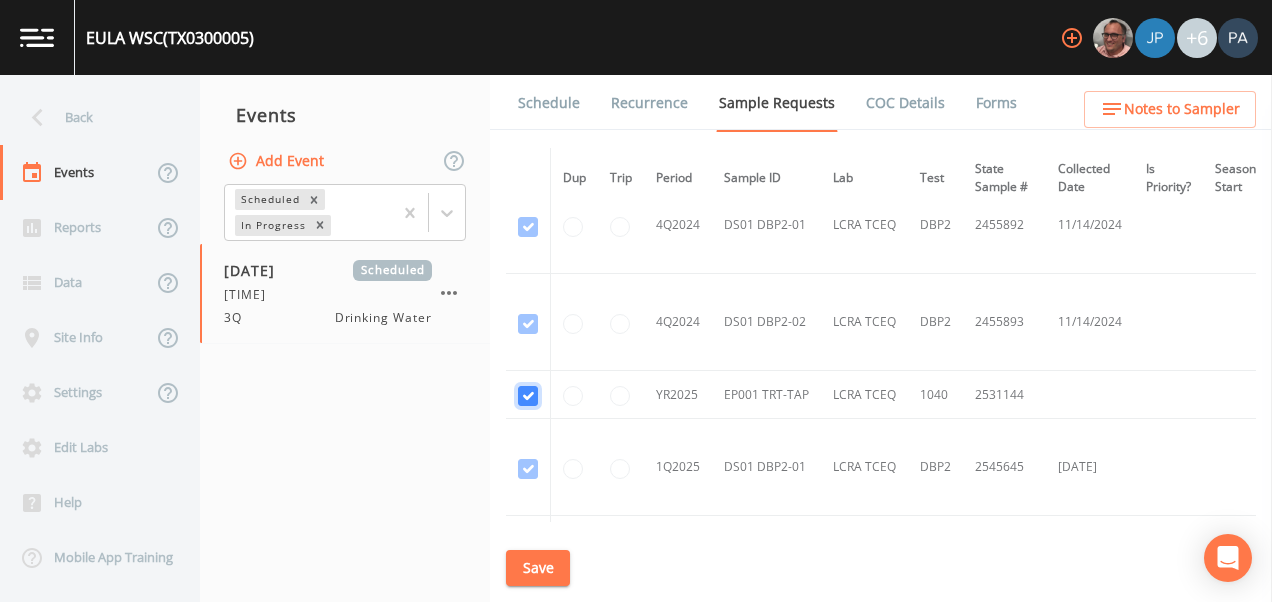 checkbox on "true" 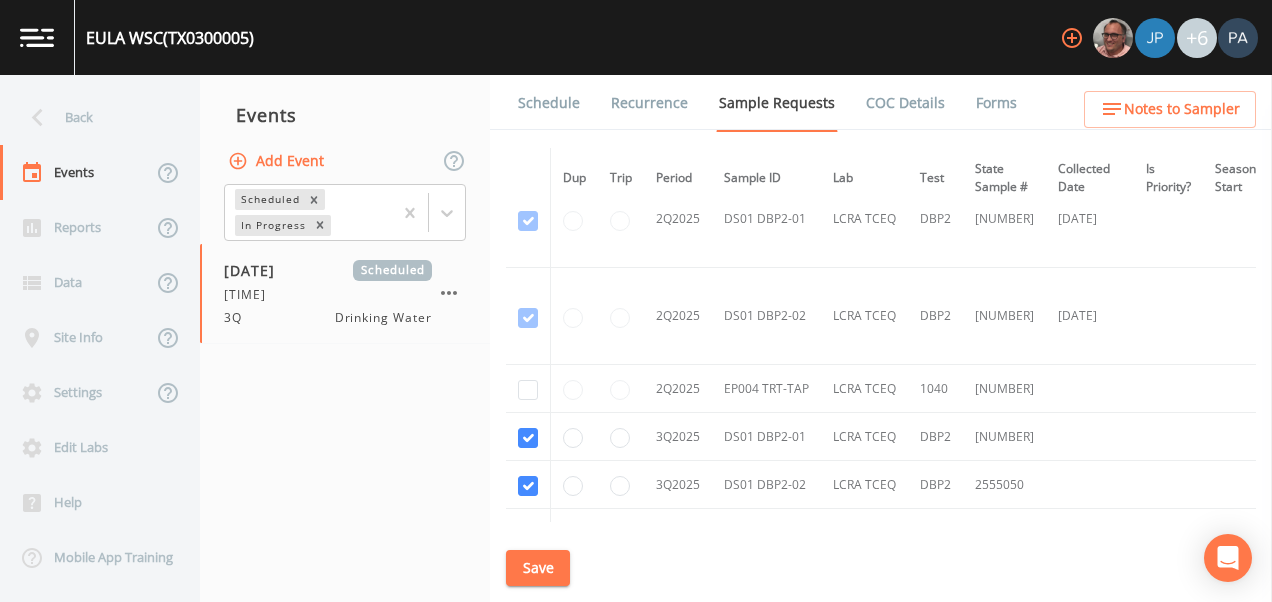 scroll, scrollTop: 1405, scrollLeft: 0, axis: vertical 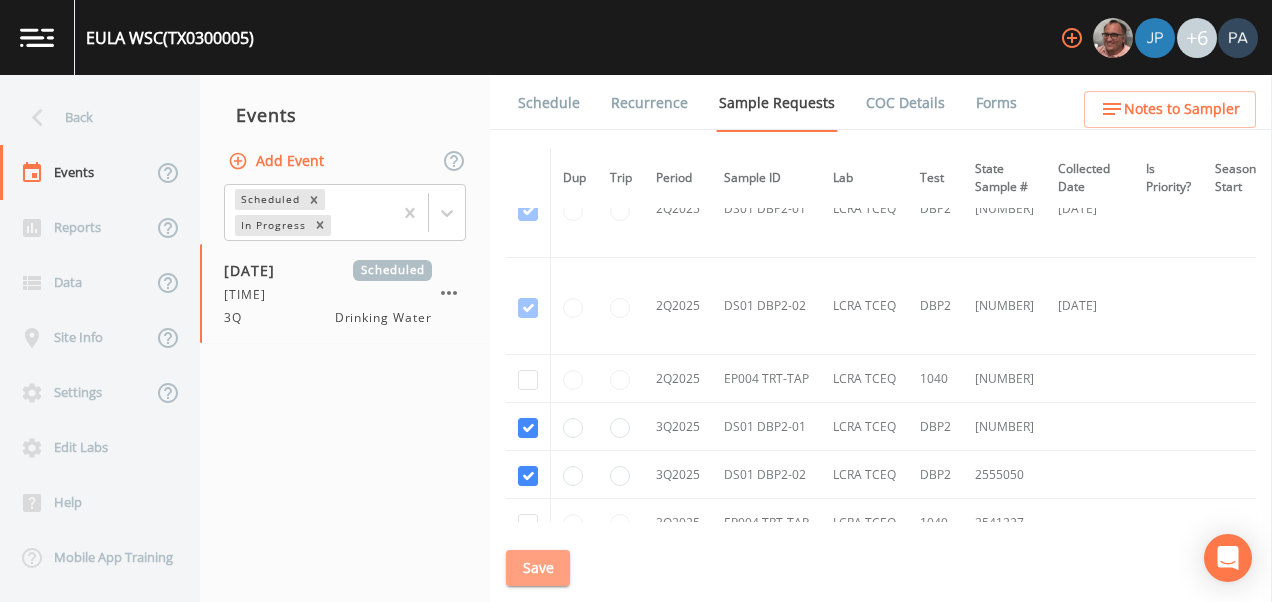 click on "Save" at bounding box center (538, 568) 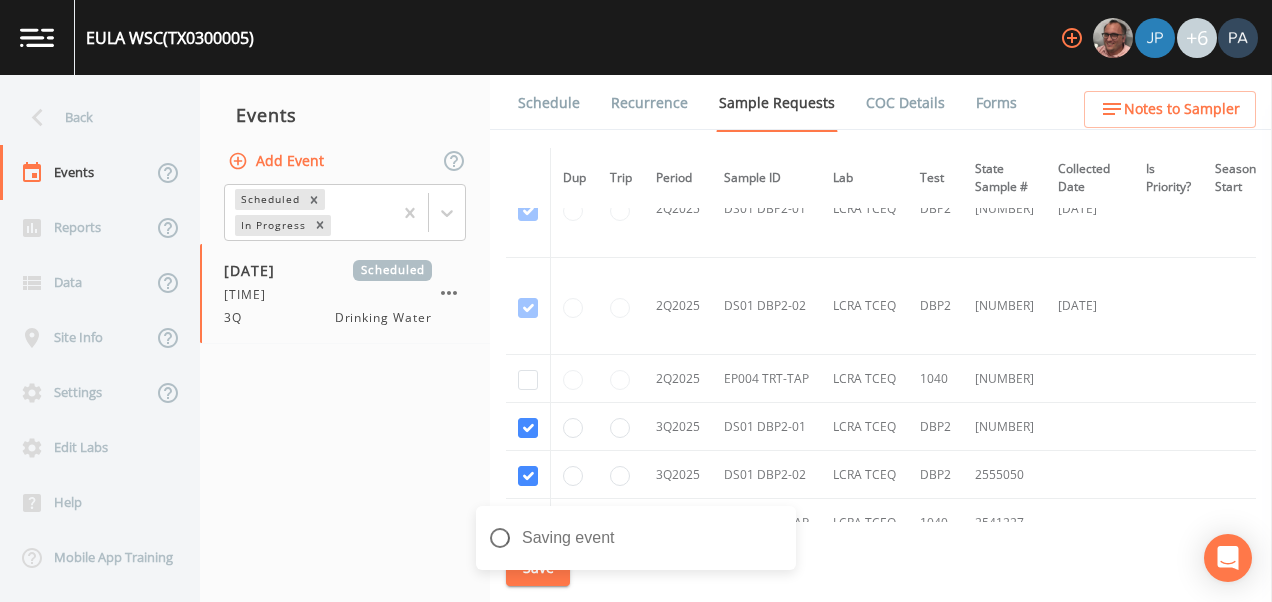 click on "Schedule" at bounding box center [549, 103] 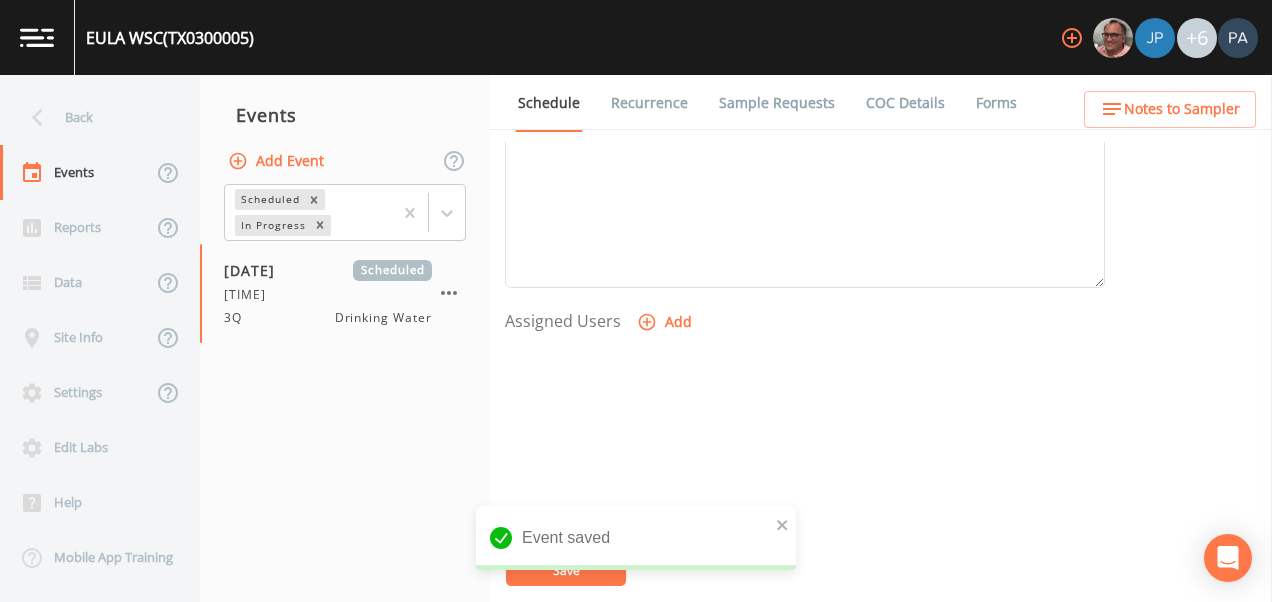 scroll, scrollTop: 808, scrollLeft: 0, axis: vertical 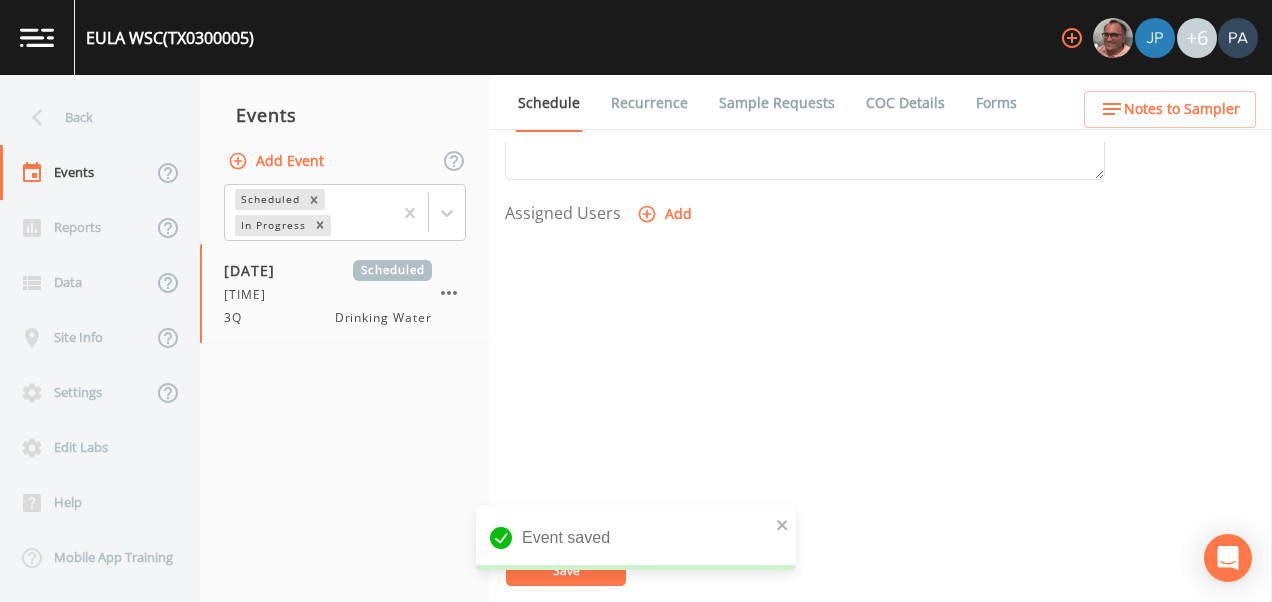 click on "Add" at bounding box center [666, 214] 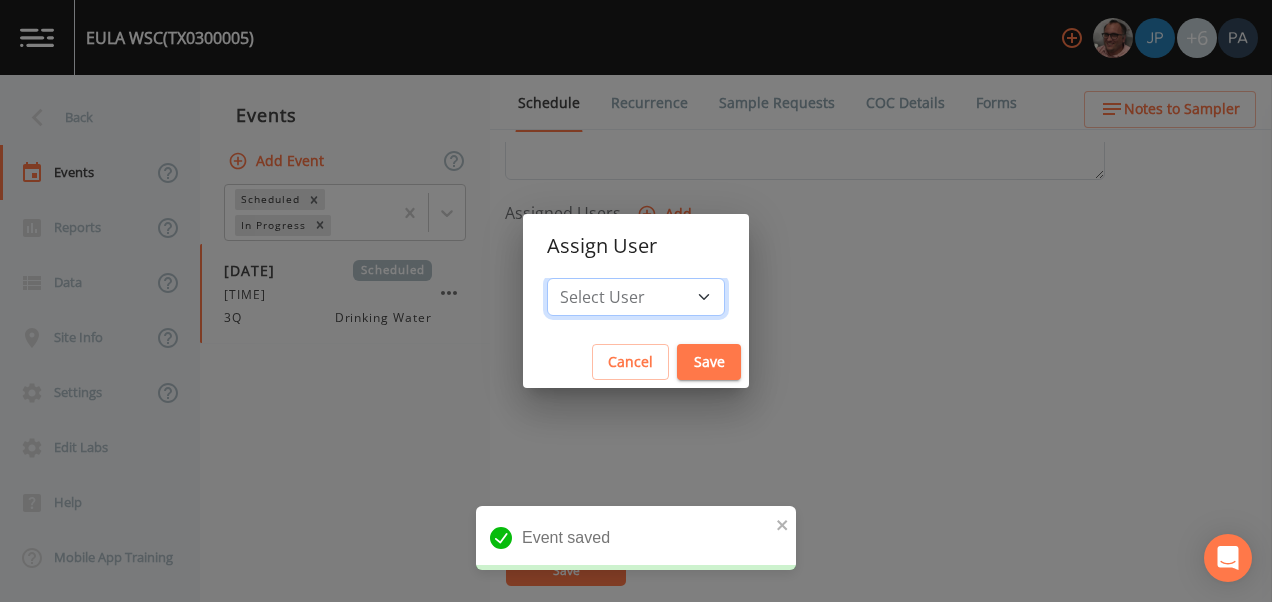 click on "Select User Mike [LAST] Joshua gere [FIRST] [LAST] David [LAST] Paul [LAST] Zachary [LAST] Stafford [LAST] Paul [LAST] Dillon [LAST] Carter [FIRST] [LAST] Charles [LAST]" at bounding box center (636, 297) 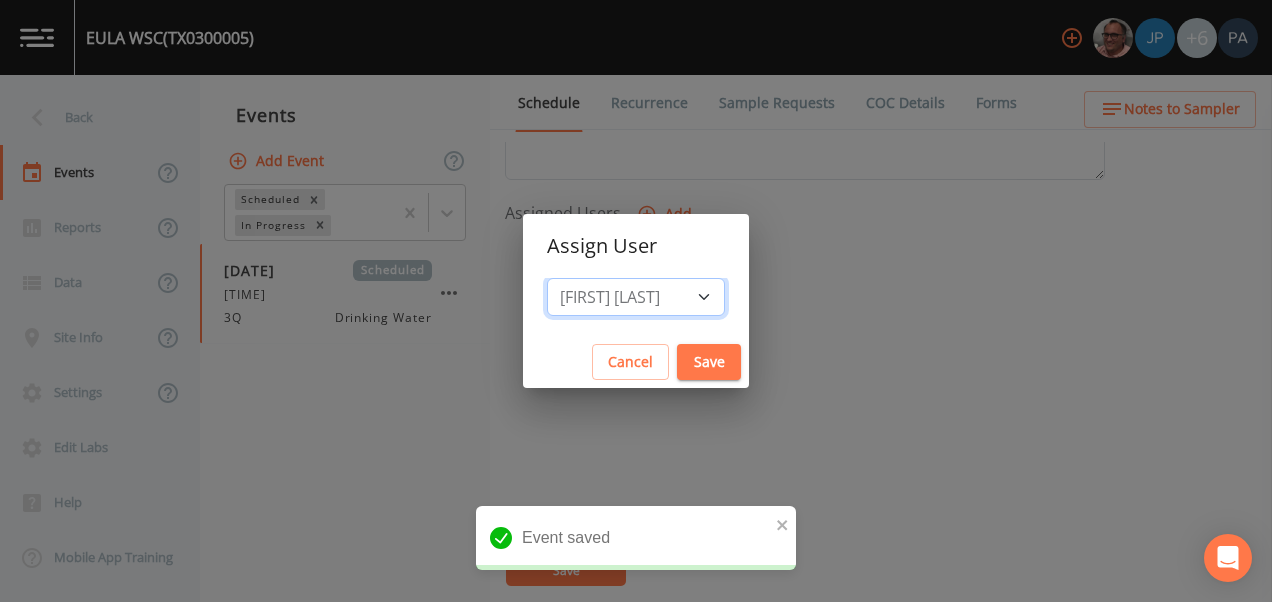 click on "Select User Mike [LAST] Joshua gere [FIRST] [LAST] David [LAST] Paul [LAST] Zachary [LAST] Stafford [LAST] Paul [LAST] Dillon [LAST] Carter [FIRST] [LAST] Charles [LAST]" at bounding box center (636, 297) 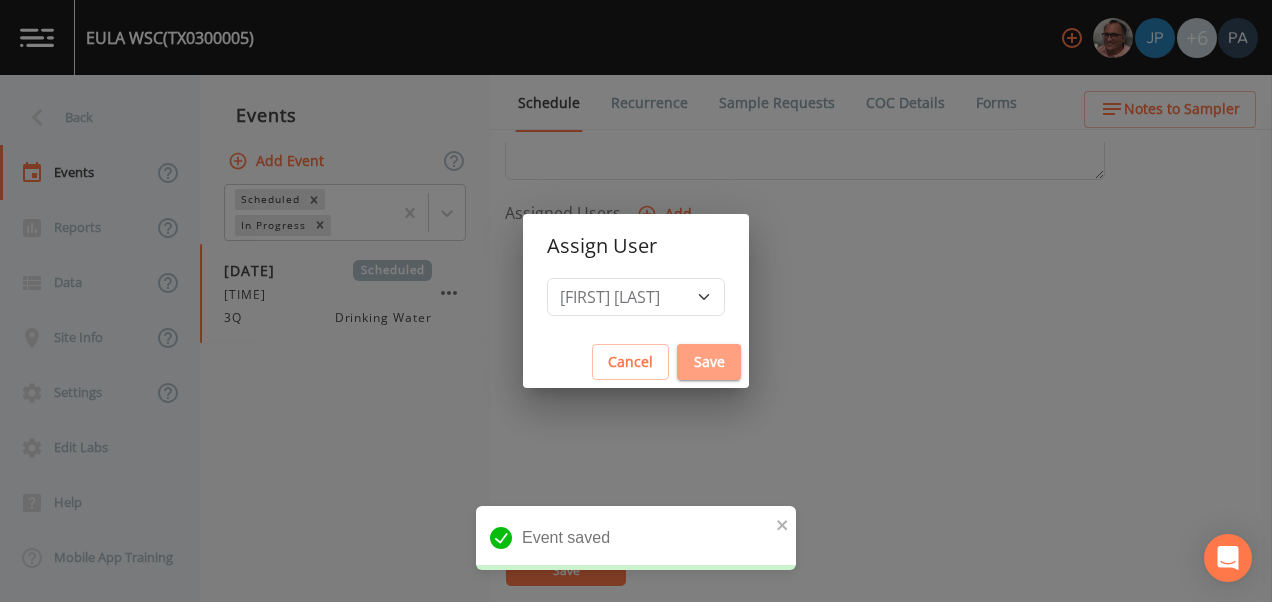 click on "Save" at bounding box center [709, 362] 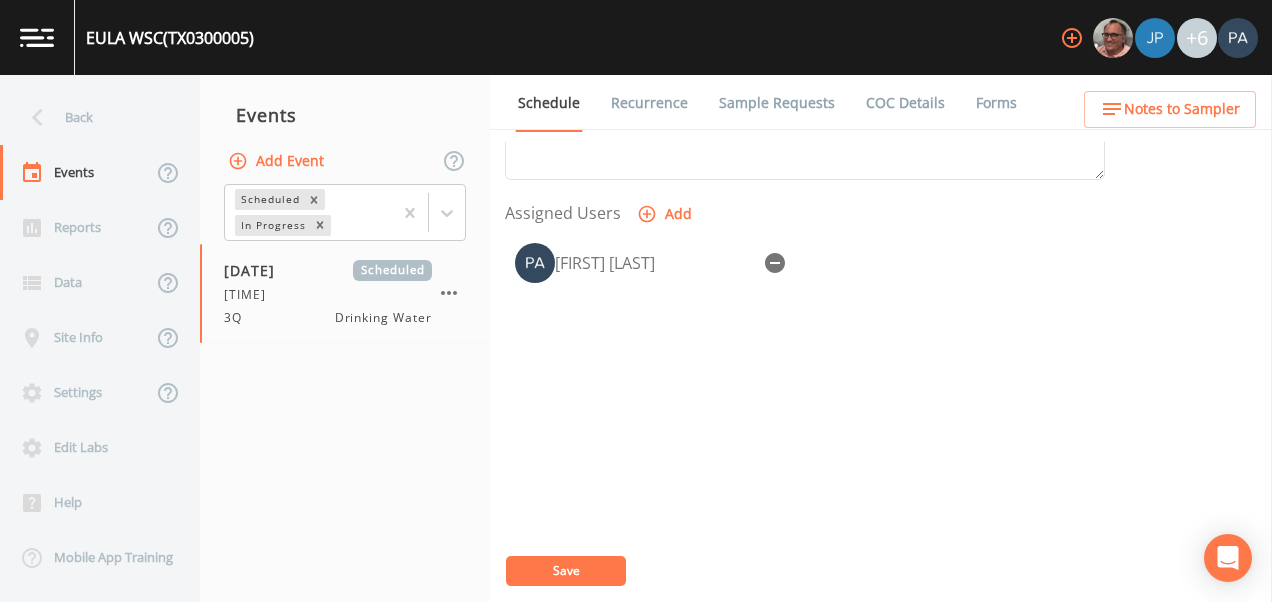 click on "Save" at bounding box center [566, 571] 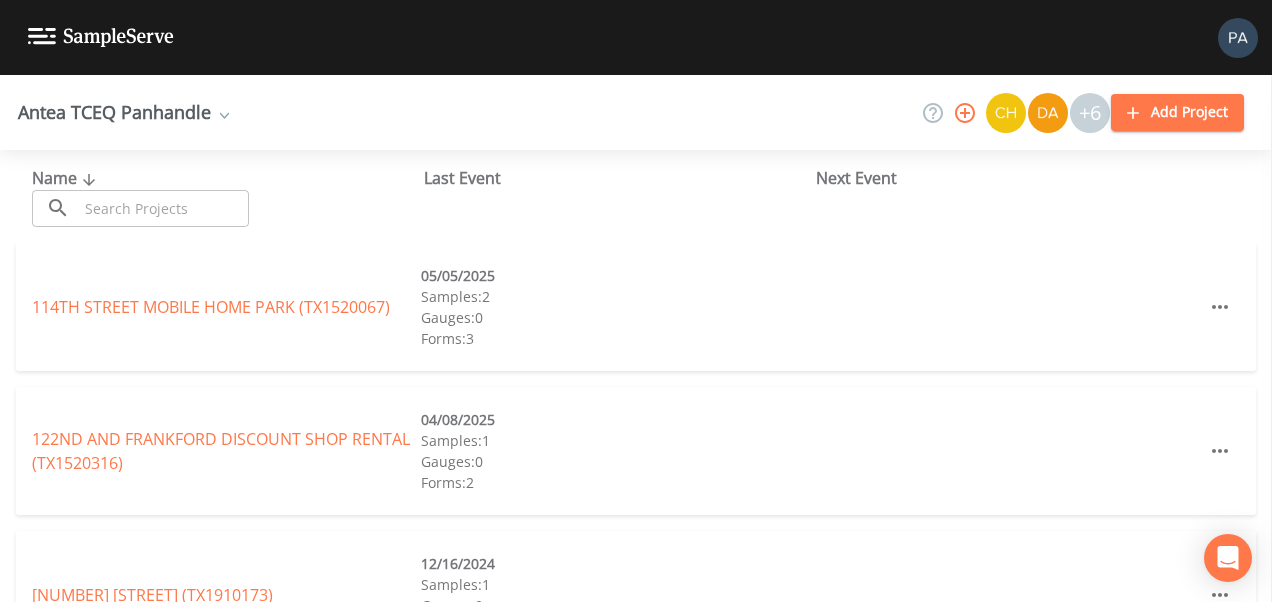 click at bounding box center (163, 208) 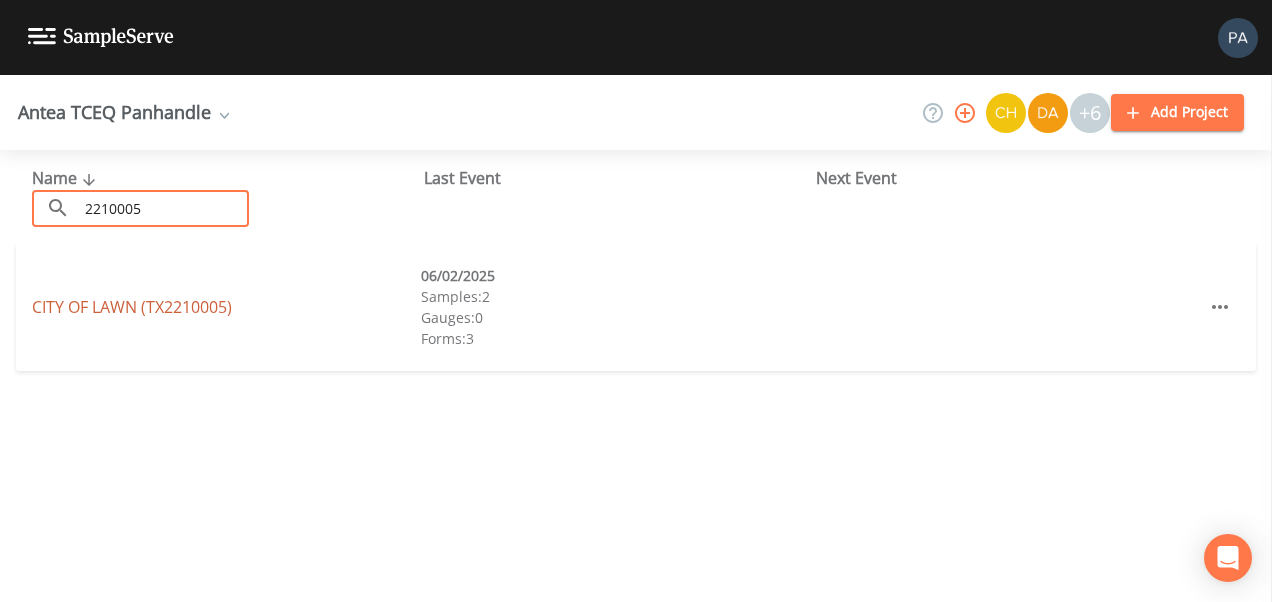 type on "2210005" 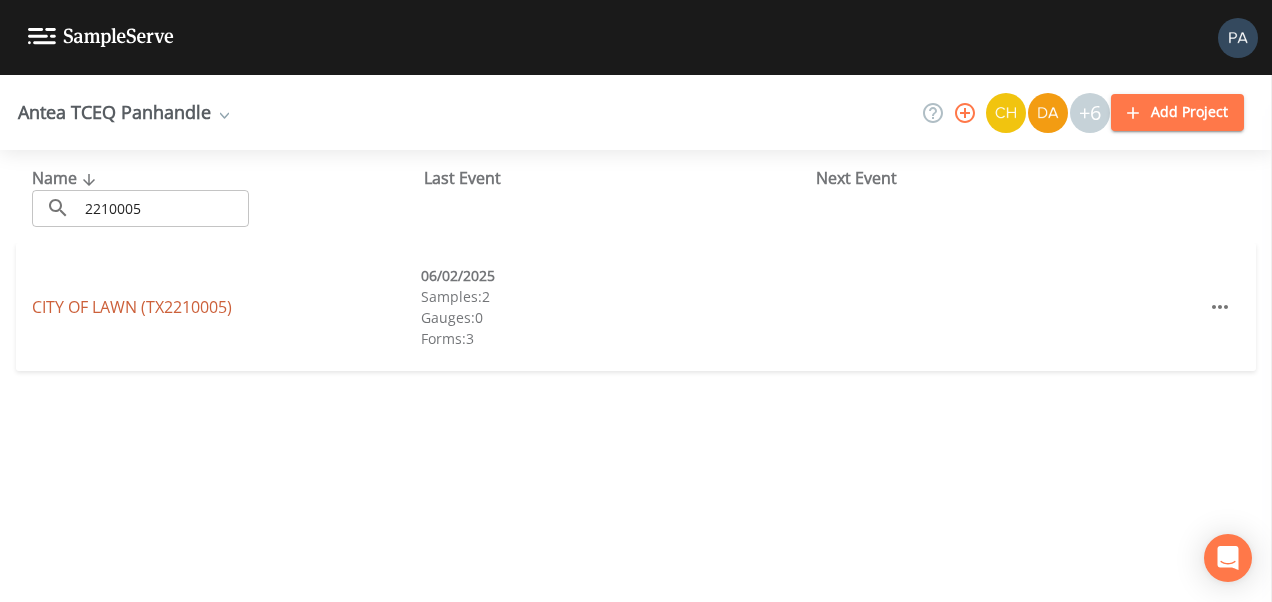 click on "CITY OF LAWN (TX2210005)" at bounding box center (132, 307) 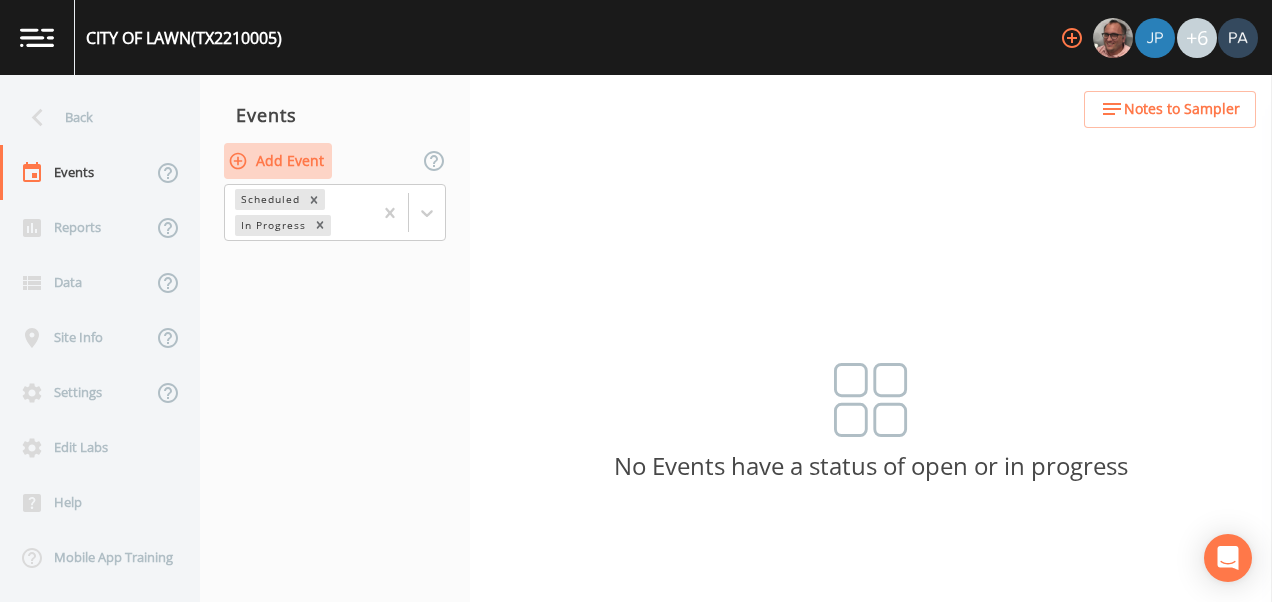 click on "Add Event" at bounding box center [278, 161] 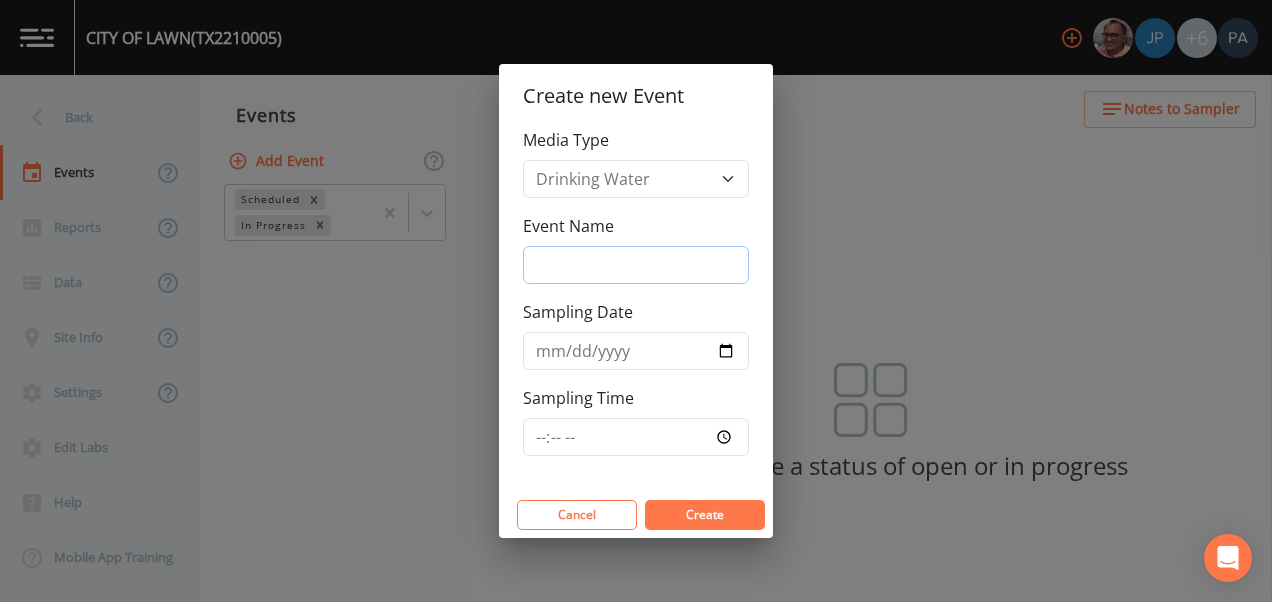 click on "Event Name" at bounding box center [636, 265] 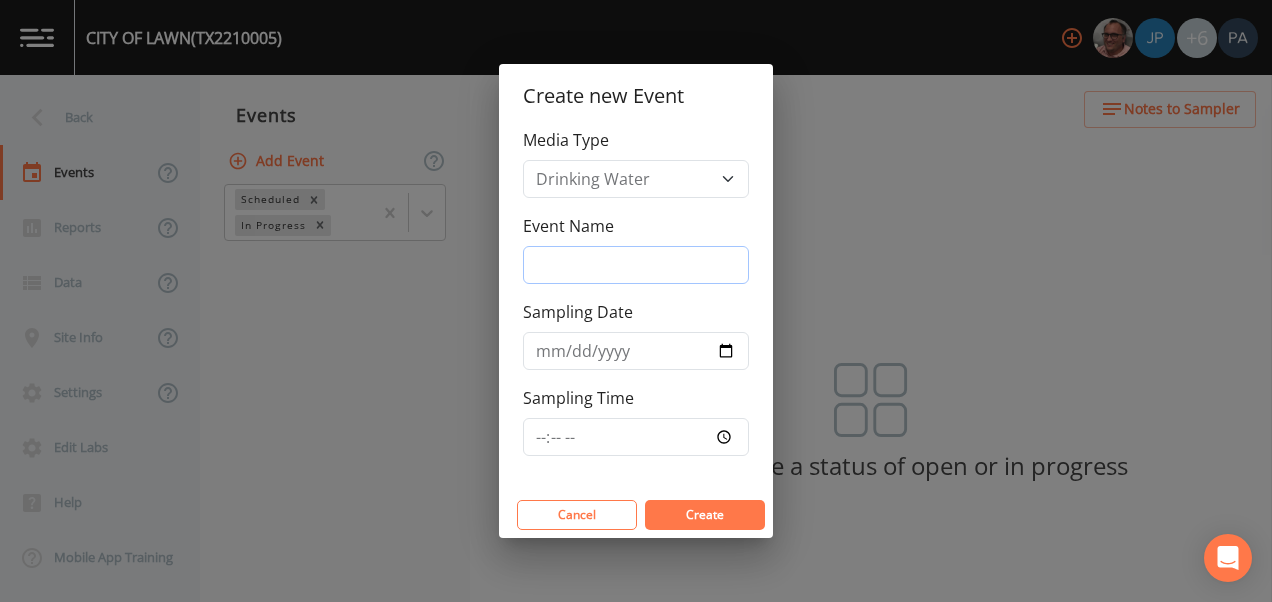 type on "3Q" 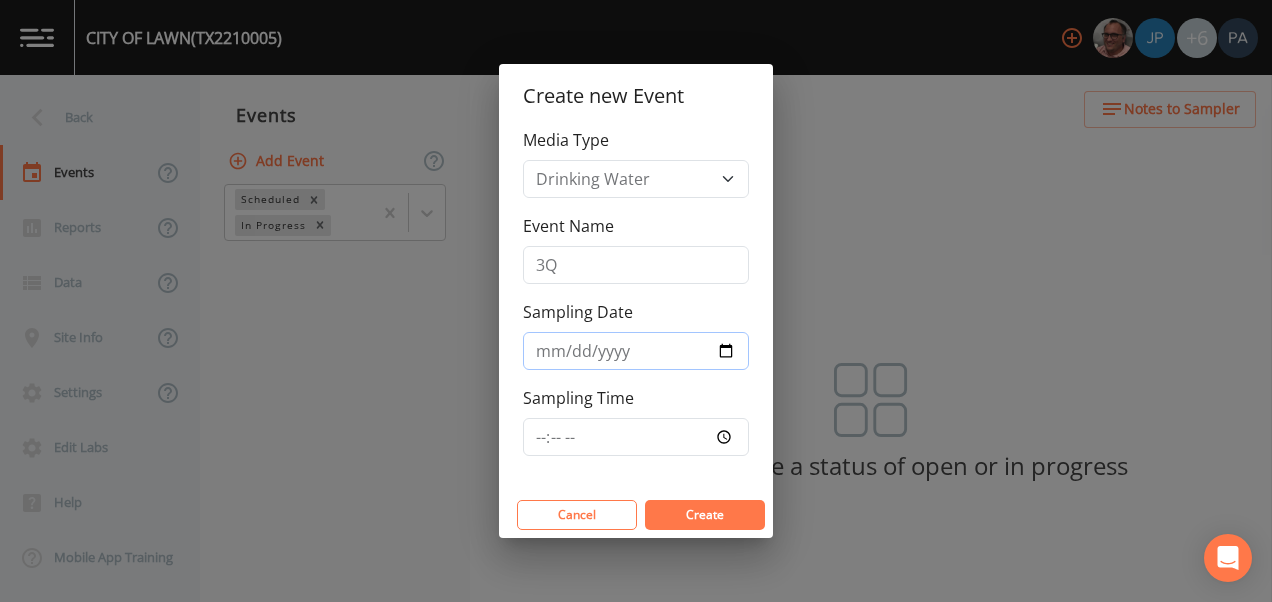 click on "[DATE]" at bounding box center [636, 351] 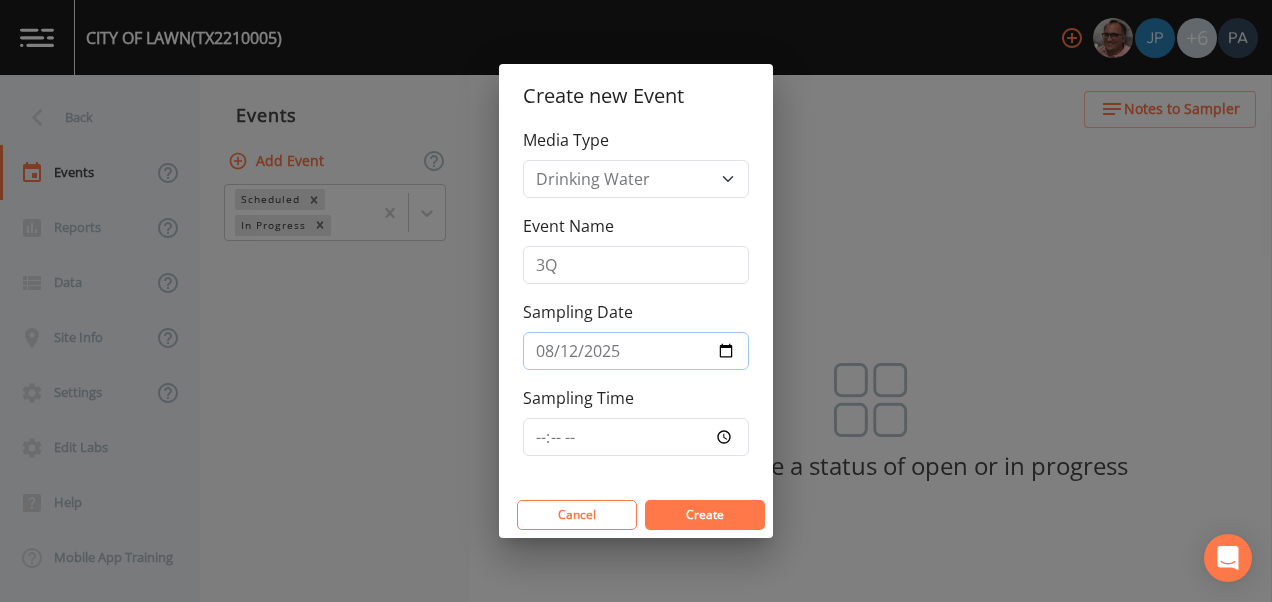 type on "2025-08-12" 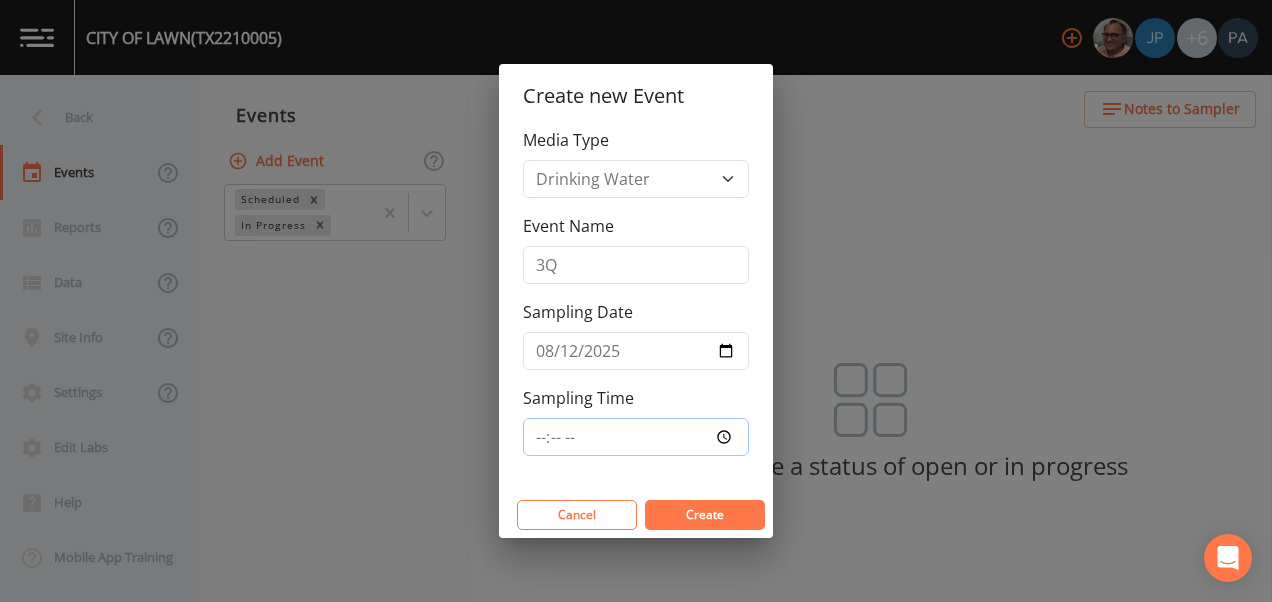 click on "Sampling Time" at bounding box center (636, 437) 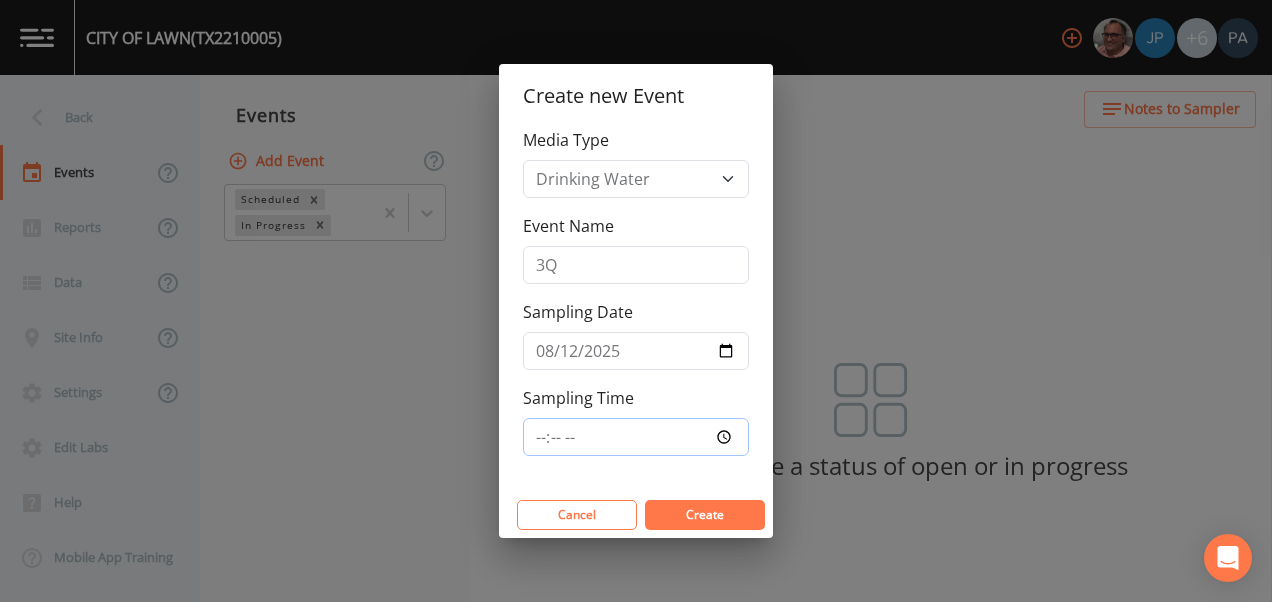 type on "13:00" 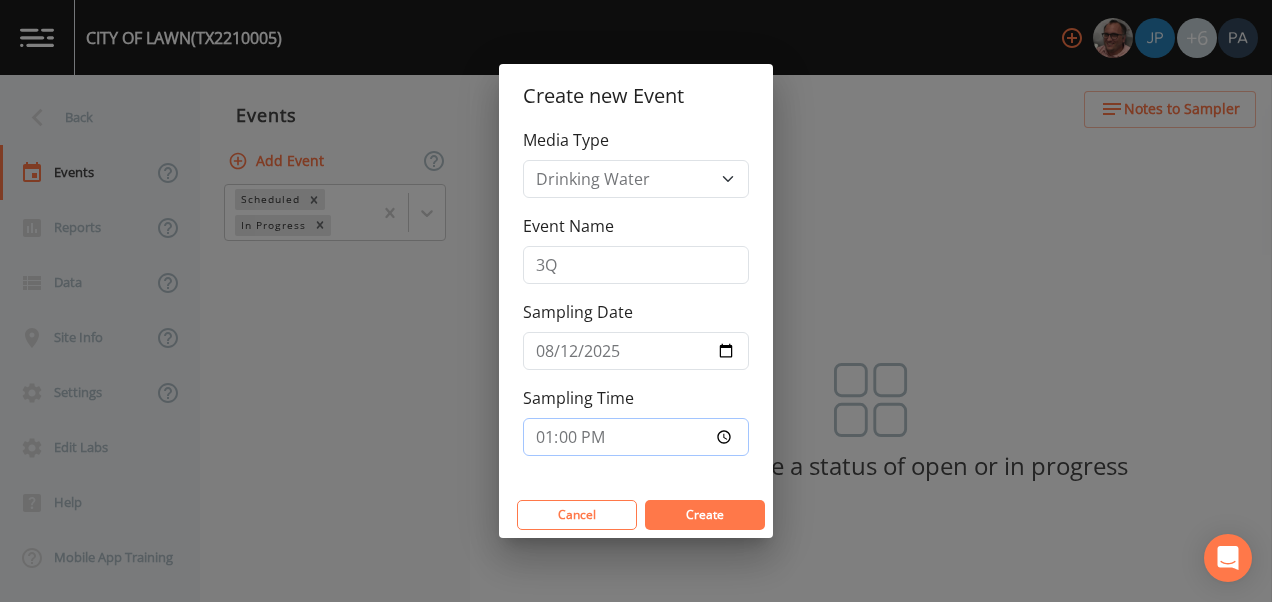 click on "Create" at bounding box center (705, 515) 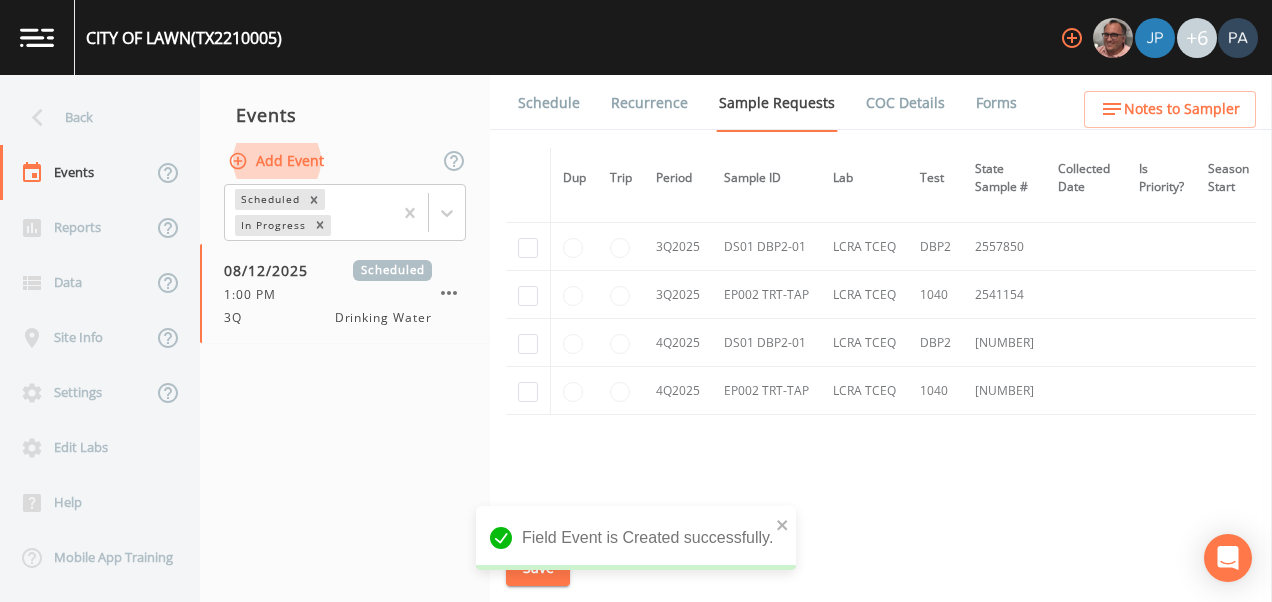 scroll, scrollTop: 1342, scrollLeft: 0, axis: vertical 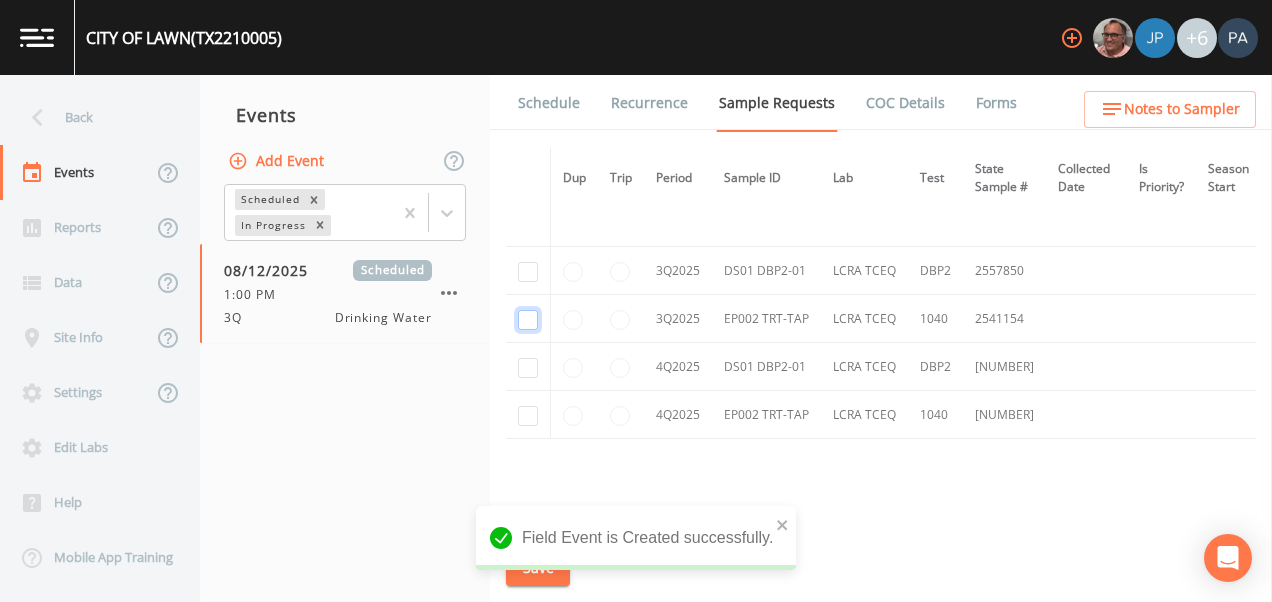 click at bounding box center (528, -959) 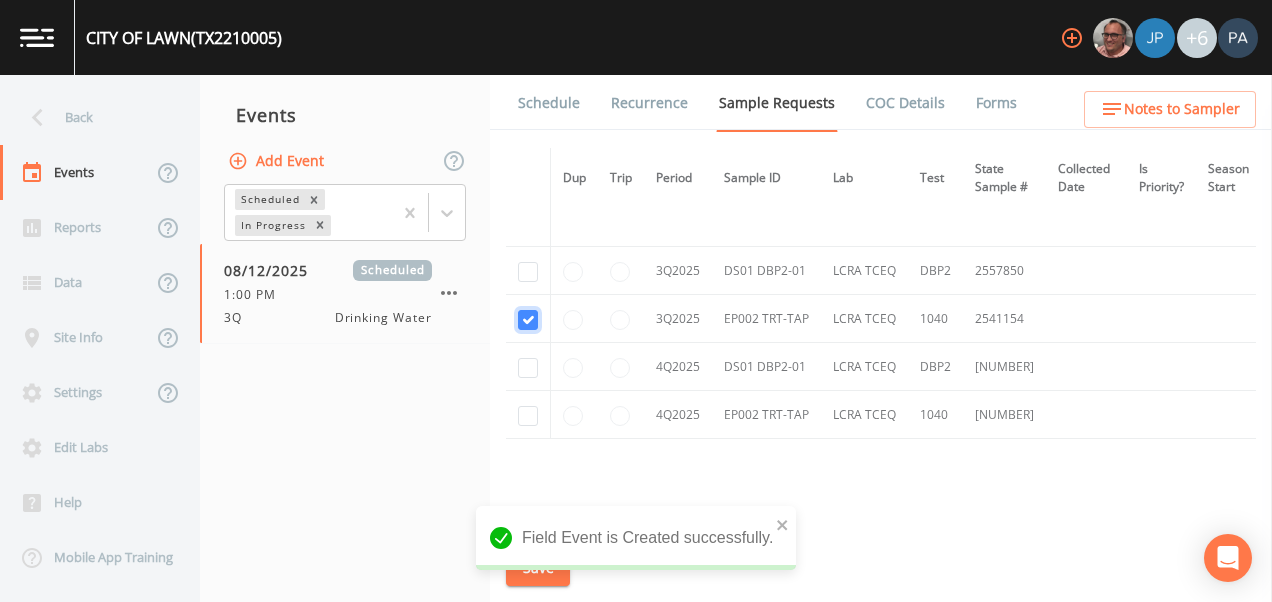 checkbox on "true" 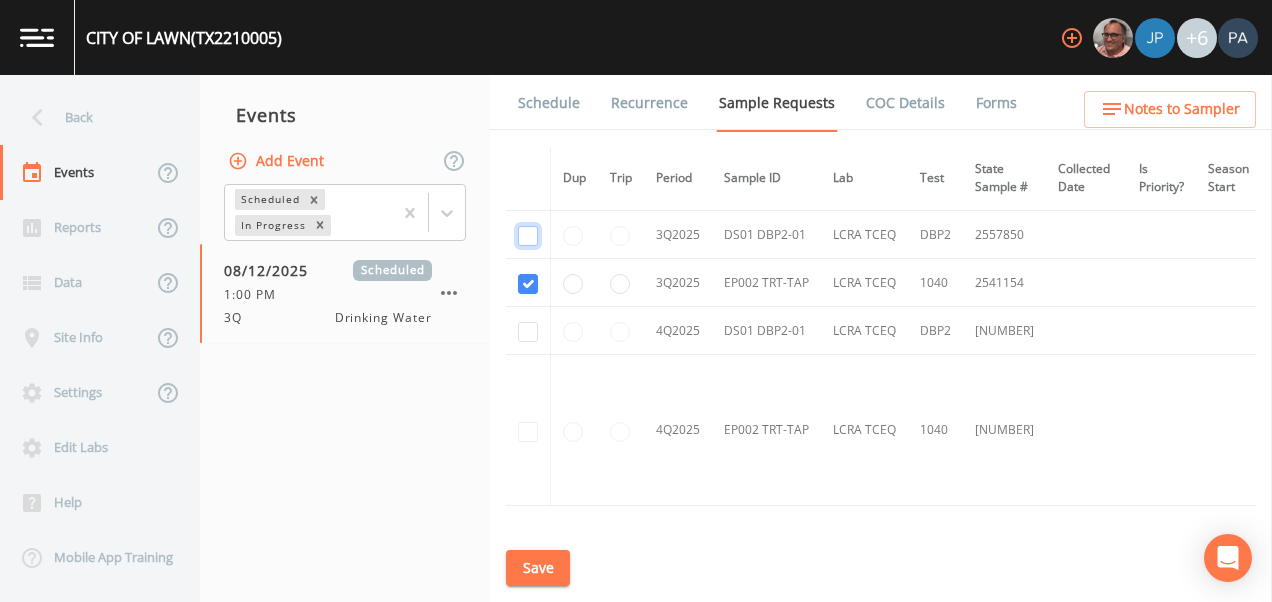 click at bounding box center [528, -903] 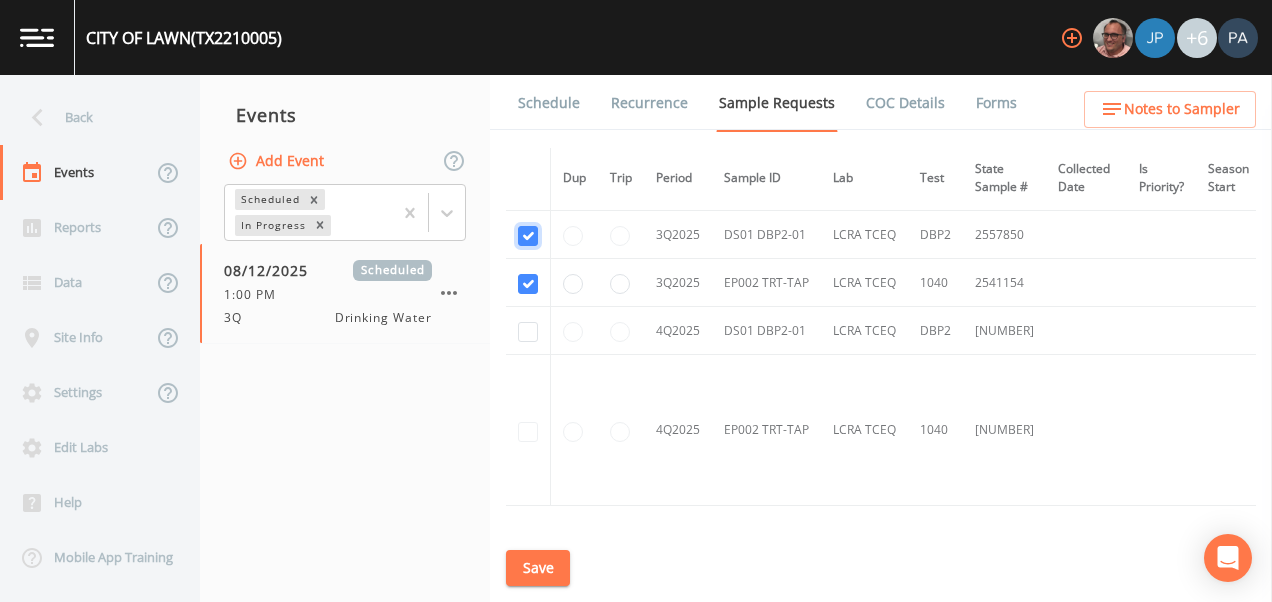 checkbox on "true" 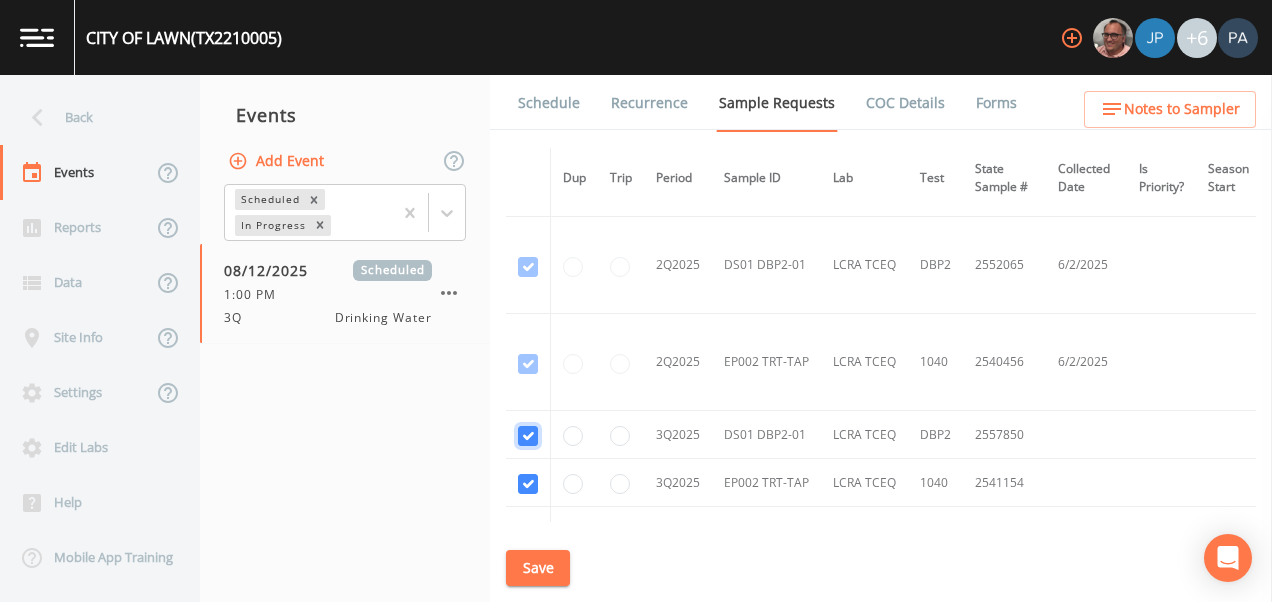 scroll, scrollTop: 1062, scrollLeft: 0, axis: vertical 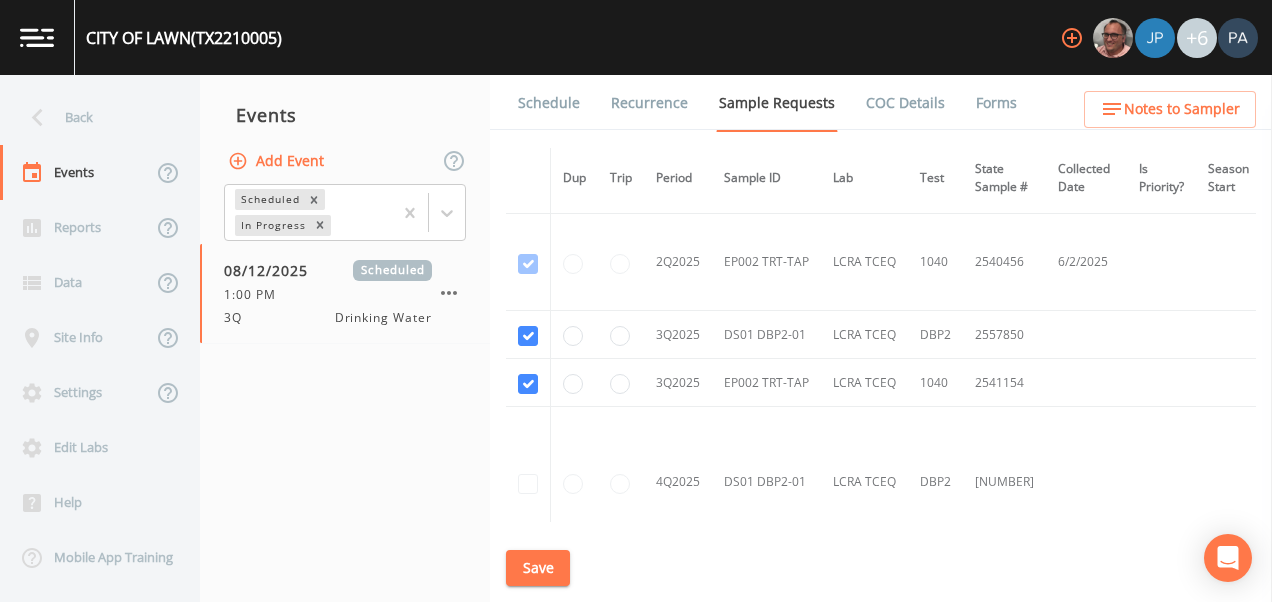 click on "Save" at bounding box center [538, 568] 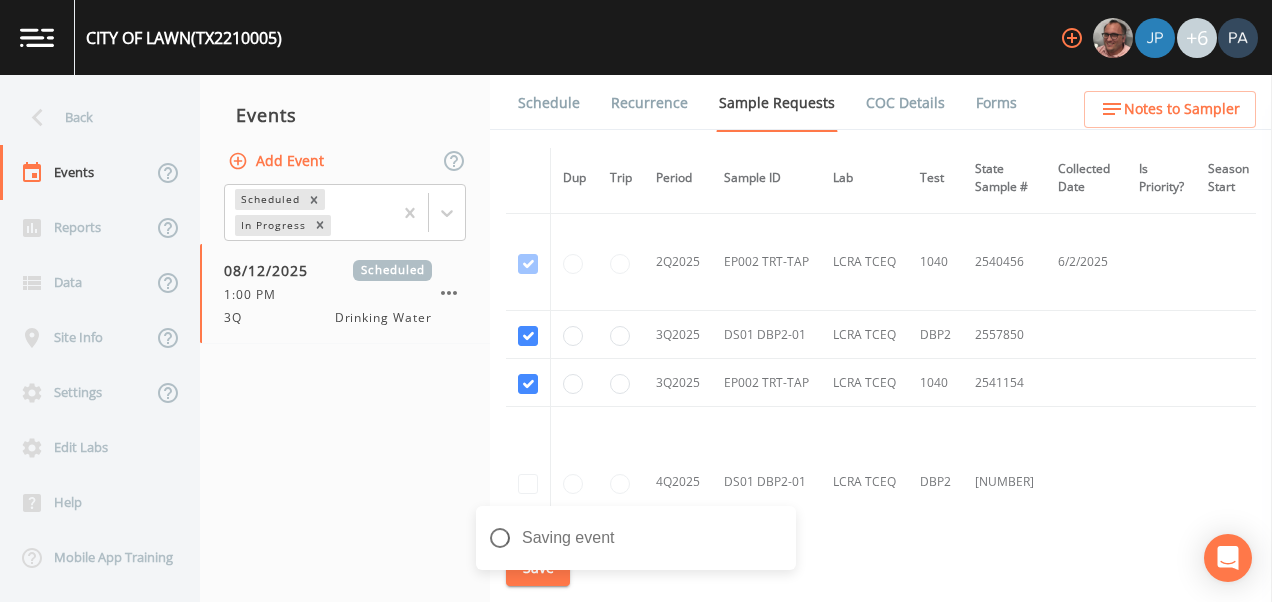 click on "Schedule" at bounding box center [549, 103] 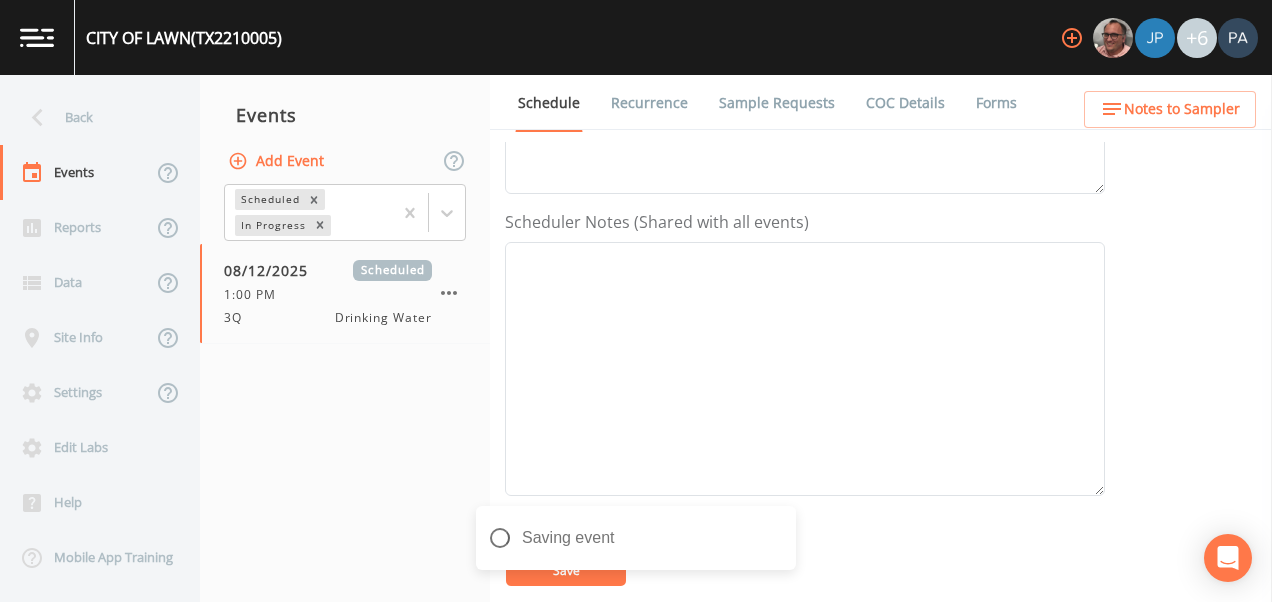 scroll, scrollTop: 700, scrollLeft: 0, axis: vertical 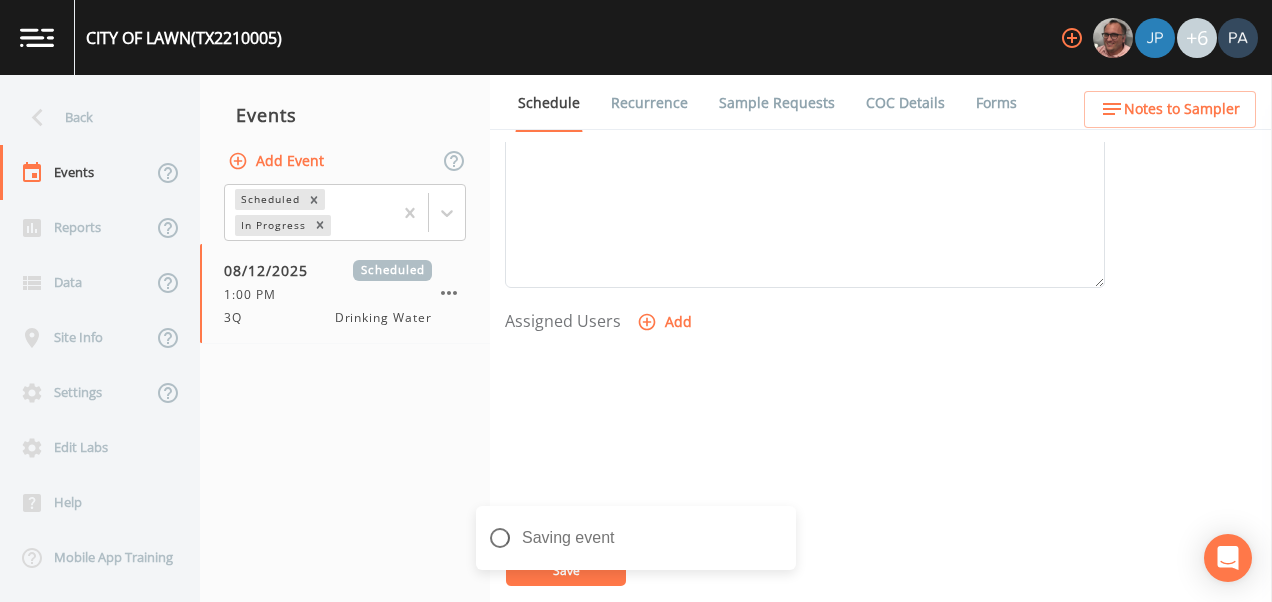 click on "Add" at bounding box center (666, 322) 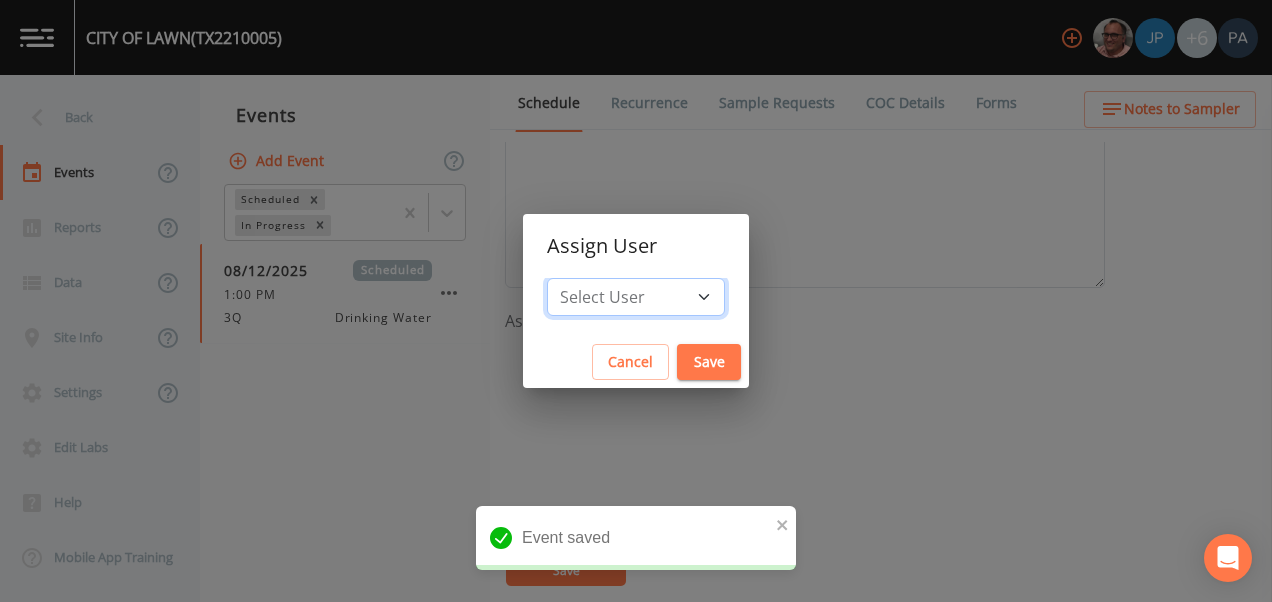 click on "Select User Mike [LAST] Joshua gere [FIRST] [LAST] David [LAST] Paul [LAST] Zachary [LAST] Stafford [LAST] Paul [LAST] Dillon [LAST] Carter [FIRST] [LAST] Charles [LAST]" at bounding box center [636, 297] 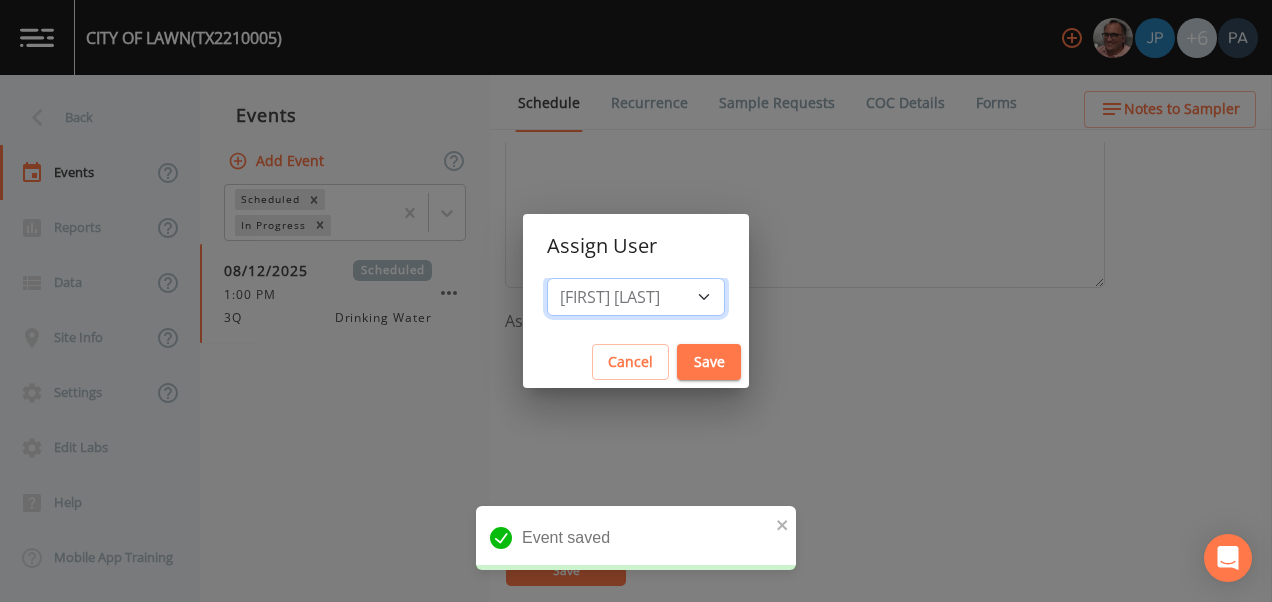 click on "Select User Mike [LAST] Joshua gere [FIRST] [LAST] David [LAST] Paul [LAST] Zachary [LAST] Stafford [LAST] Paul [LAST] Dillon [LAST] Carter [FIRST] [LAST] Charles [LAST]" at bounding box center (636, 297) 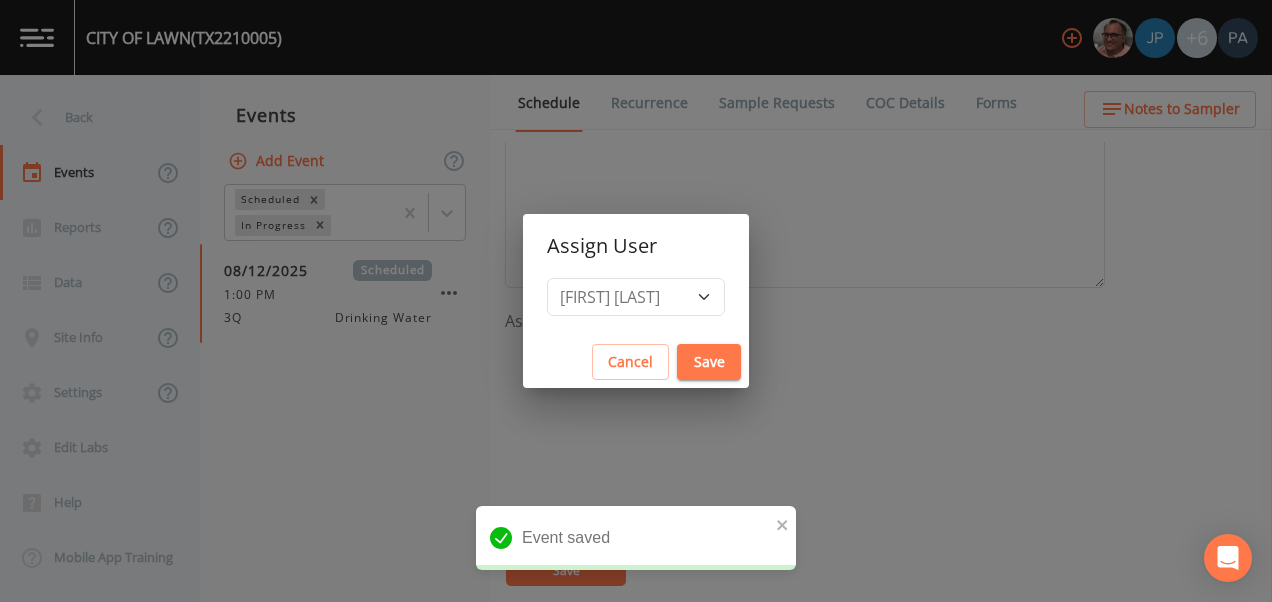 click on "Save" at bounding box center [709, 362] 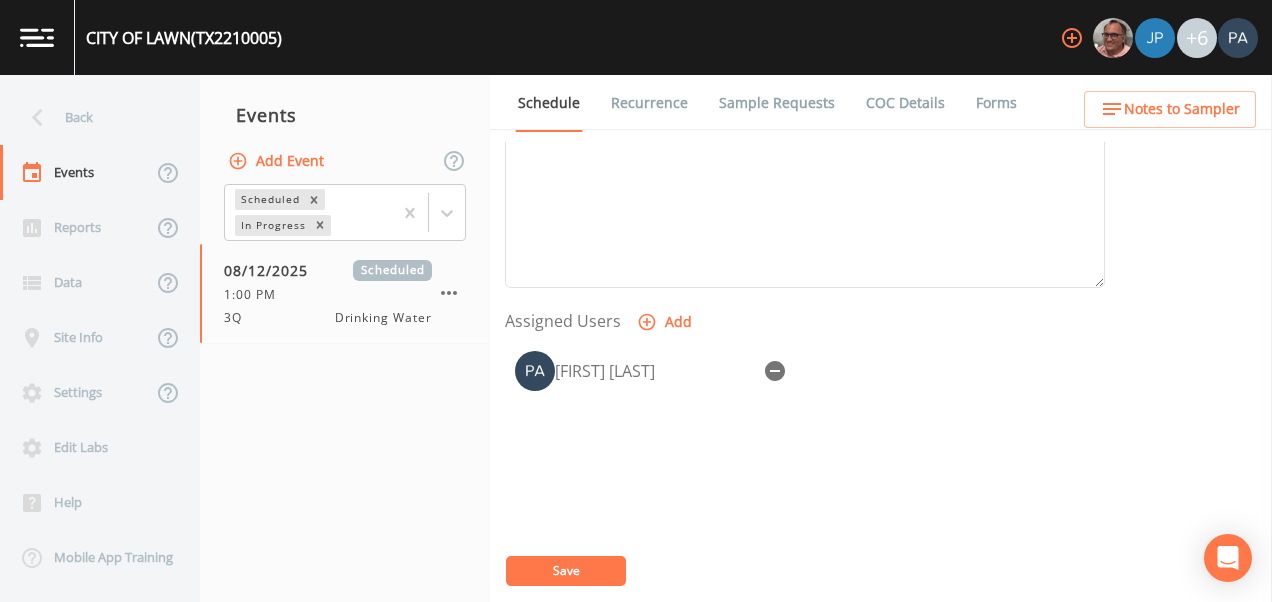 click on "CITY OF LAWN (TX2210005) +6 Back Events Reports Data Site Info Settings Edit Labs Help Mobile App Training Events Add Event Scheduled In Progress 08/12/2025 Scheduled 1:00 PM 3Q Drinking Water Schedule Recurrence Sample Requests COC Details Forms Event Name 3Q Target Sampling Date 2025-08-12 Time (Optional) 13:00:00 Event Notes Scheduler Notes (Shared with all events) Assigned Users Add [FIRST] [LAST] Save Notes to Sampler Event saved" at bounding box center (636, 301) 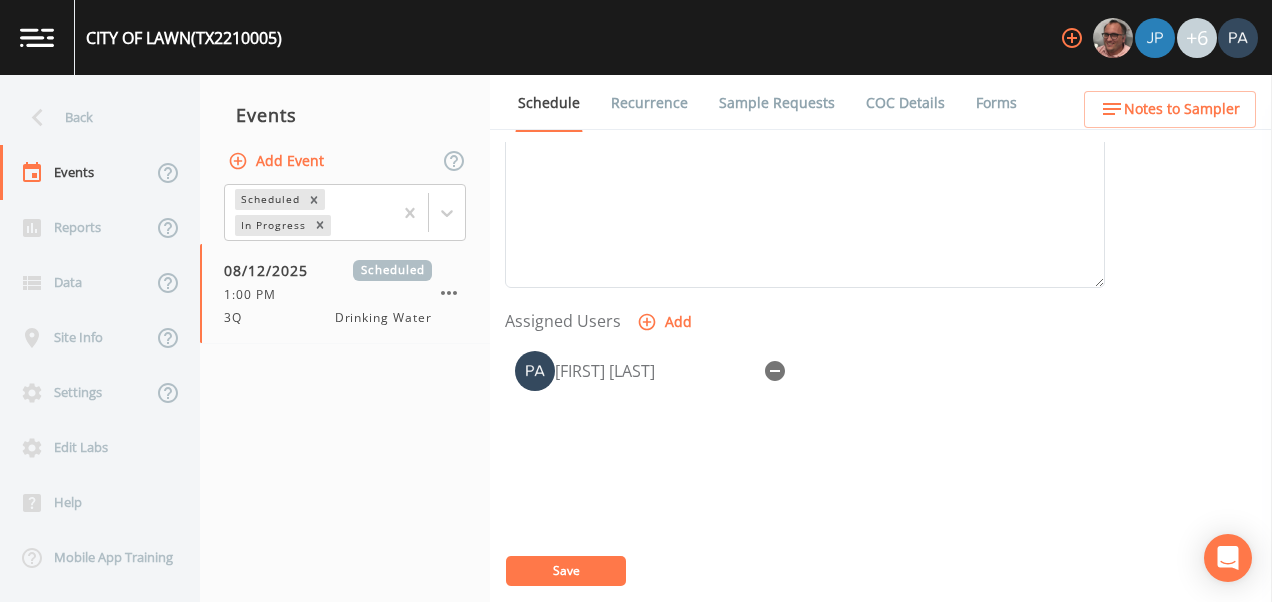 click on "Save" at bounding box center [566, 571] 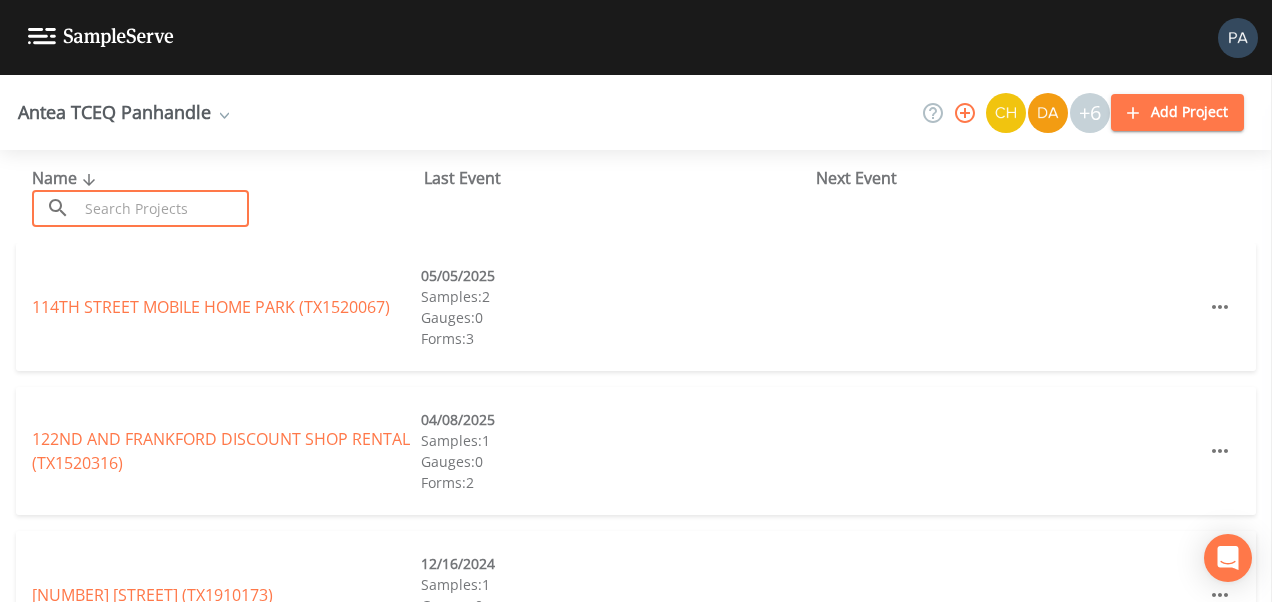 click at bounding box center [163, 208] 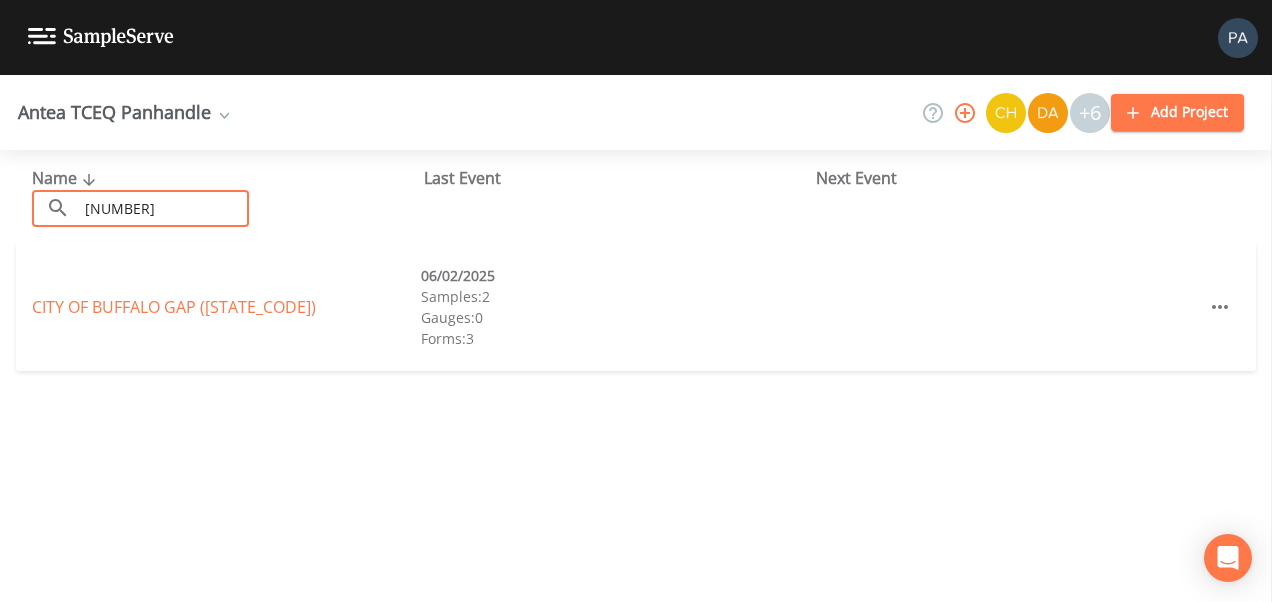 type on "[NUMBER]" 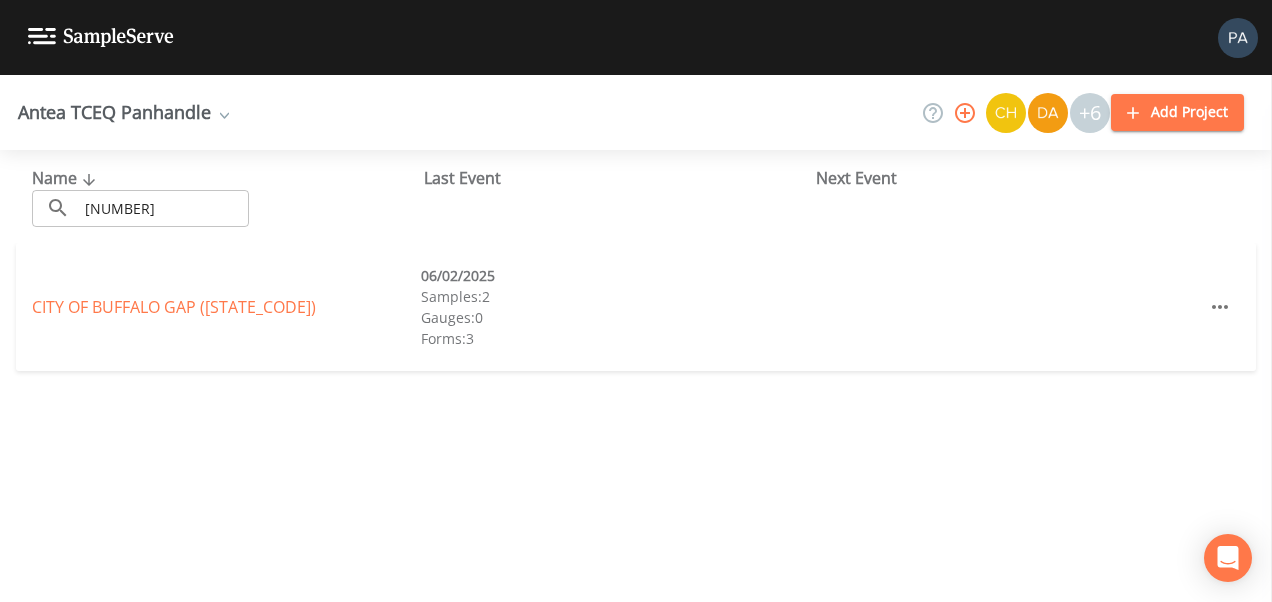 click on "CITY OF BUFFALO GAP (TX2210003) 06/02/2025 Samples: 2 Gauges: 0 Forms: 3" at bounding box center (636, 307) 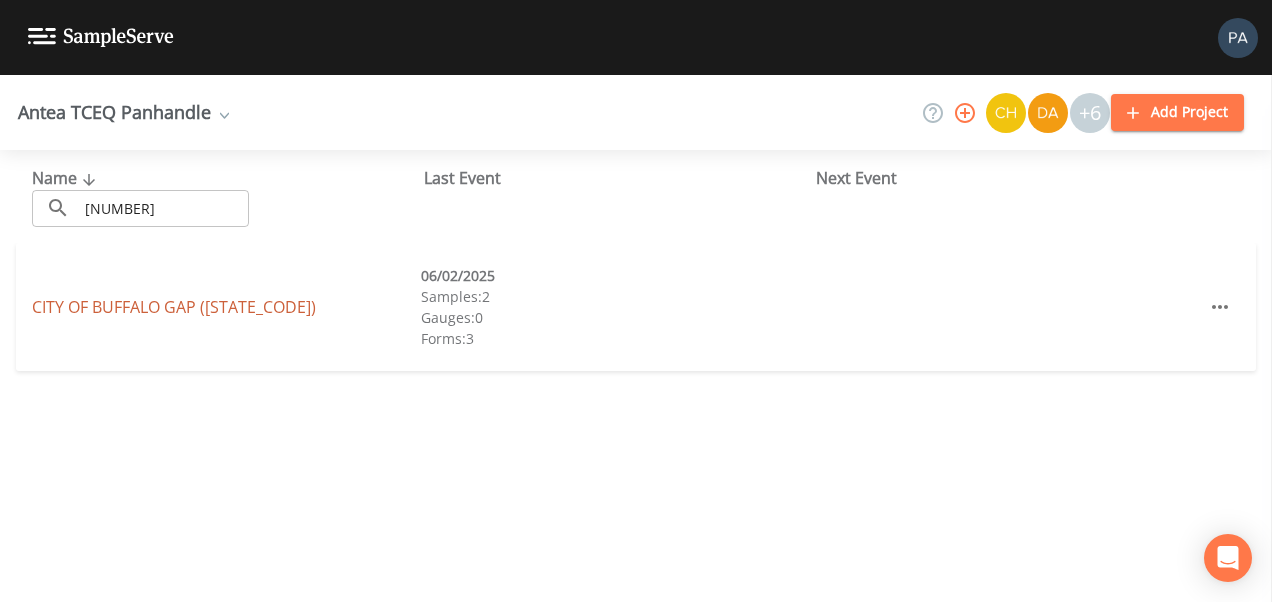 click on "CITY OF BUFFALO GAP (TX2210003)" at bounding box center [174, 307] 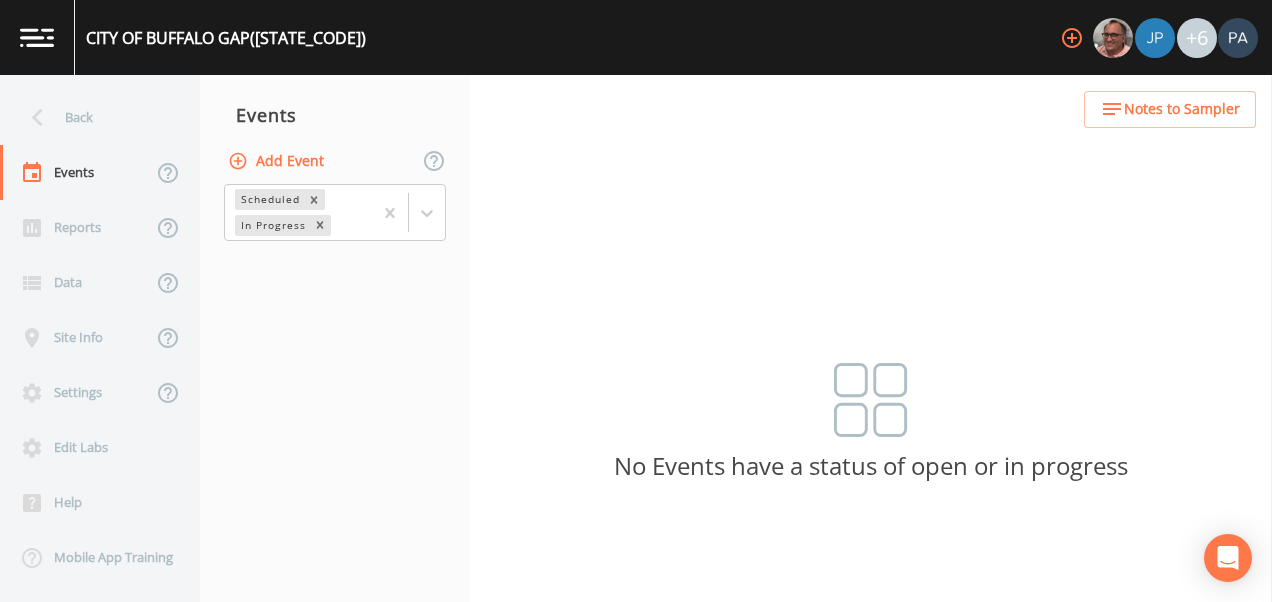 click on "Add Event" at bounding box center (278, 161) 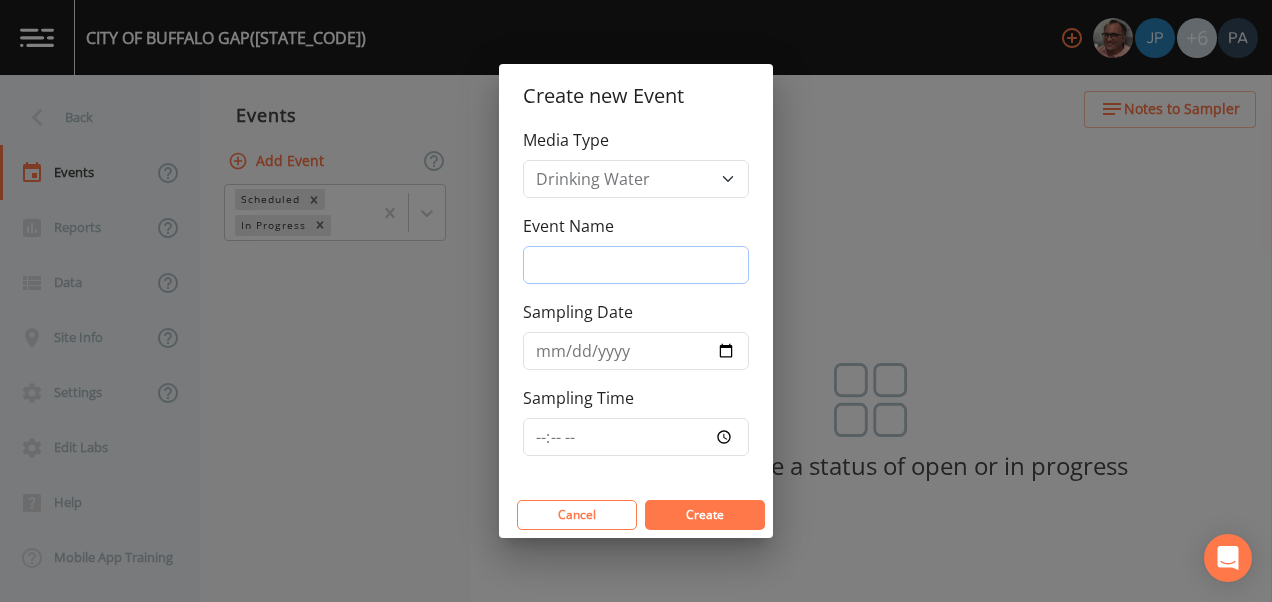 drag, startPoint x: 572, startPoint y: 268, endPoint x: 581, endPoint y: 275, distance: 11.401754 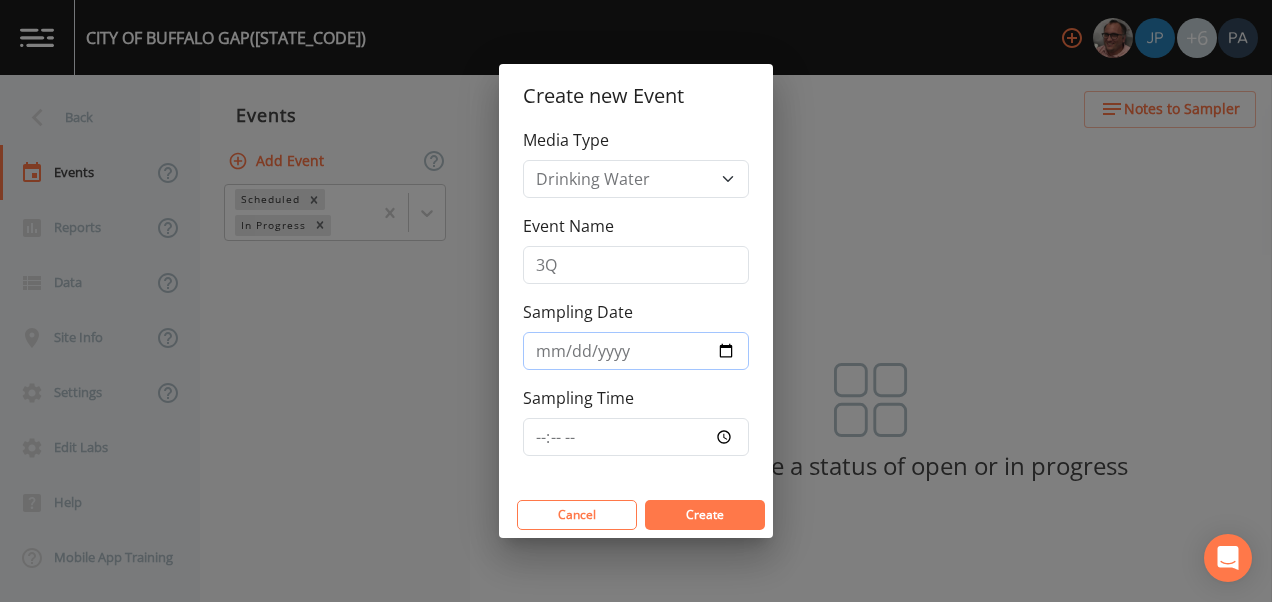 type on "2025-08-12" 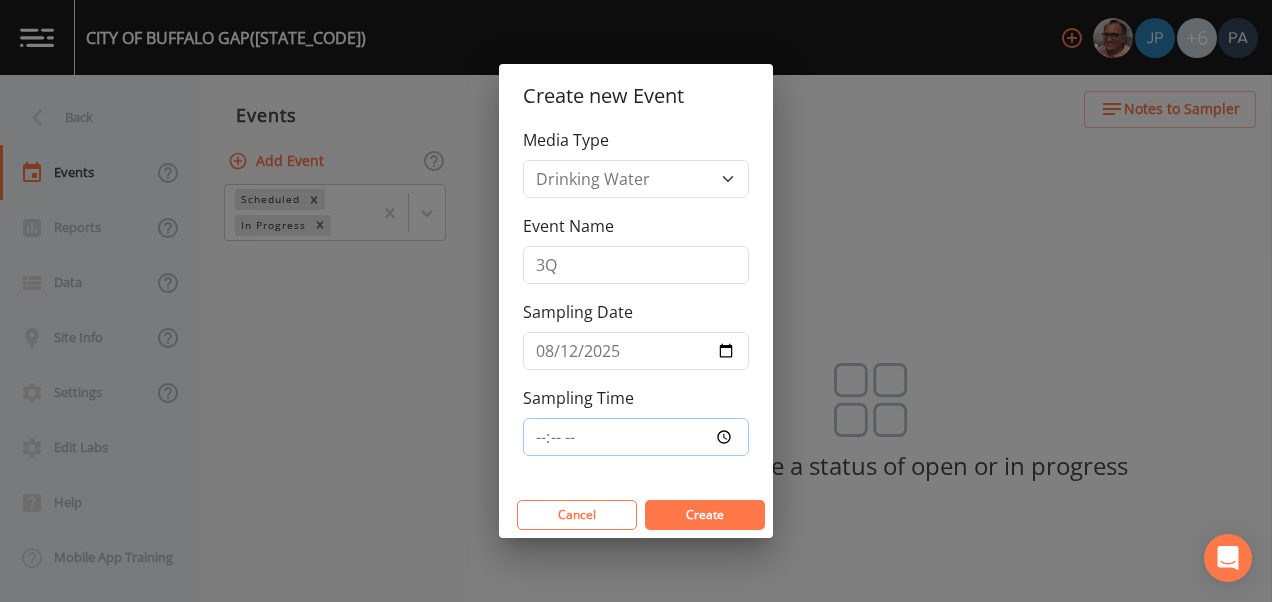 click on "Sampling Time" at bounding box center [636, 437] 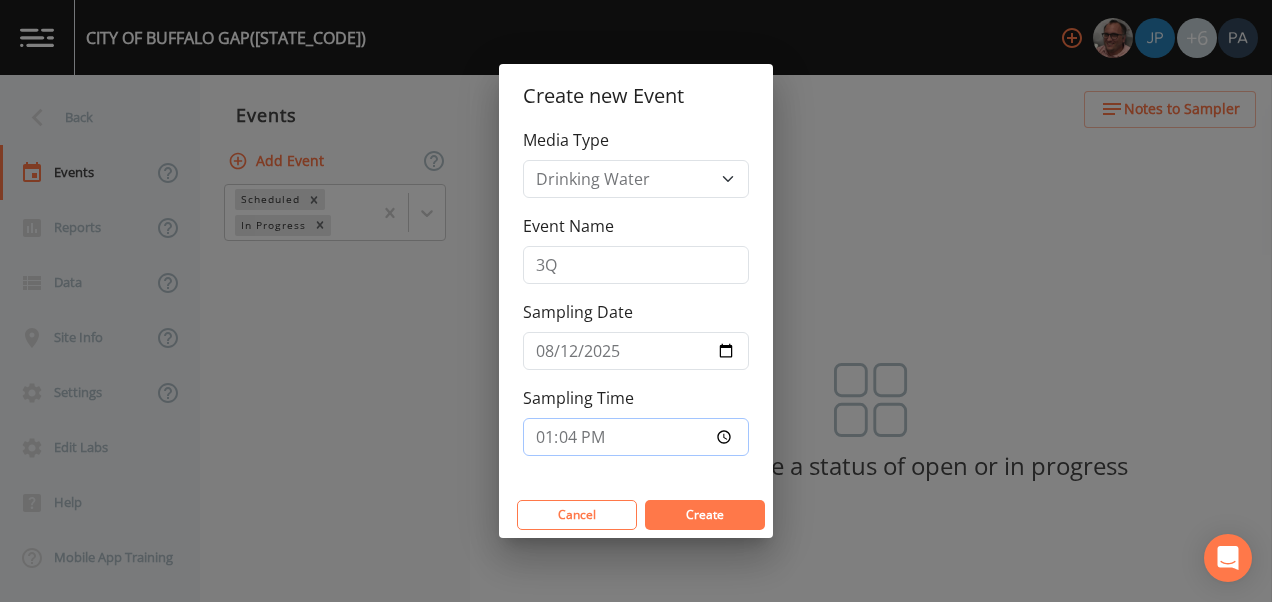type on "13:45" 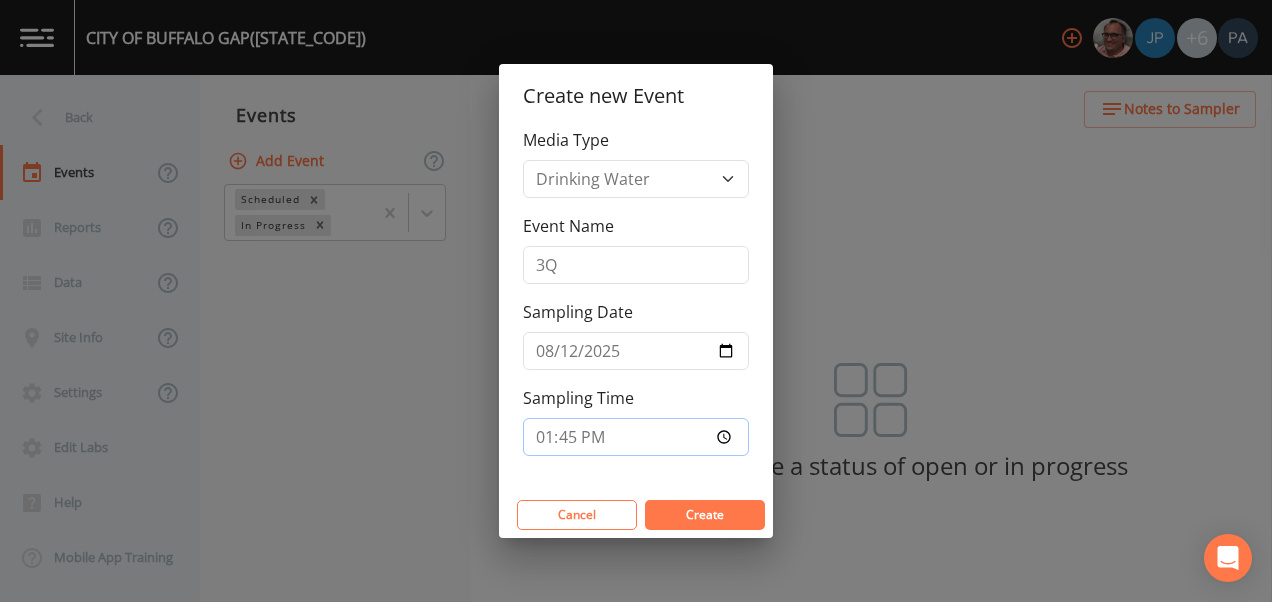 click on "Create" at bounding box center (705, 515) 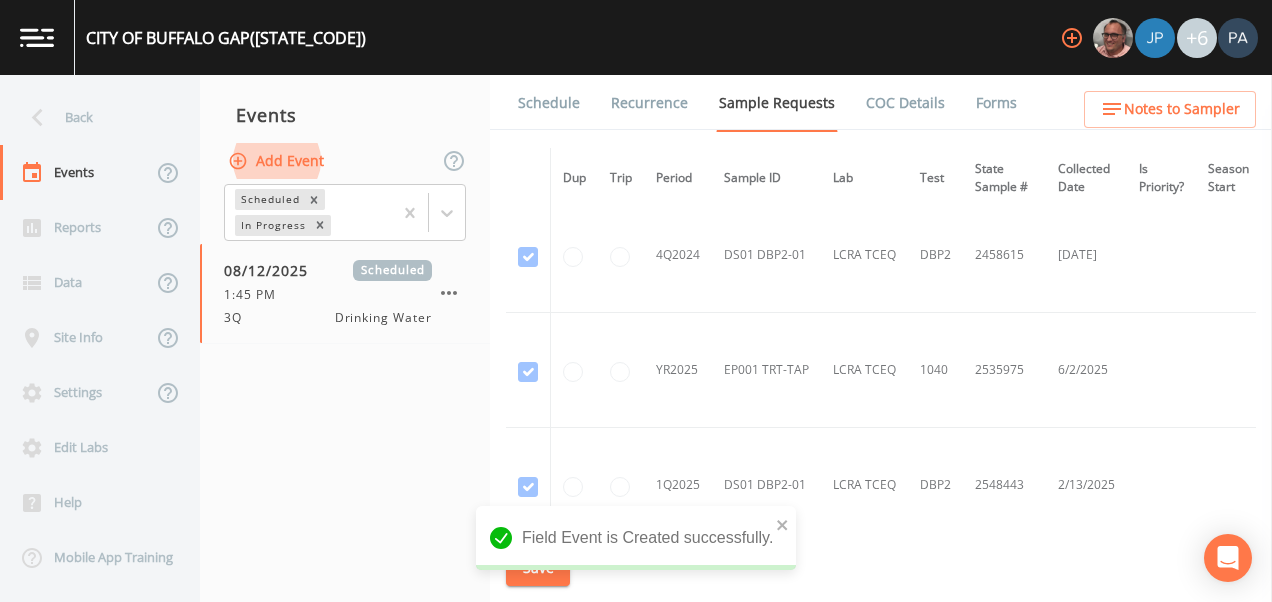 scroll, scrollTop: 800, scrollLeft: 0, axis: vertical 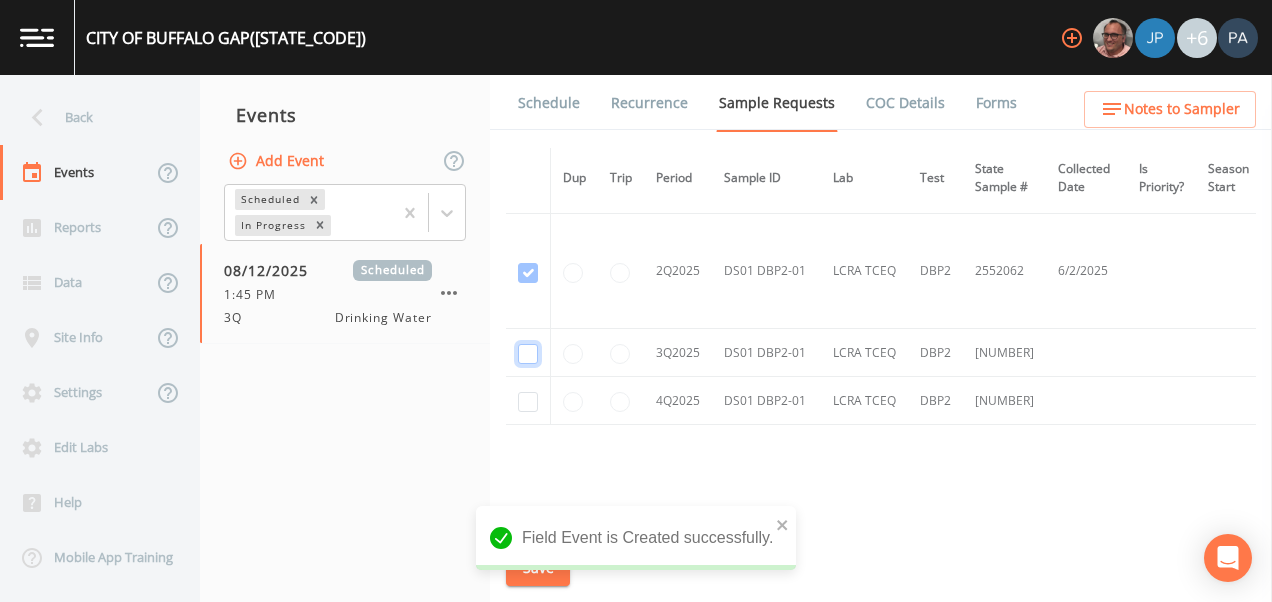 click at bounding box center [528, -417] 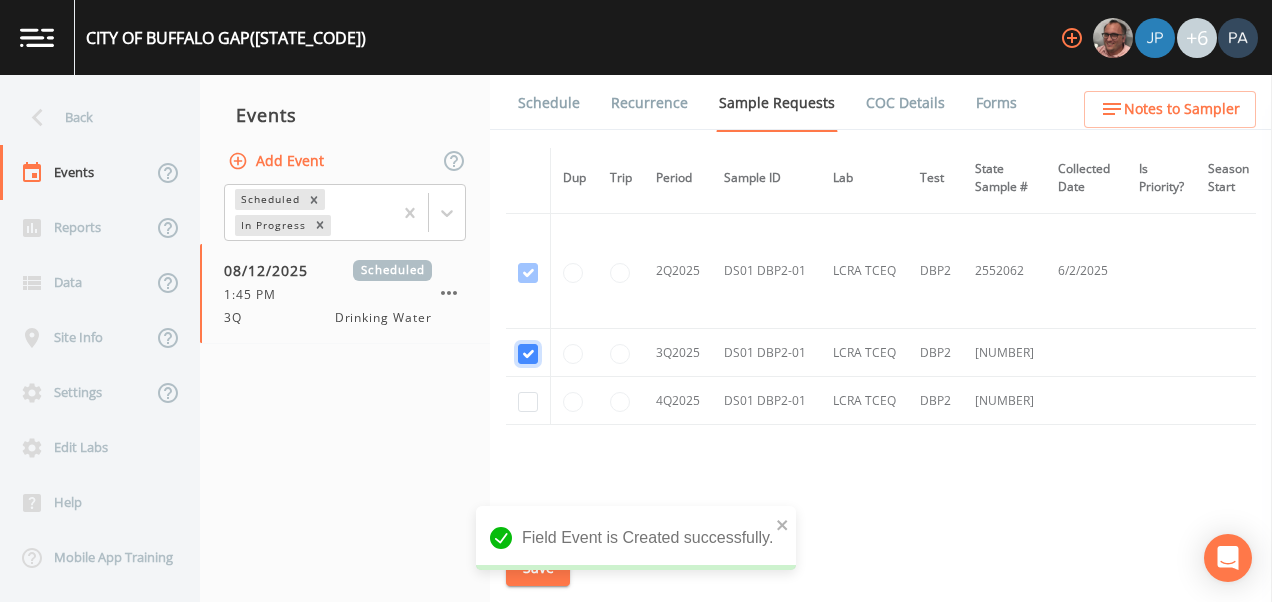 checkbox on "true" 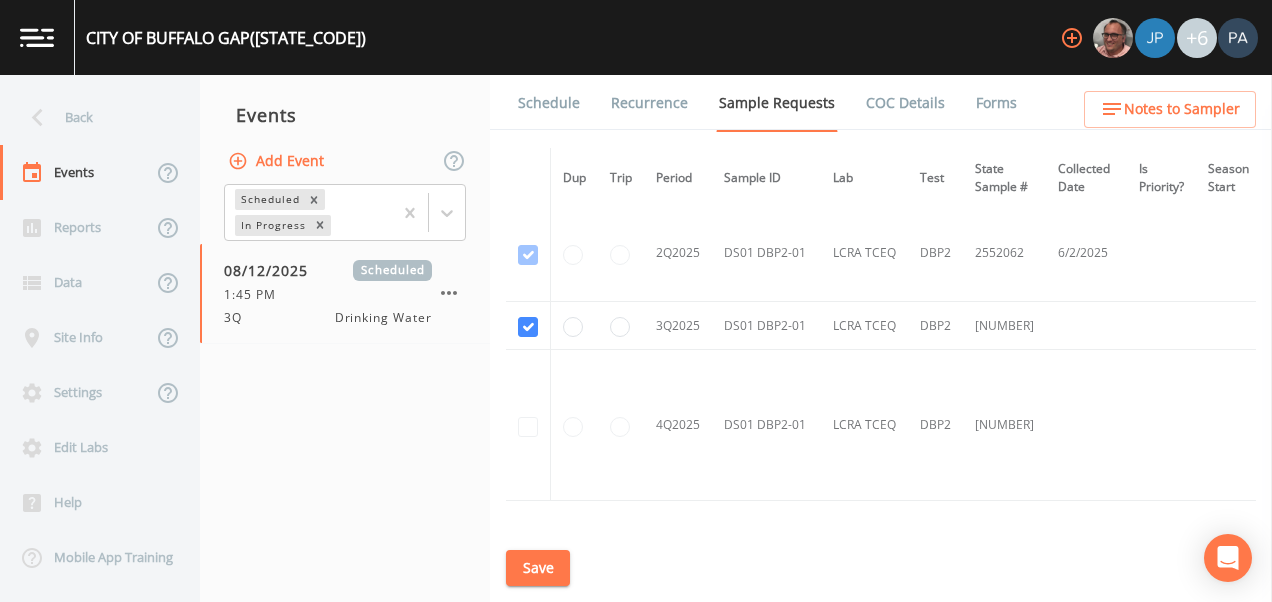 click on "Save" at bounding box center (538, 568) 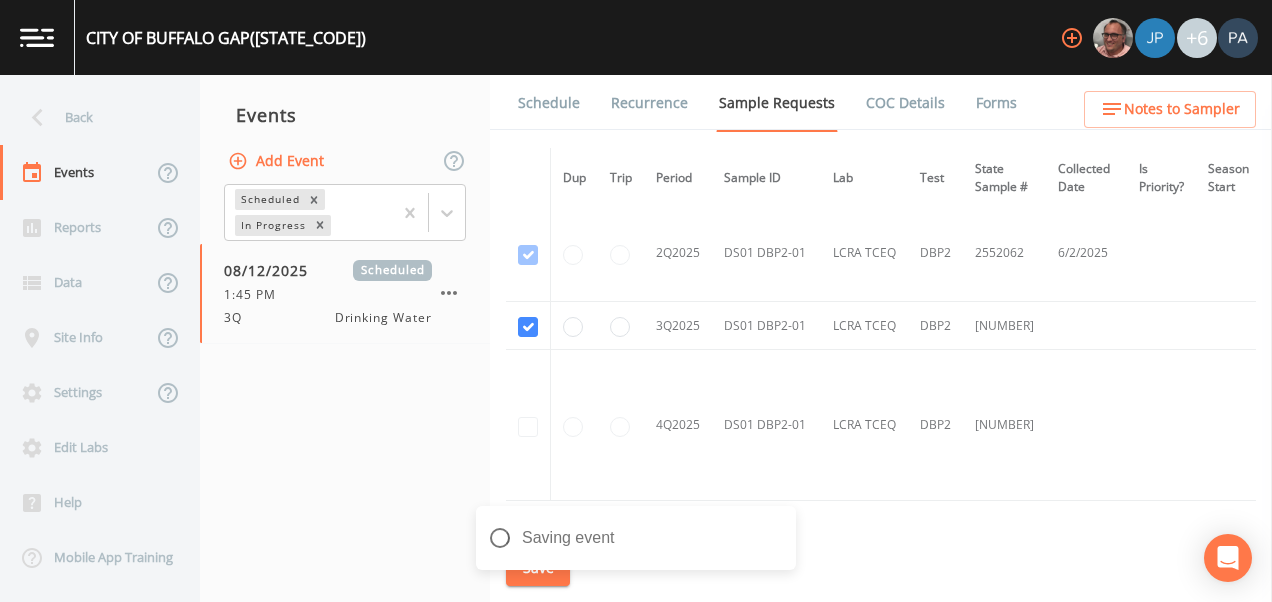 click on "Schedule" at bounding box center (549, 103) 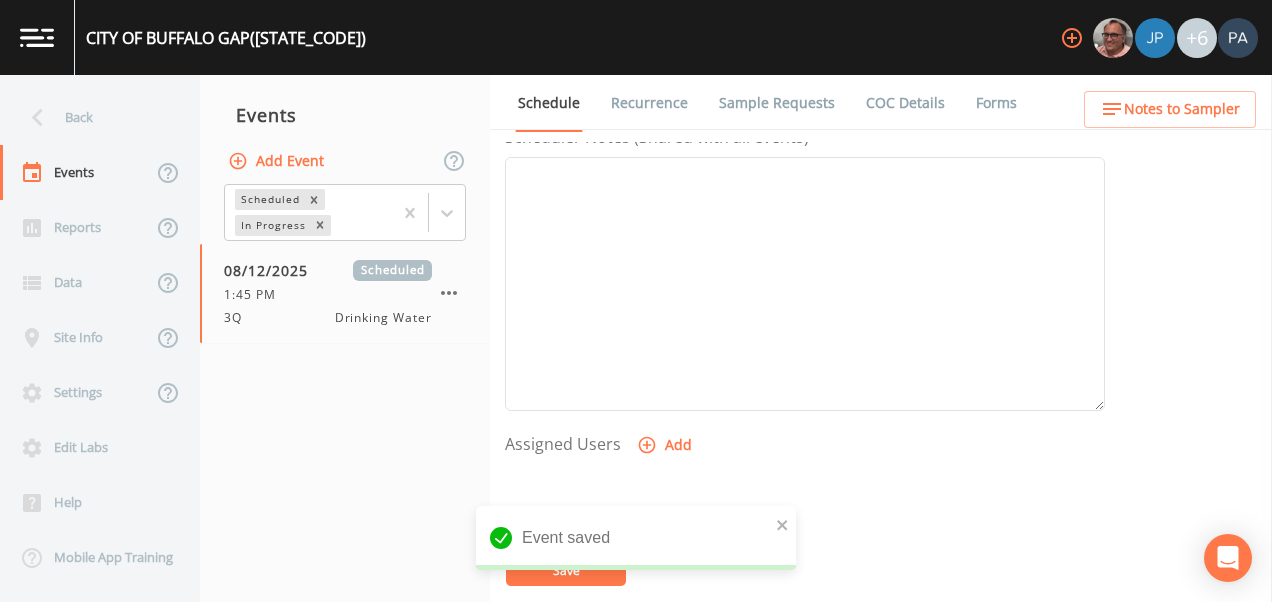 scroll, scrollTop: 600, scrollLeft: 0, axis: vertical 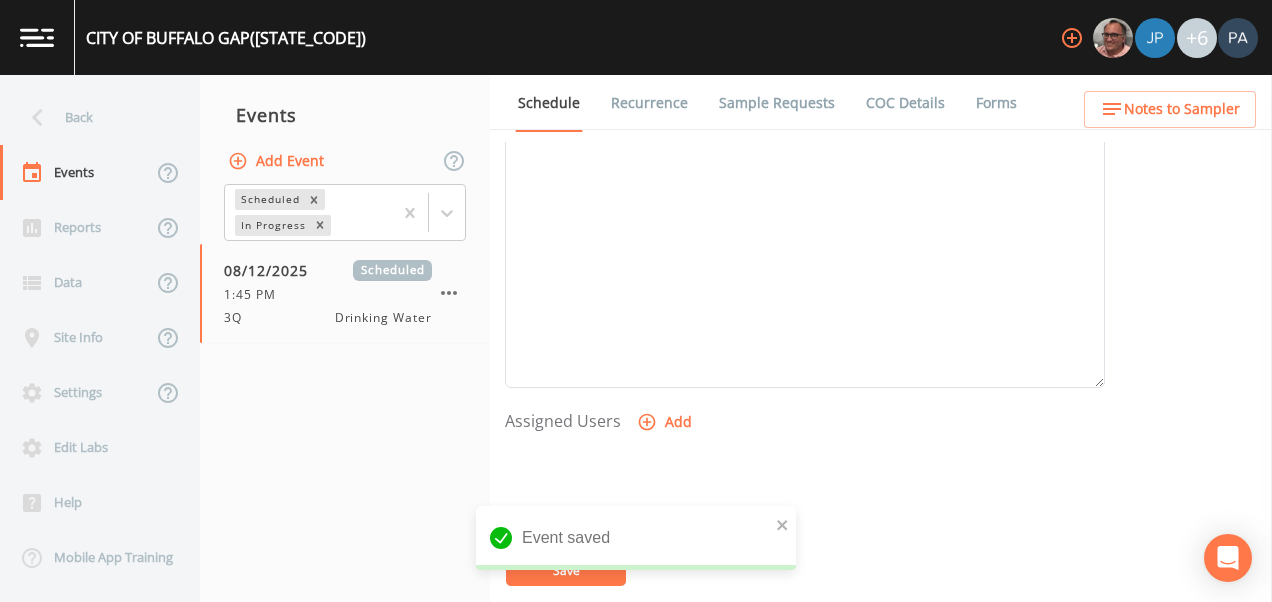 click at bounding box center (805, 546) 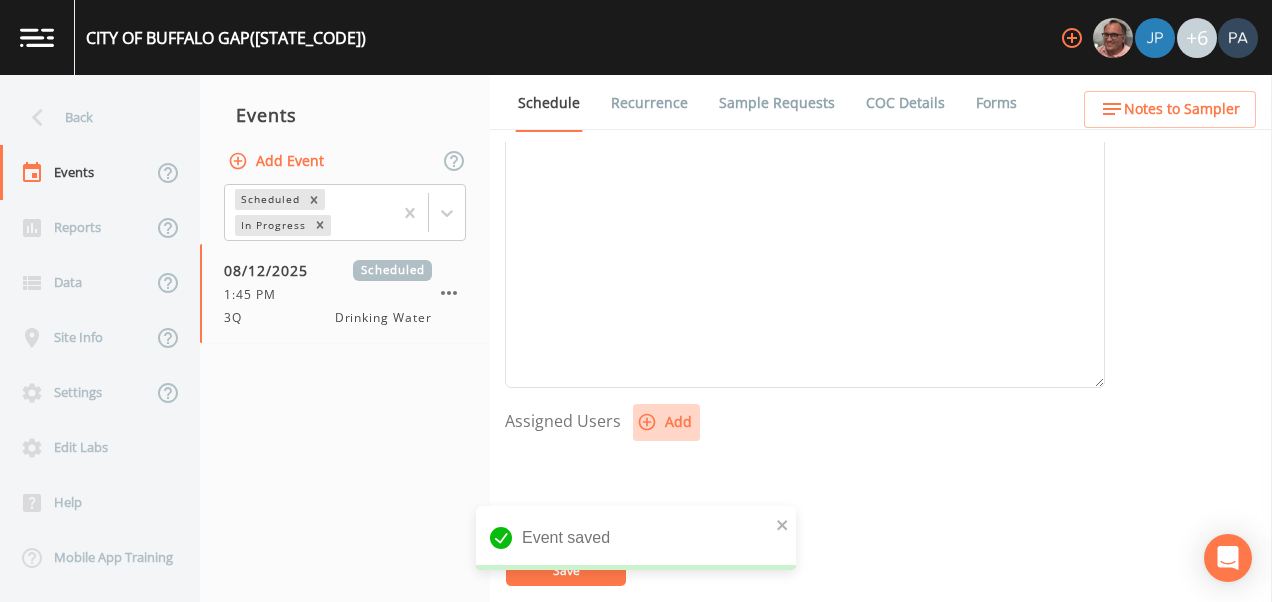 click on "Add" at bounding box center (666, 422) 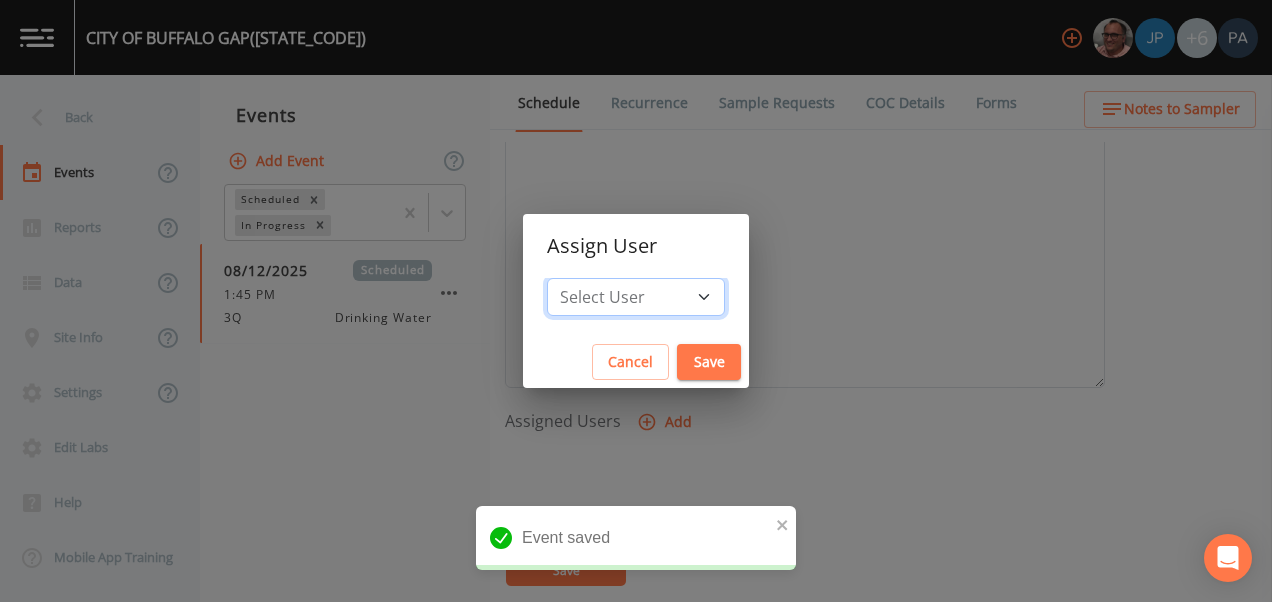 click on "Select User Mike [LAST] Joshua gere [FIRST] [LAST] David [LAST] Paul [LAST] Zachary [LAST] Stafford [LAST] Paul [LAST] Dillon [LAST] Carter [FIRST] [LAST] Charles [LAST]" at bounding box center (636, 297) 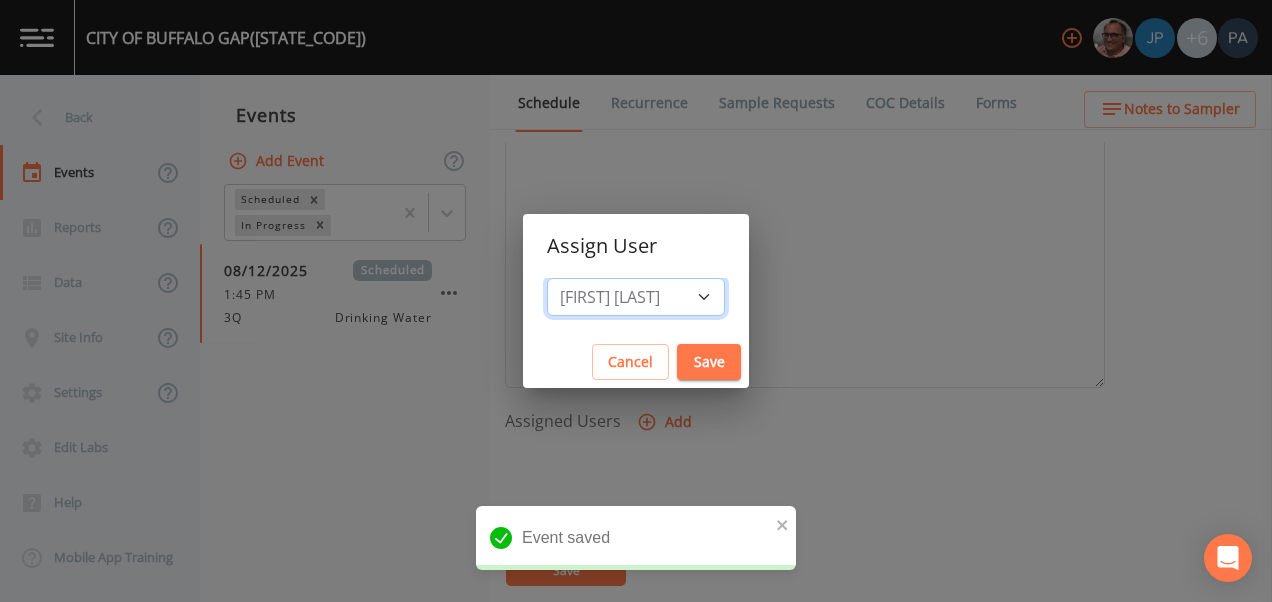 click on "Select User Mike [LAST] Joshua gere [FIRST] [LAST] David [LAST] Paul [LAST] Zachary [LAST] Stafford [LAST] Paul [LAST] Dillon [LAST] Carter [FIRST] [LAST] Charles [LAST]" at bounding box center (636, 297) 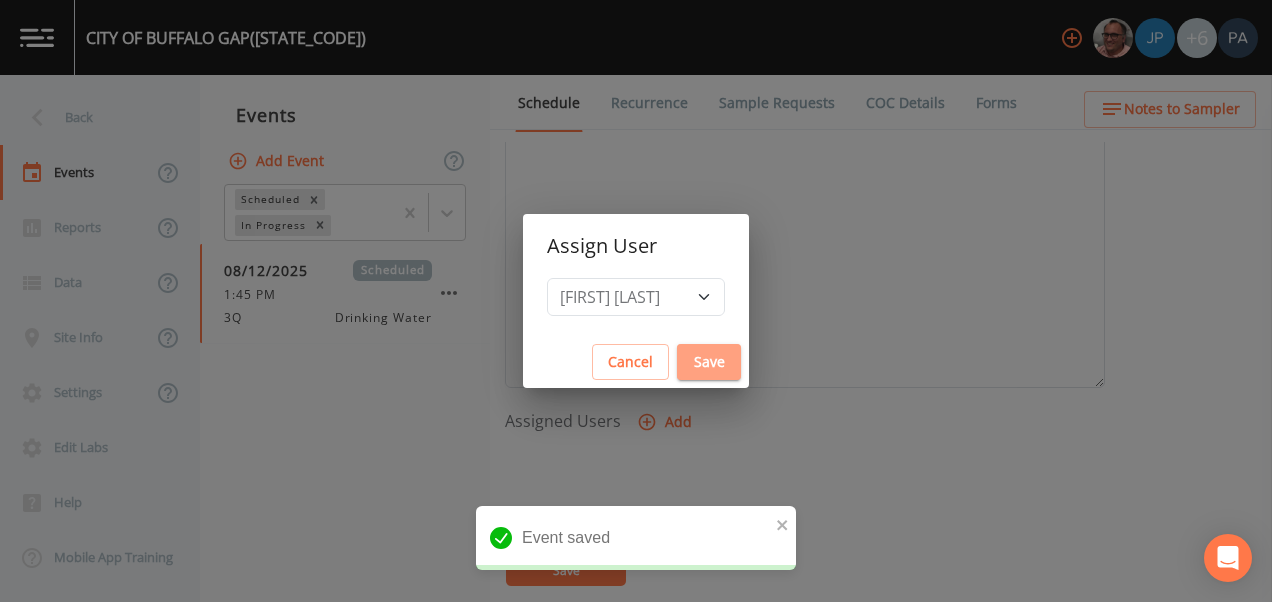 click on "Save" at bounding box center (709, 362) 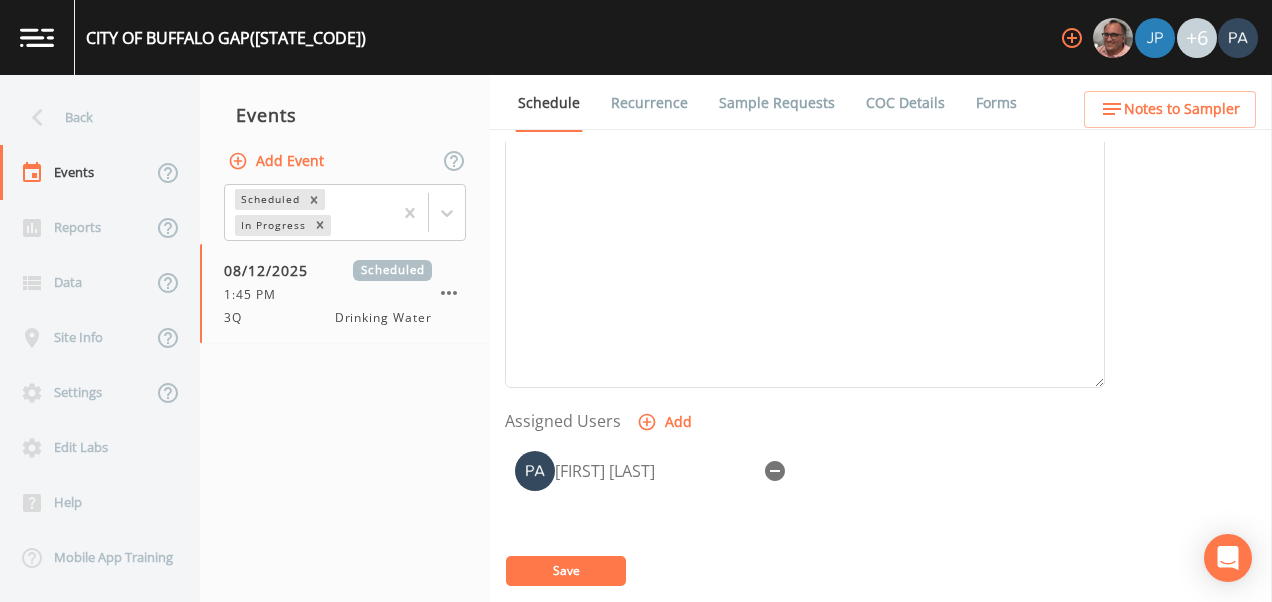 click on "Save" at bounding box center [566, 571] 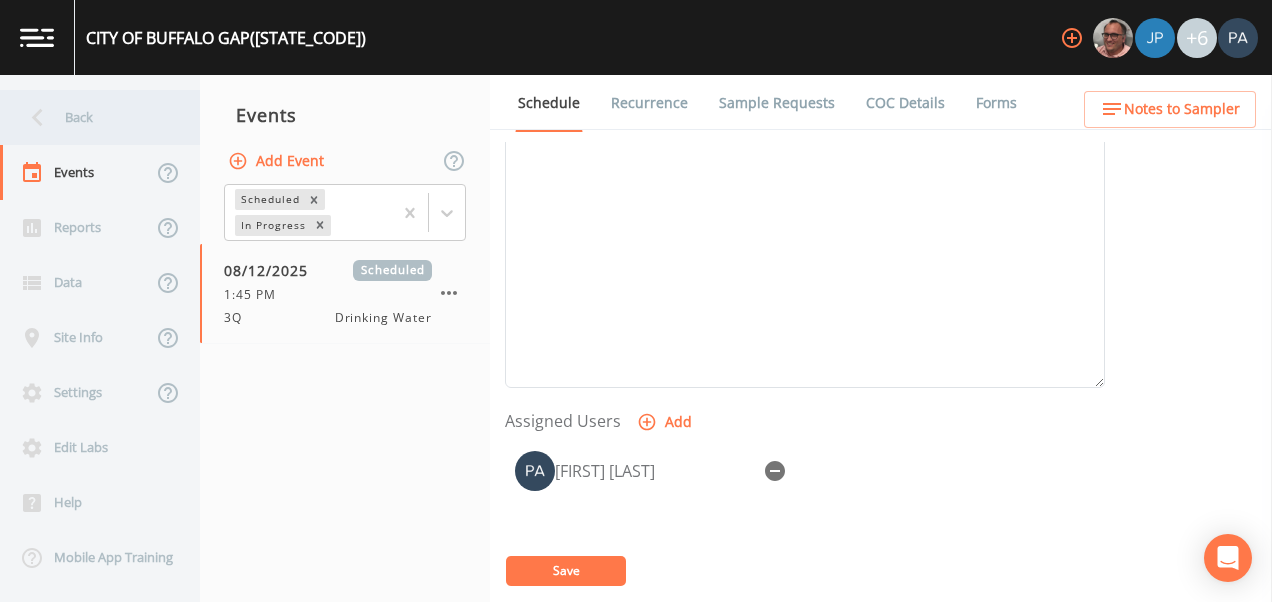 click on "Back" at bounding box center [90, 117] 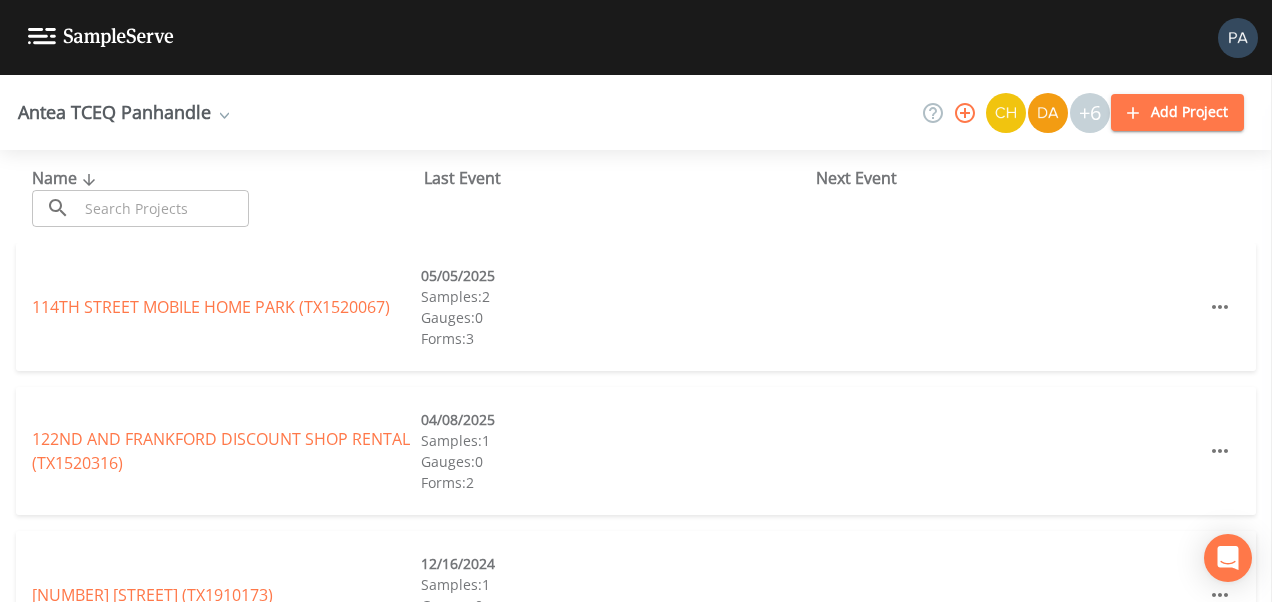 click at bounding box center [163, 208] 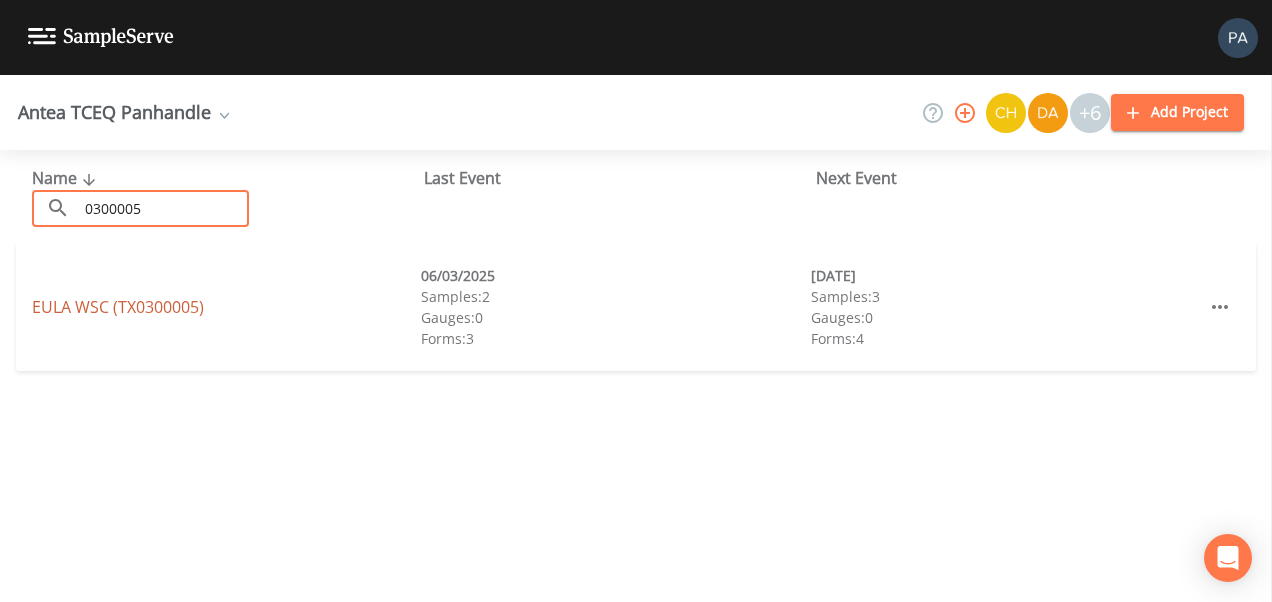 type on "0300005" 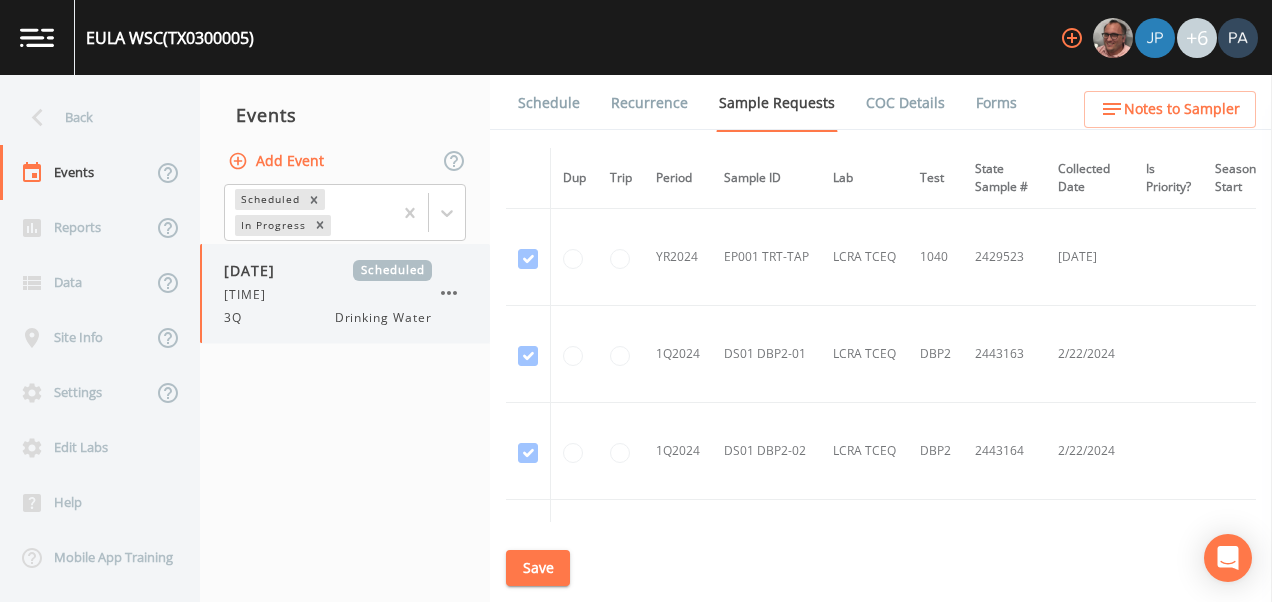 click on "[TIME]" at bounding box center (251, 295) 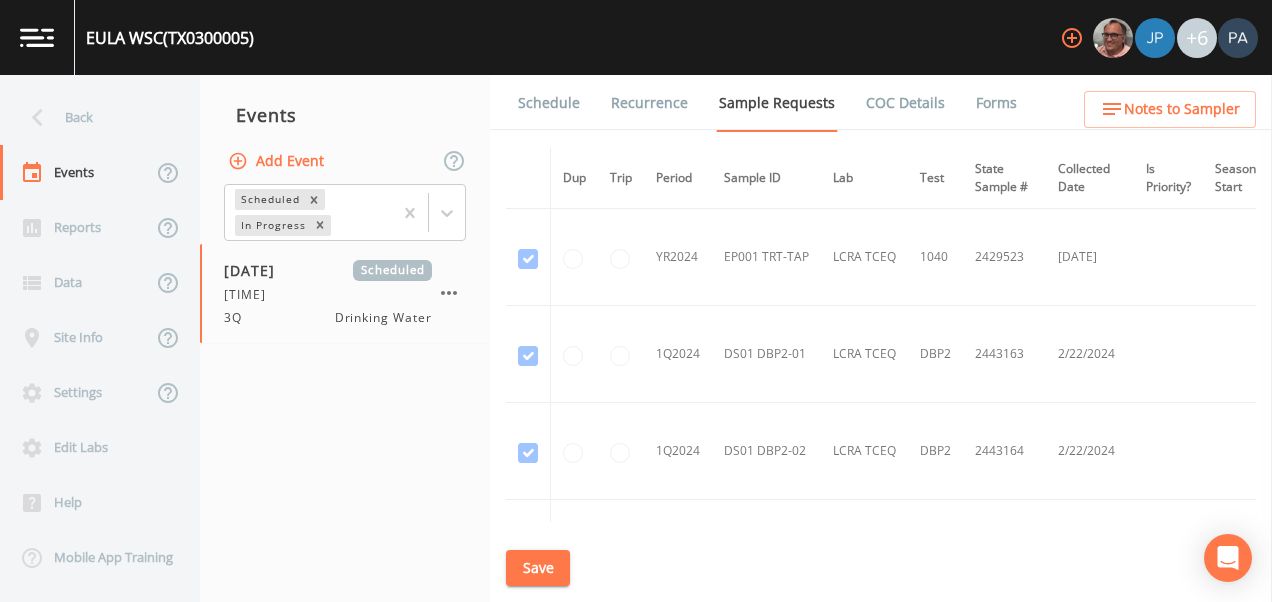 click on "Schedule" at bounding box center (549, 103) 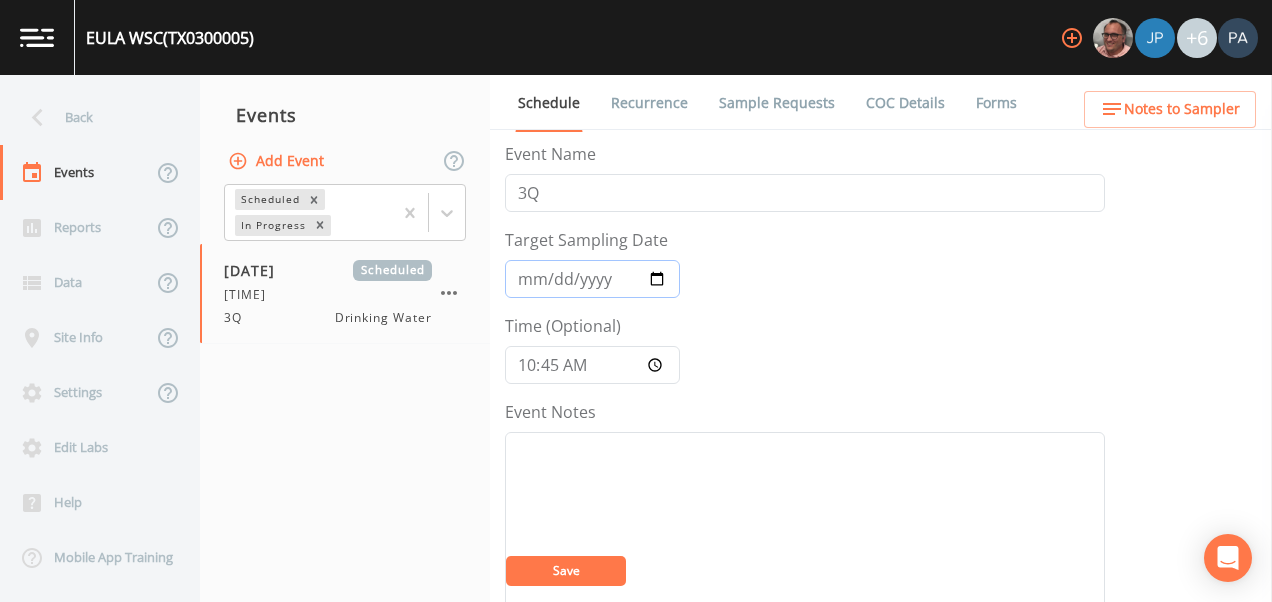 click on "[DATE]" at bounding box center [592, 279] 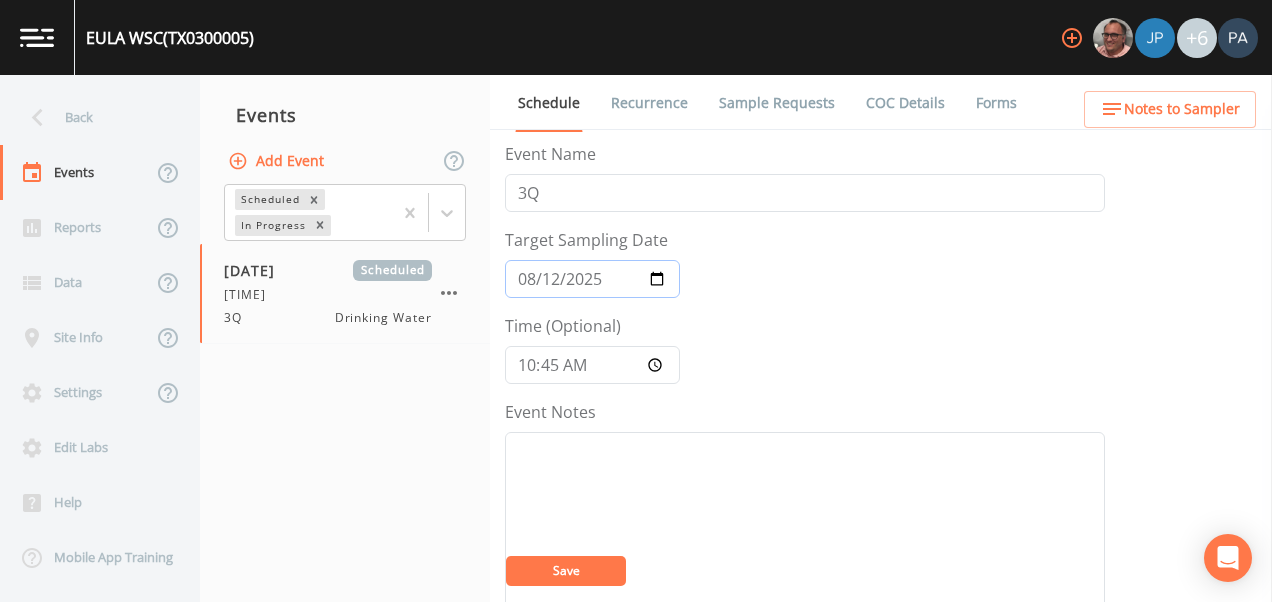 type on "2025-08-12" 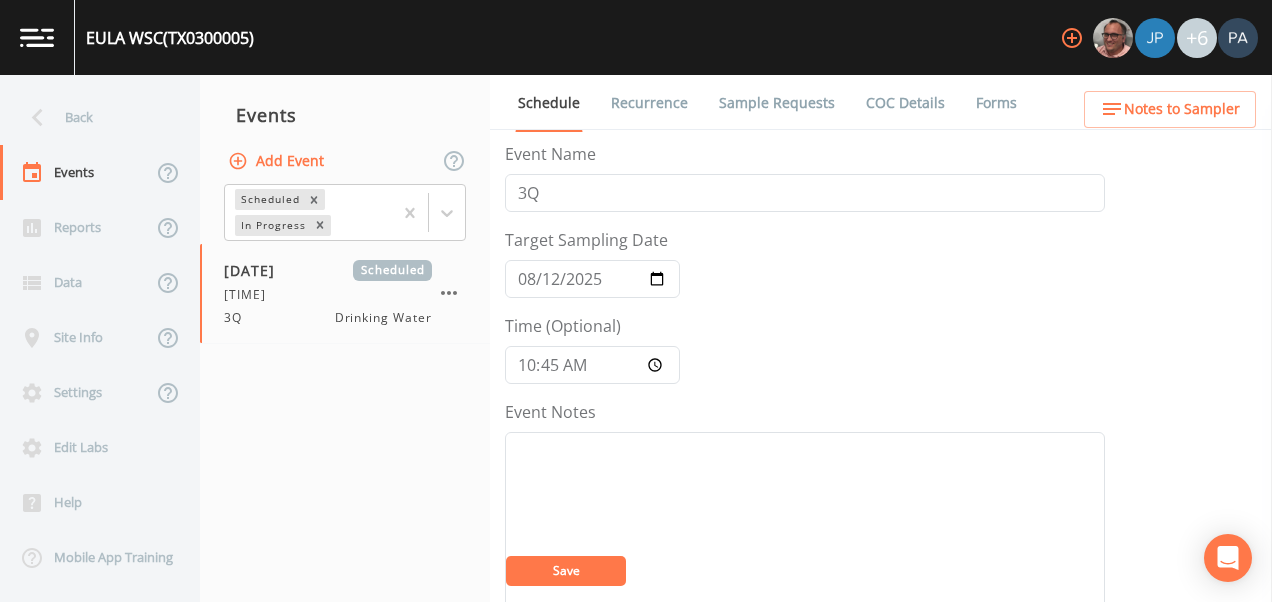 click on "Save" at bounding box center [566, 571] 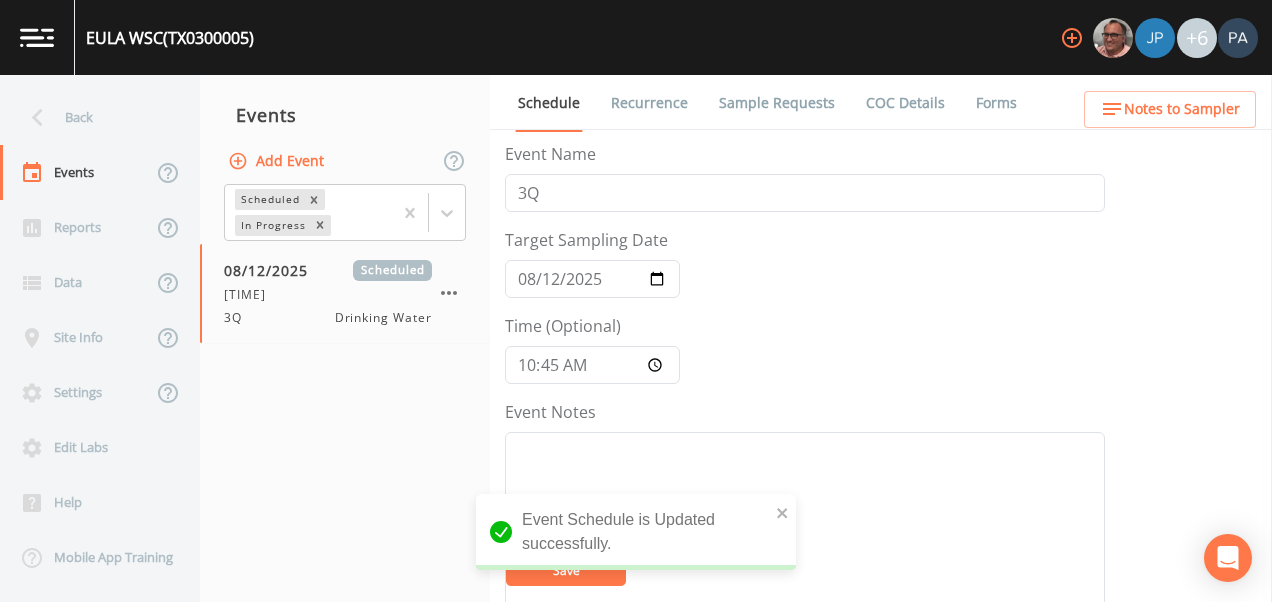 click on "Events Add Event Scheduled In Progress 08/12/2025 Scheduled 10:45 AM 3Q Drinking Water" at bounding box center (345, 338) 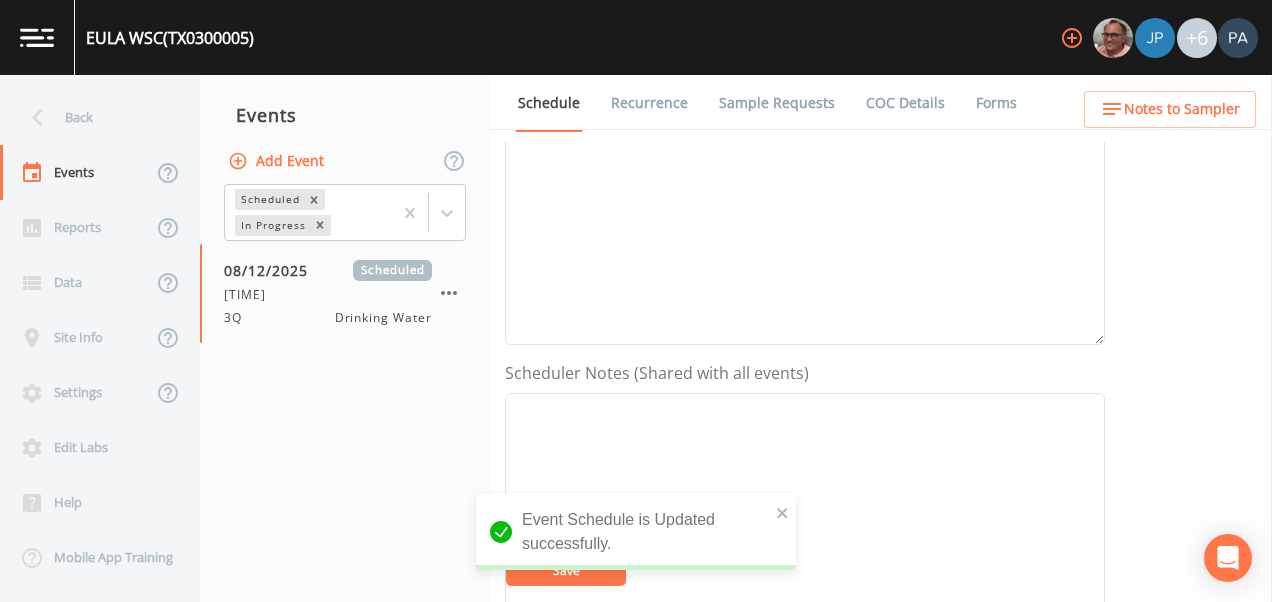 scroll, scrollTop: 600, scrollLeft: 0, axis: vertical 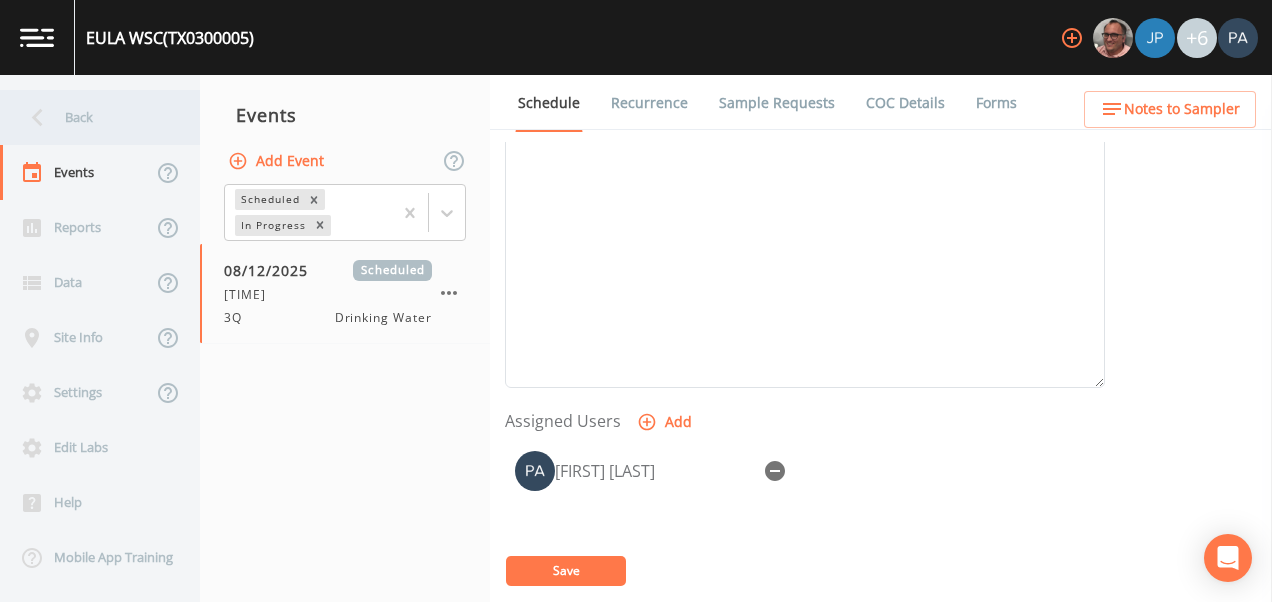 click on "Back" at bounding box center (90, 117) 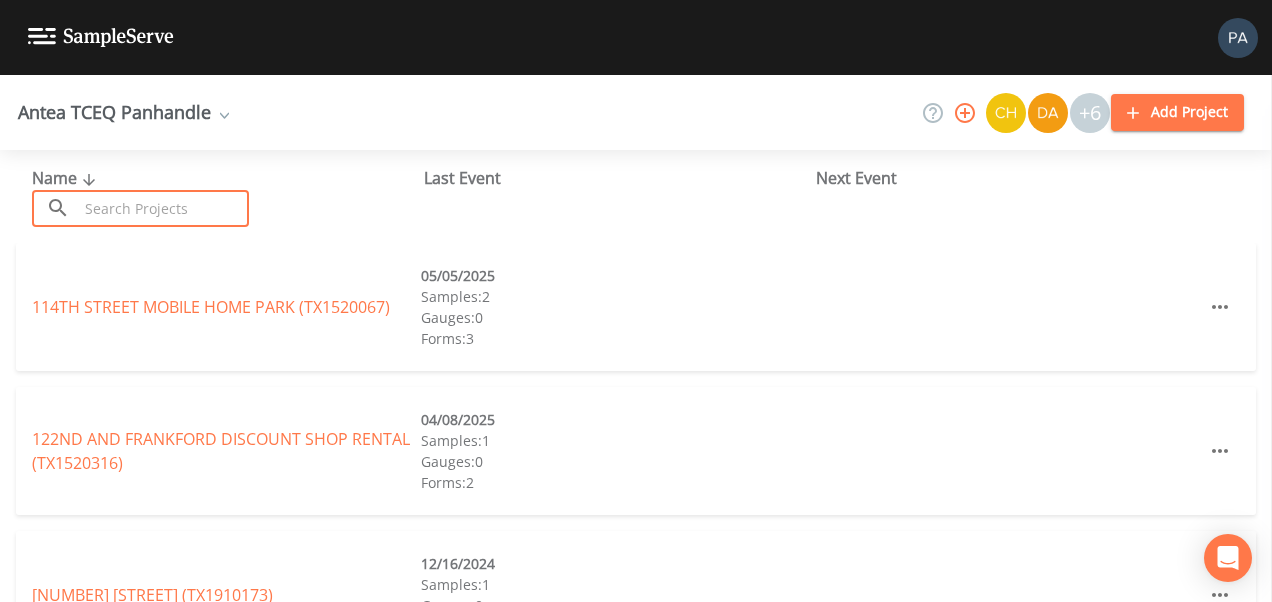 click at bounding box center (163, 208) 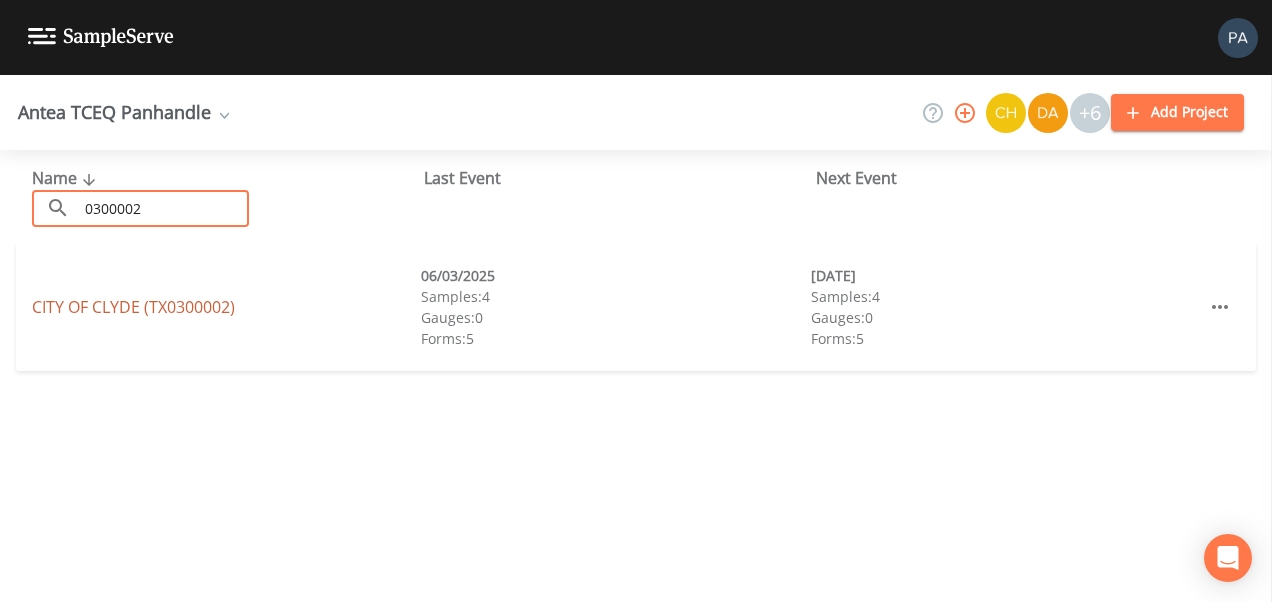 type on "0300002" 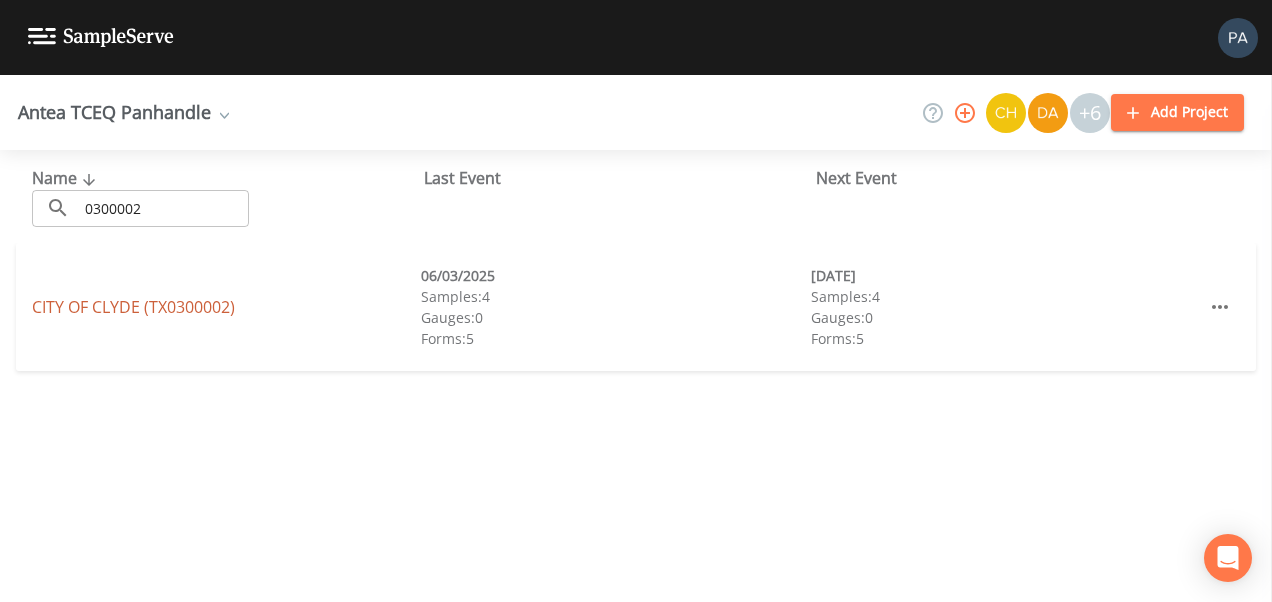 click on "CITY OF CLYDE (TX0300002)" at bounding box center (133, 307) 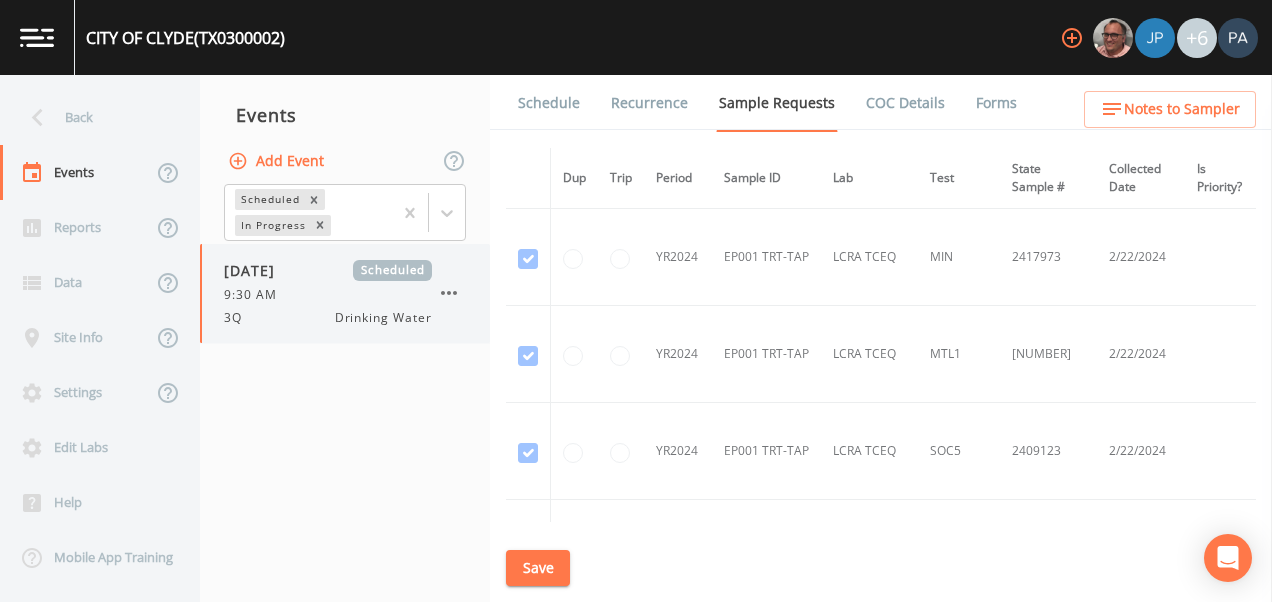 drag, startPoint x: 372, startPoint y: 295, endPoint x: 459, endPoint y: 275, distance: 89.26926 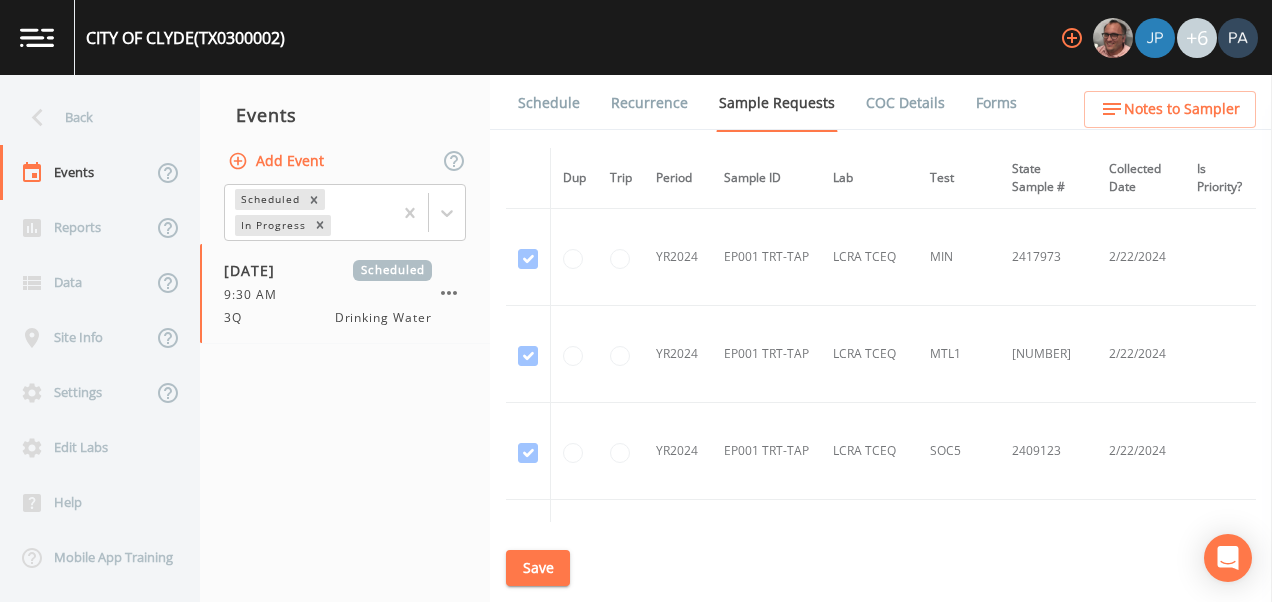 click on "Schedule" at bounding box center (549, 103) 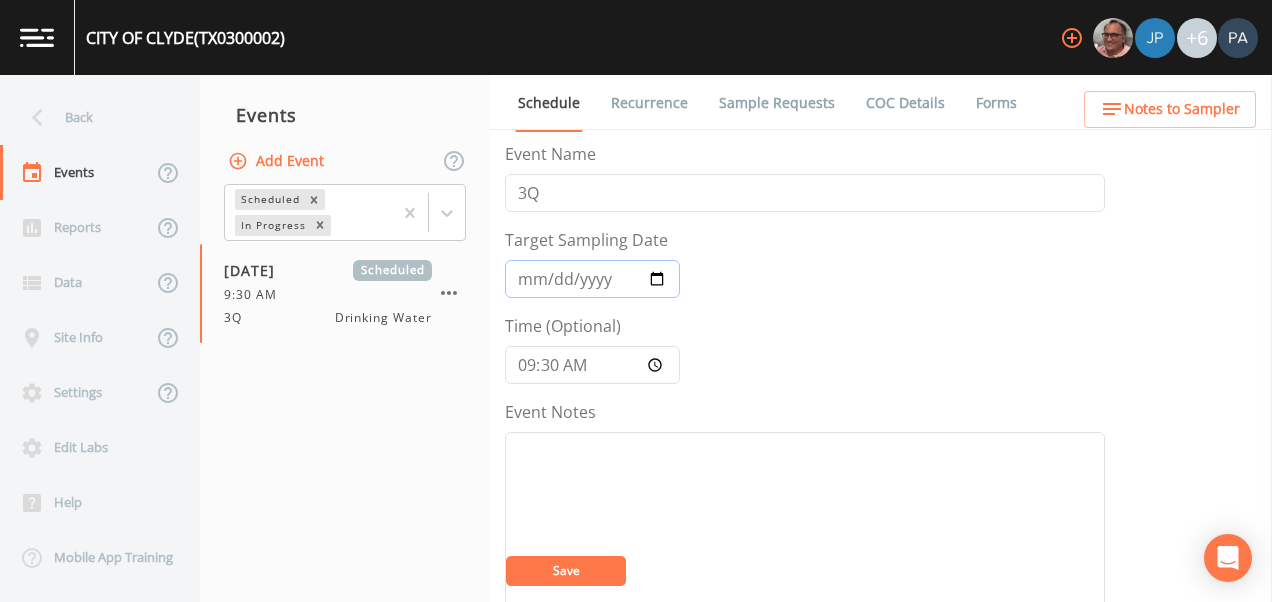 click on "[DATE]" at bounding box center [592, 279] 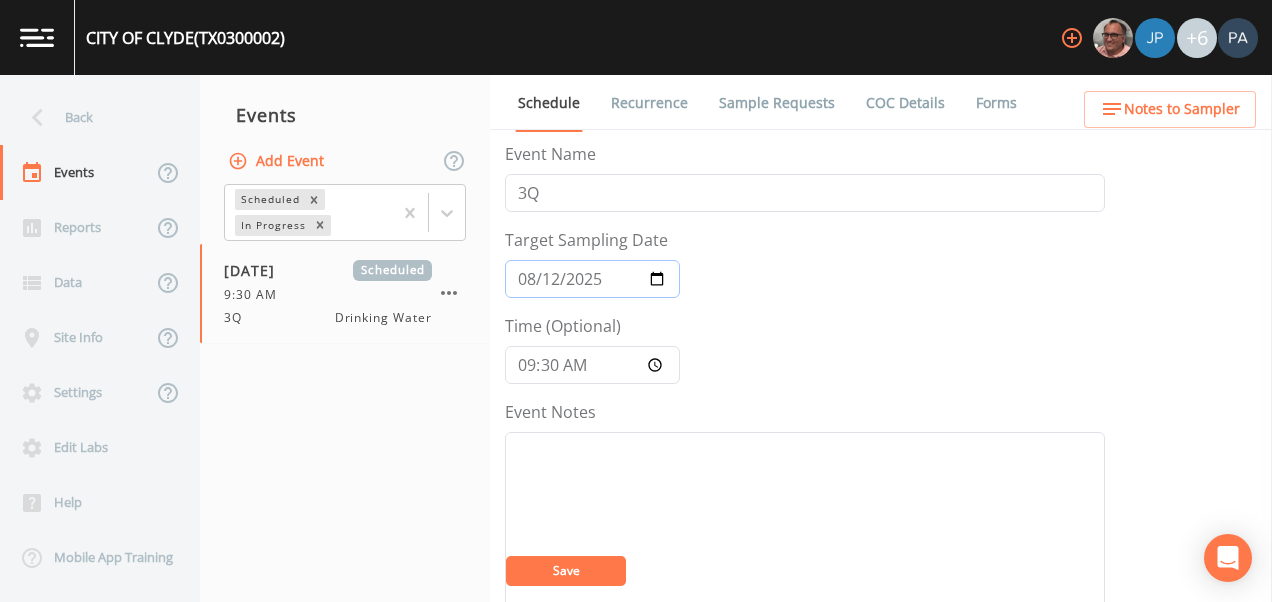 type on "2025-08-12" 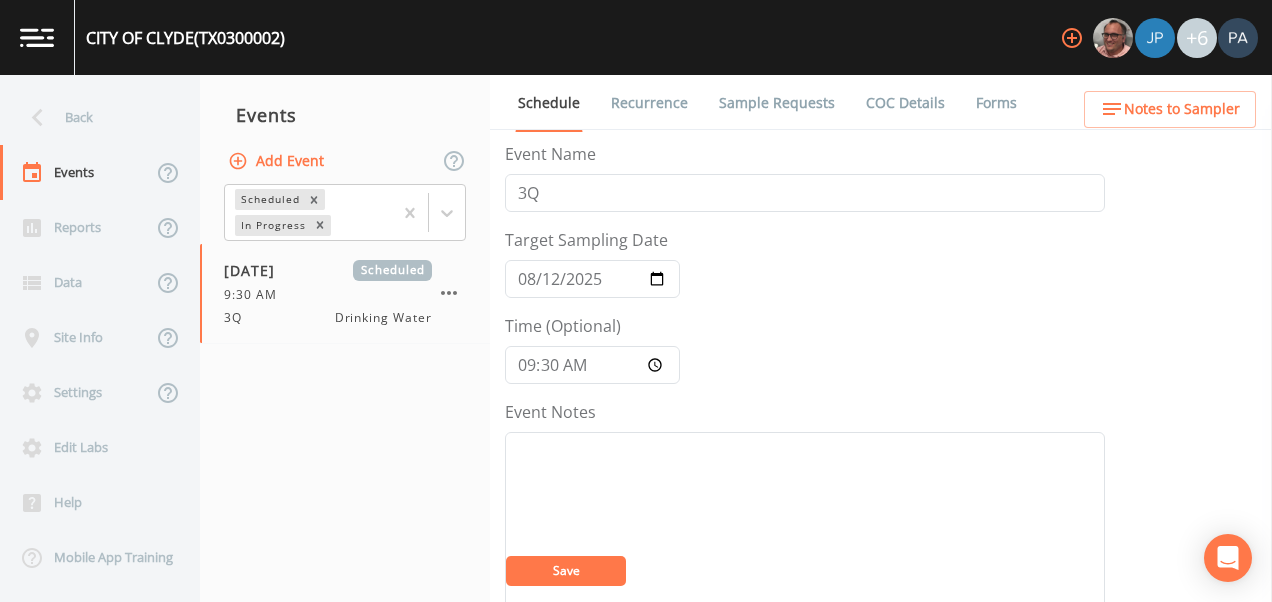 click on "Events Add Event Scheduled In Progress 08/11/2025 Scheduled 9:30 AM 3Q Drinking Water" at bounding box center (345, 338) 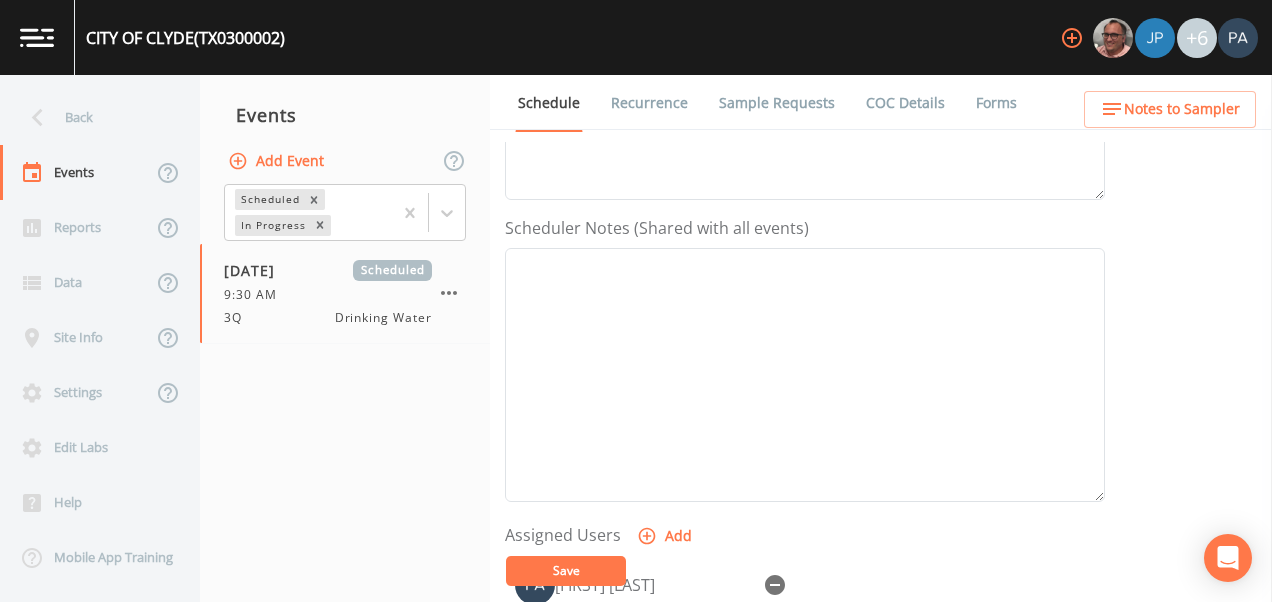 scroll, scrollTop: 600, scrollLeft: 0, axis: vertical 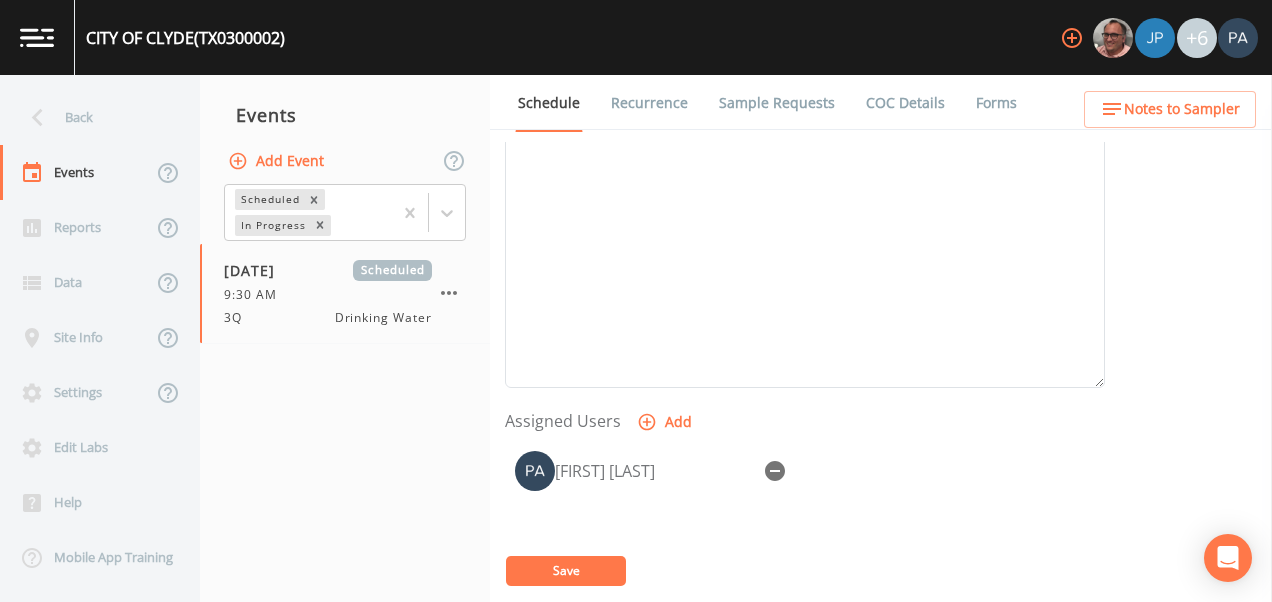 click on "Save" at bounding box center (566, 571) 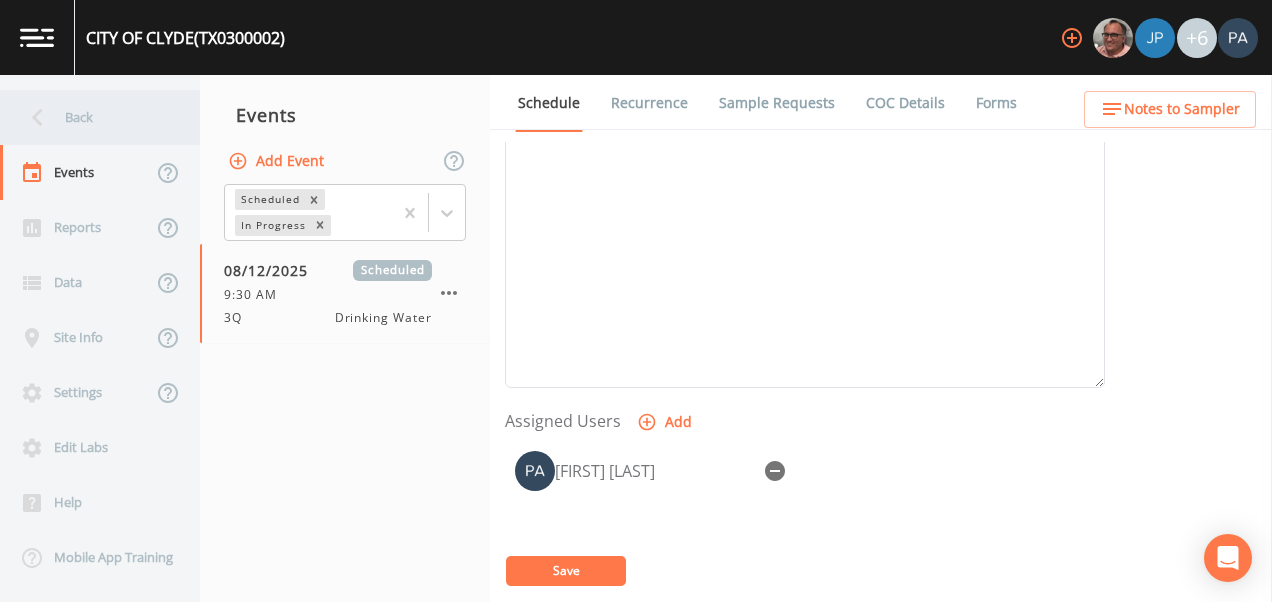click on "Back" at bounding box center [90, 117] 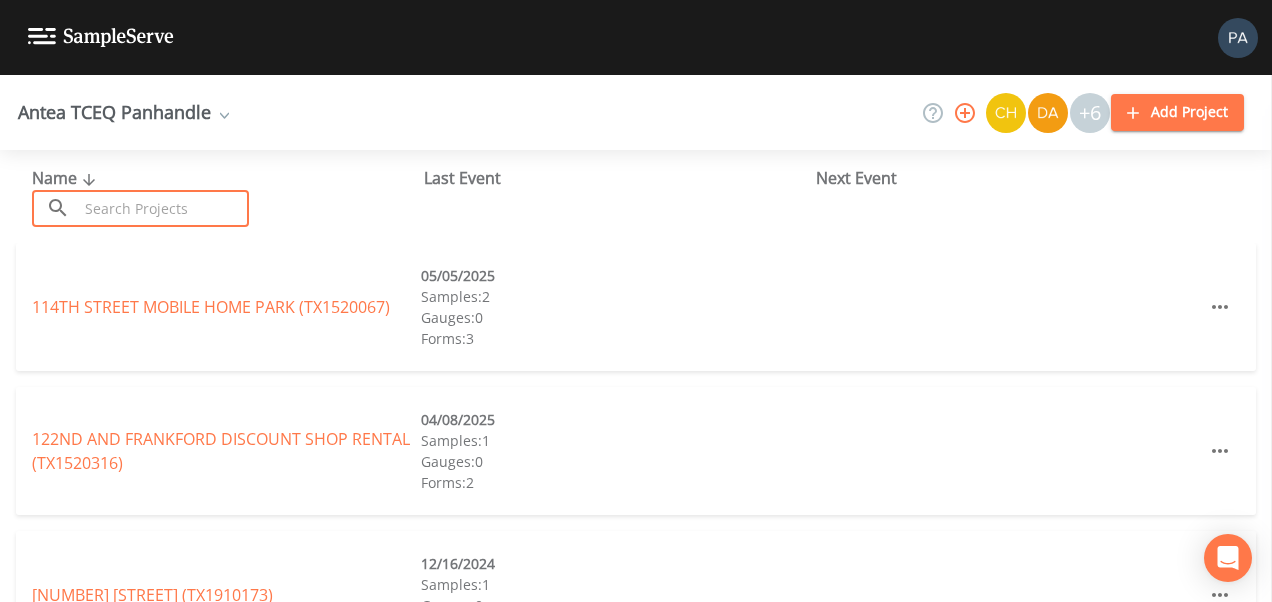 click at bounding box center [163, 208] 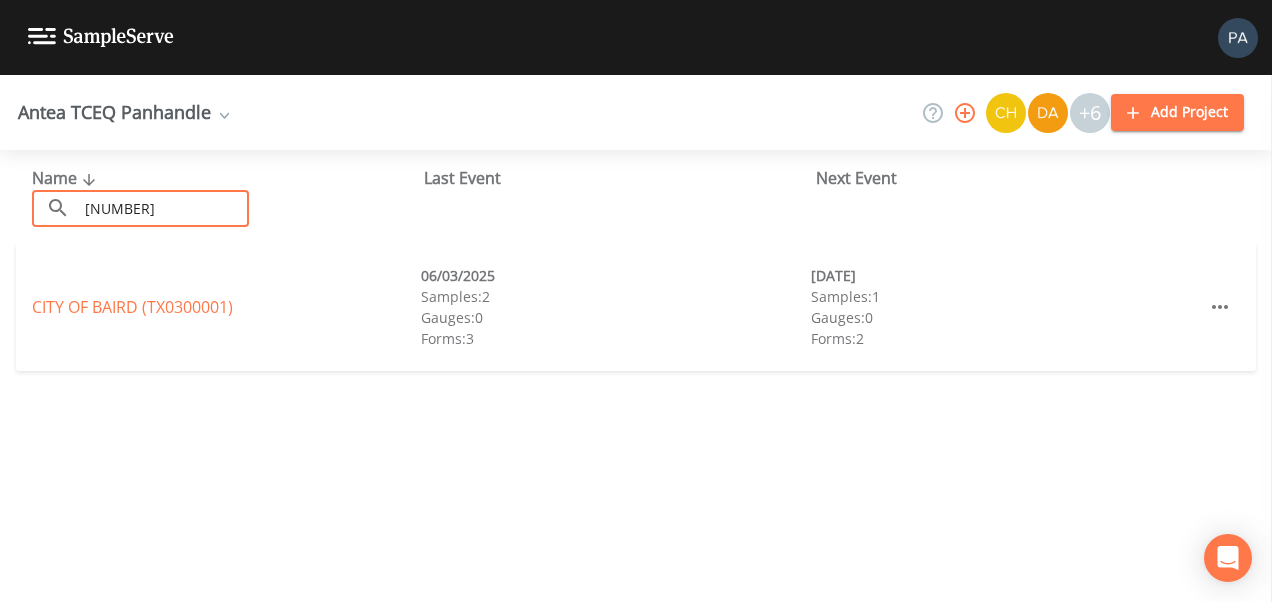 type on "[NUMBER]" 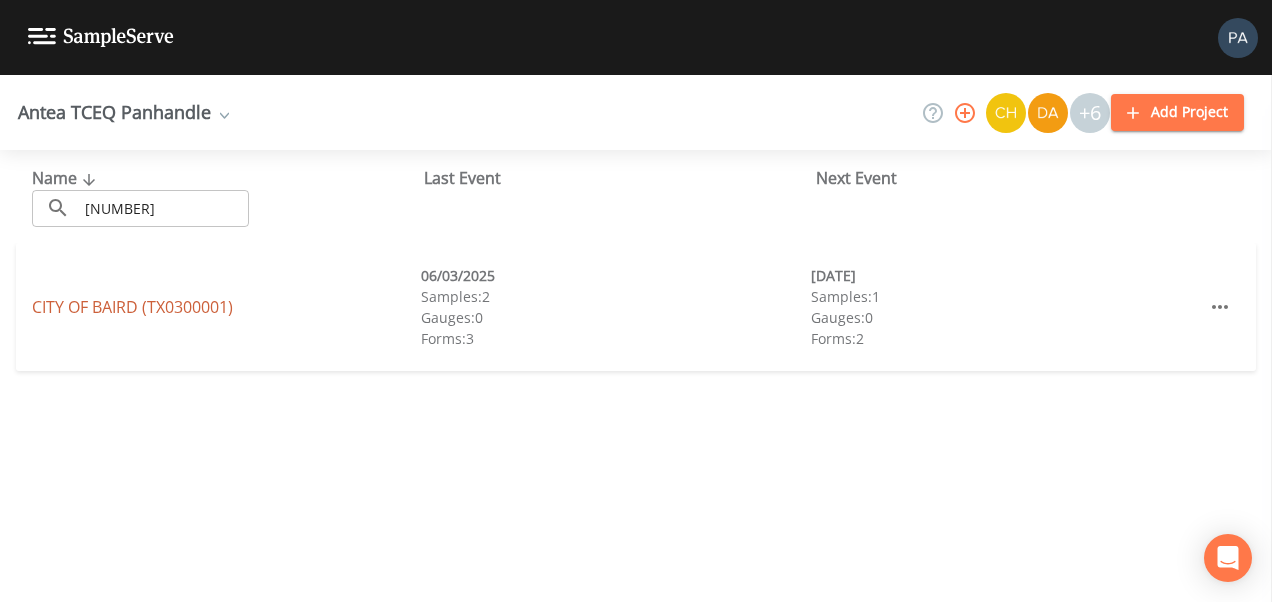 drag, startPoint x: 184, startPoint y: 290, endPoint x: 190, endPoint y: 303, distance: 14.3178215 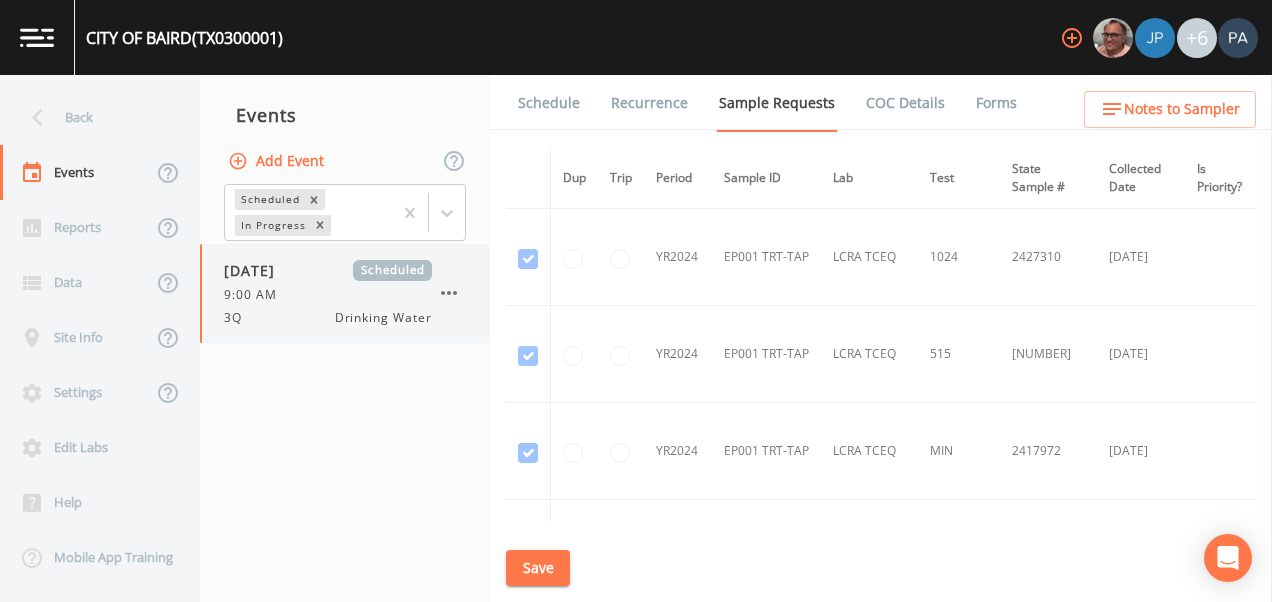 click on "[DATE] Scheduled" at bounding box center (328, 270) 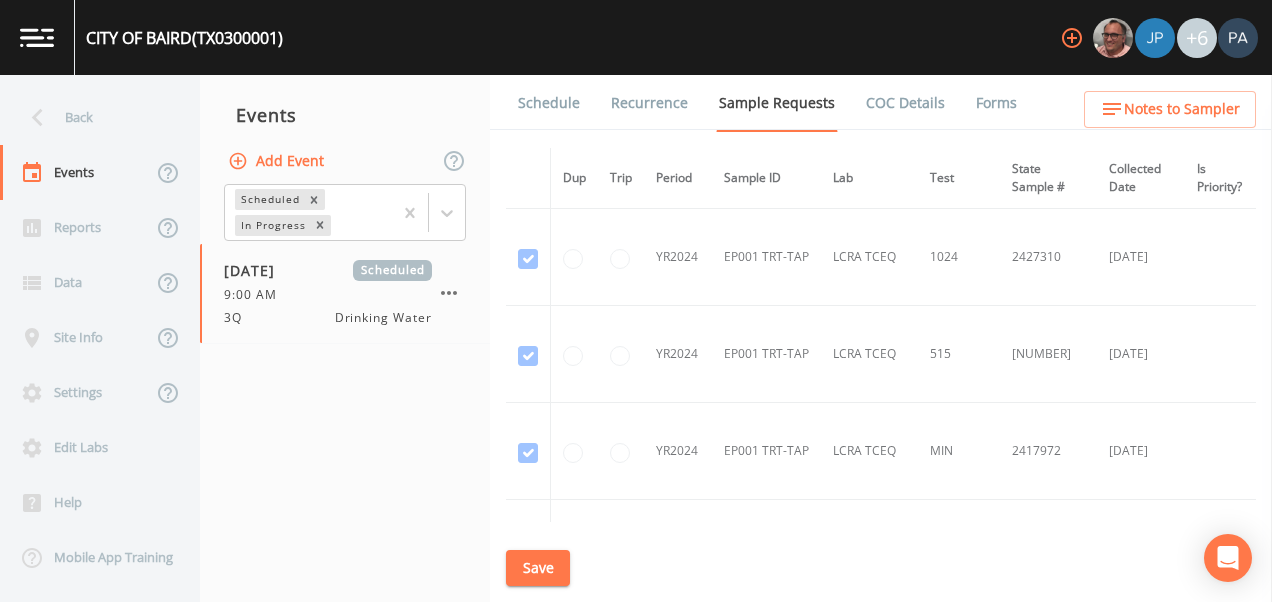 click on "Schedule" at bounding box center (549, 103) 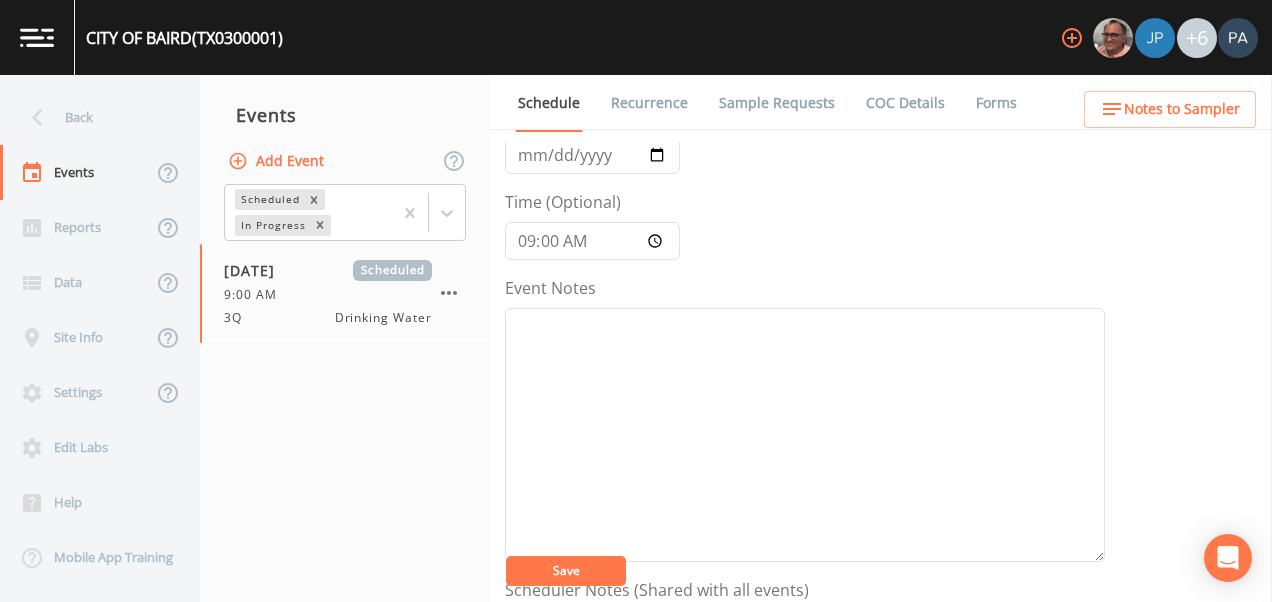 scroll, scrollTop: 100, scrollLeft: 0, axis: vertical 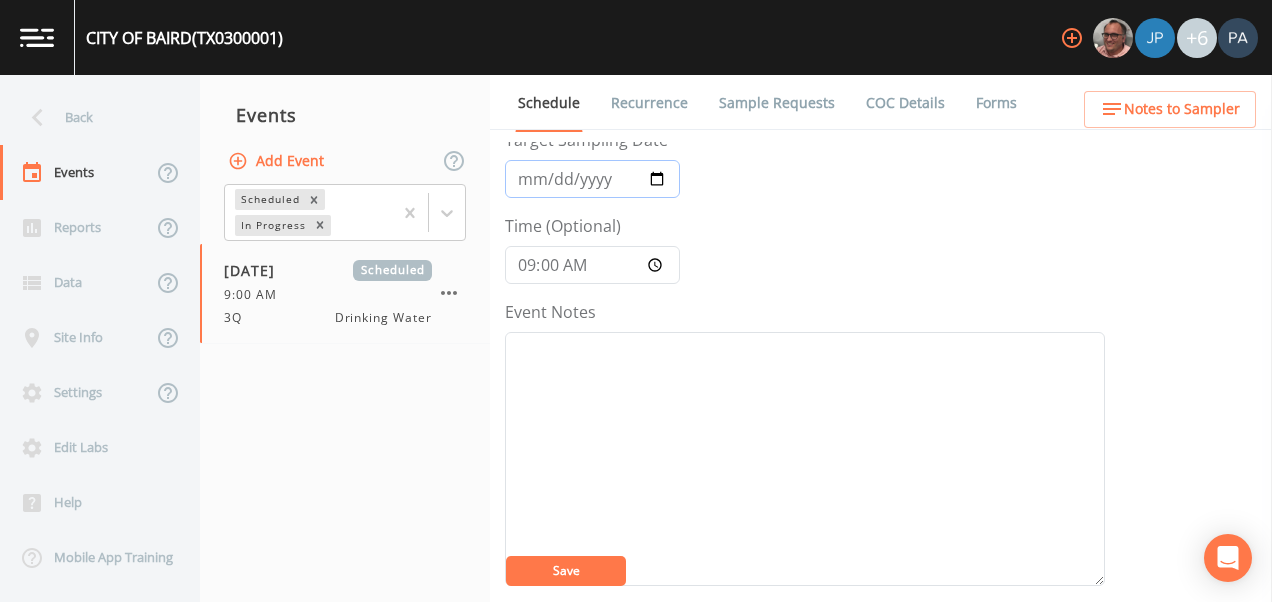 click on "[DATE]" at bounding box center [592, 179] 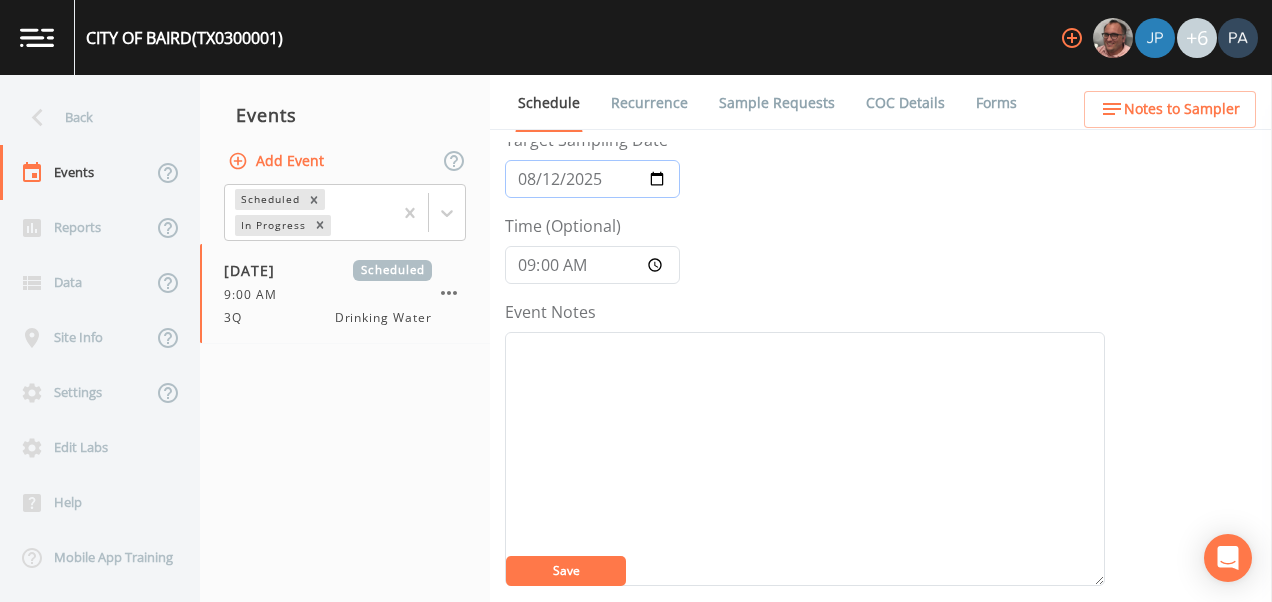type on "2025-08-12" 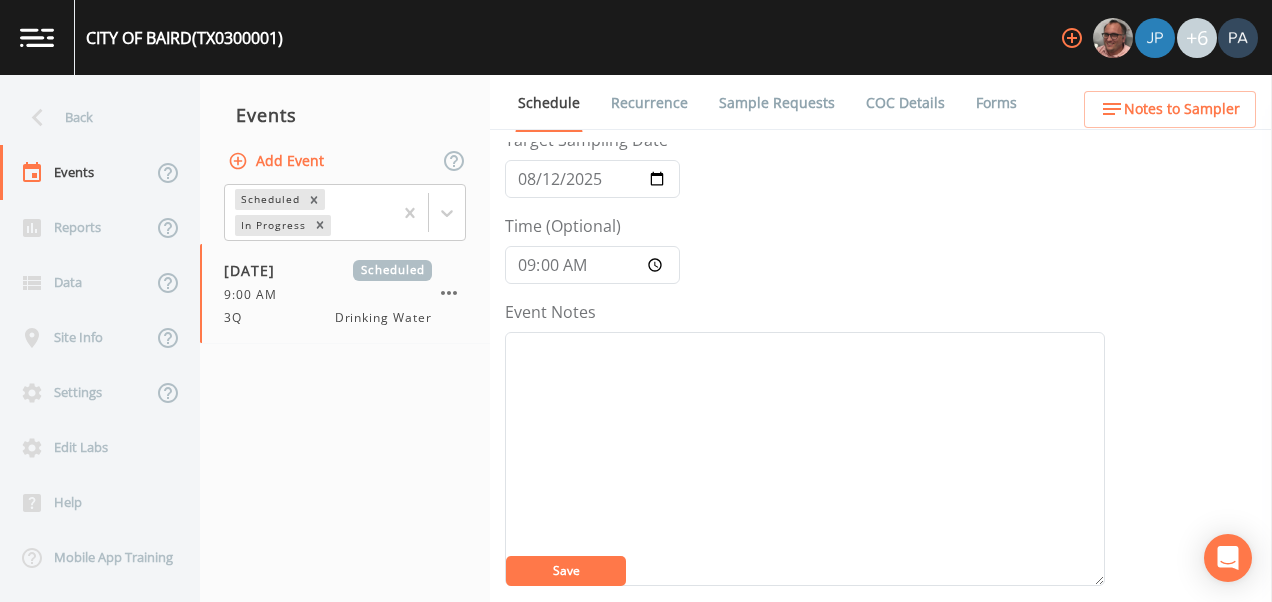 click on "Save" at bounding box center [566, 571] 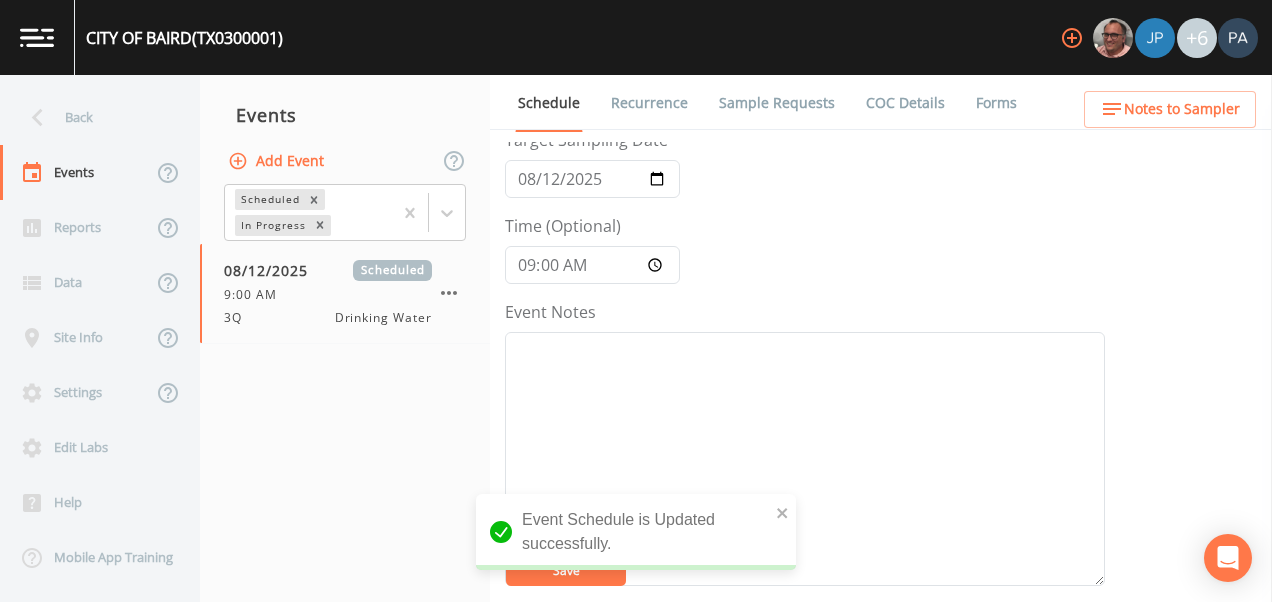 click on "Events Add Event Scheduled In Progress 08/12/2025 Scheduled 9:00 AM 3Q Drinking Water" at bounding box center [345, 338] 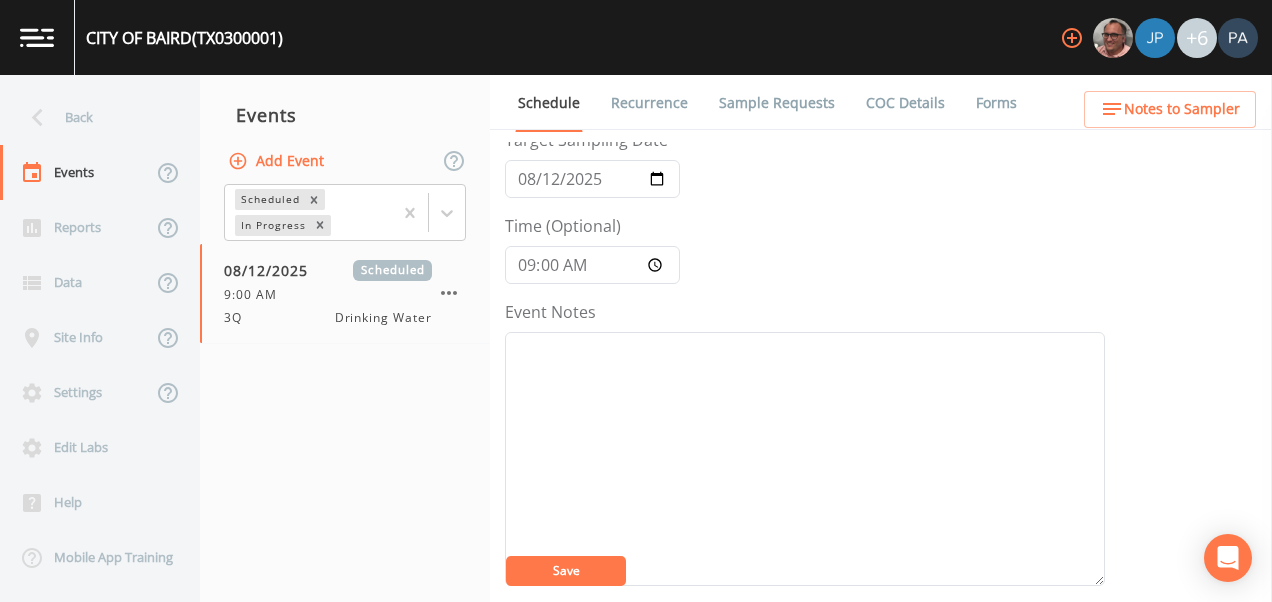 click on "Event Name 3Q Target Sampling Date 2025-08-12 Time (Optional) 09:00:00 Event Notes Scheduler Notes (Shared with all events) Assigned Users Add [FIRST] [LAST] Save" at bounding box center [805, 596] 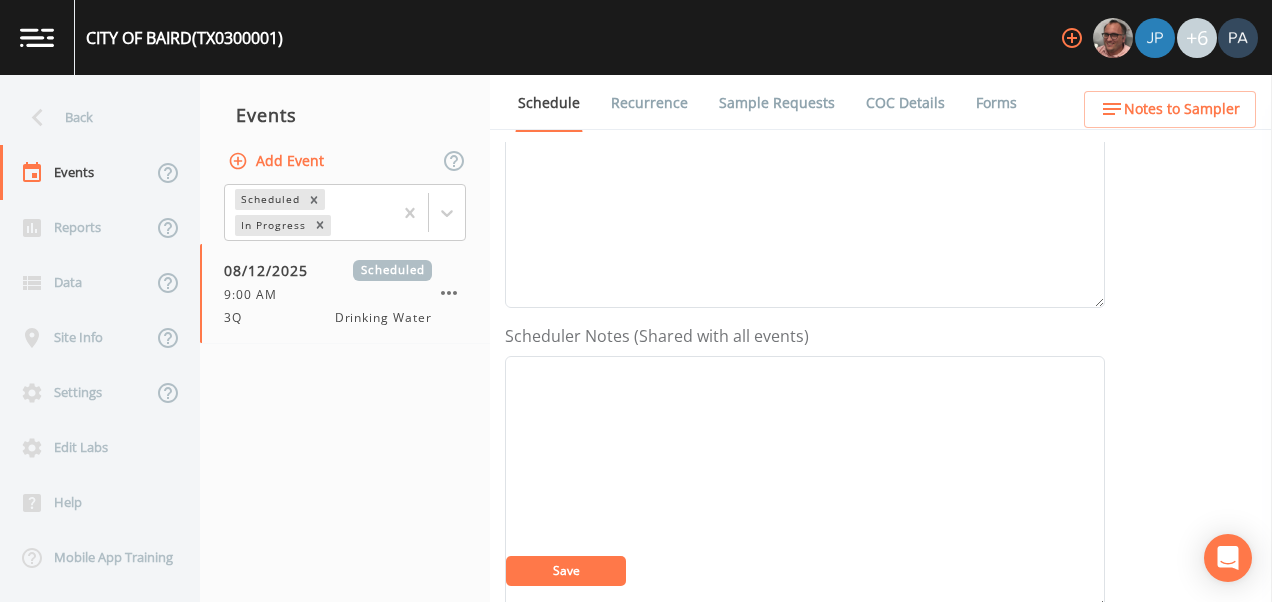 scroll, scrollTop: 700, scrollLeft: 0, axis: vertical 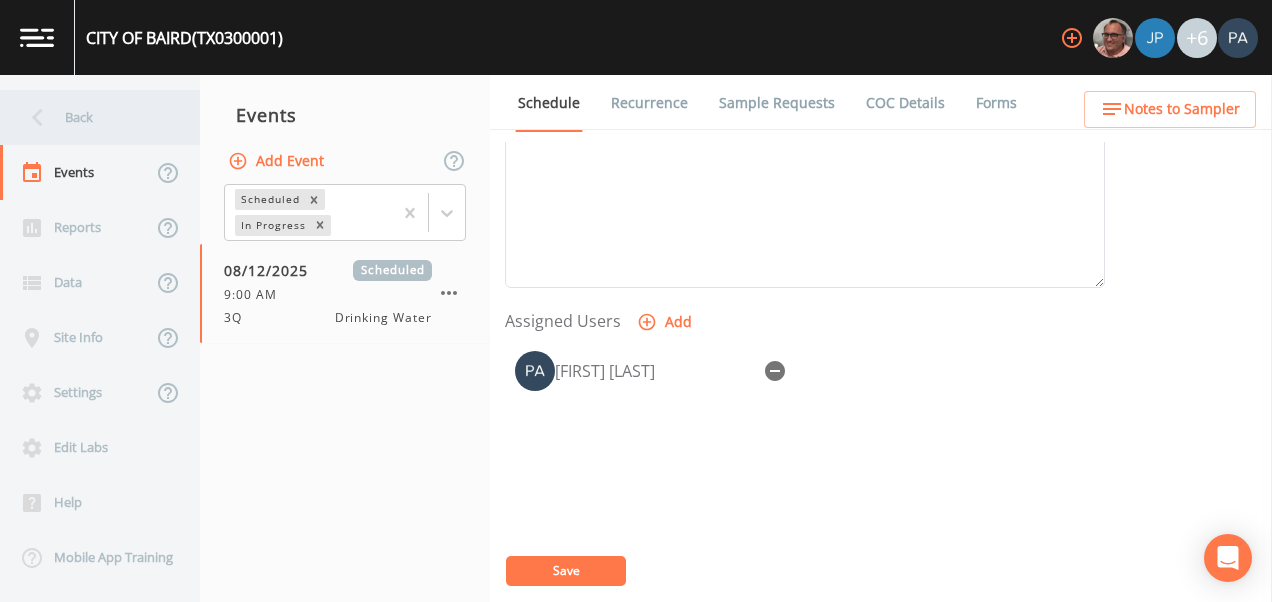 click on "Back" at bounding box center (90, 117) 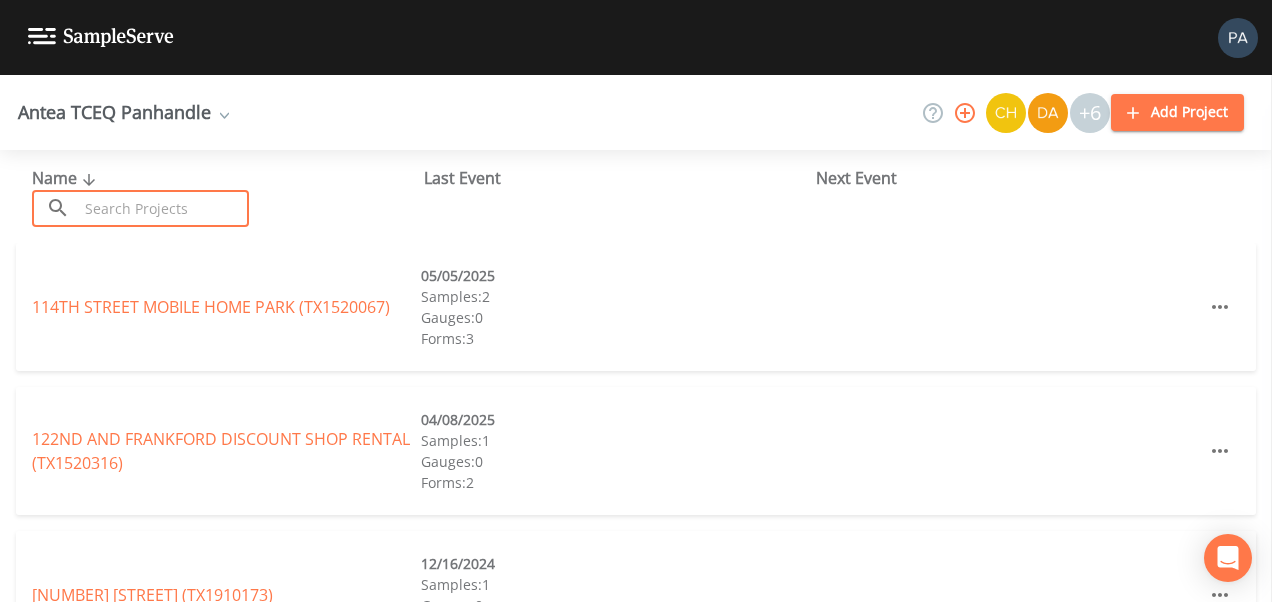 click at bounding box center (163, 208) 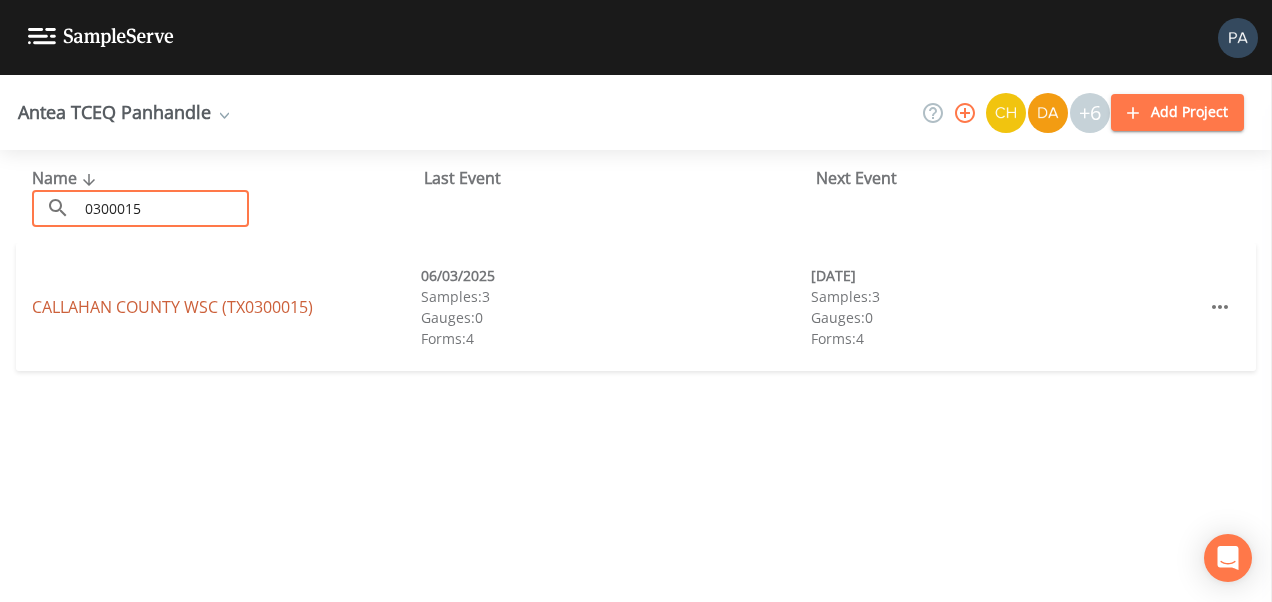 type on "0300015" 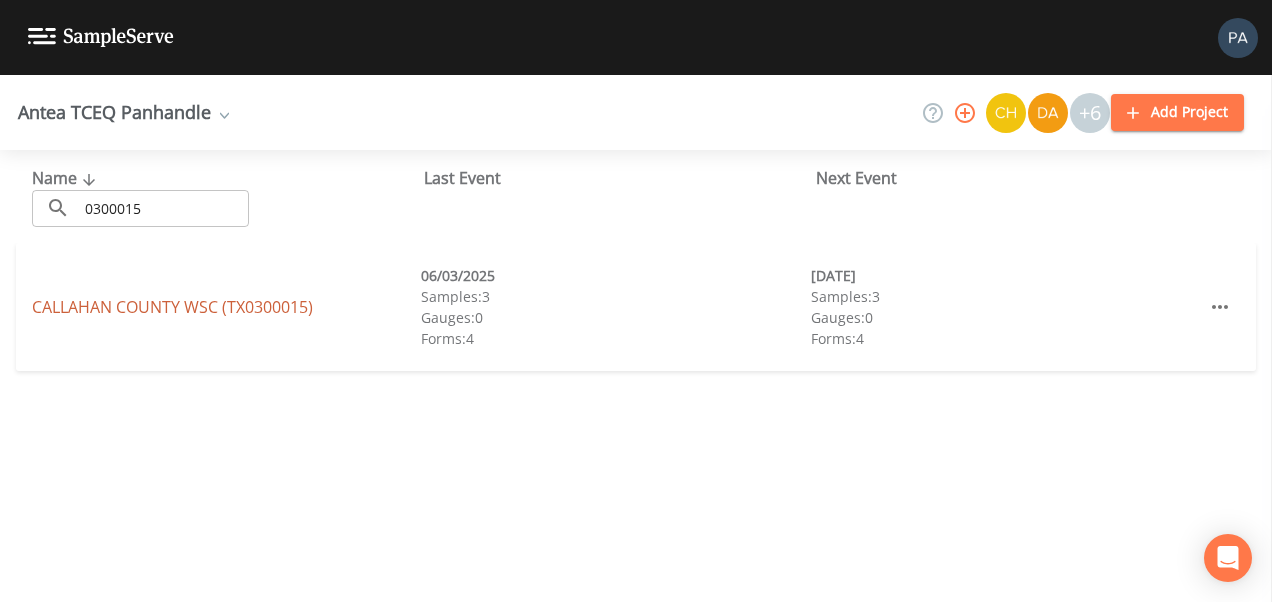 click on "[ORGANIZATION] ([STATE_CODE])" at bounding box center [172, 307] 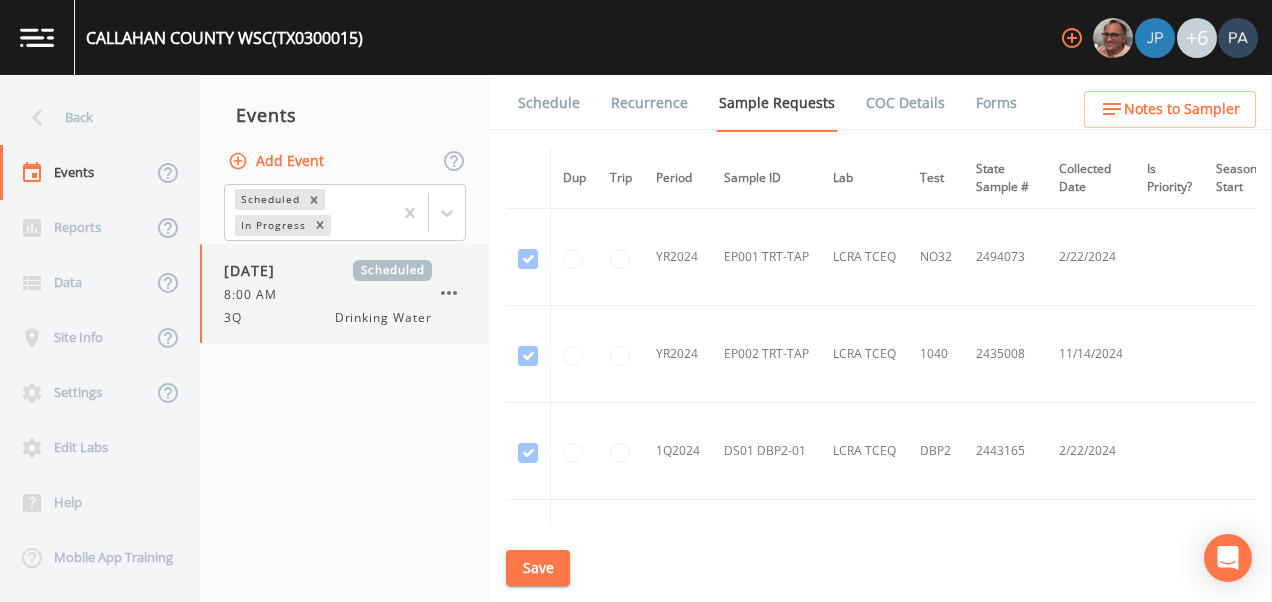 click on "Drinking Water" at bounding box center (383, 318) 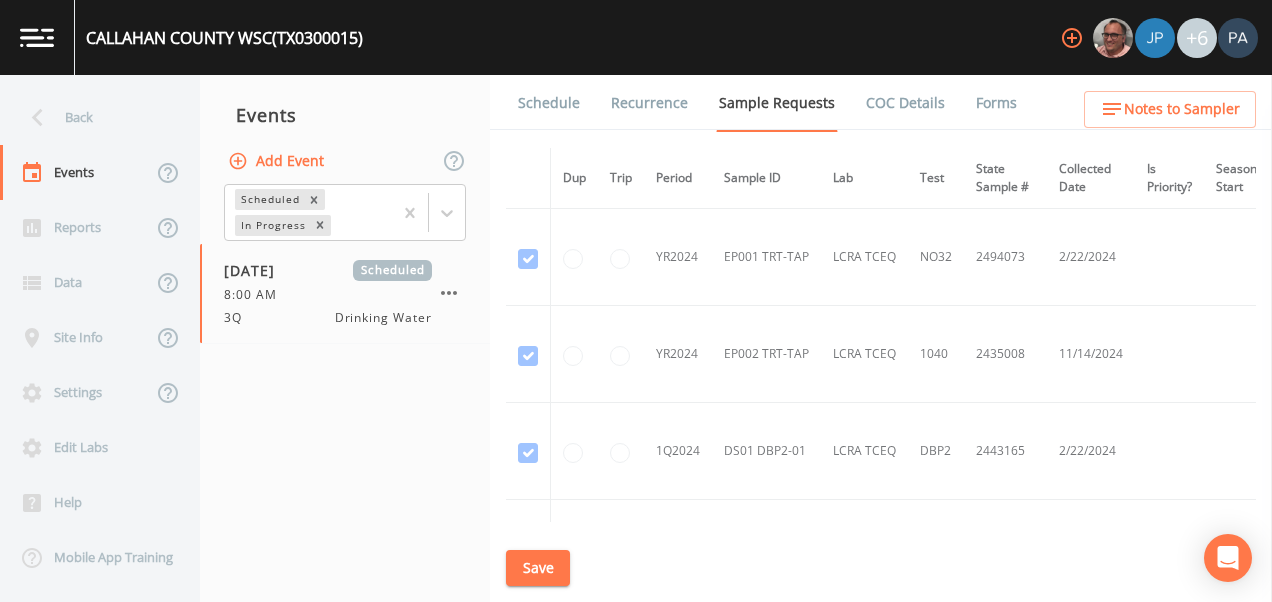 click on "Schedule" at bounding box center [549, 103] 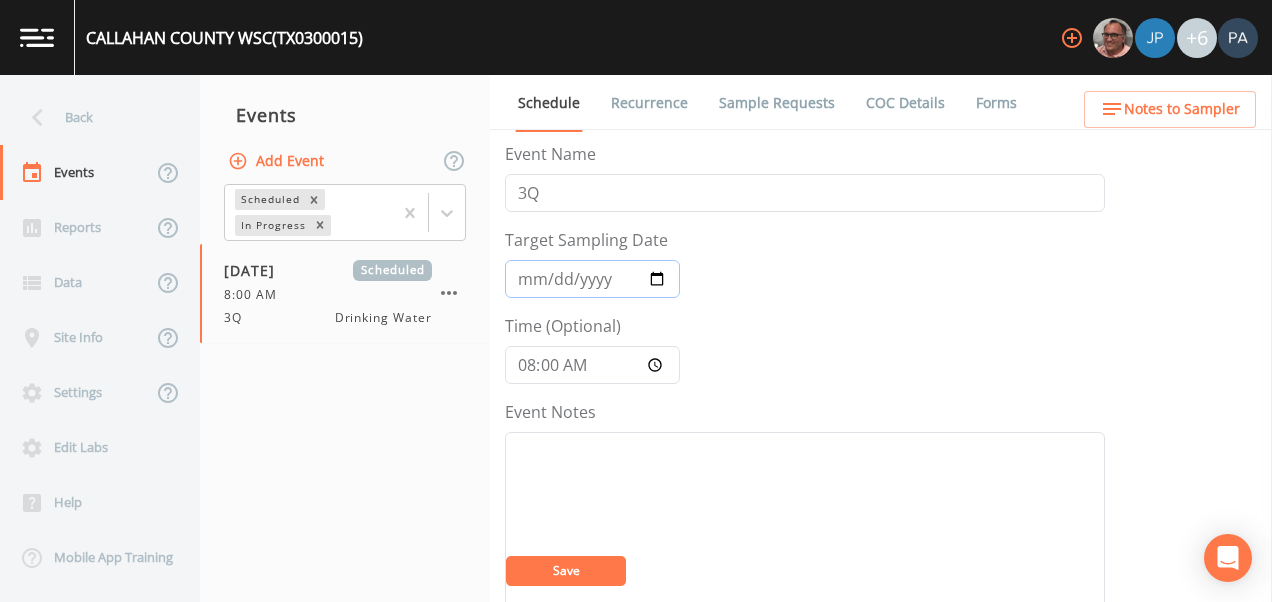 click on "[DATE]" at bounding box center (592, 279) 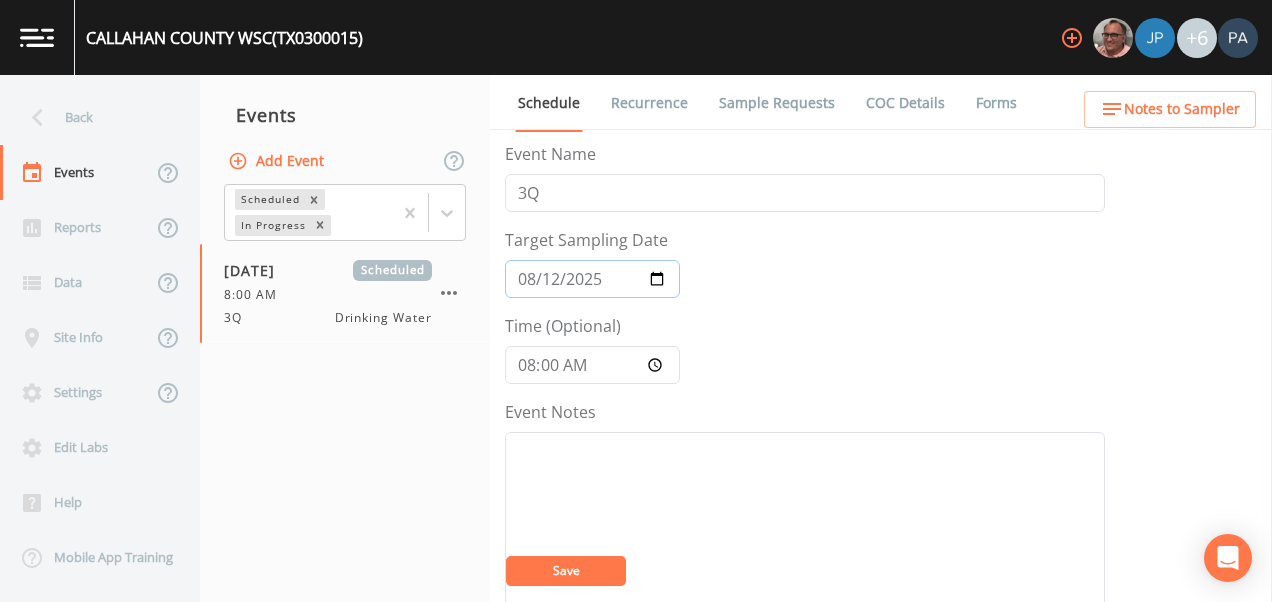 type on "2025-08-12" 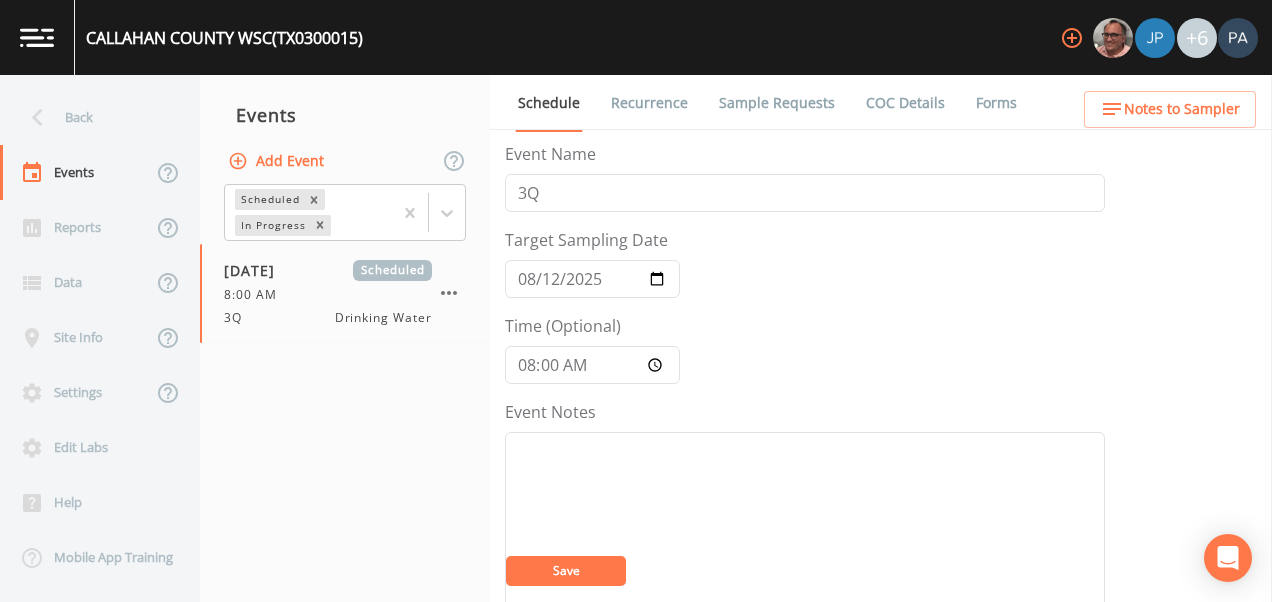click on "Save" at bounding box center (566, 570) 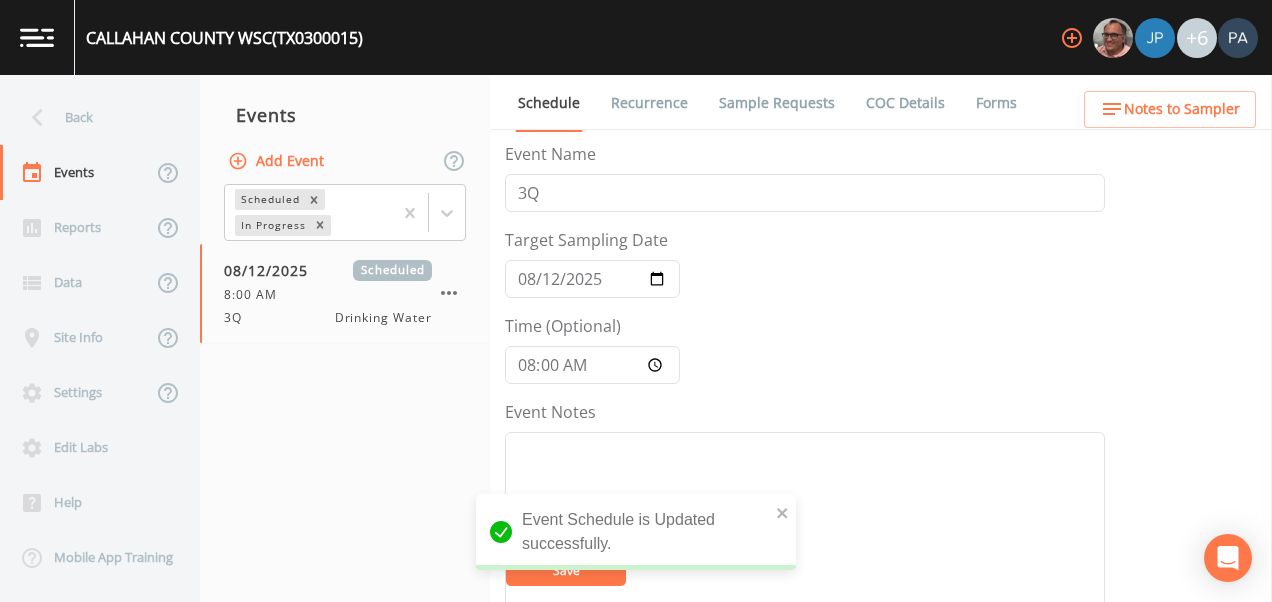 click on "Event Name 3Q Target Sampling Date [DATE] Time (Optional) [TIME] Event Notes Scheduler Notes (Shared with all events) Assigned Users Add [NAME] [LAST] Save" at bounding box center (805, 696) 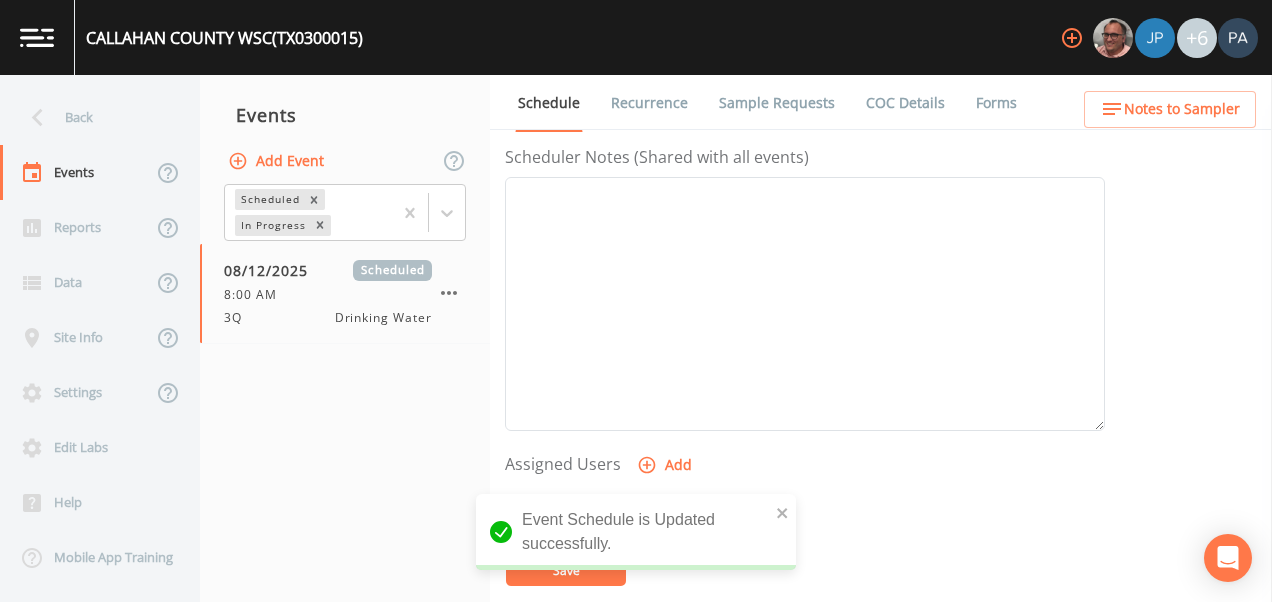 scroll, scrollTop: 0, scrollLeft: 0, axis: both 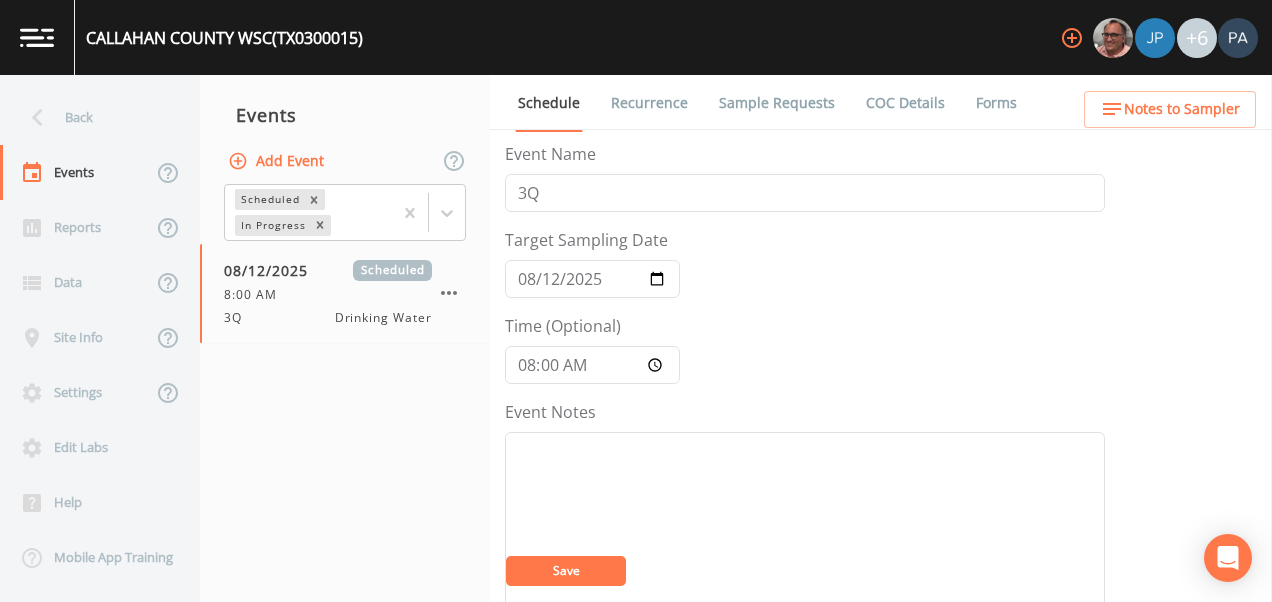 click on "Back" at bounding box center [90, 117] 